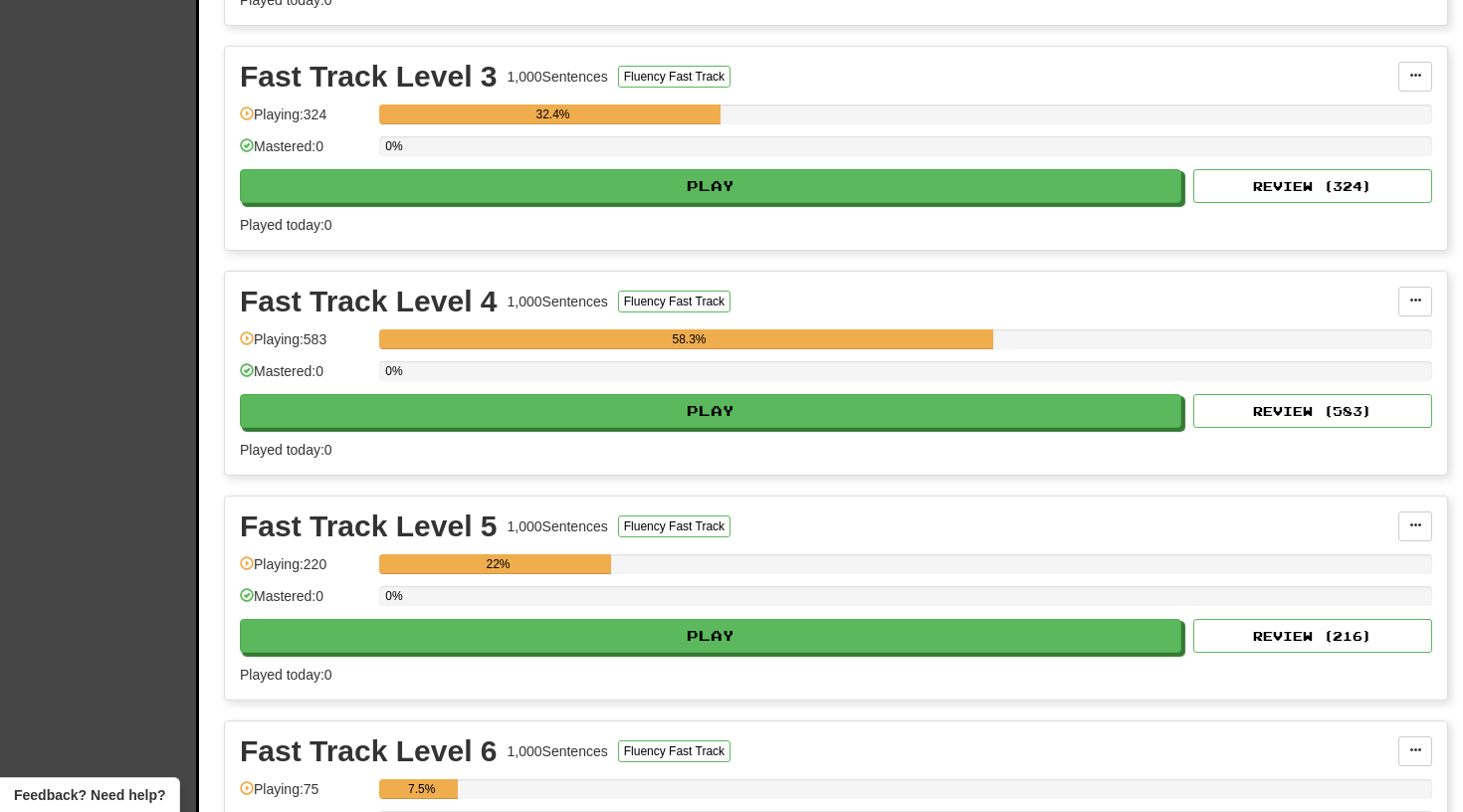 scroll, scrollTop: 2660, scrollLeft: 0, axis: vertical 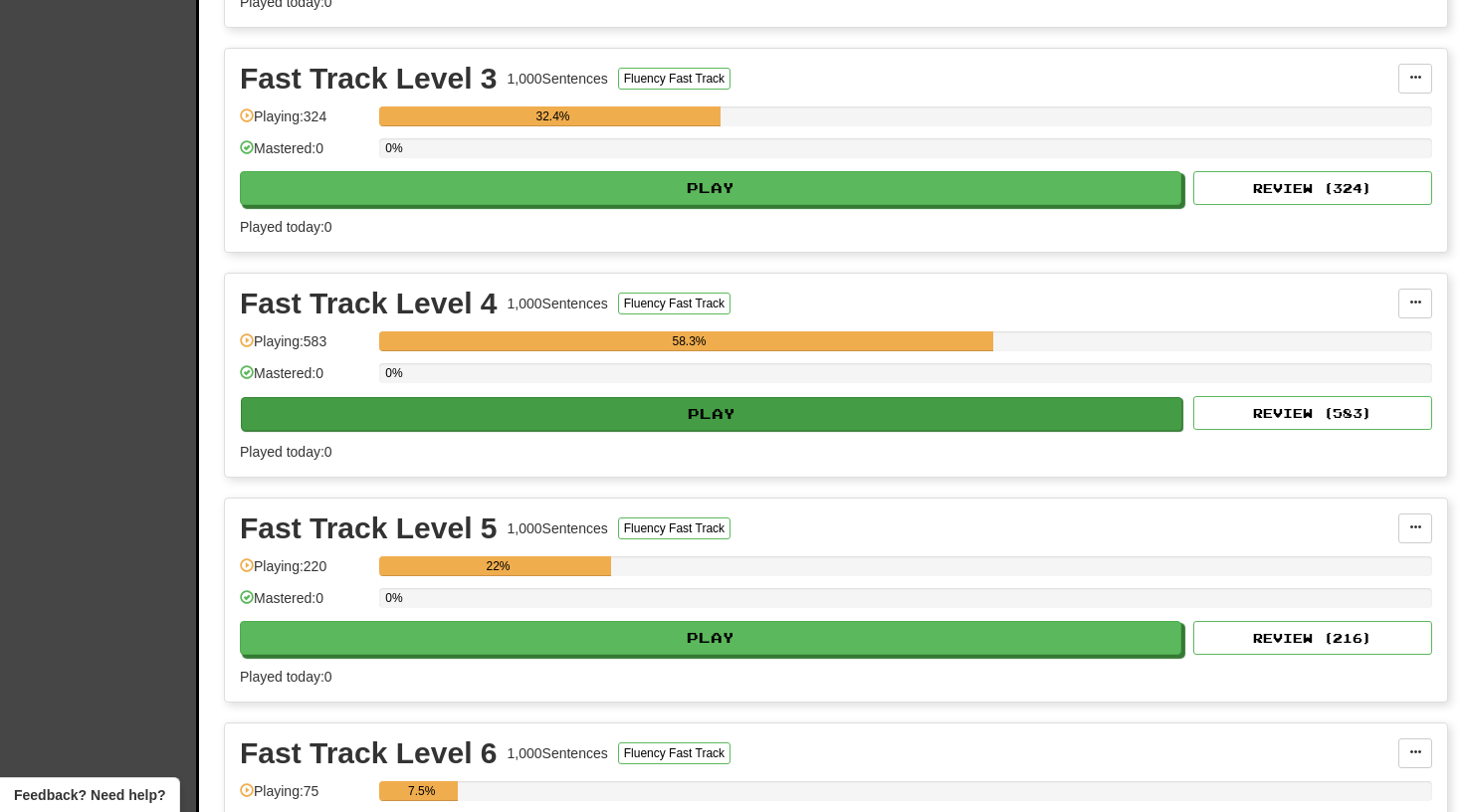 click on "Play" at bounding box center [712, 414] 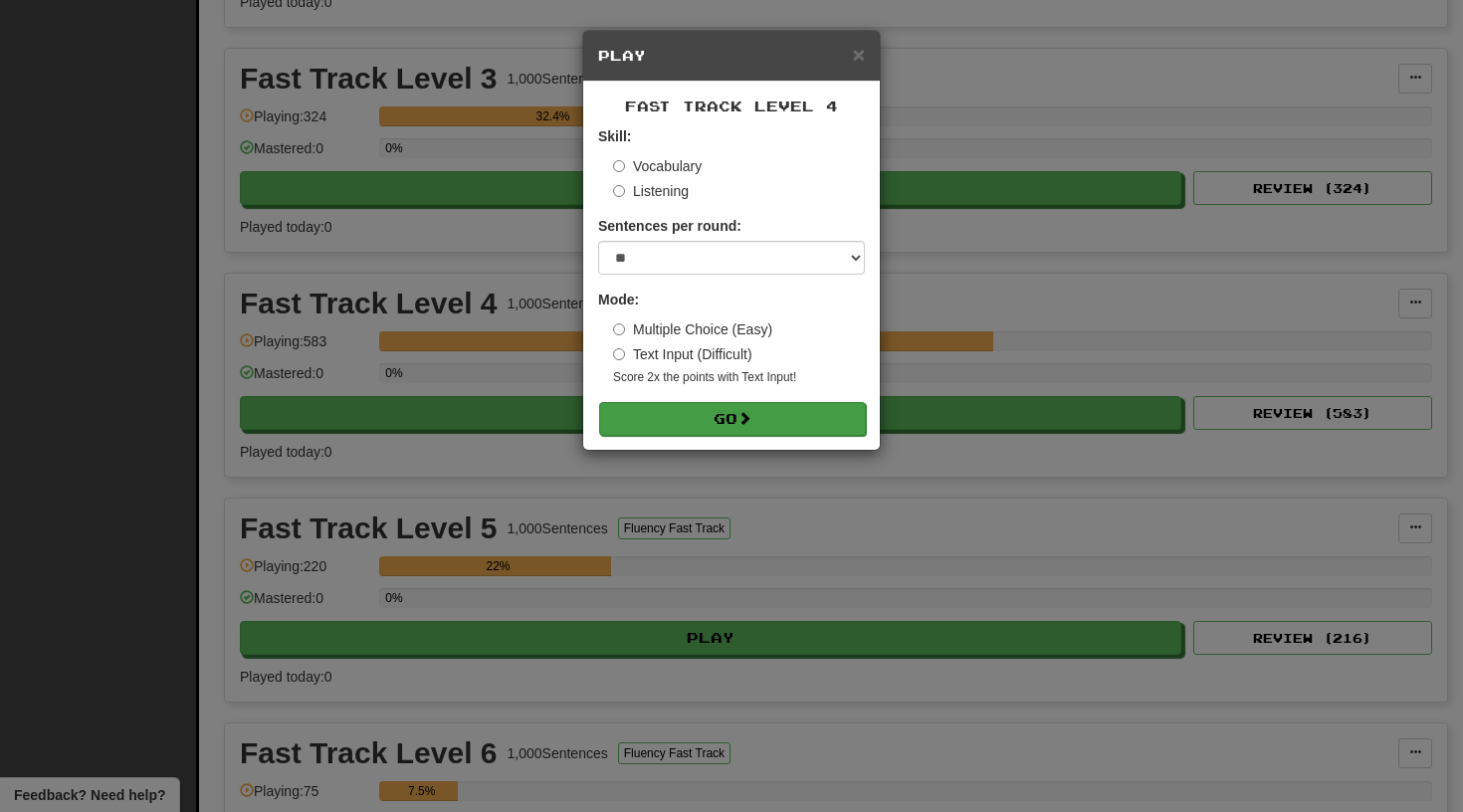 click on "Go" at bounding box center [732, 419] 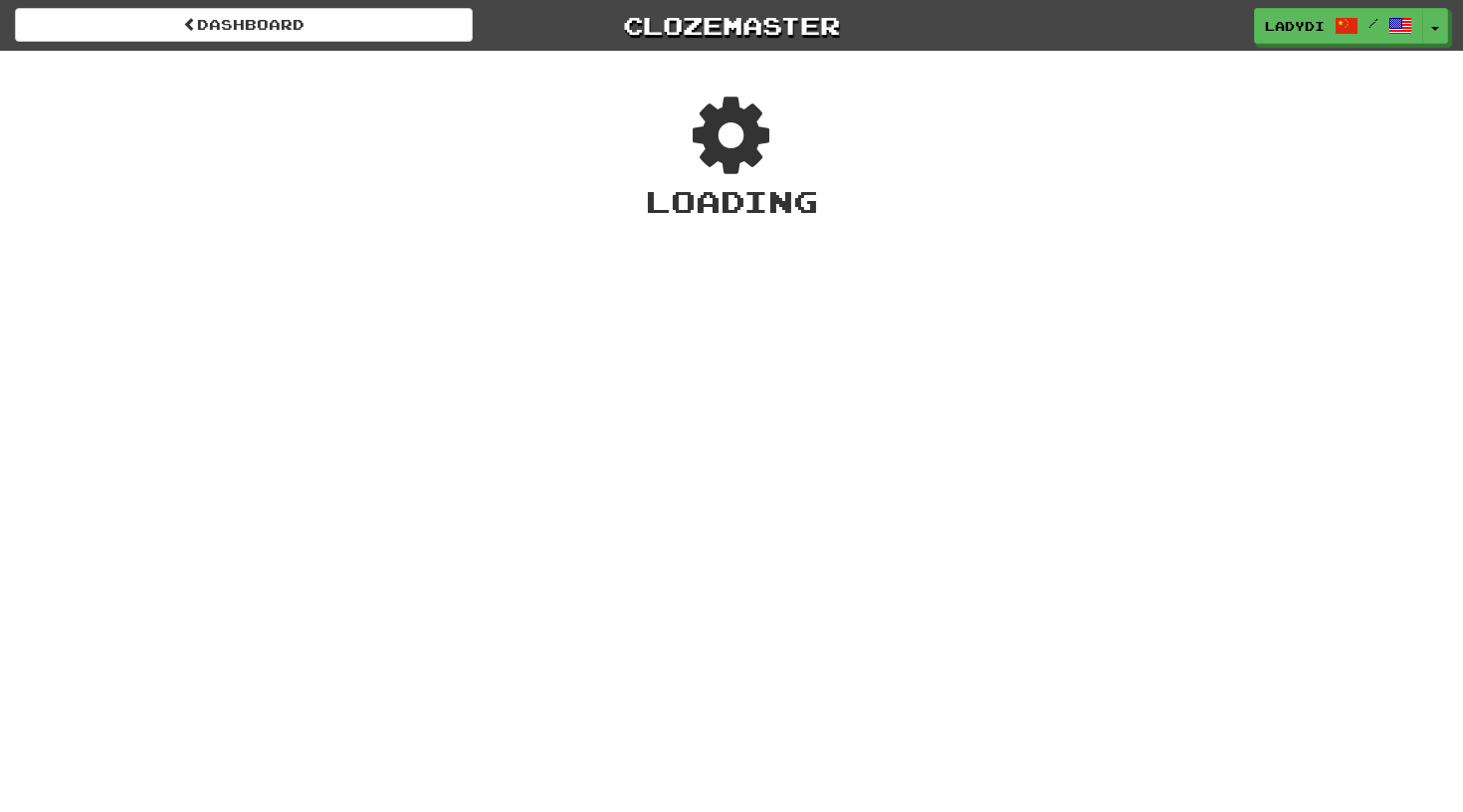 scroll, scrollTop: 0, scrollLeft: 0, axis: both 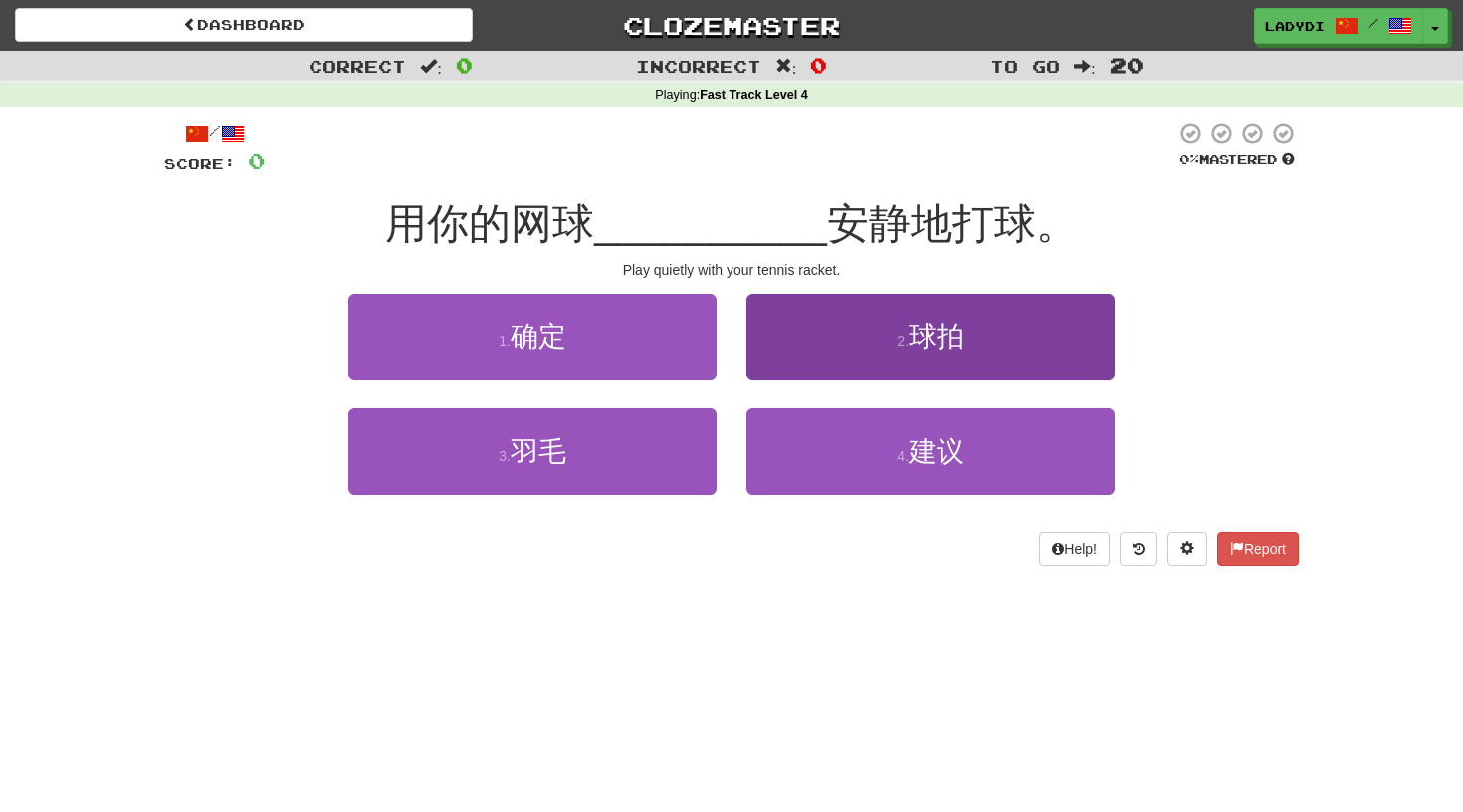 click on "2 .  球拍" at bounding box center (931, 336) 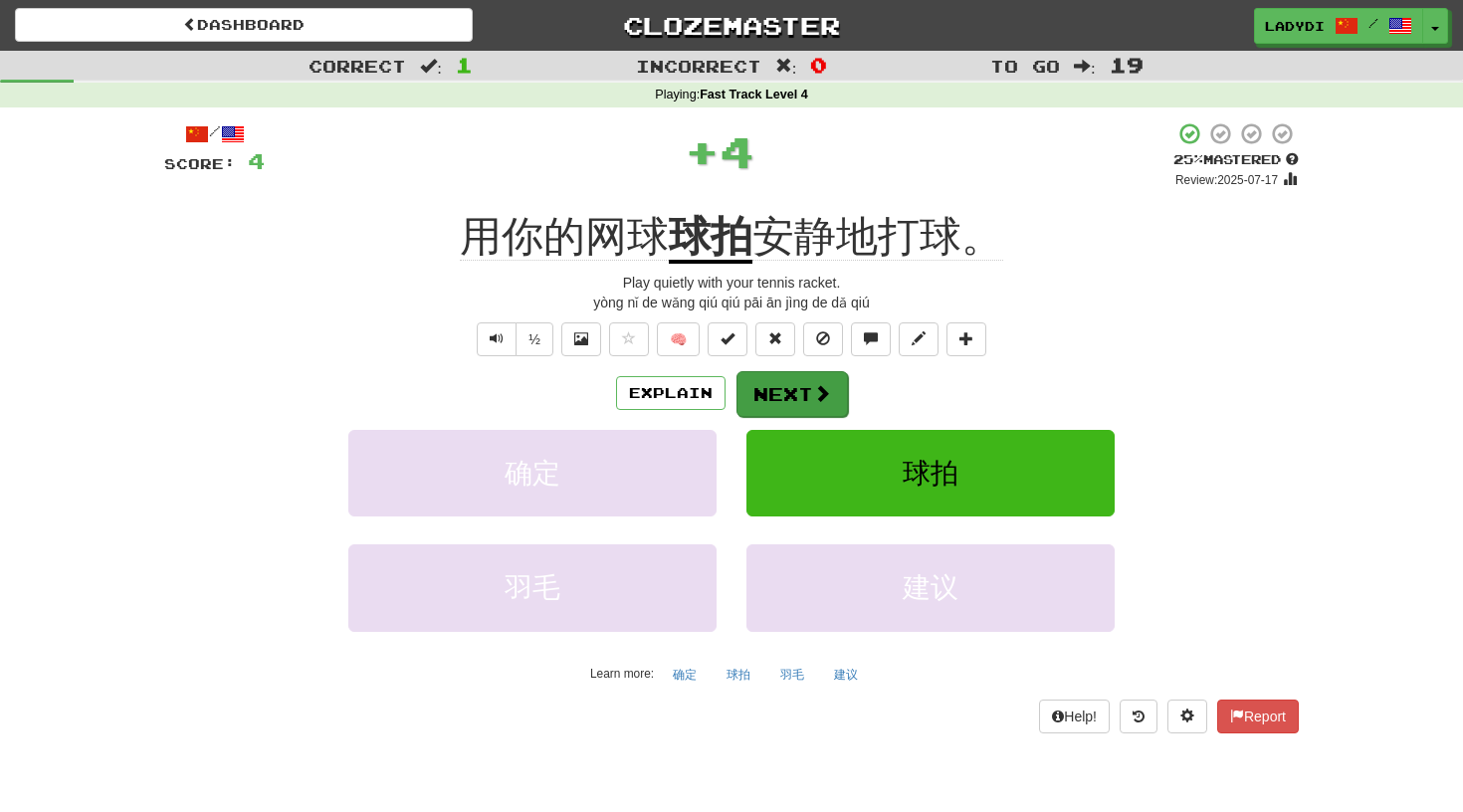 click on "Next" at bounding box center (792, 394) 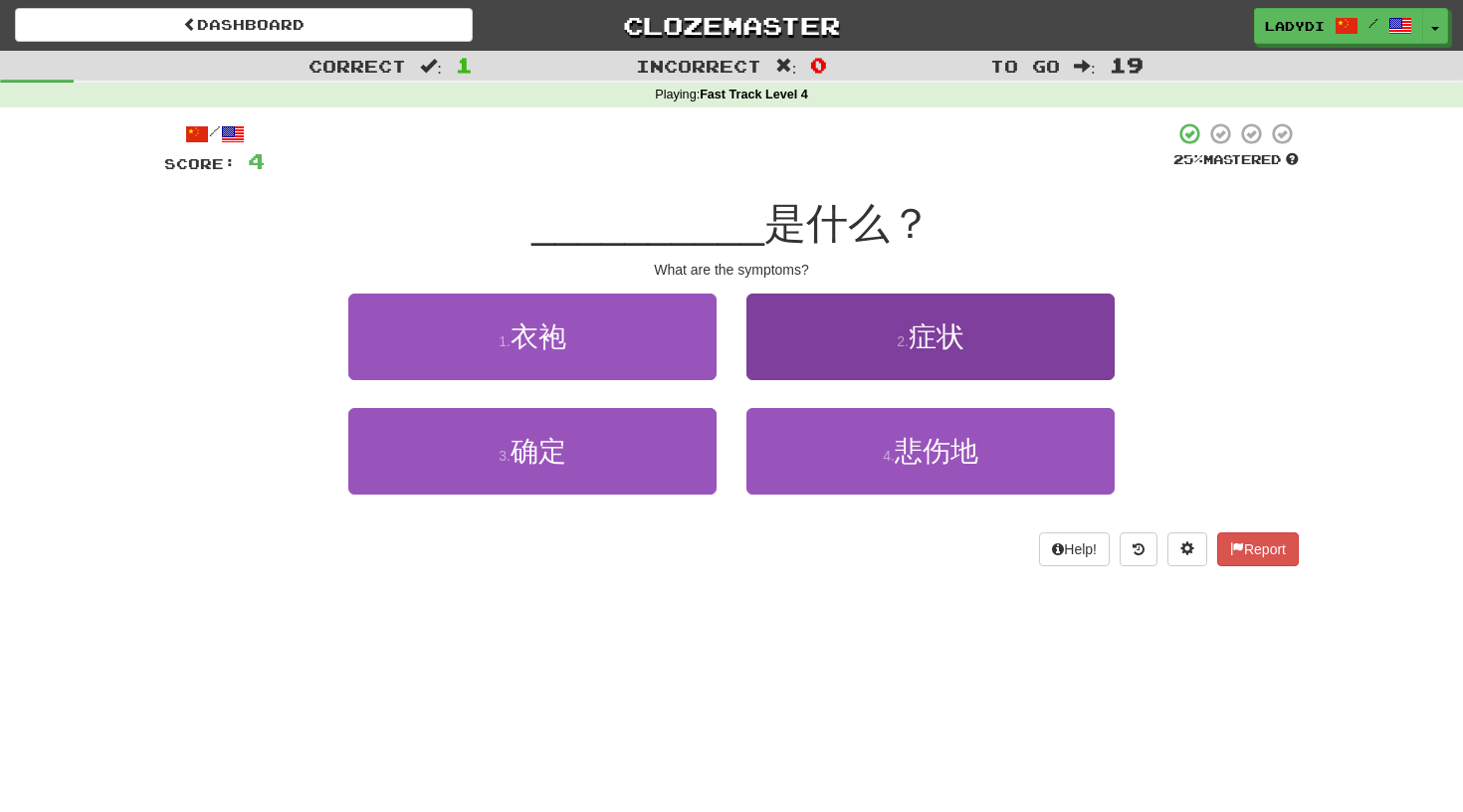click on "2 .  症状" at bounding box center (931, 336) 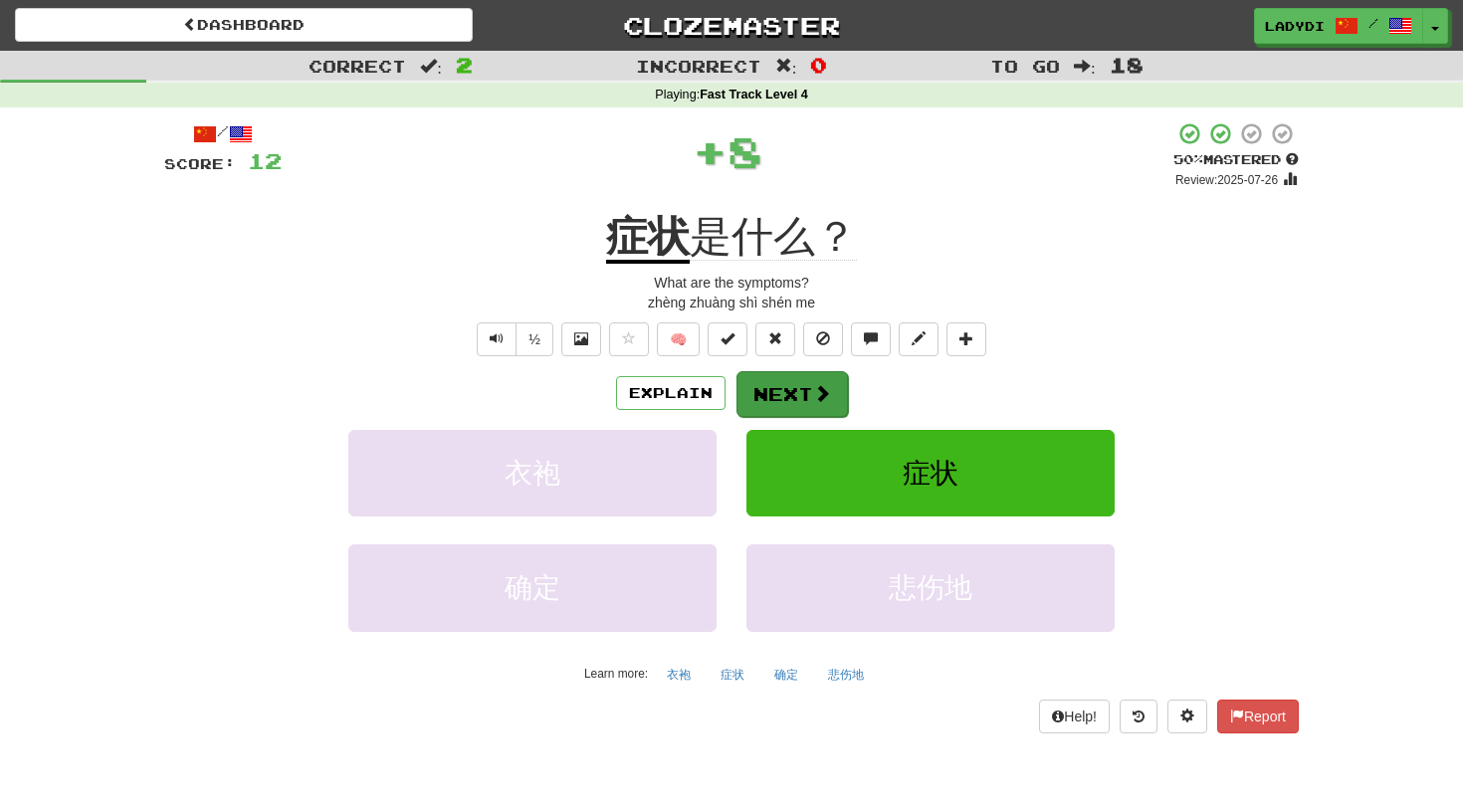 click on "Next" at bounding box center (792, 394) 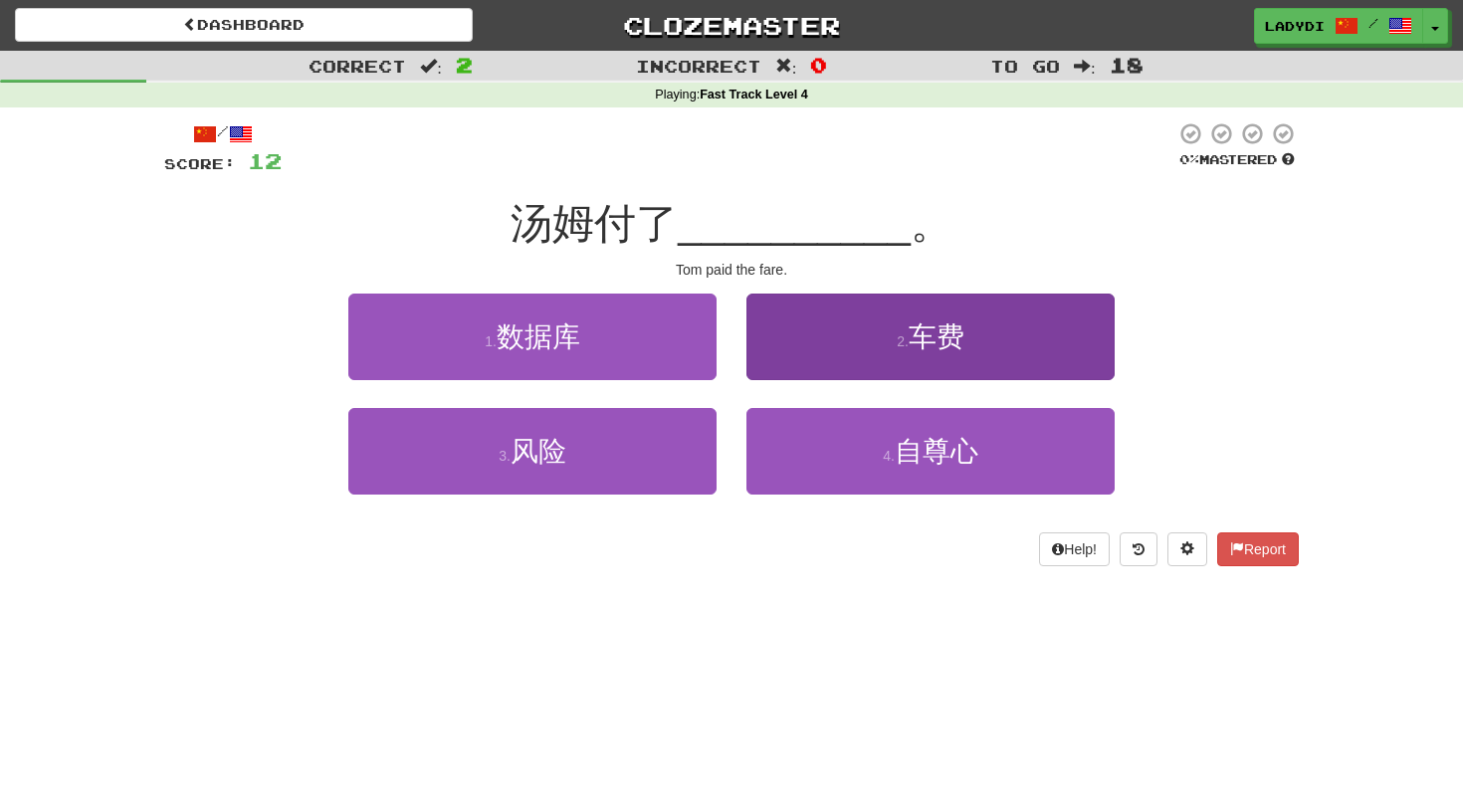 click on "2 .  车费" at bounding box center (931, 336) 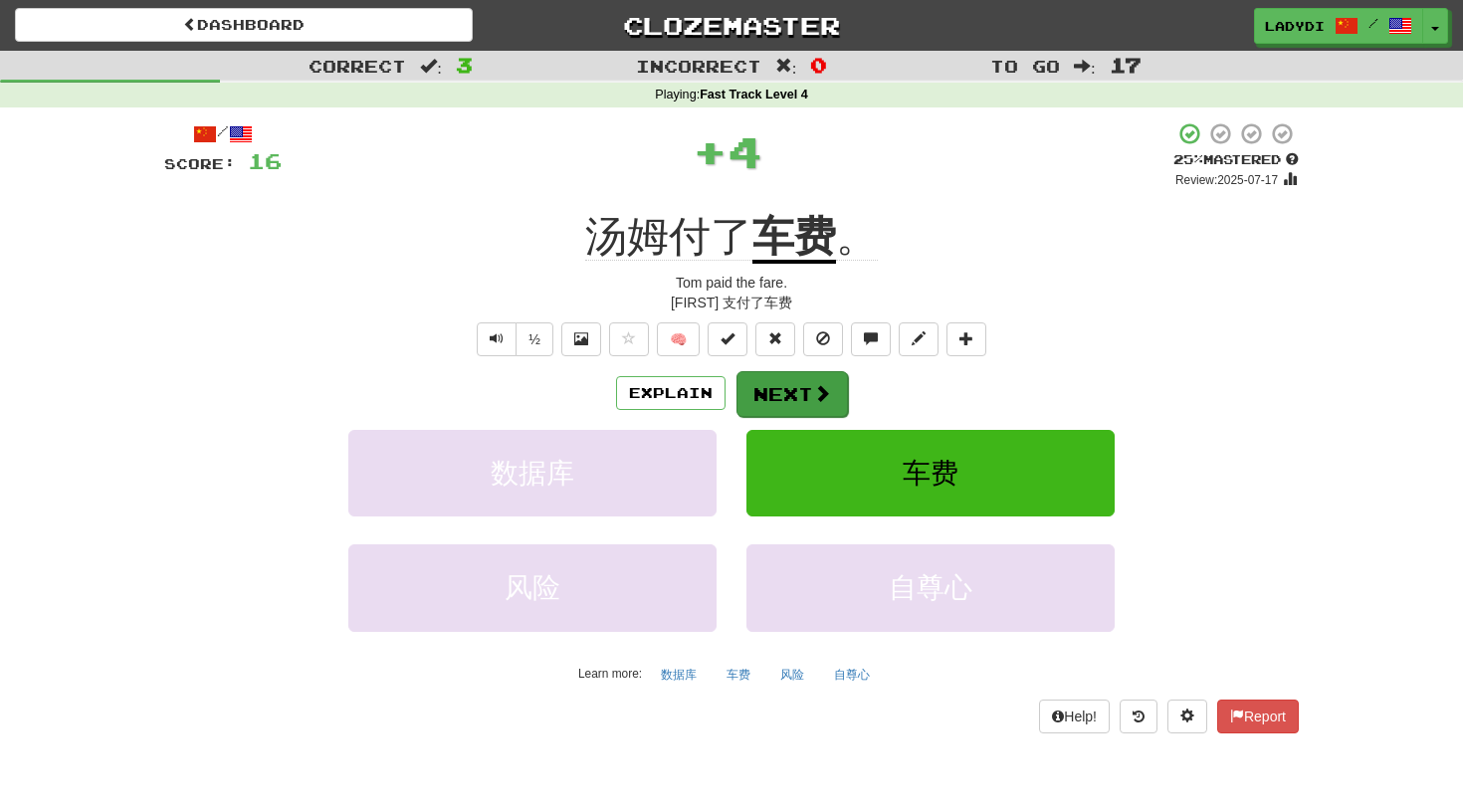 click on "Next" at bounding box center (792, 394) 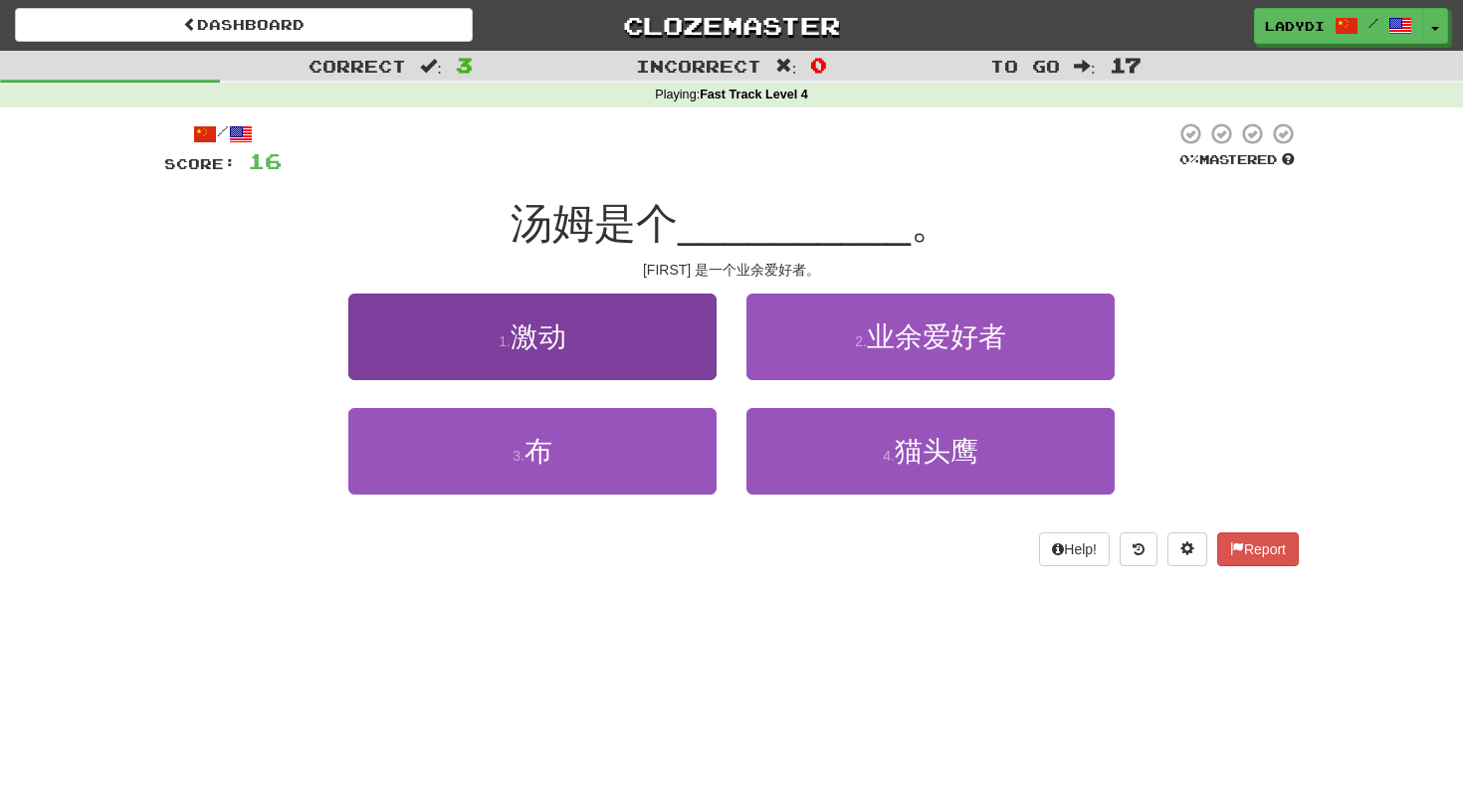 click on "1 .  激动" at bounding box center (532, 336) 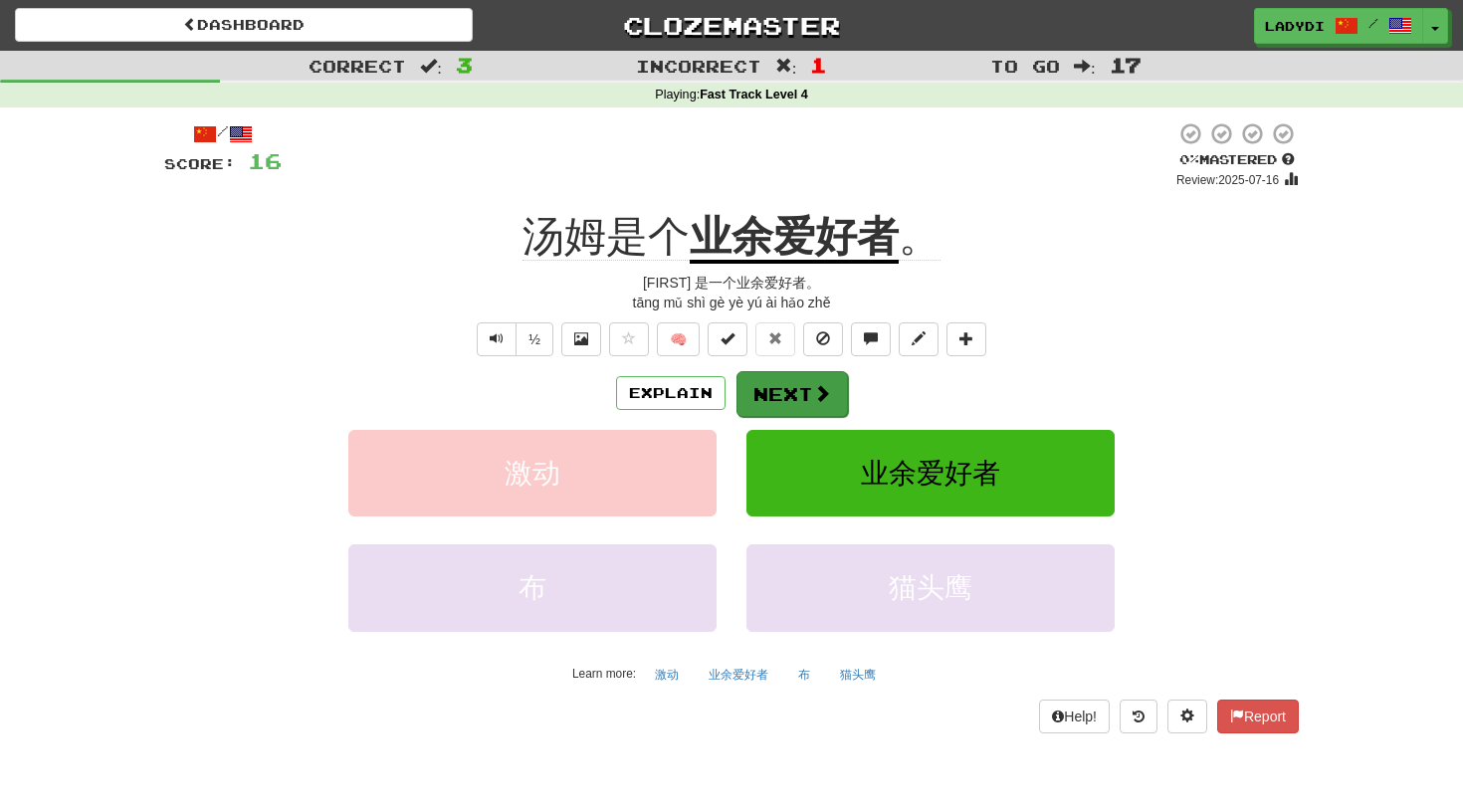 click on "Next" at bounding box center [792, 394] 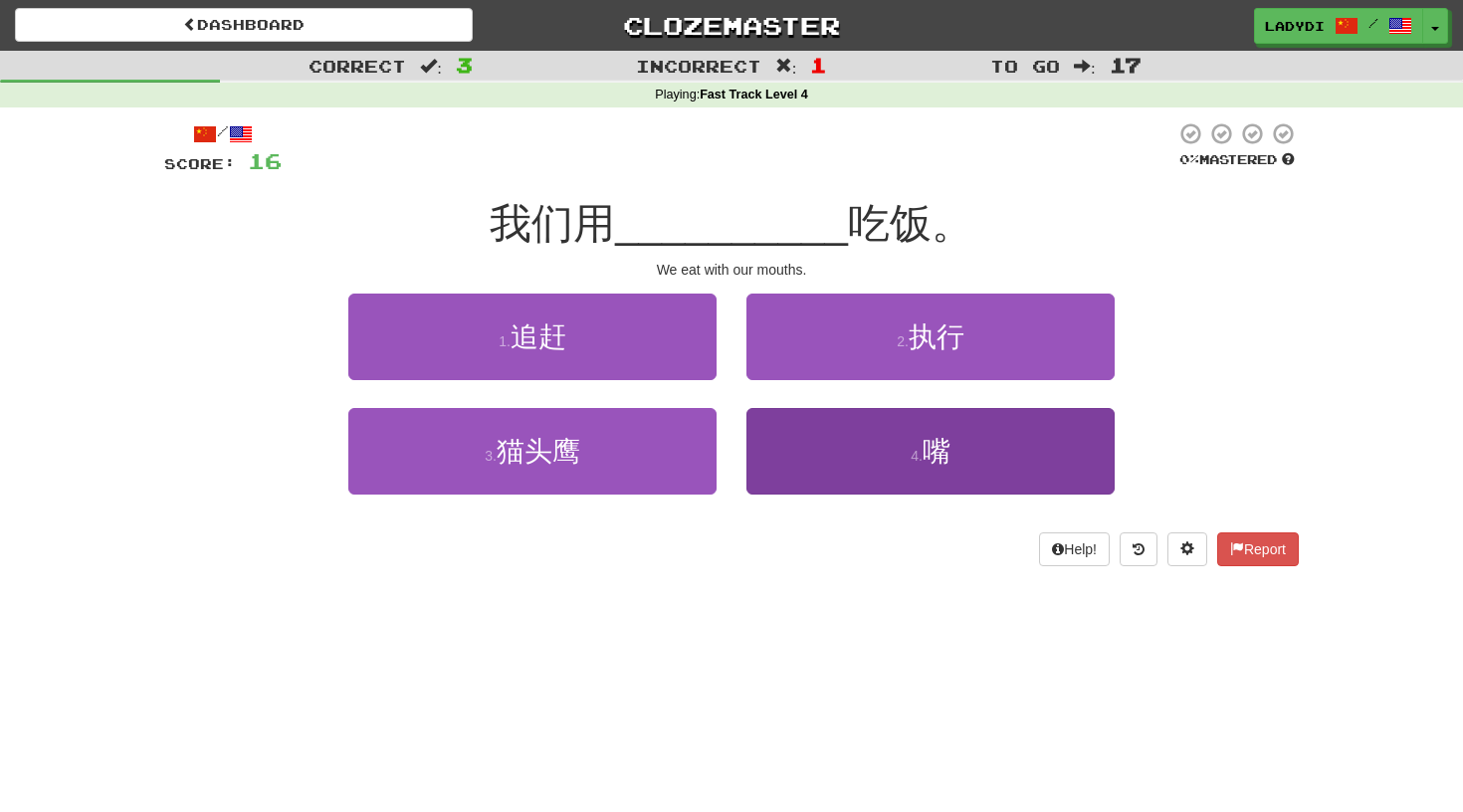 click on "4 .  嘴" at bounding box center [931, 451] 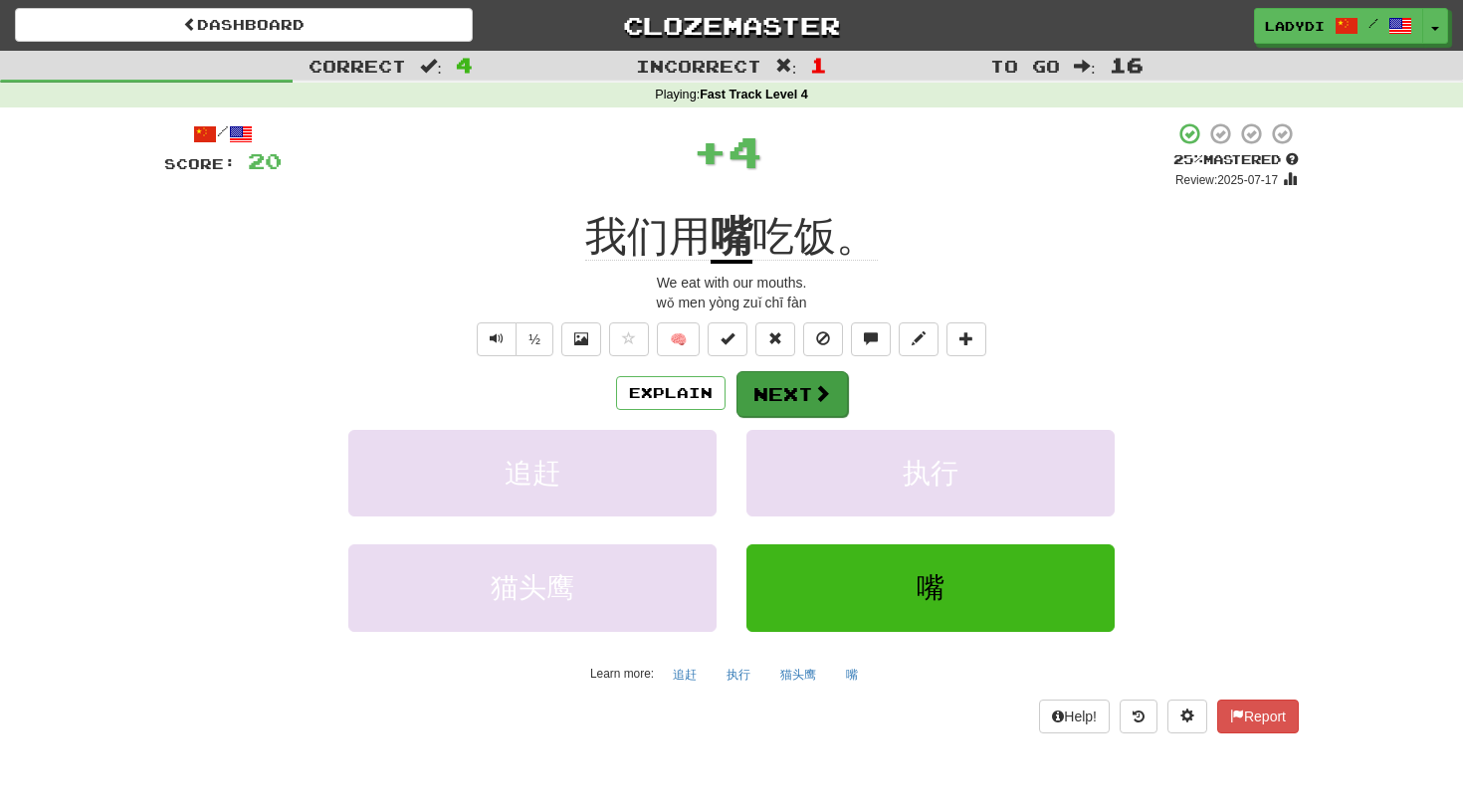 click on "Next" at bounding box center (792, 394) 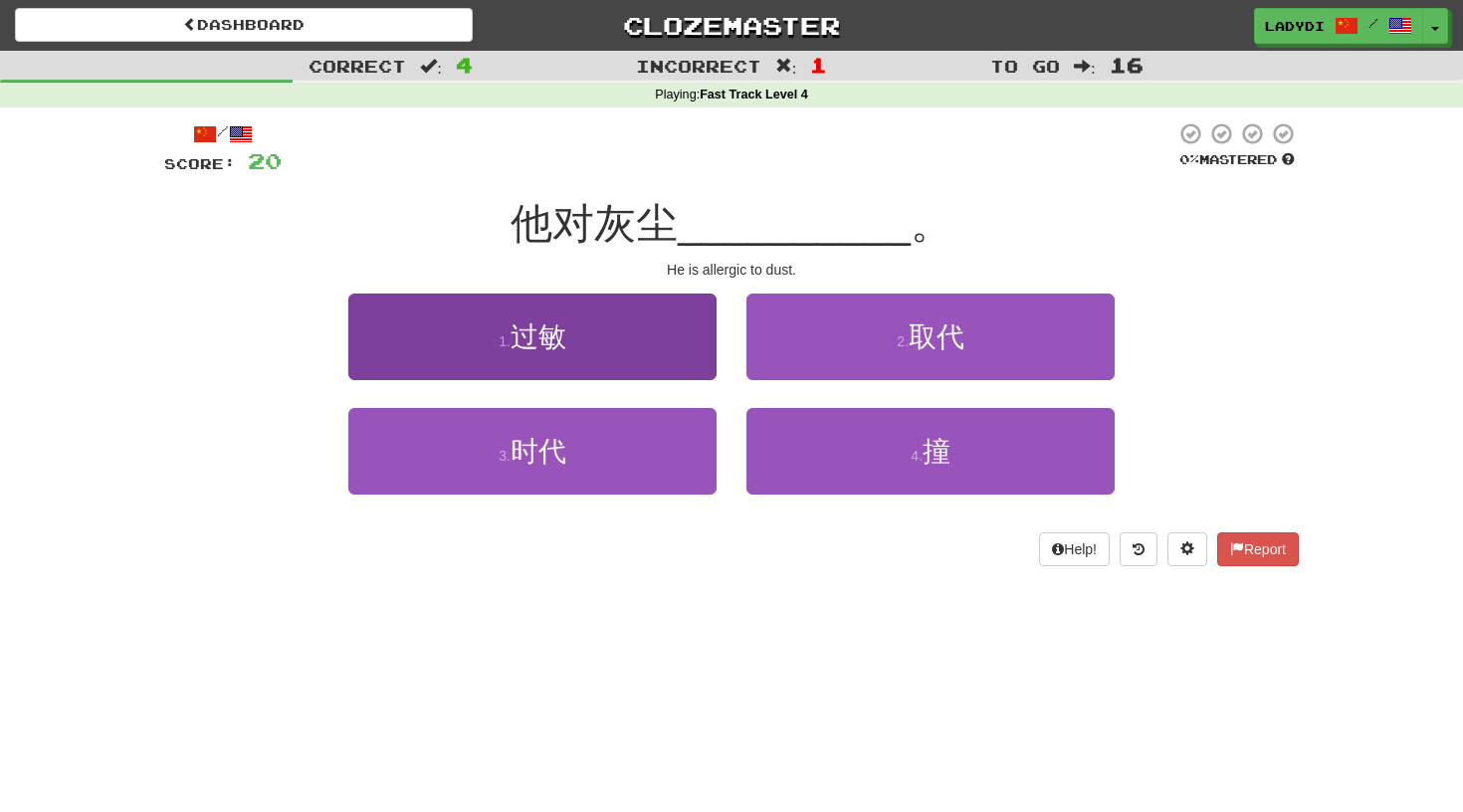 click on "1 .  过敏" at bounding box center [532, 336] 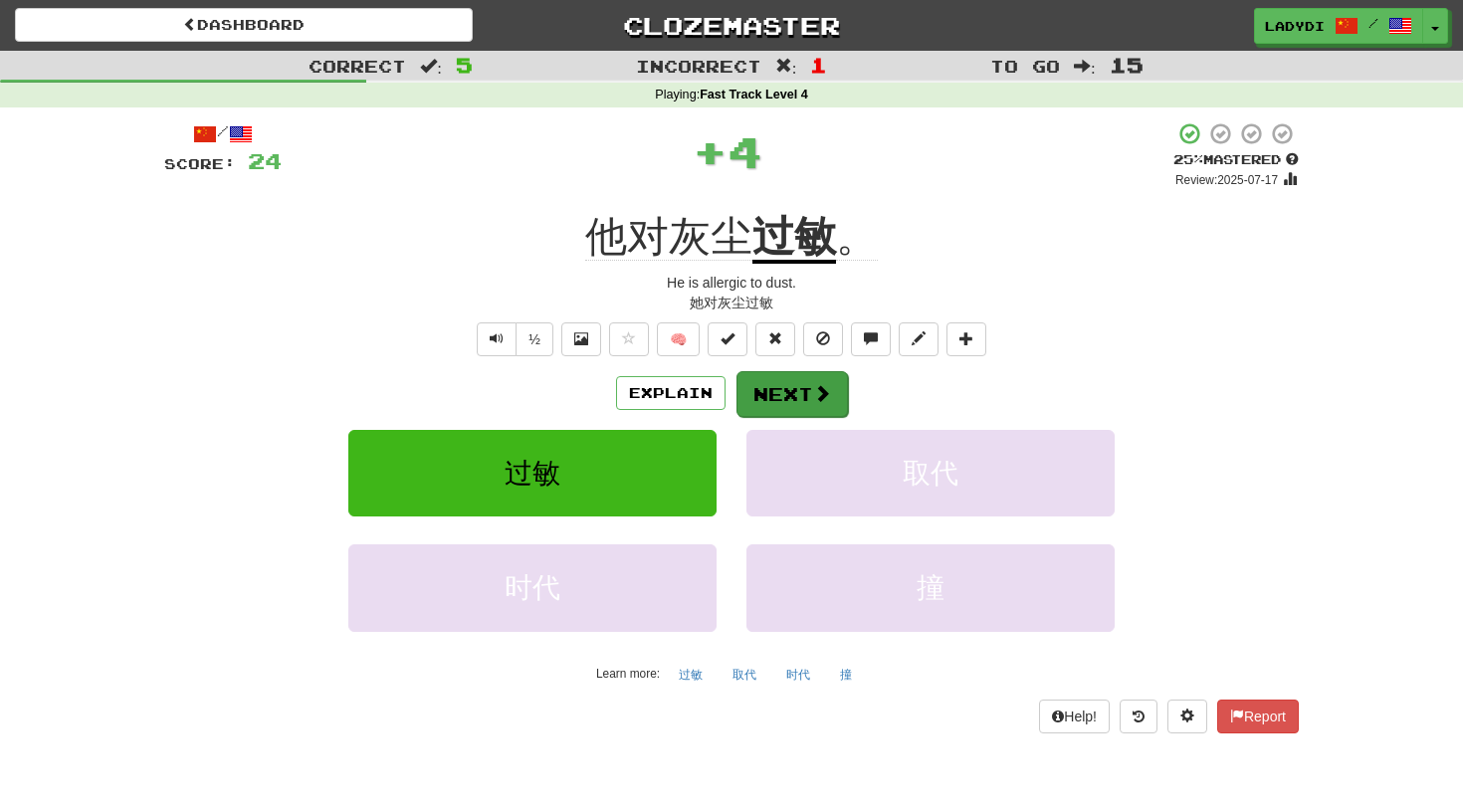 click on "Next" at bounding box center [792, 394] 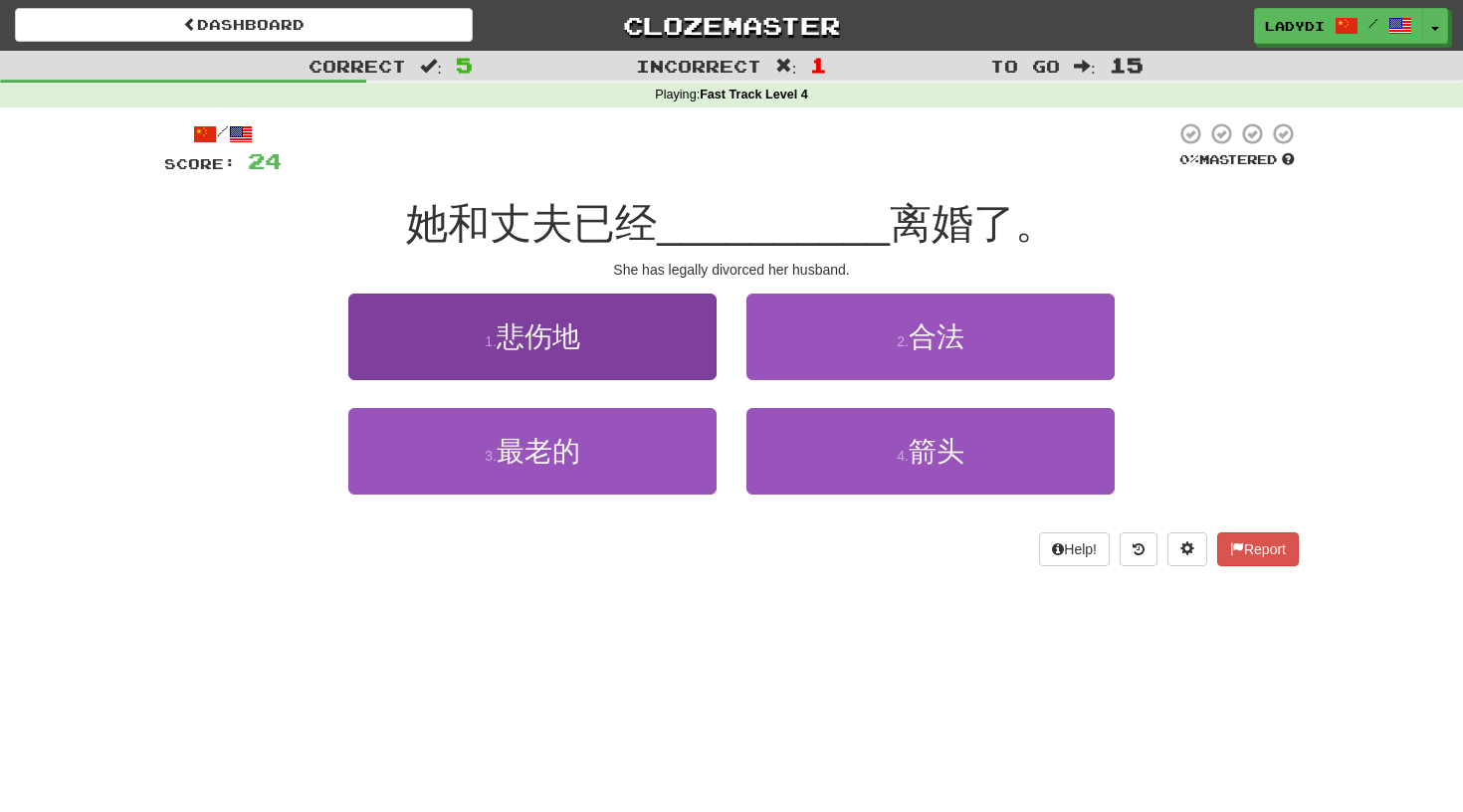 click on "1 .  悲伤地" at bounding box center (532, 336) 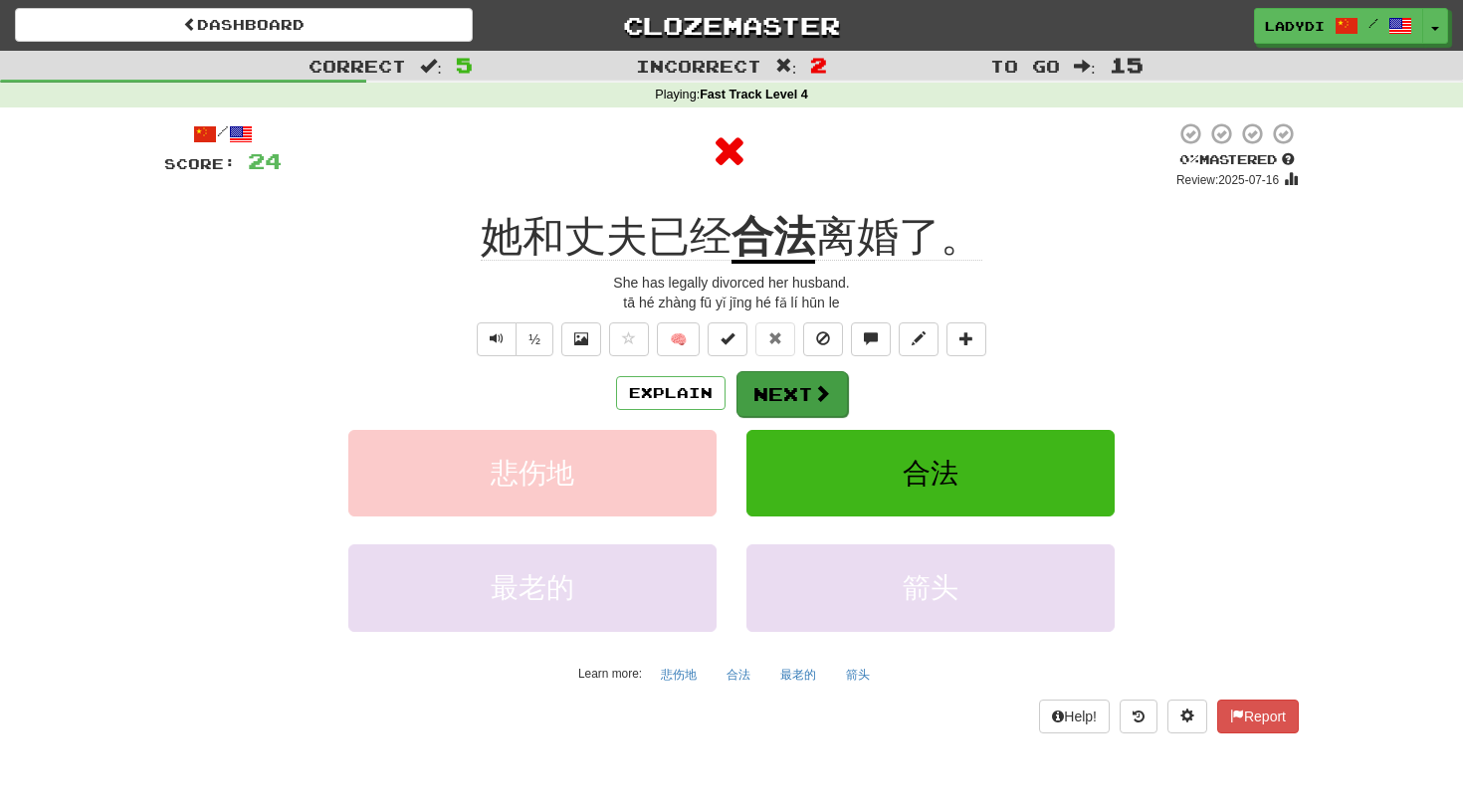 click on "Next" at bounding box center (792, 394) 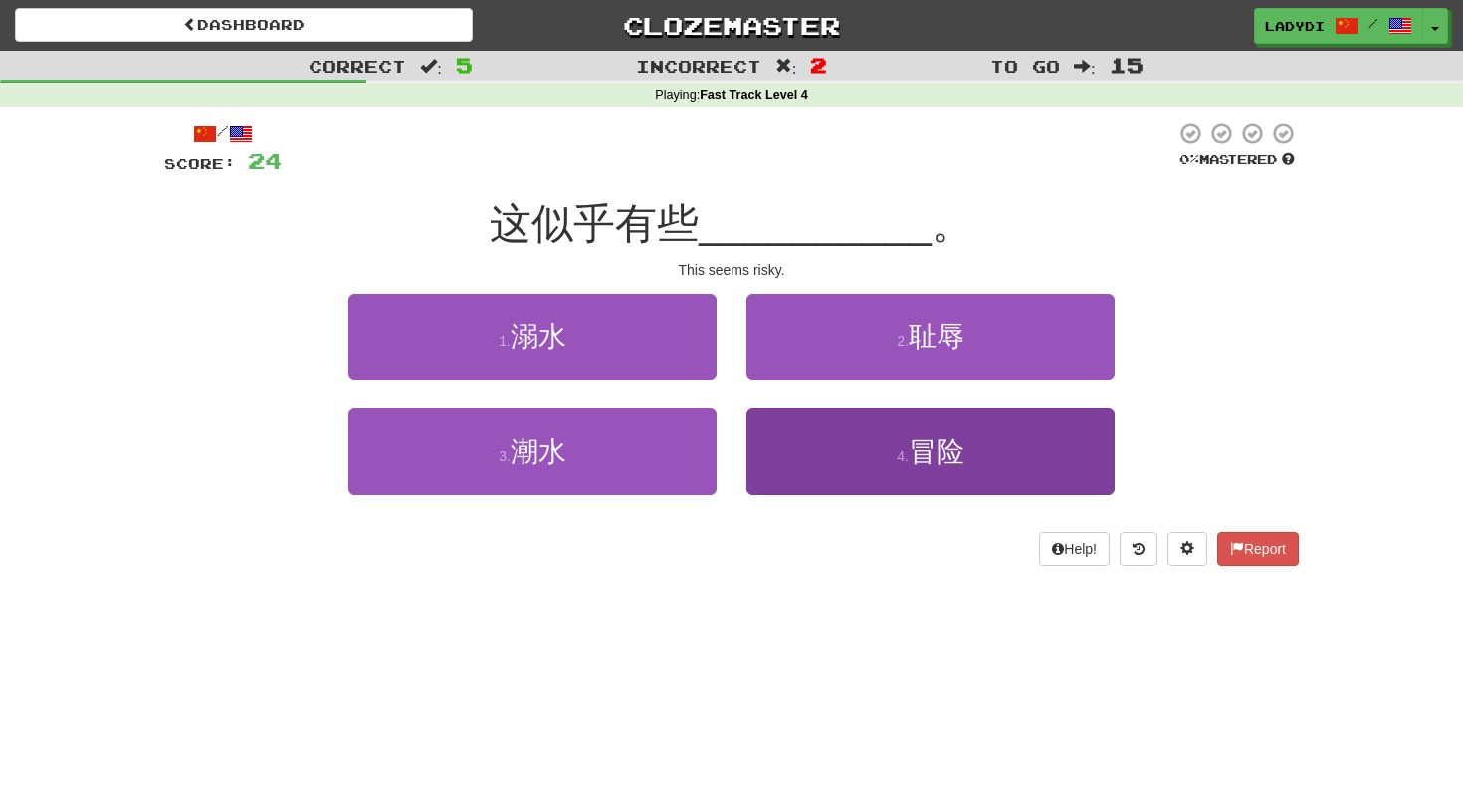click on "4 .  冒险" at bounding box center [931, 451] 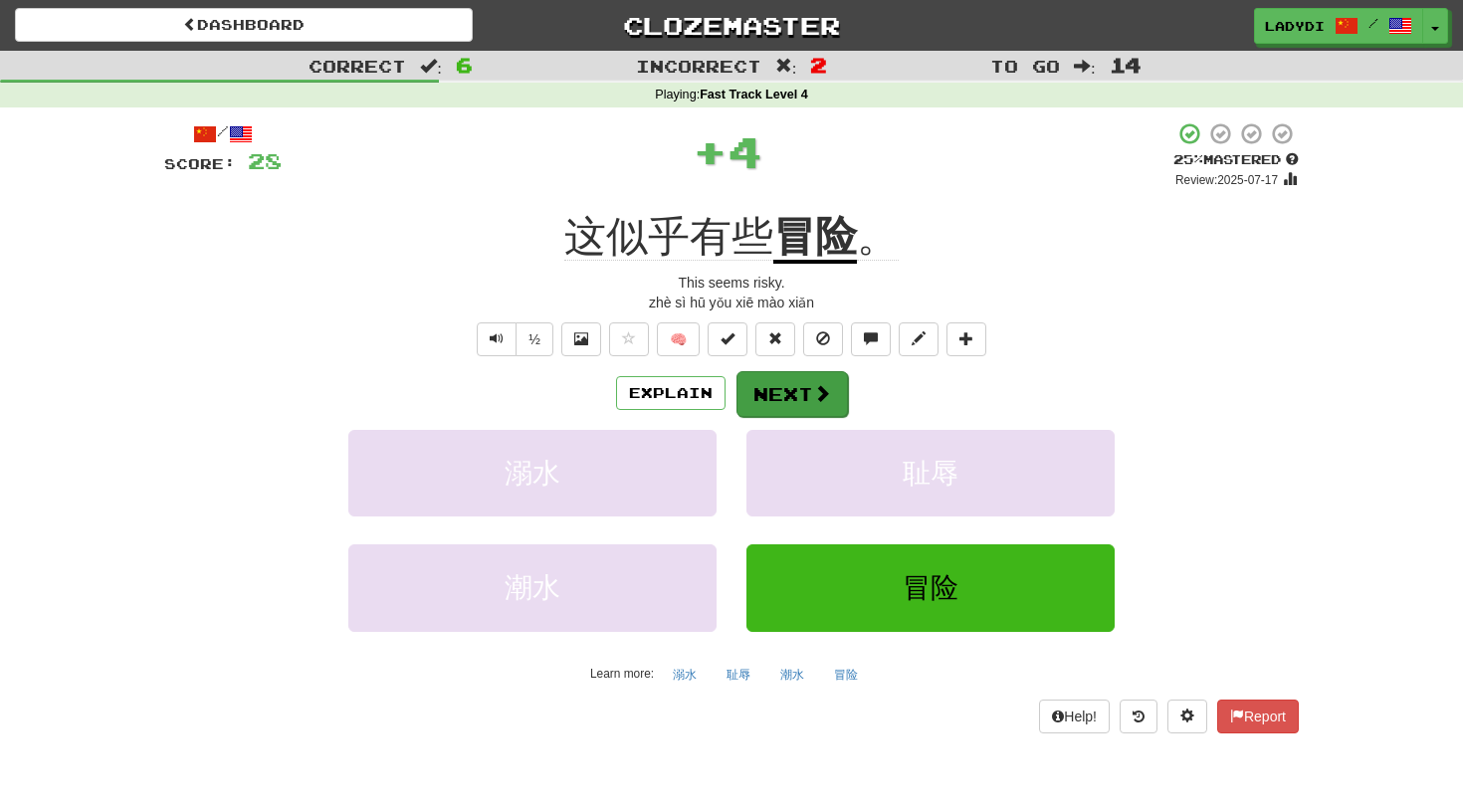 click on "Next" at bounding box center (792, 394) 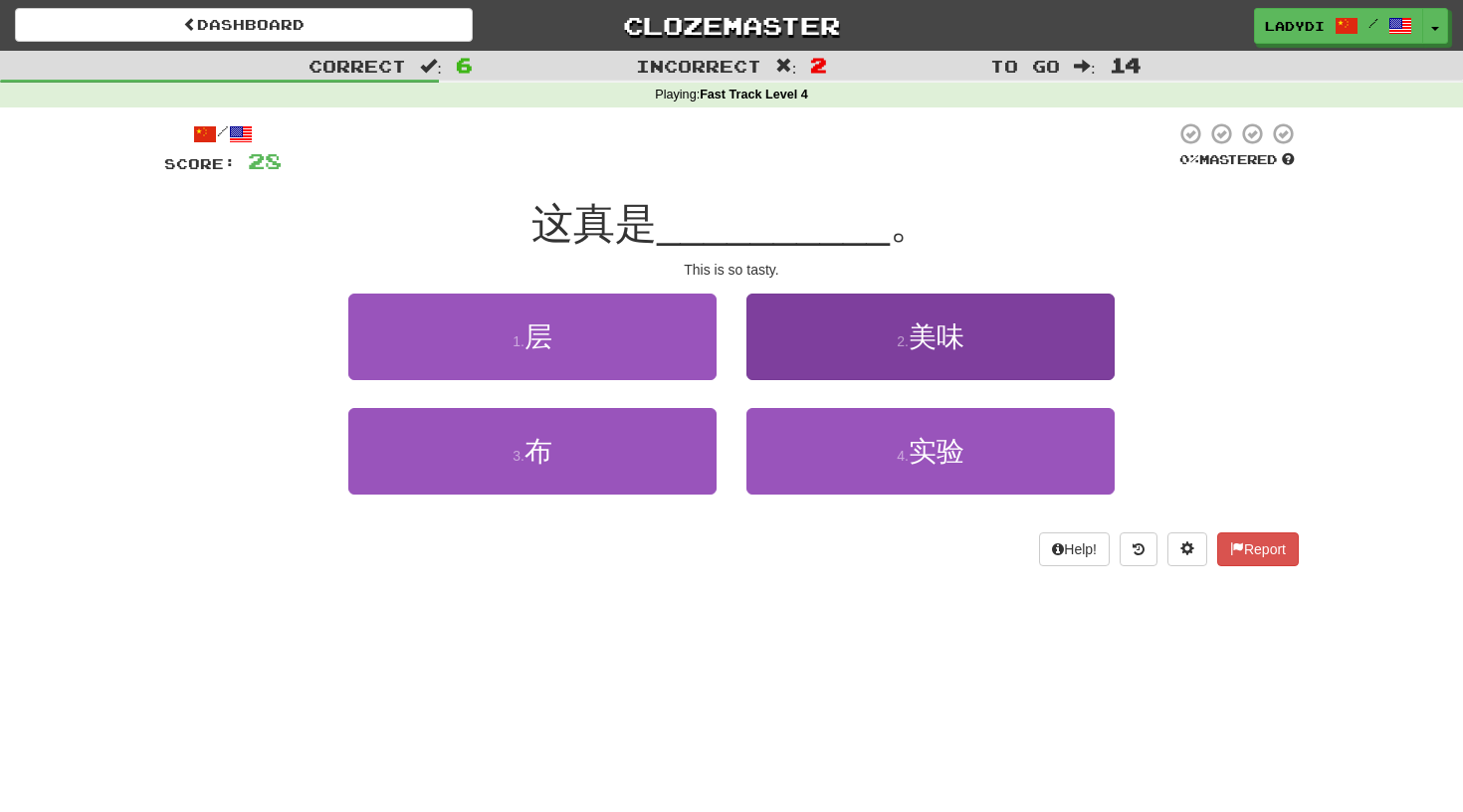 click on "2 .  美味" at bounding box center (931, 336) 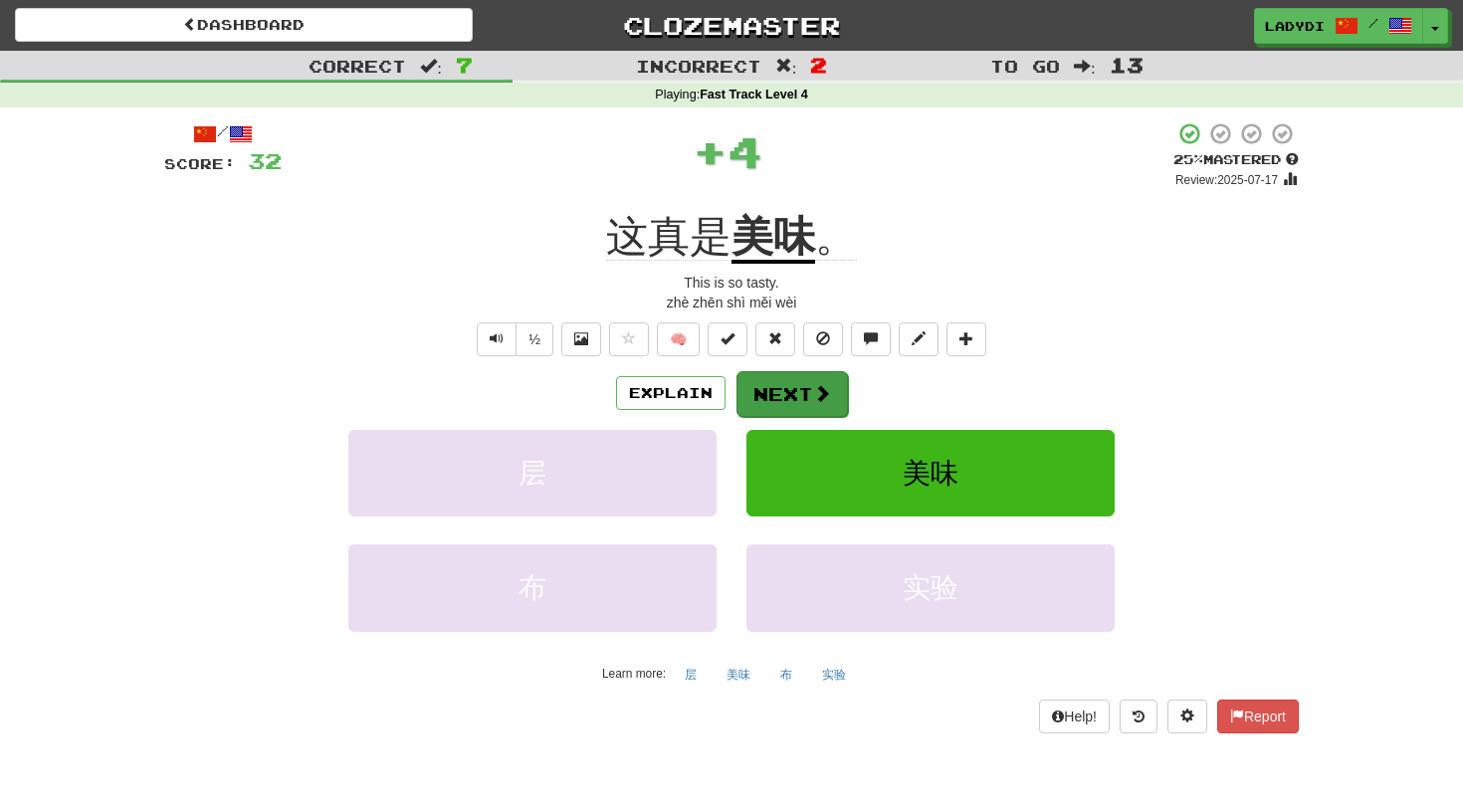 click on "Next" at bounding box center [792, 394] 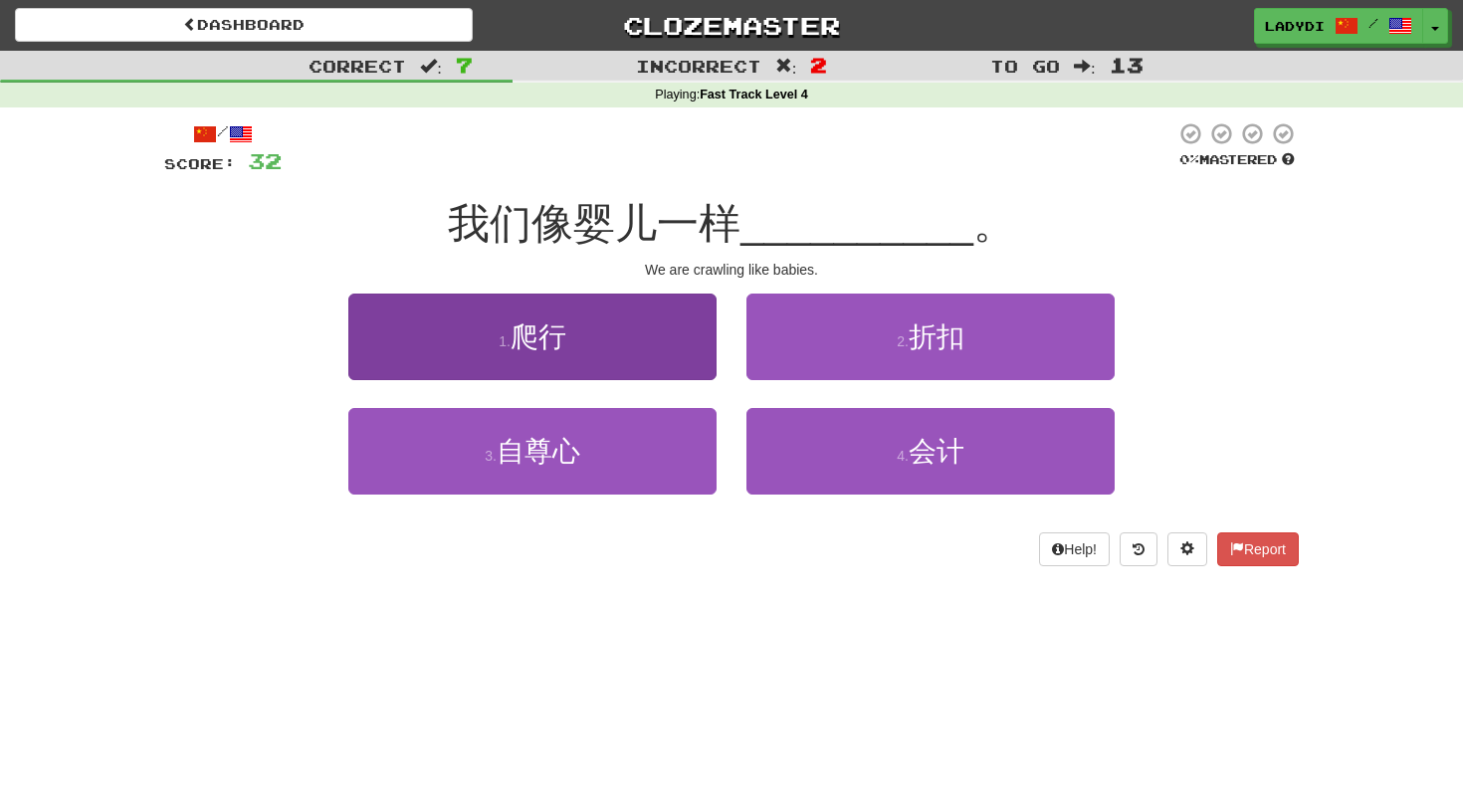 click on "1 .  爬行" at bounding box center [532, 336] 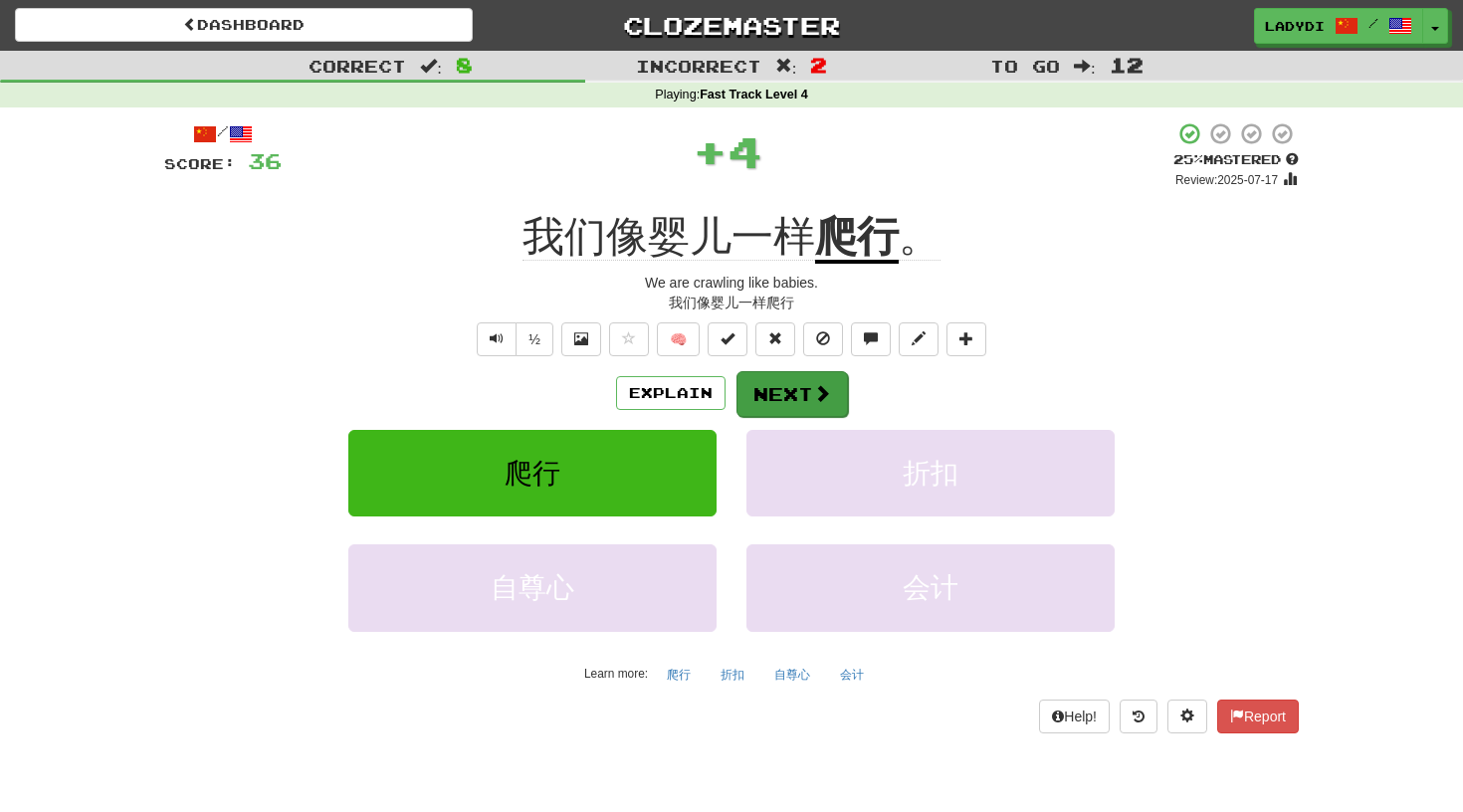 click on "Next" at bounding box center [792, 394] 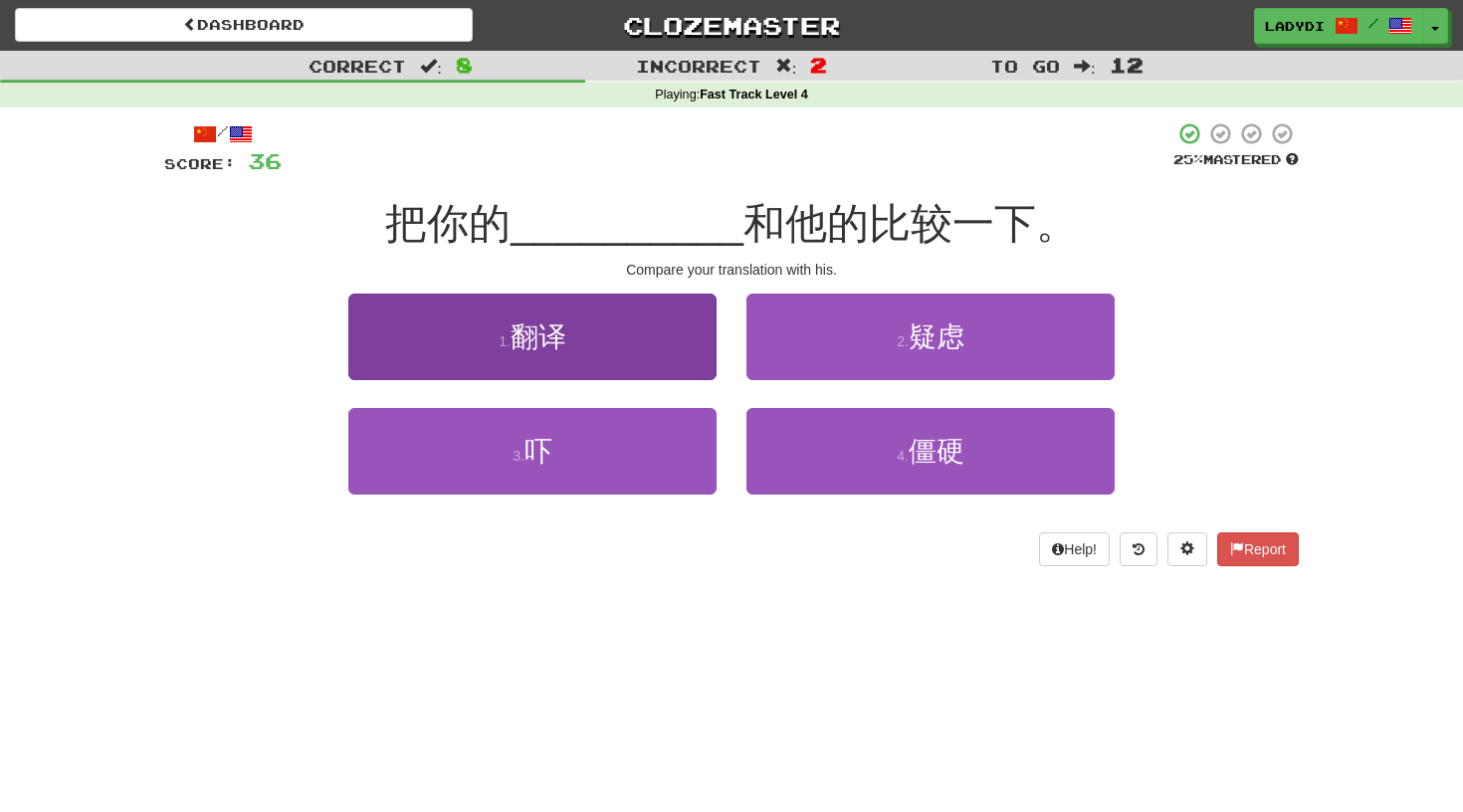 click on "1 .  翻译" at bounding box center [532, 336] 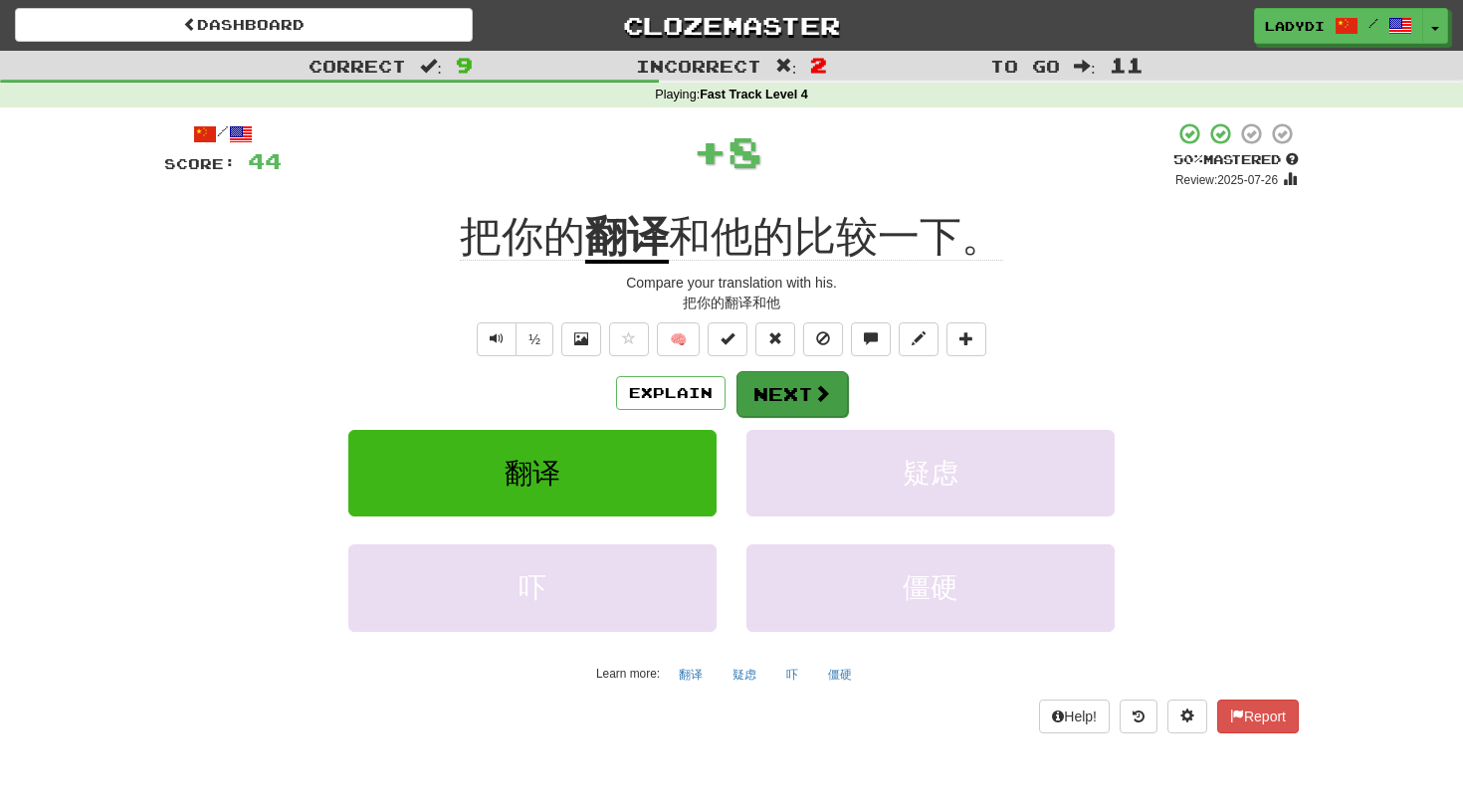 click on "Next" at bounding box center [792, 394] 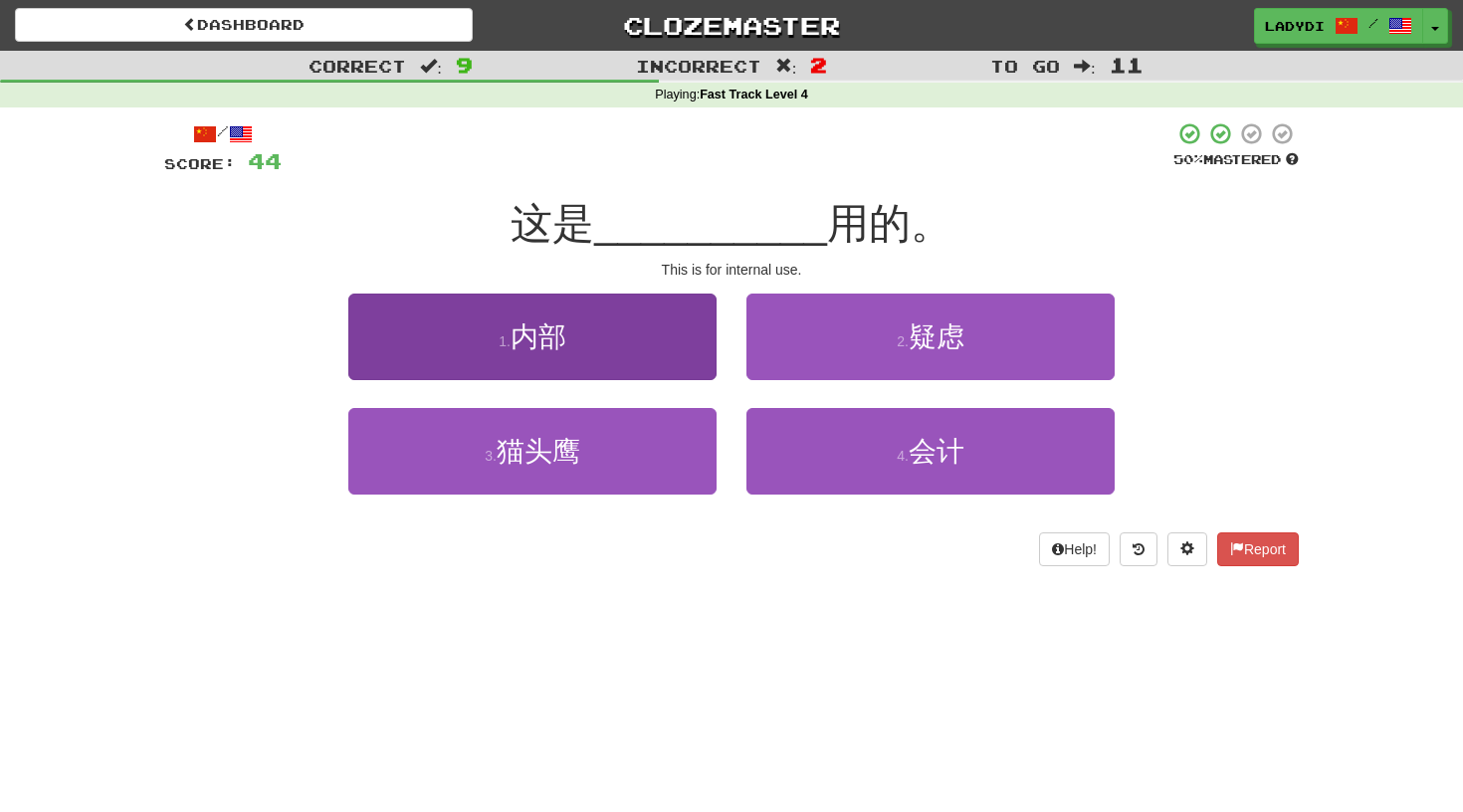 click on "1 .  内部" at bounding box center (532, 336) 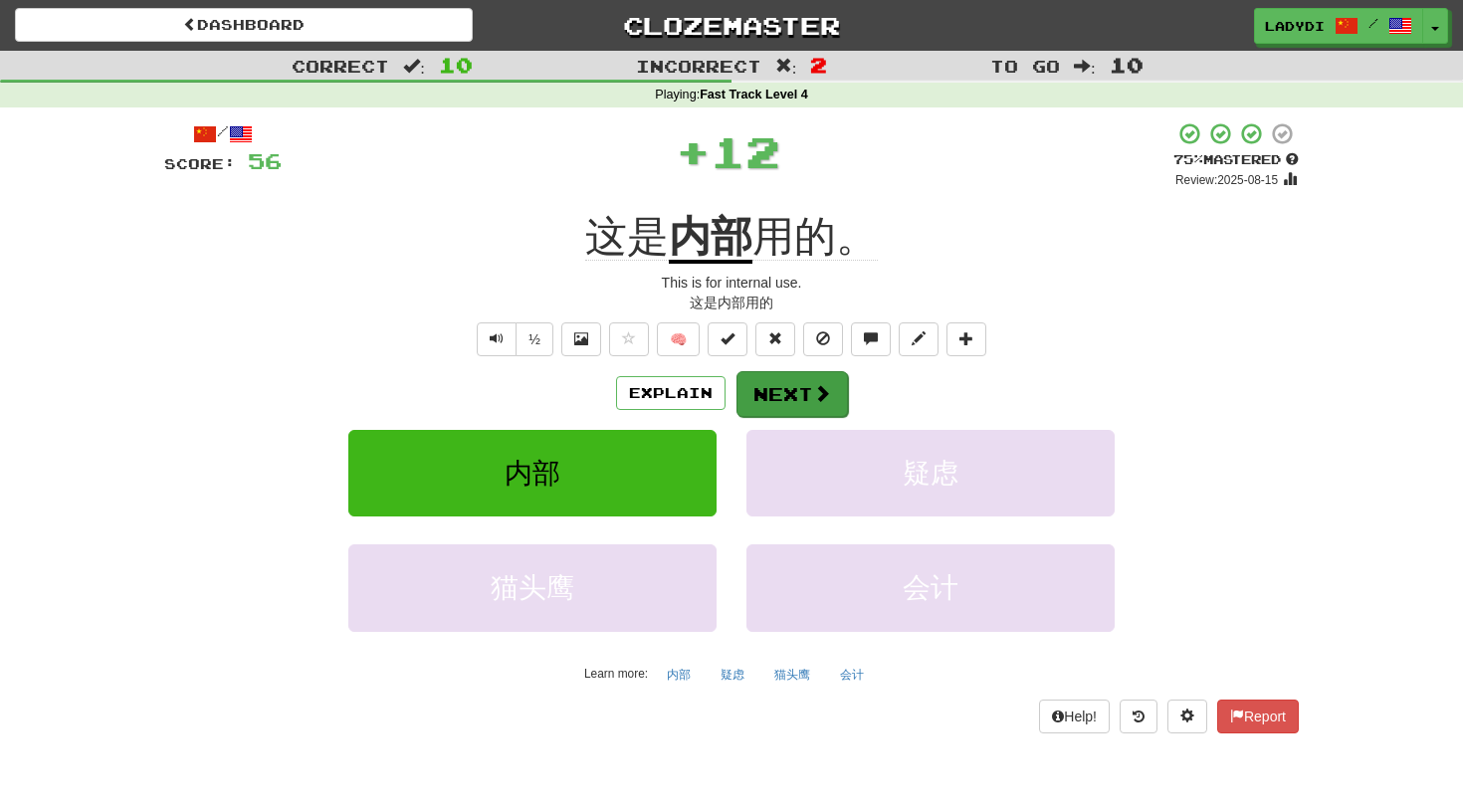 click on "Next" at bounding box center [792, 394] 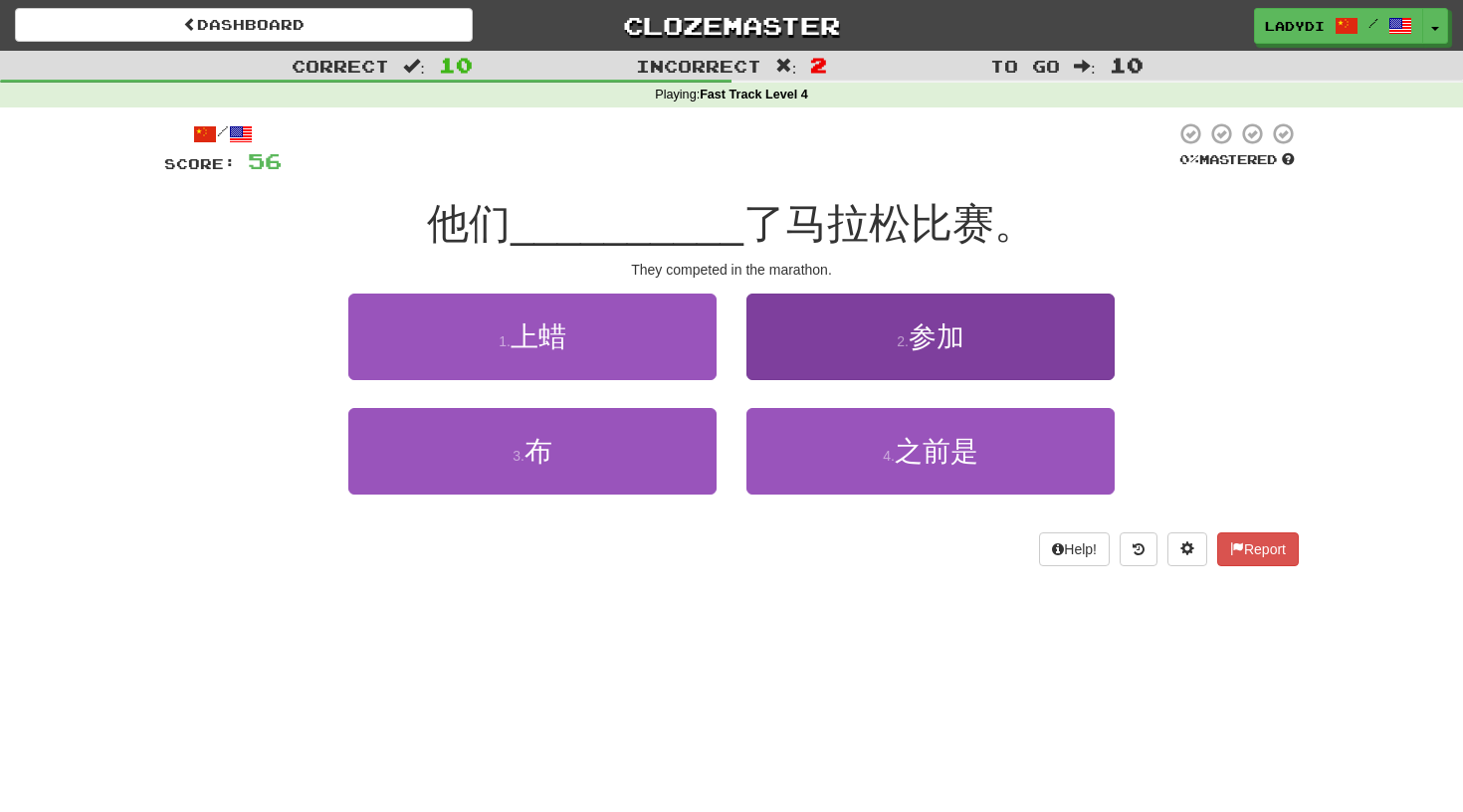 click on "2 .  参加" at bounding box center (931, 336) 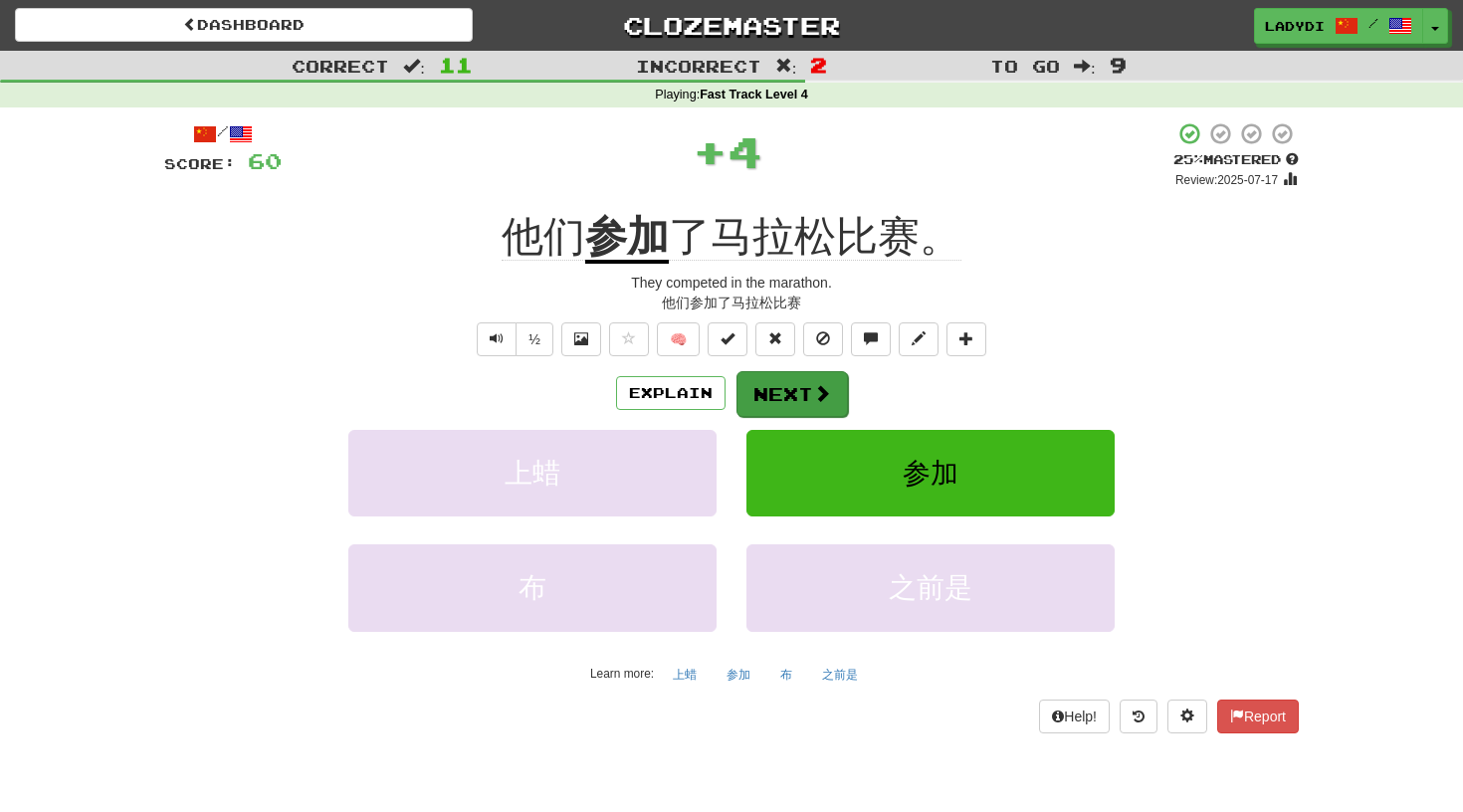 click on "Next" at bounding box center [792, 394] 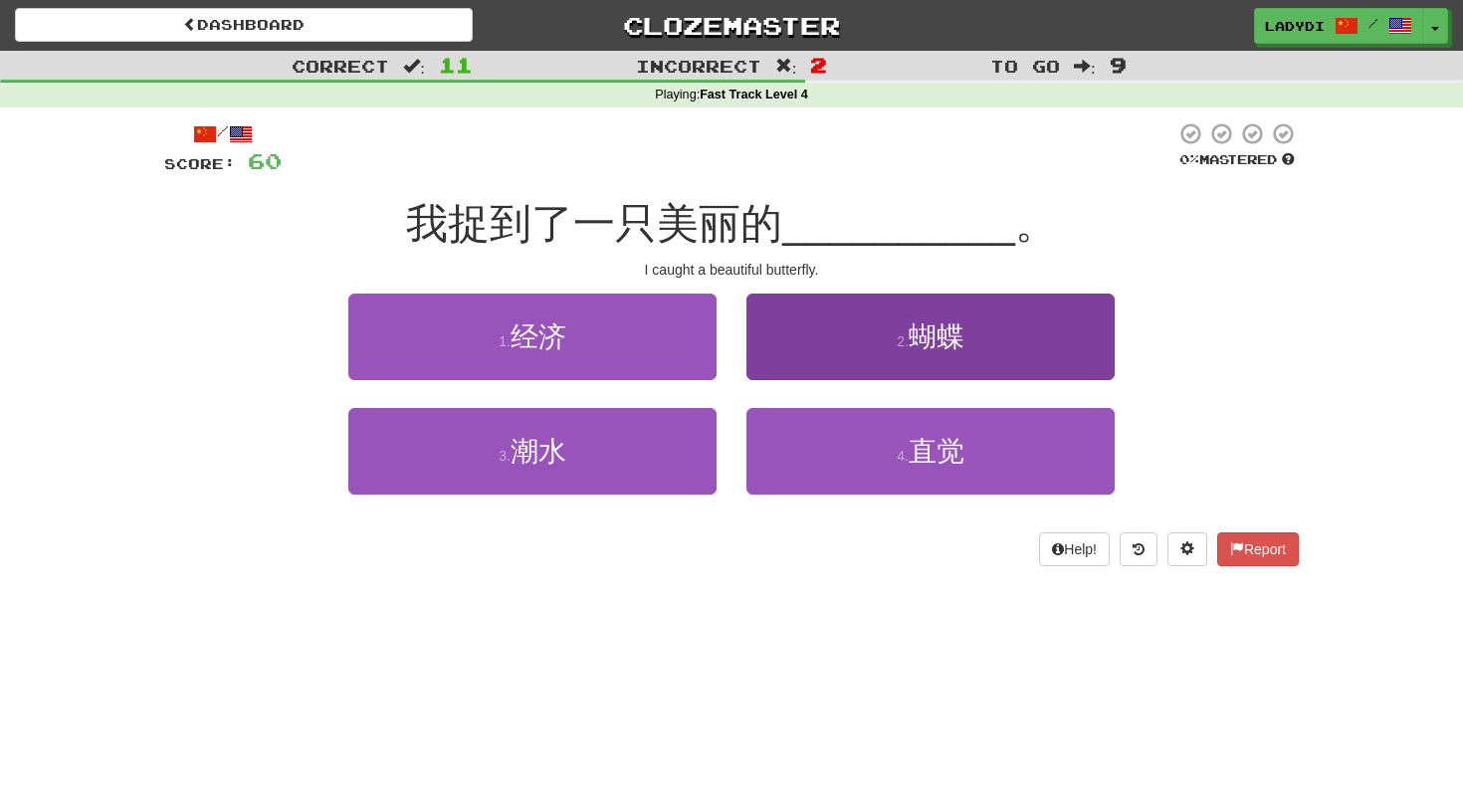 click on "2 .  蝴蝶" at bounding box center (931, 336) 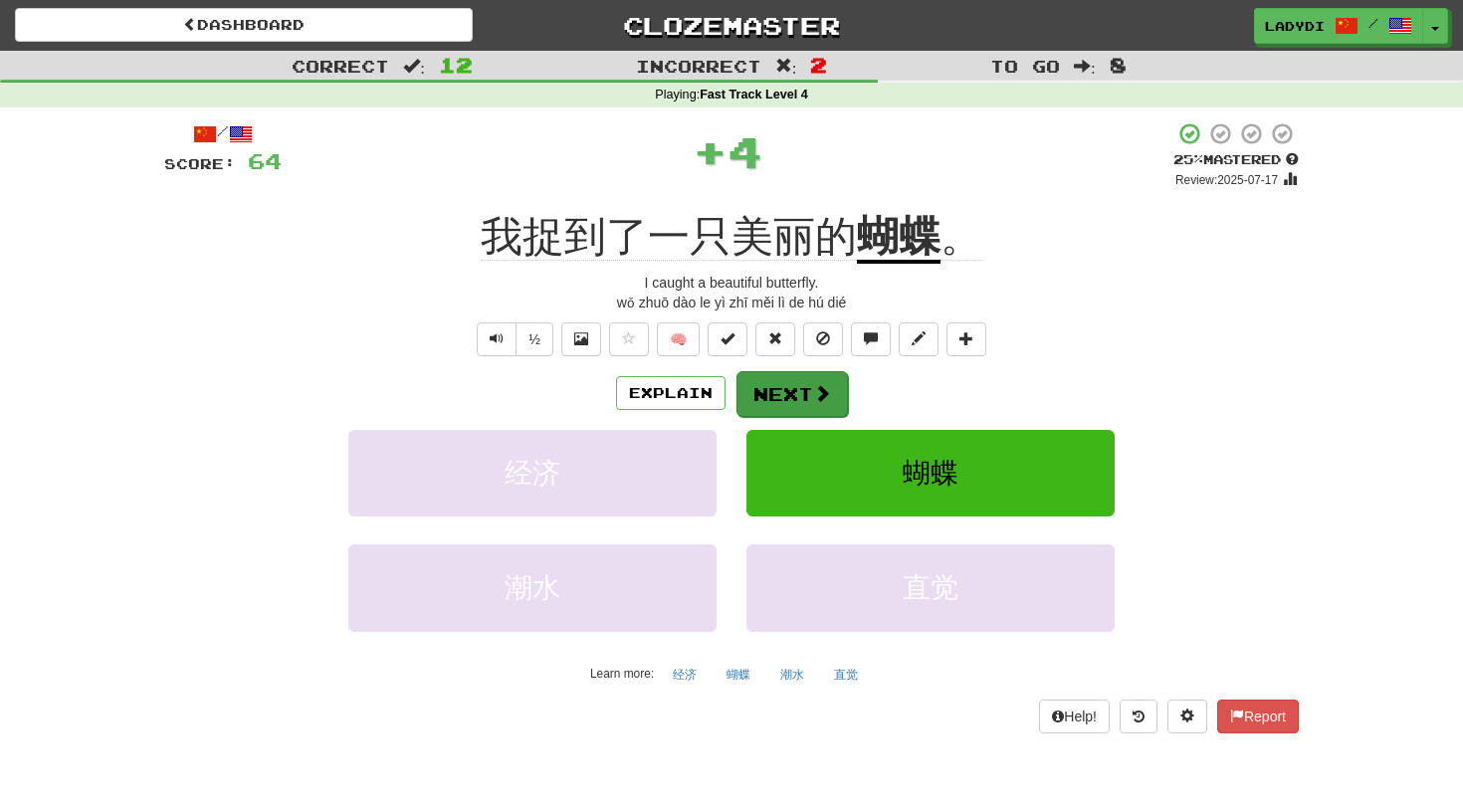 click on "Next" at bounding box center (792, 394) 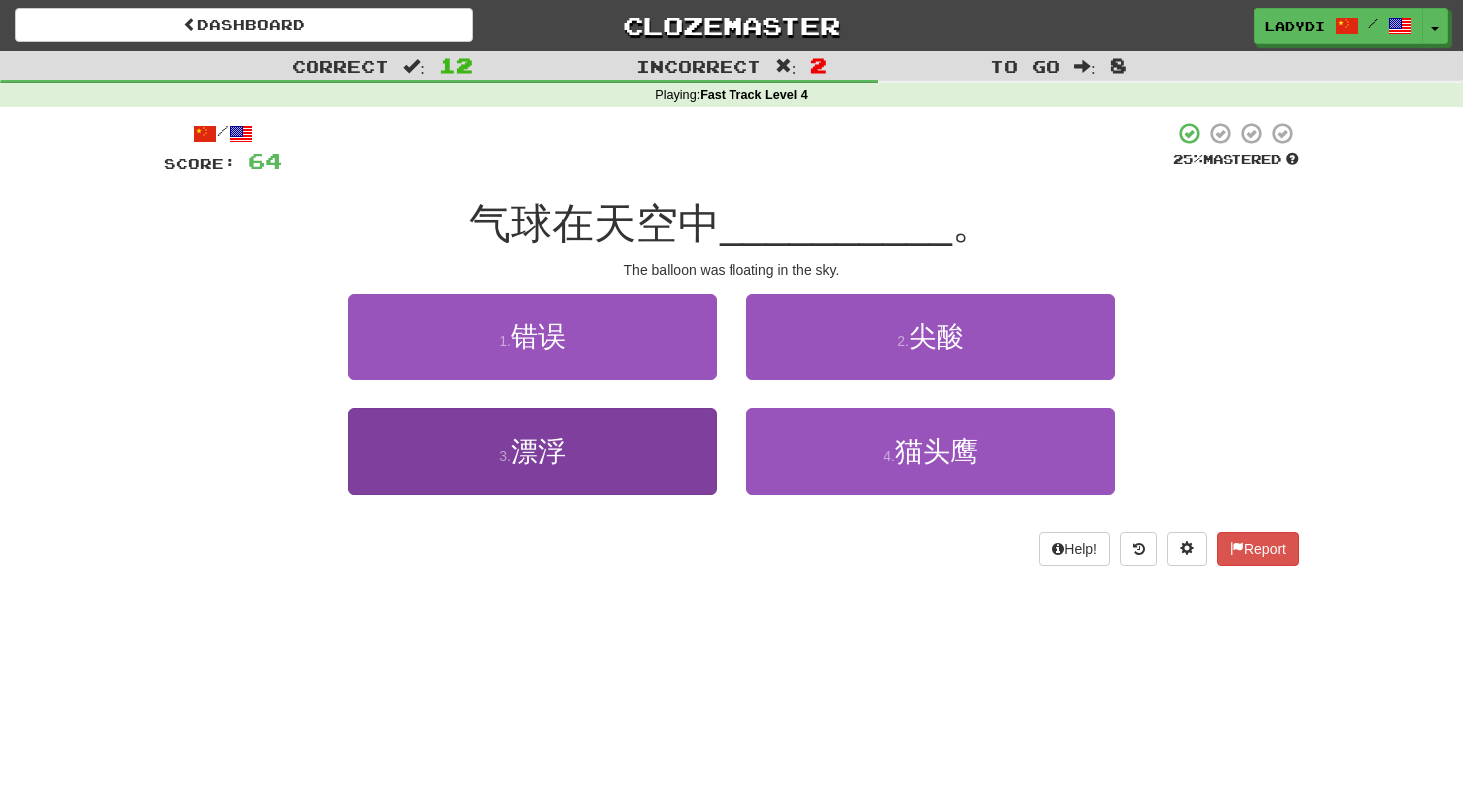 click on "3 .  漂浮" at bounding box center [532, 451] 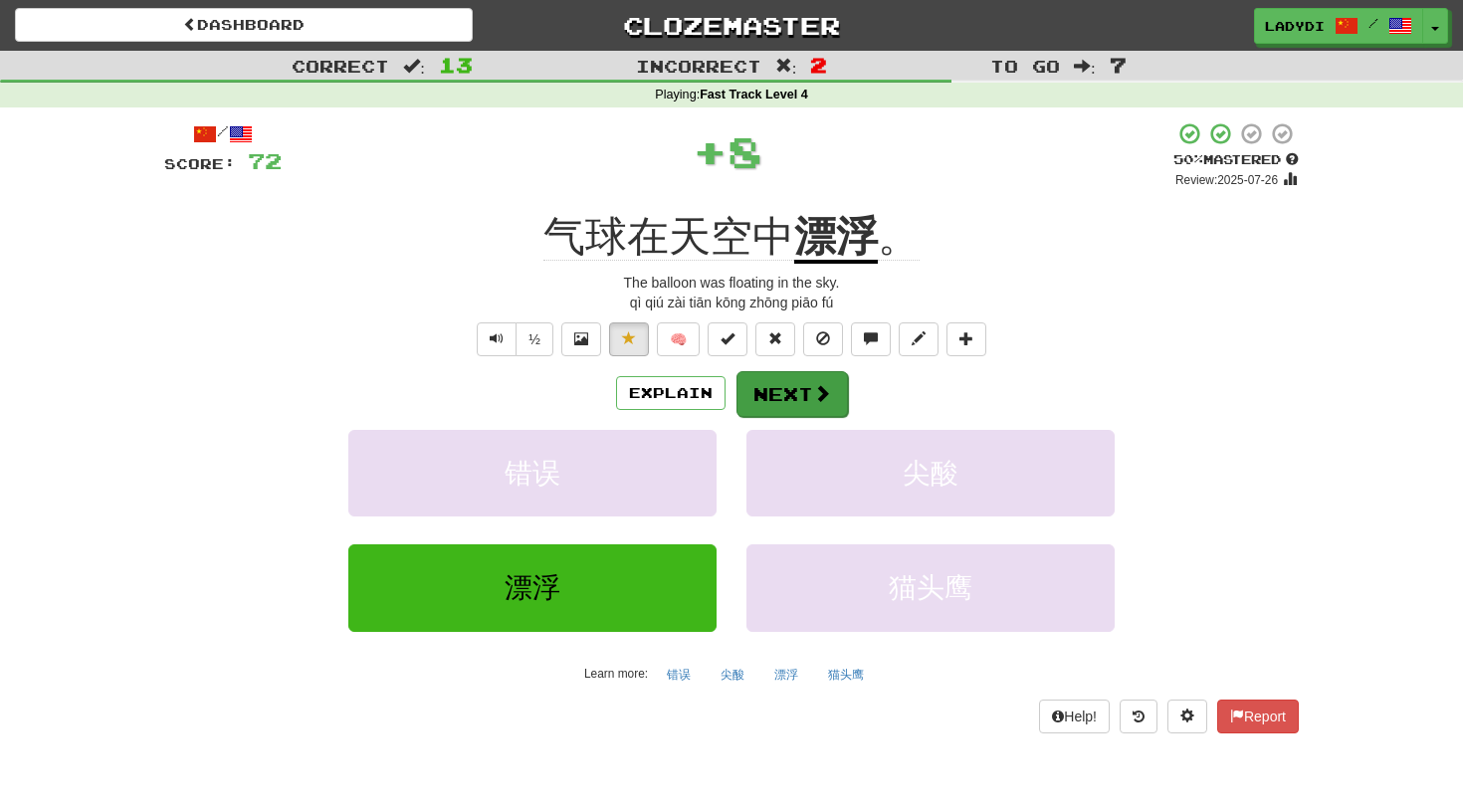 click on "Explain Next" at bounding box center (732, 393) 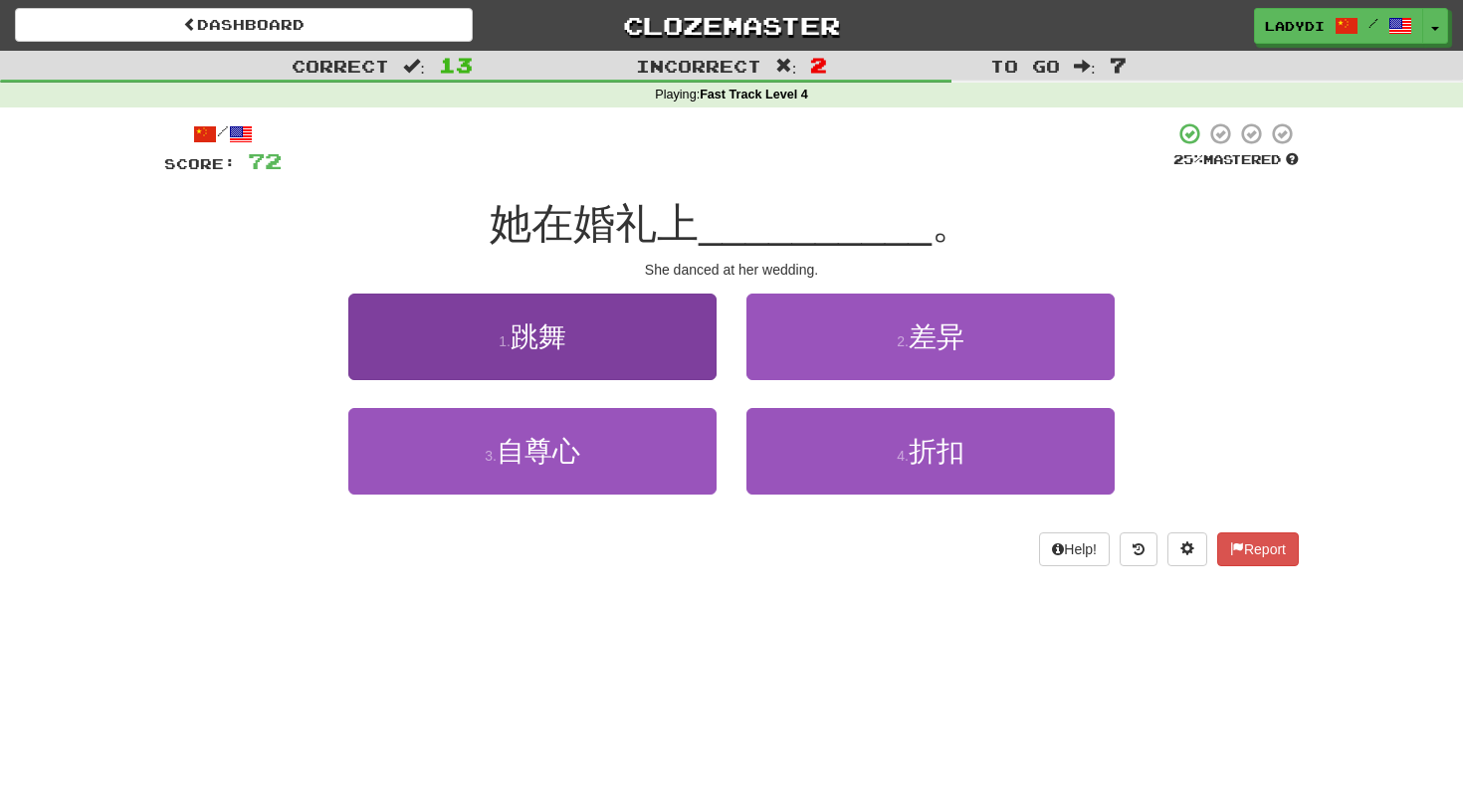 click on "1 .  跳舞" at bounding box center (532, 336) 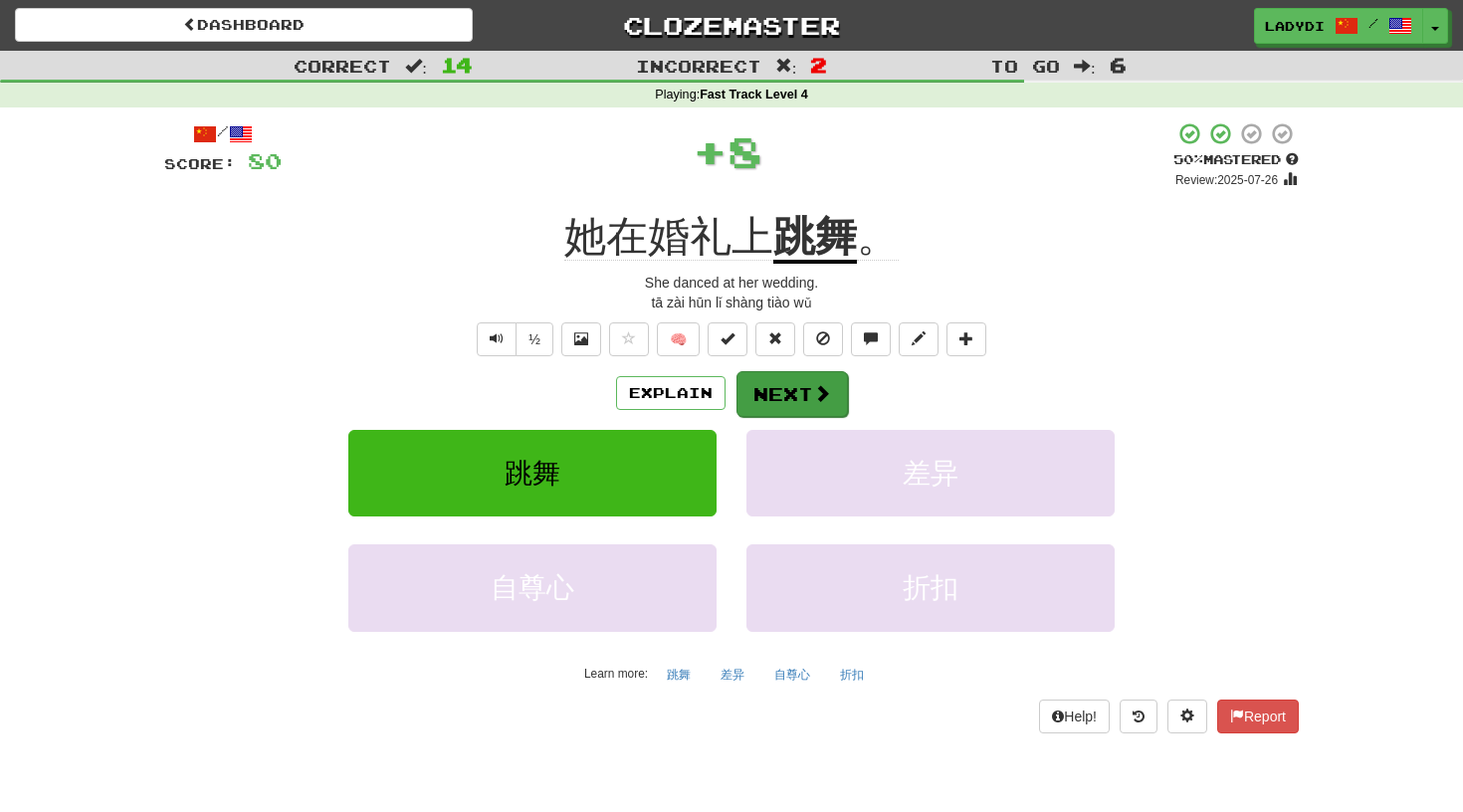 click on "Next" at bounding box center [792, 394] 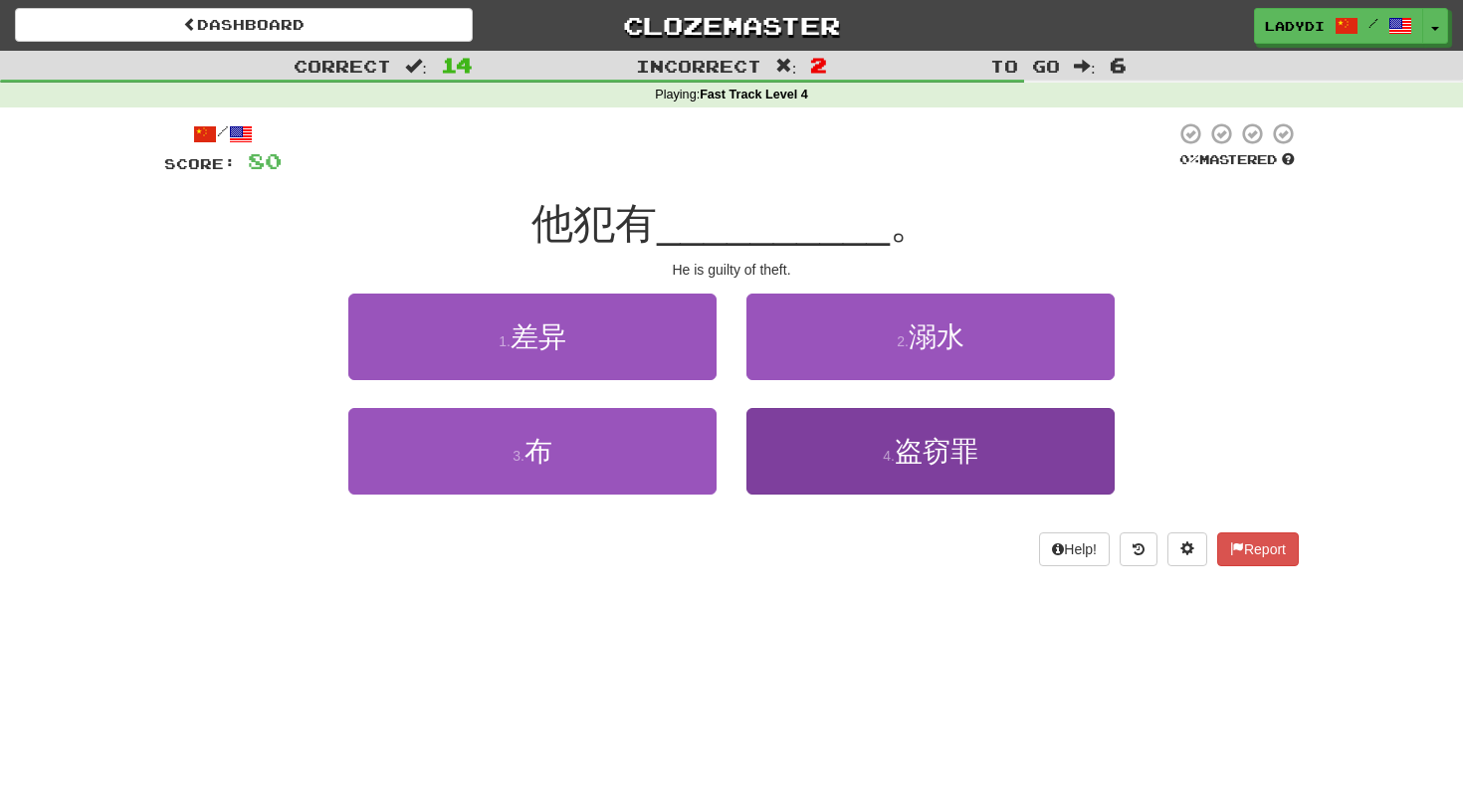 click on "4 .  盗窃罪" at bounding box center [931, 451] 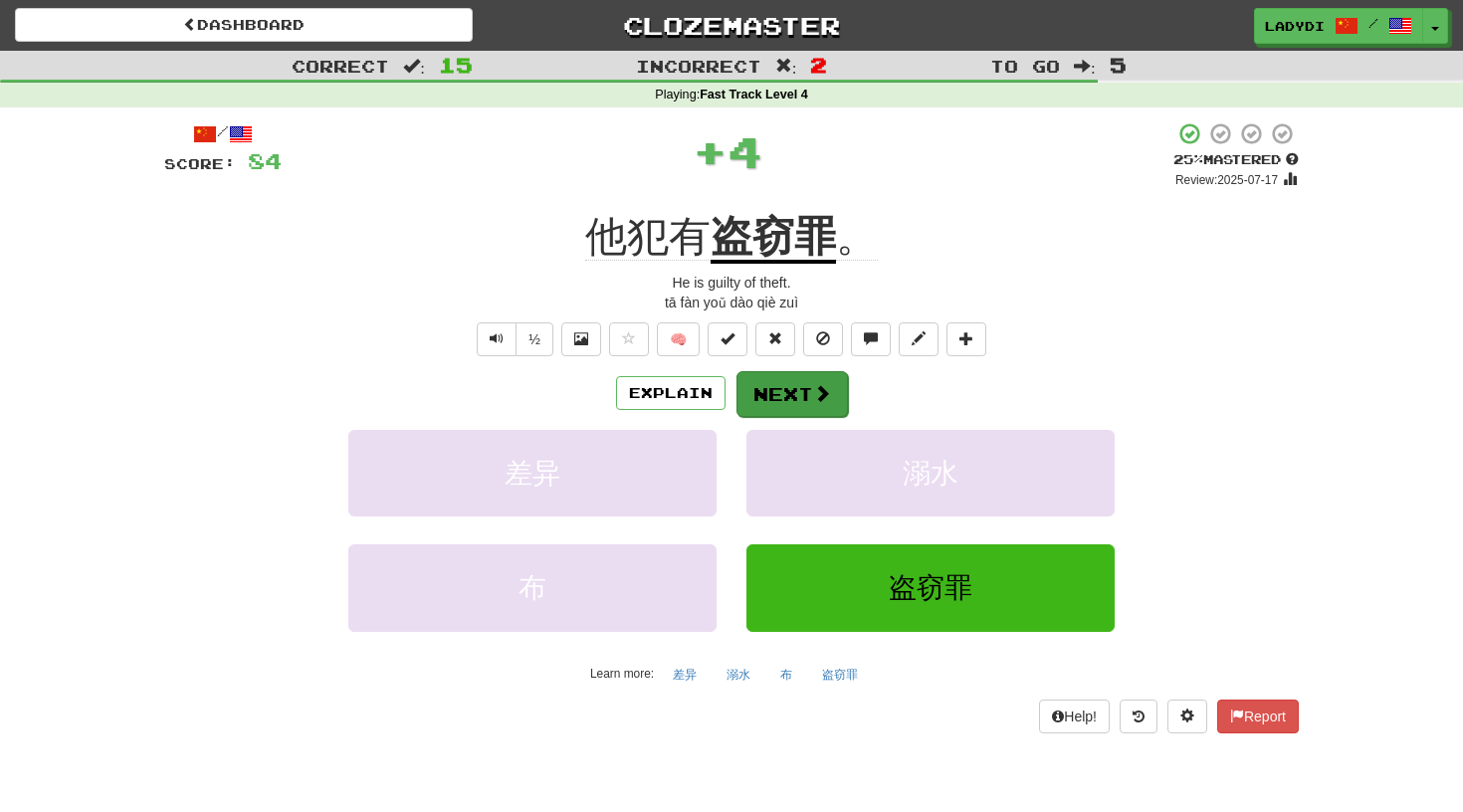 click on "Next" at bounding box center [792, 394] 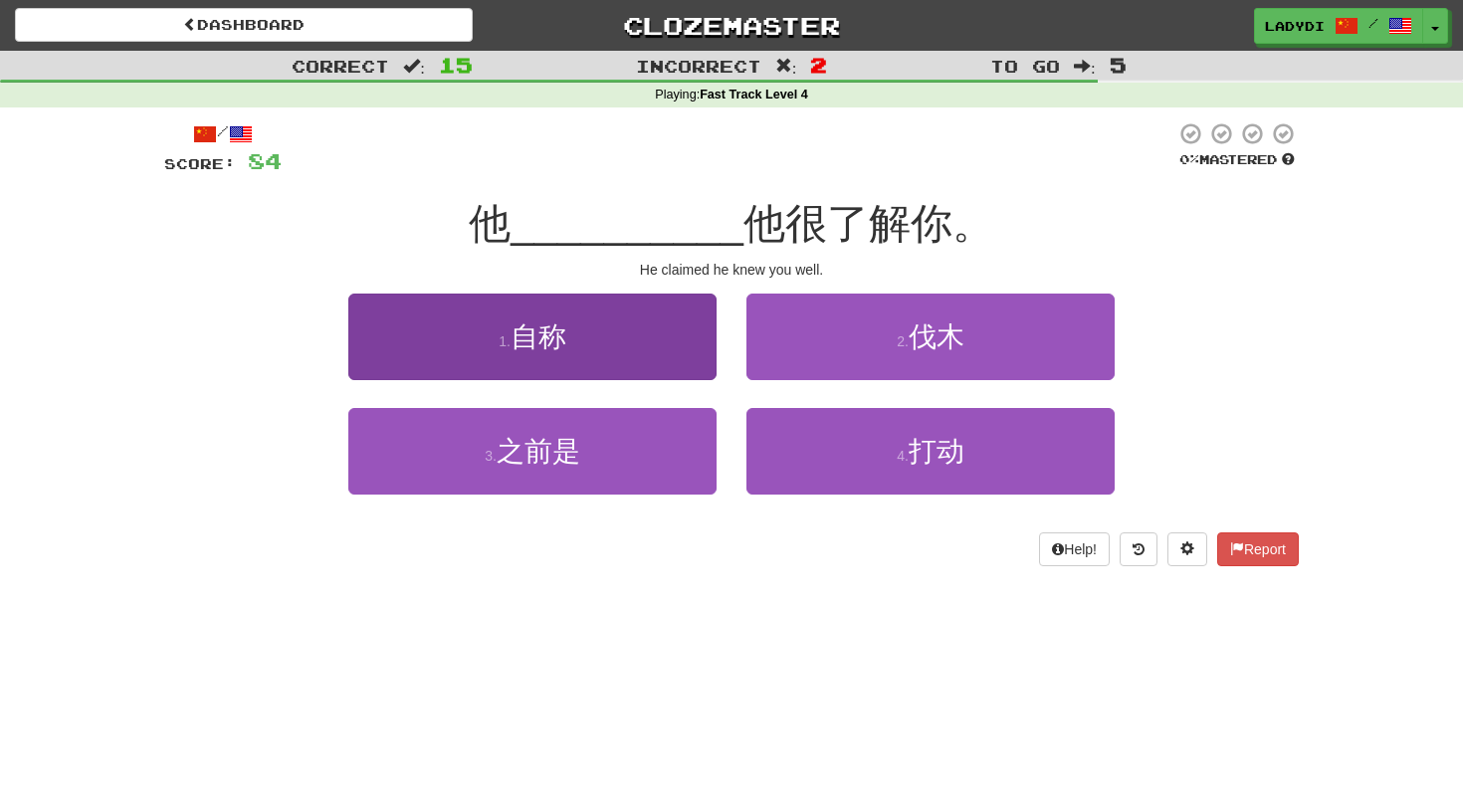 click on "1 .  自称" at bounding box center (532, 336) 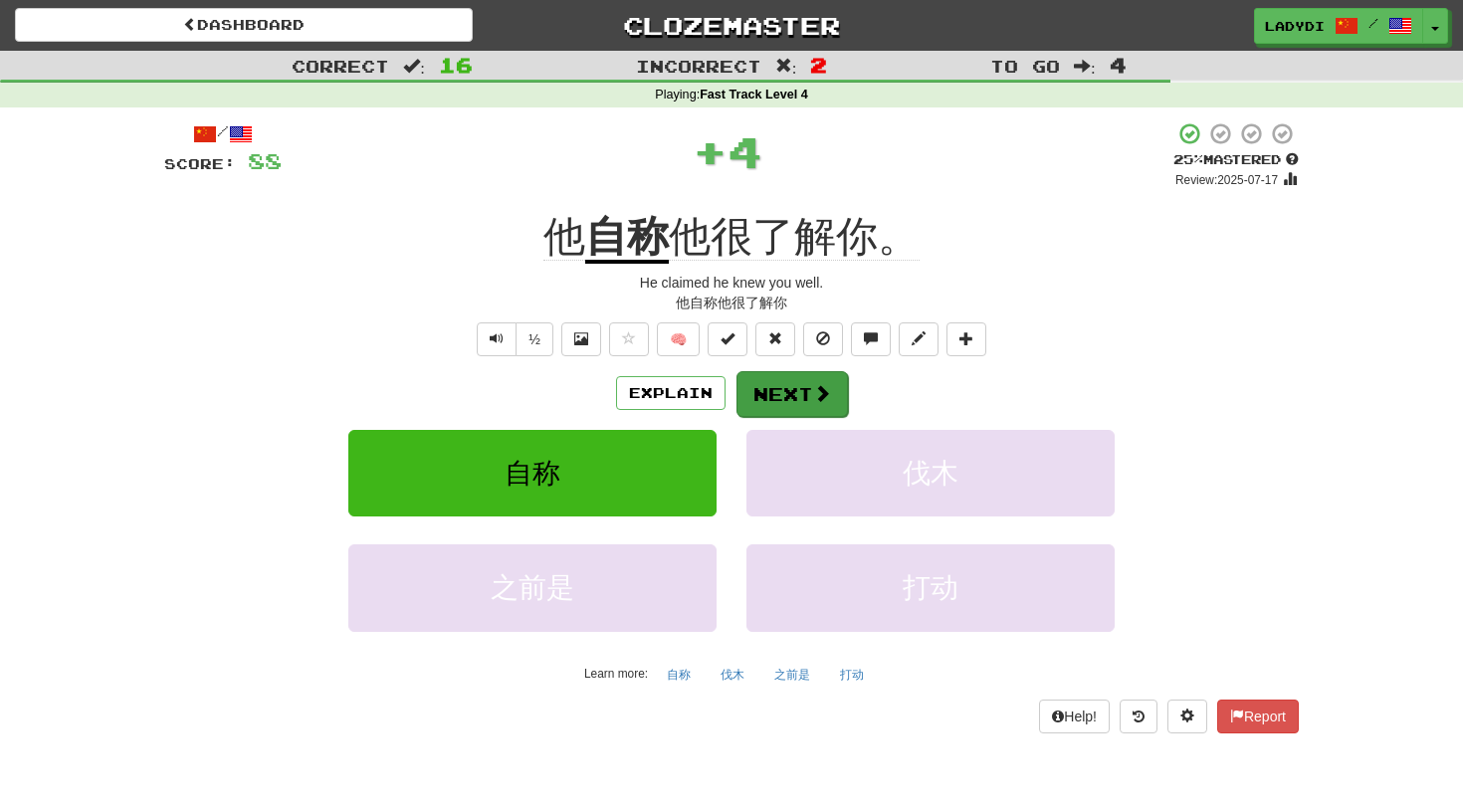click on "Next" at bounding box center (792, 394) 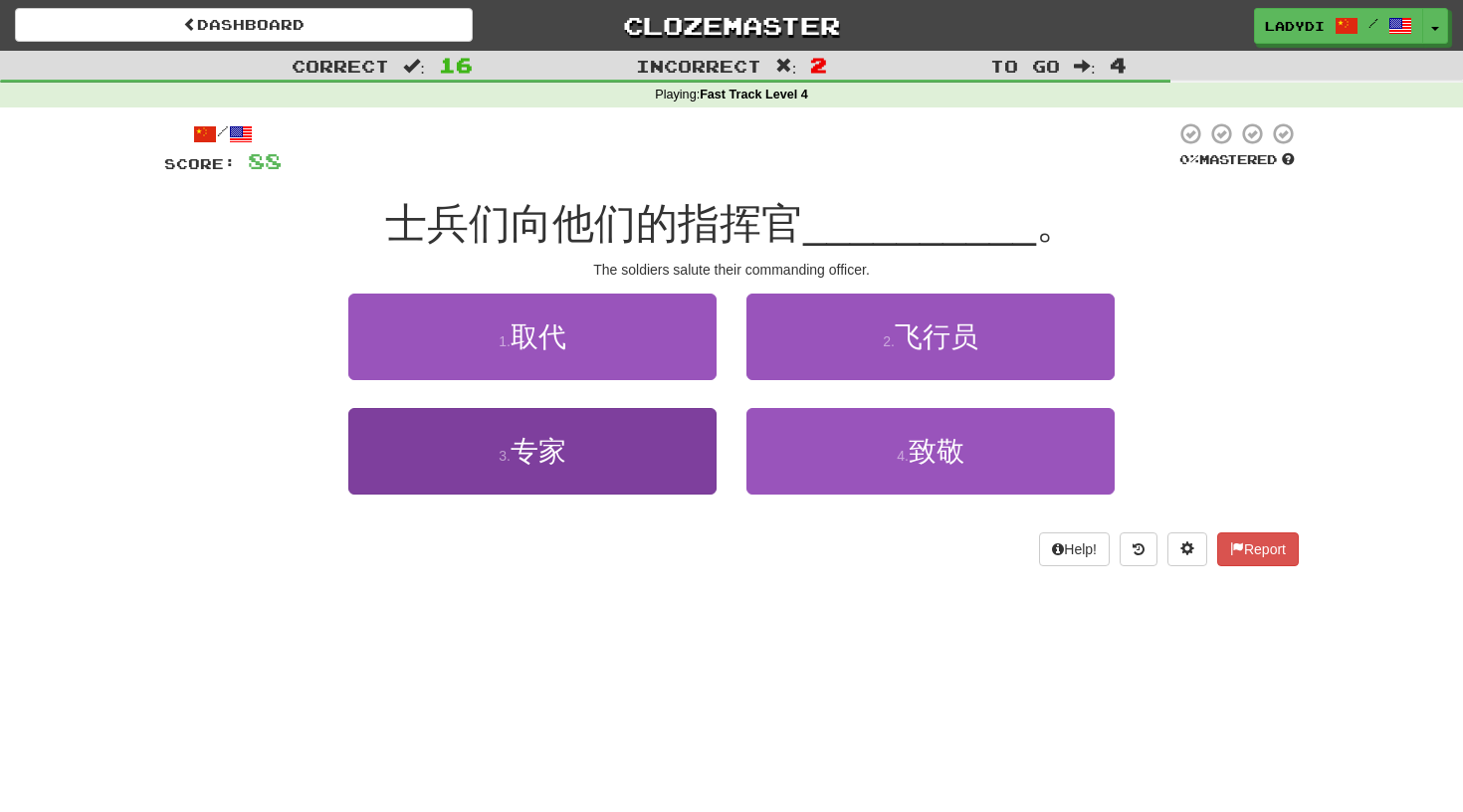 click on "3 .  专家" at bounding box center [532, 451] 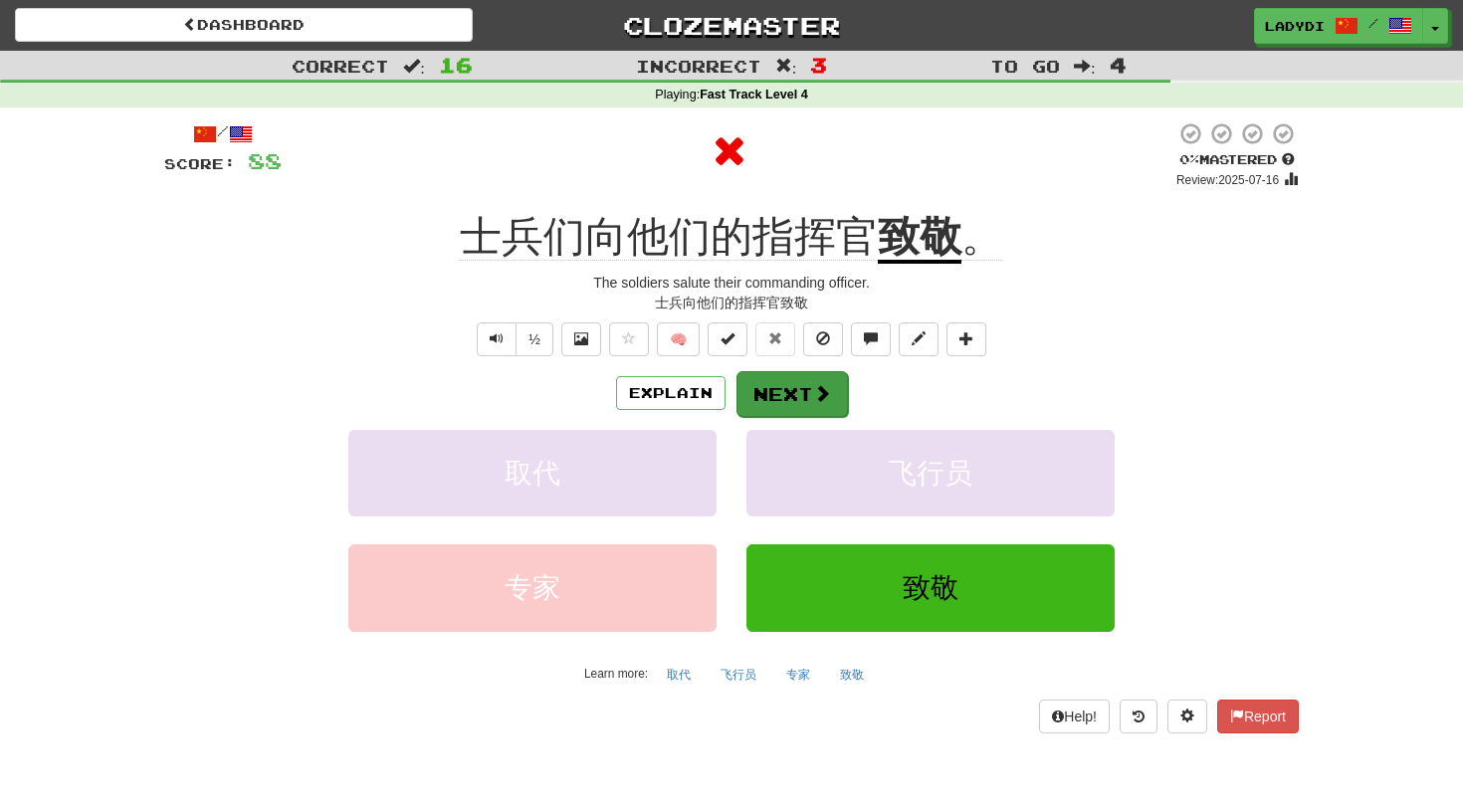 click on "Next" at bounding box center (792, 394) 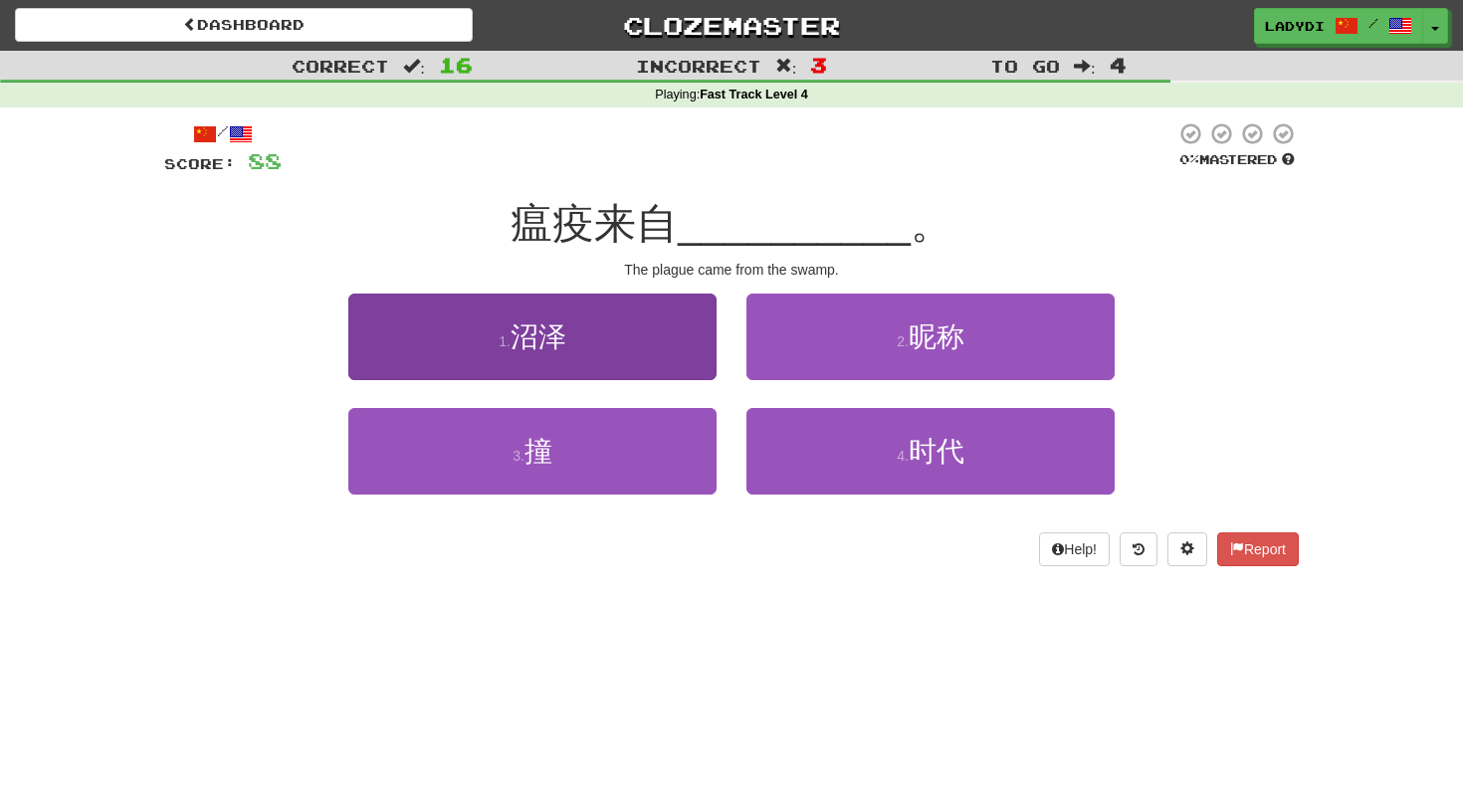 click on "1 .  沼泽" at bounding box center [532, 336] 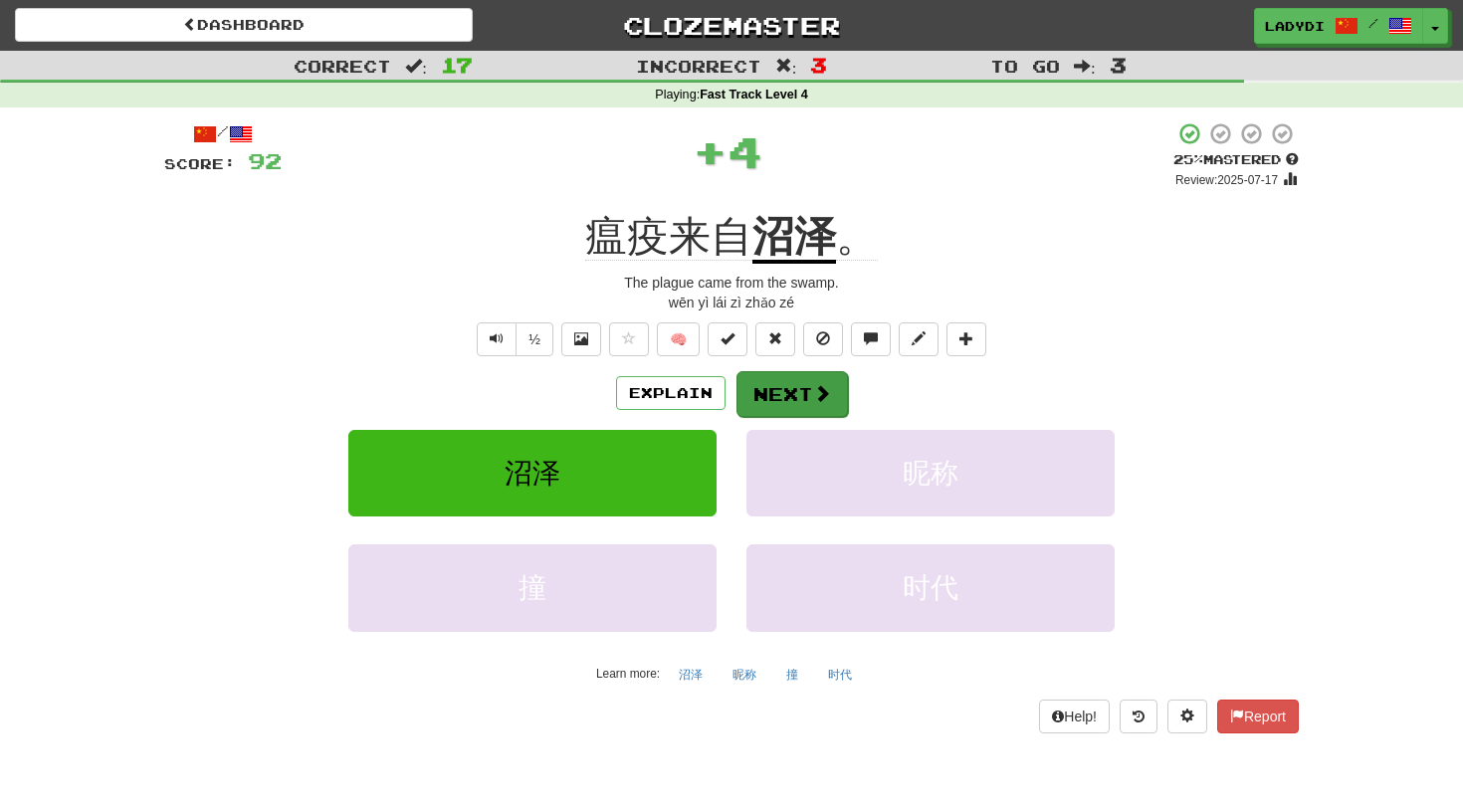 click on "Next" at bounding box center [792, 394] 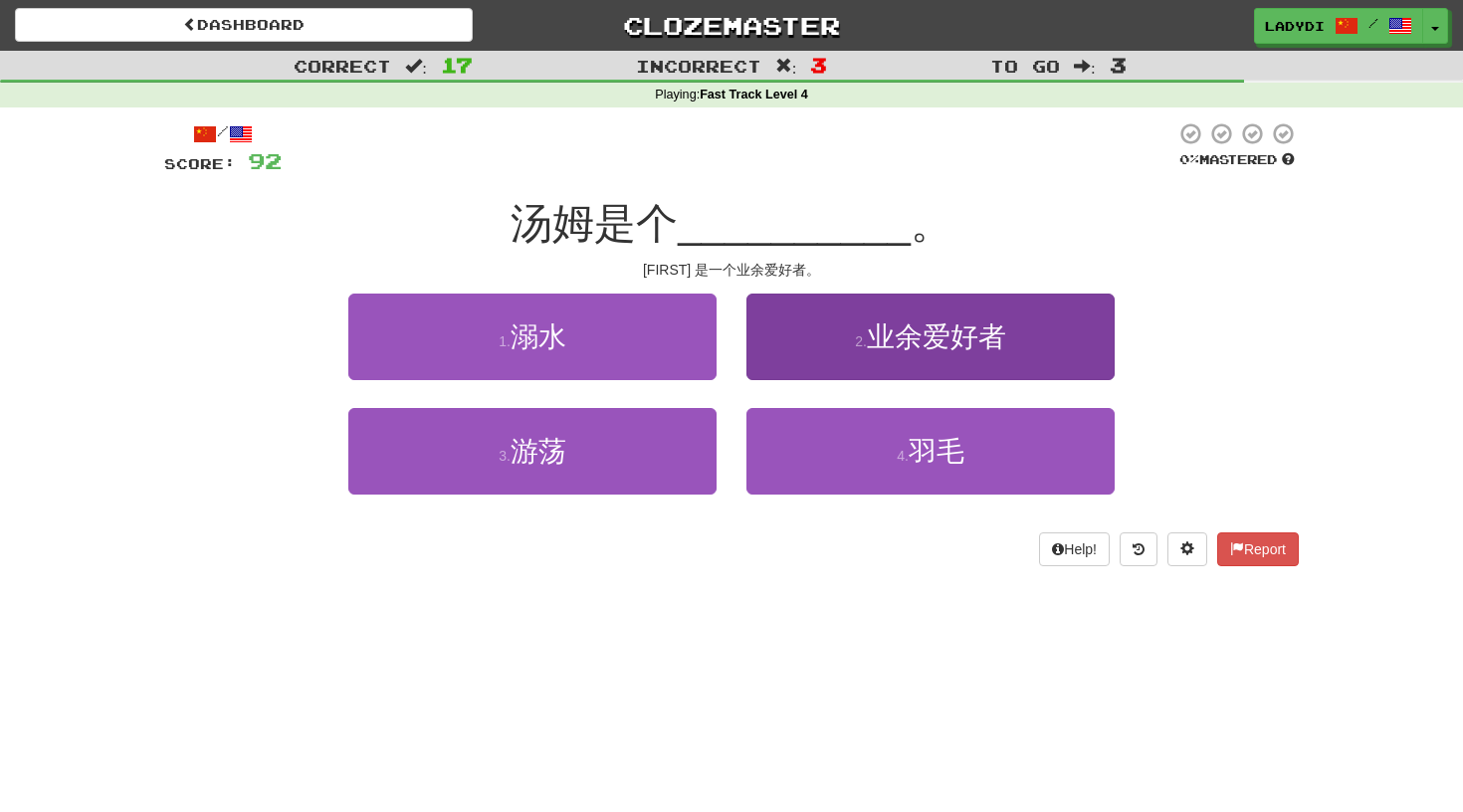 click on "2 .  业余爱好者" at bounding box center [931, 336] 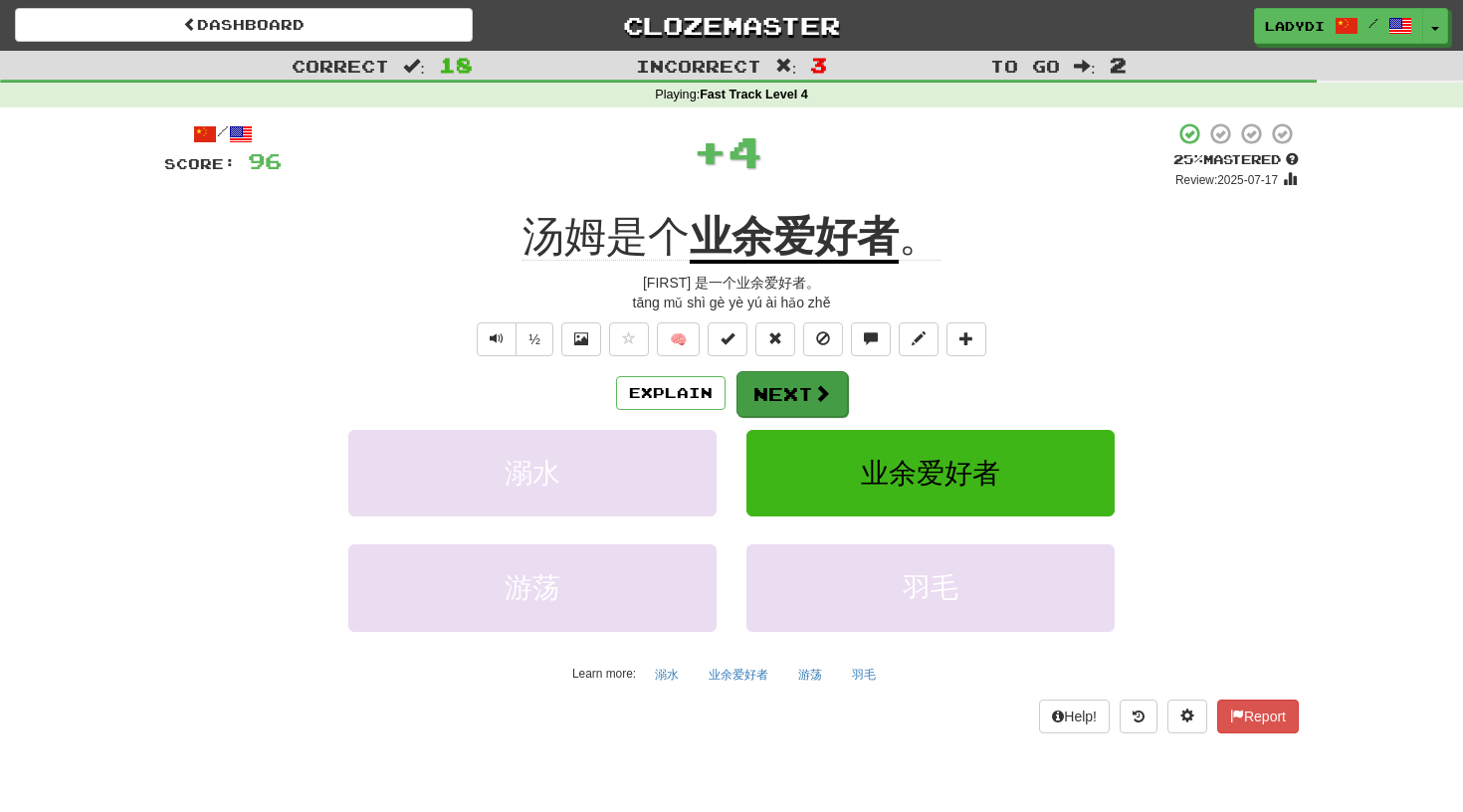 click on "Next" at bounding box center (792, 394) 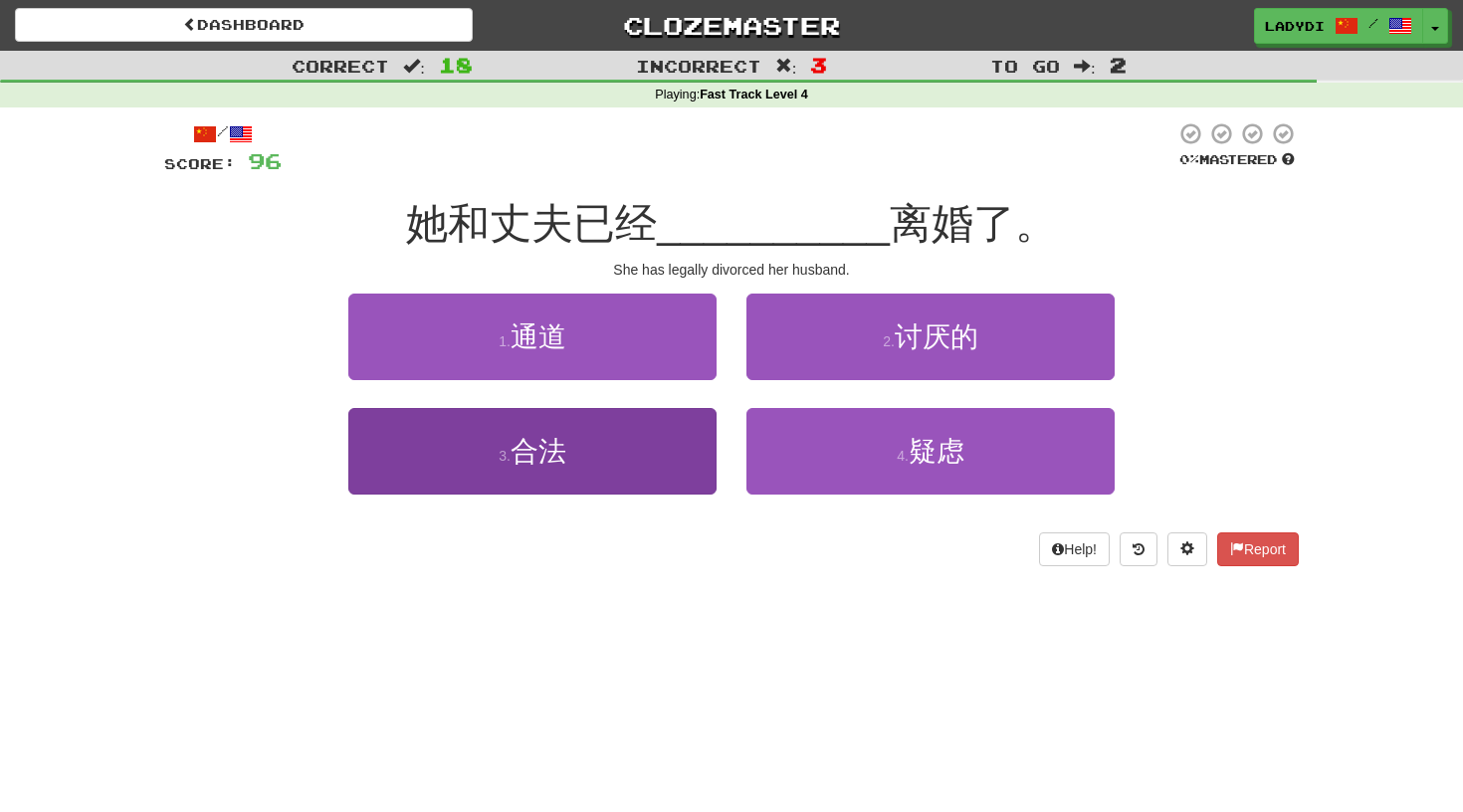 click on "3 .  合法" at bounding box center [532, 451] 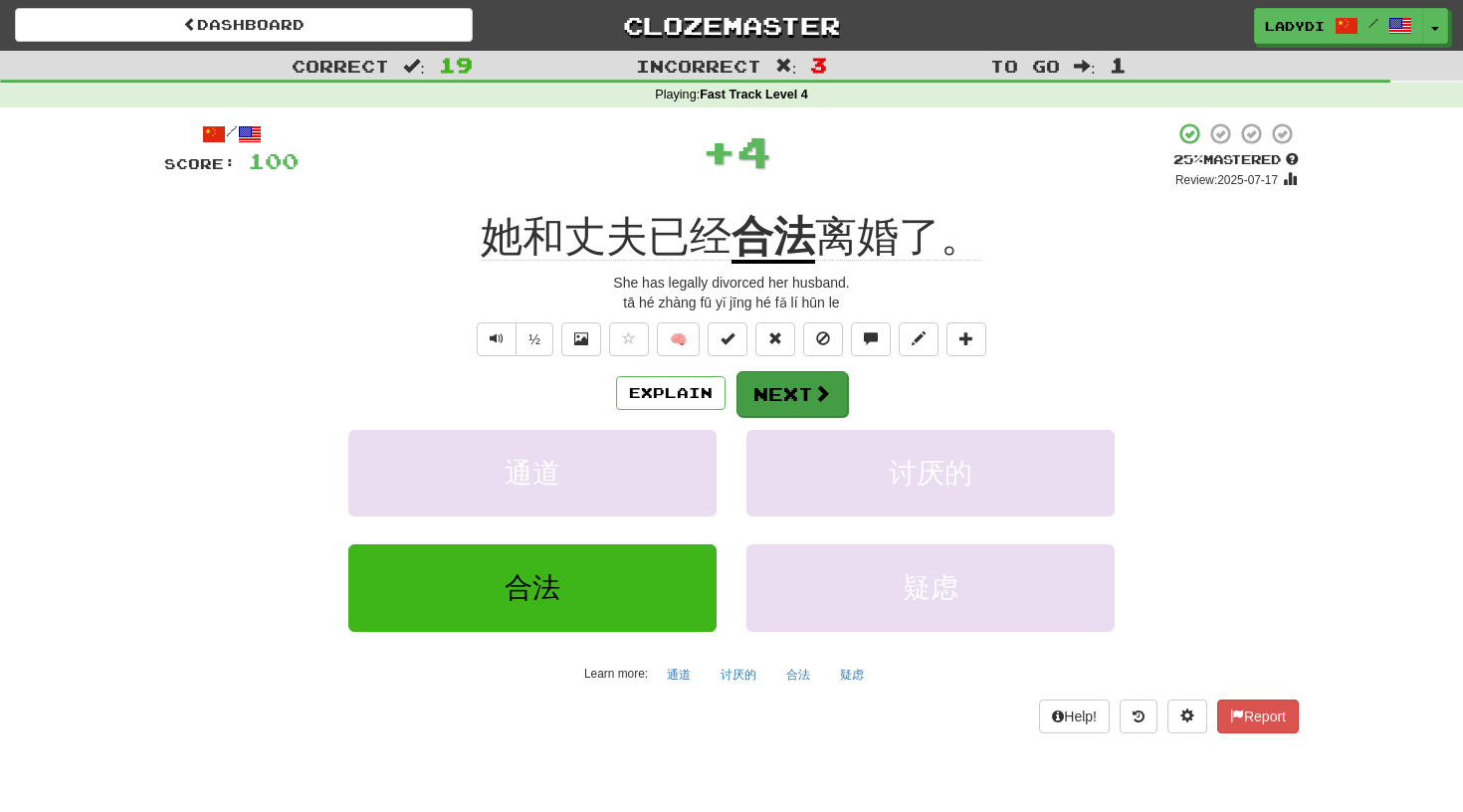 click on "Next" at bounding box center (792, 394) 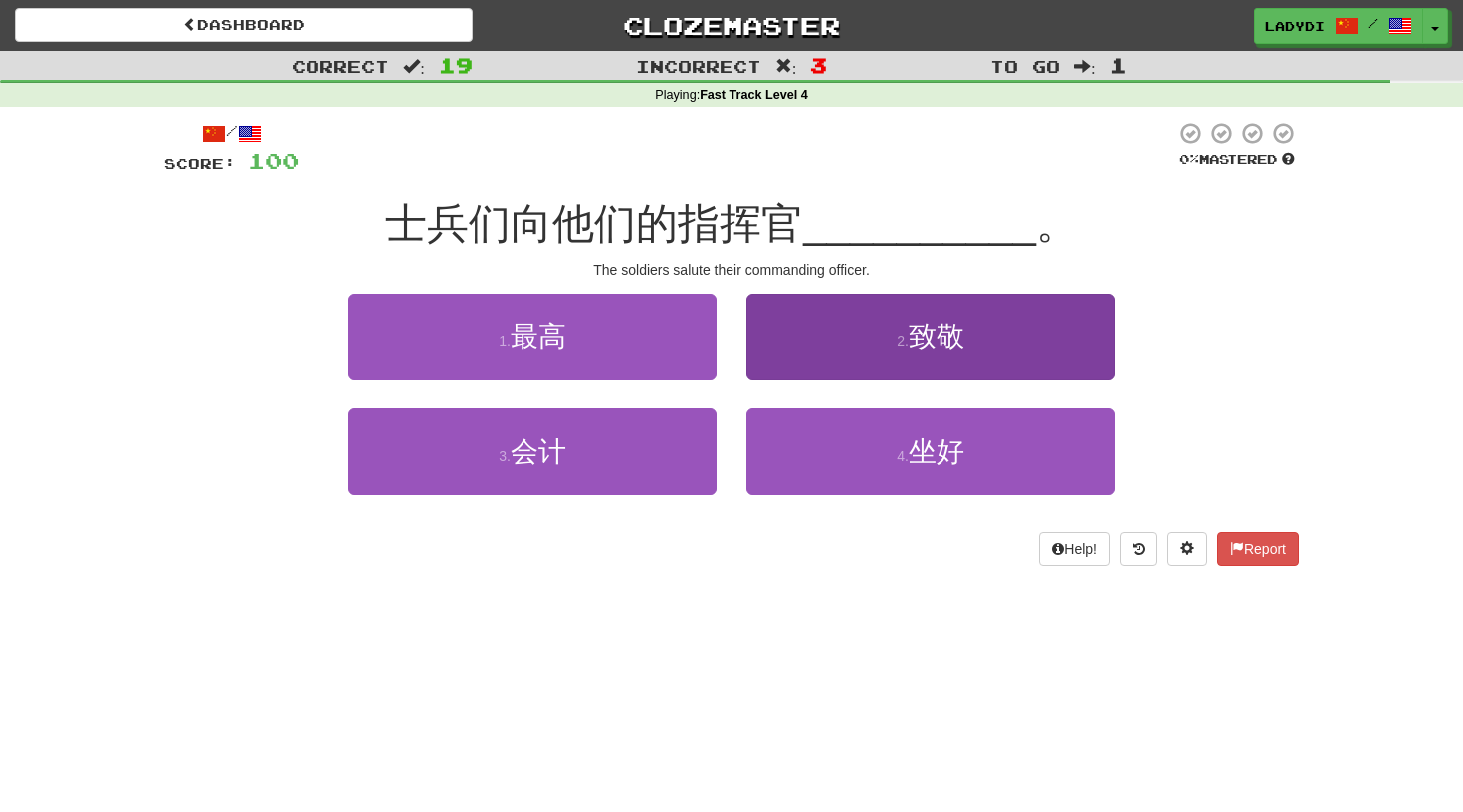 click on "2 .  致敬" at bounding box center (931, 336) 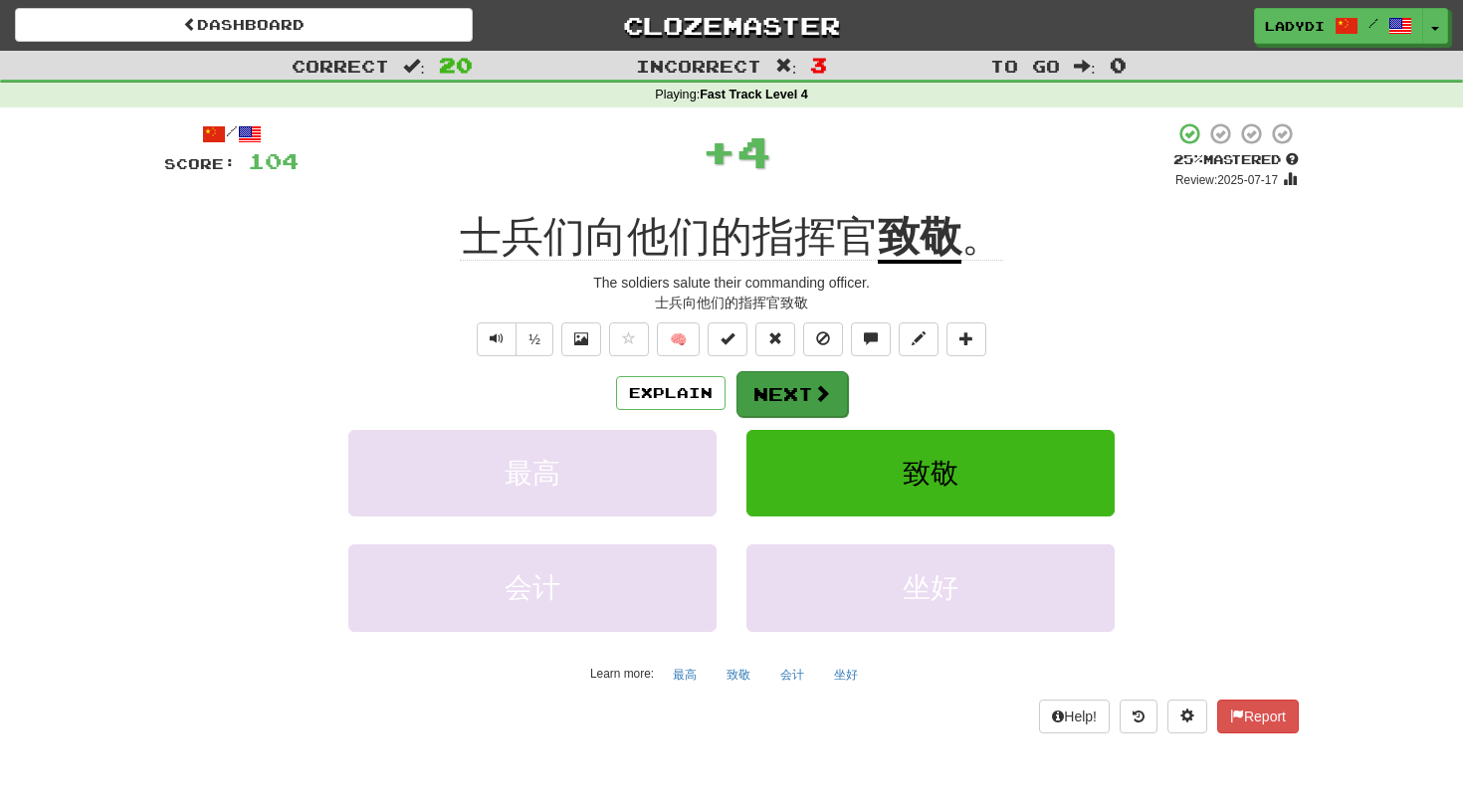 click on "Next" at bounding box center (792, 394) 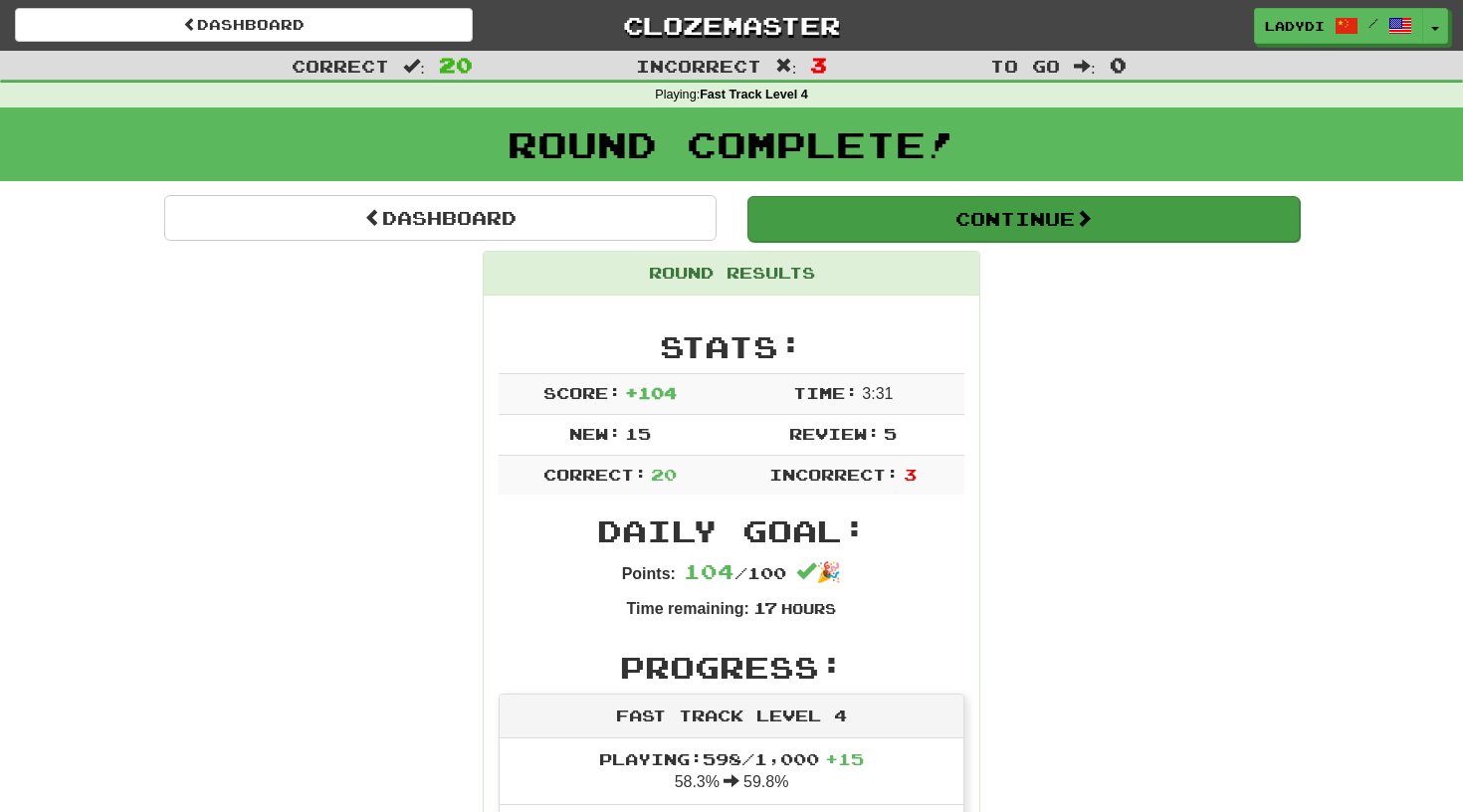 click on "Continue" at bounding box center [1023, 219] 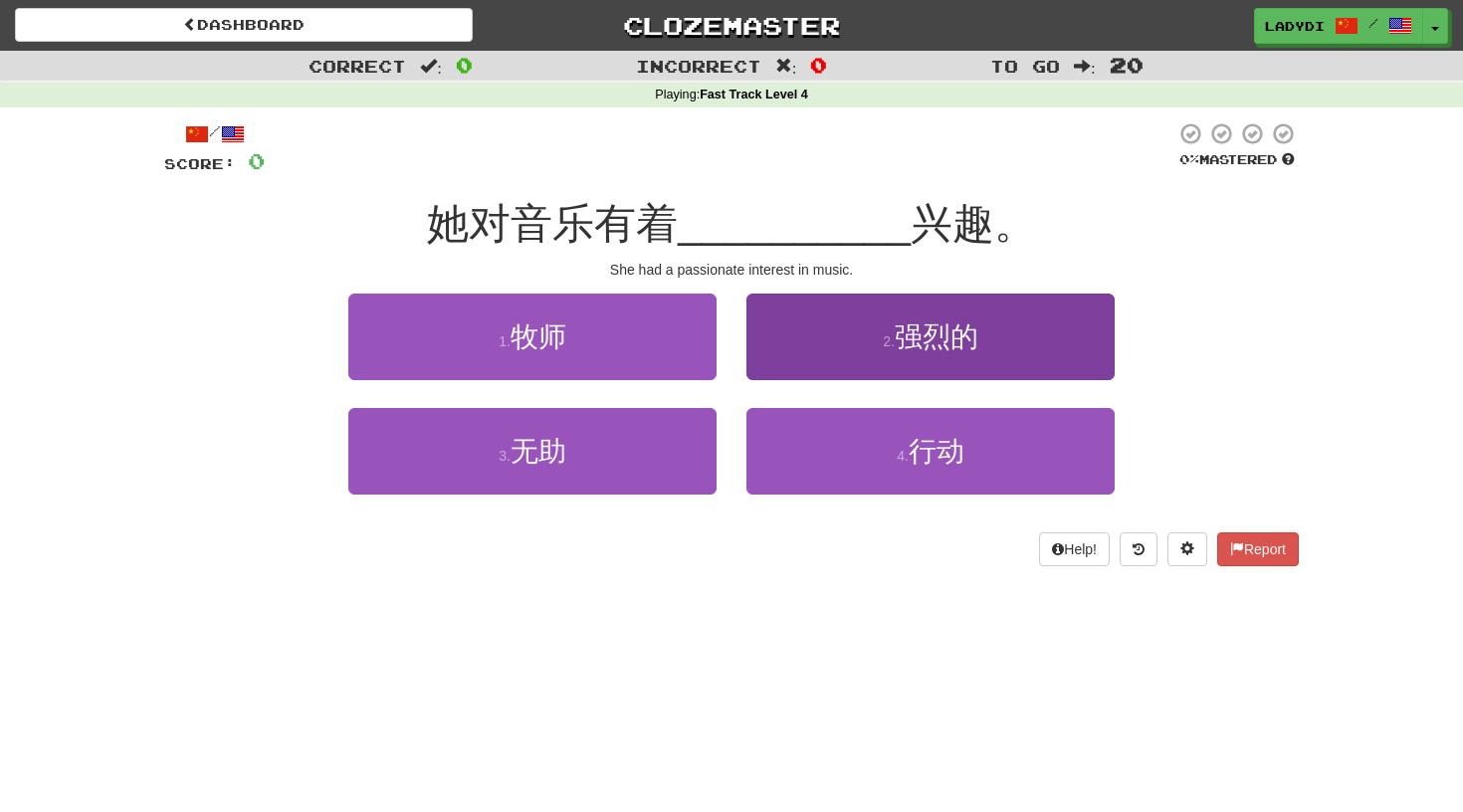 click on "强烈的" at bounding box center (937, 336) 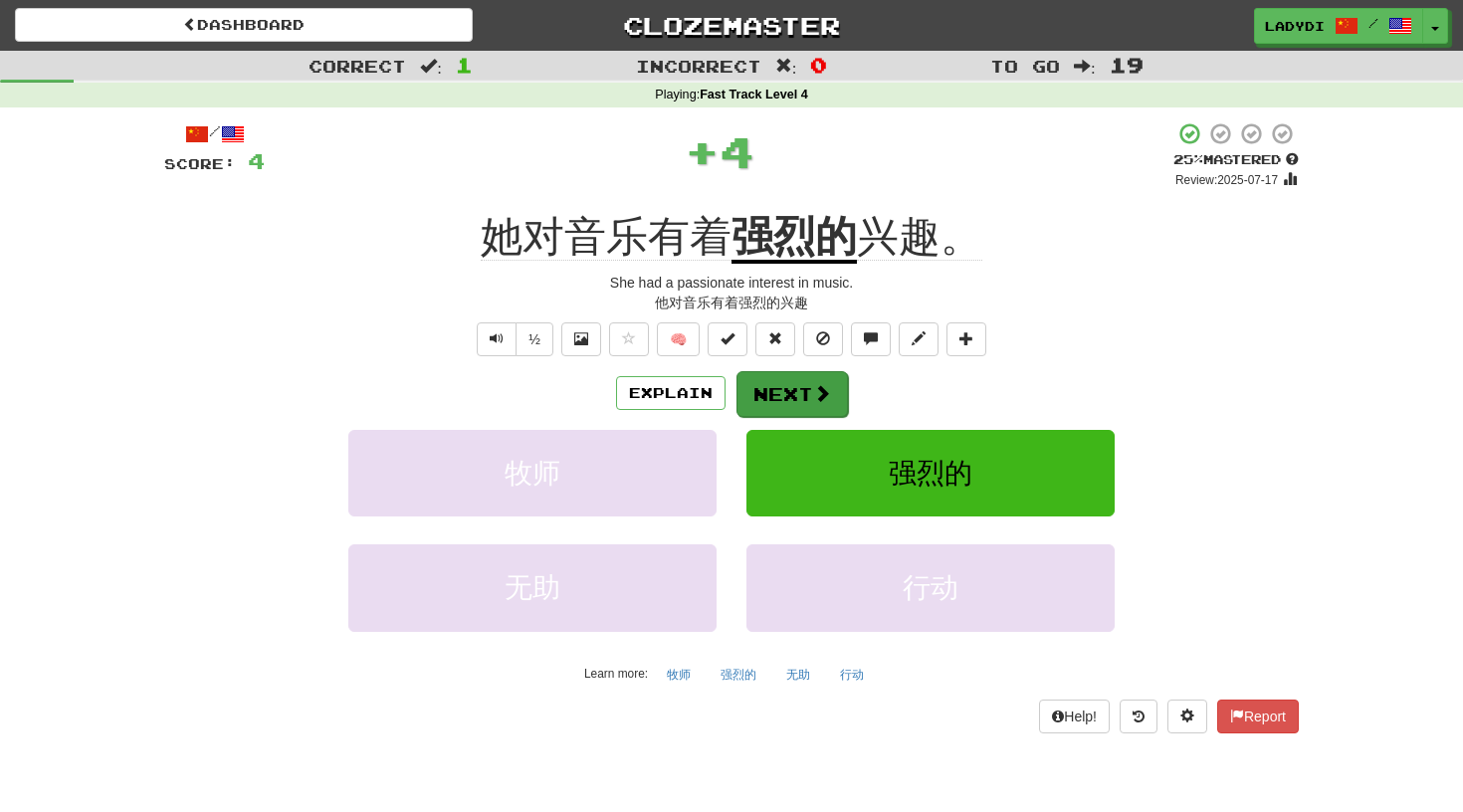 click on "Next" at bounding box center (792, 394) 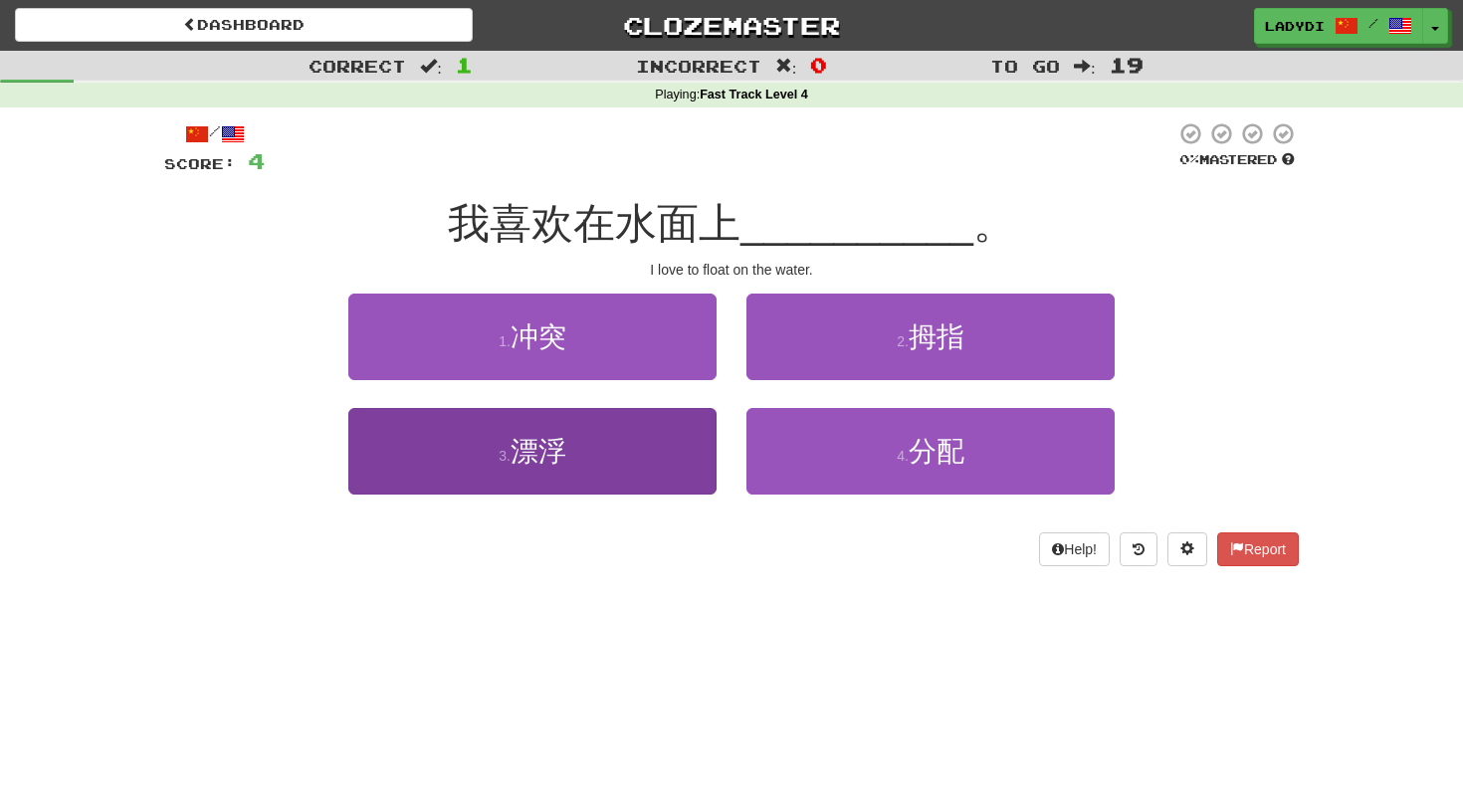click on "3 .  漂浮" at bounding box center (532, 451) 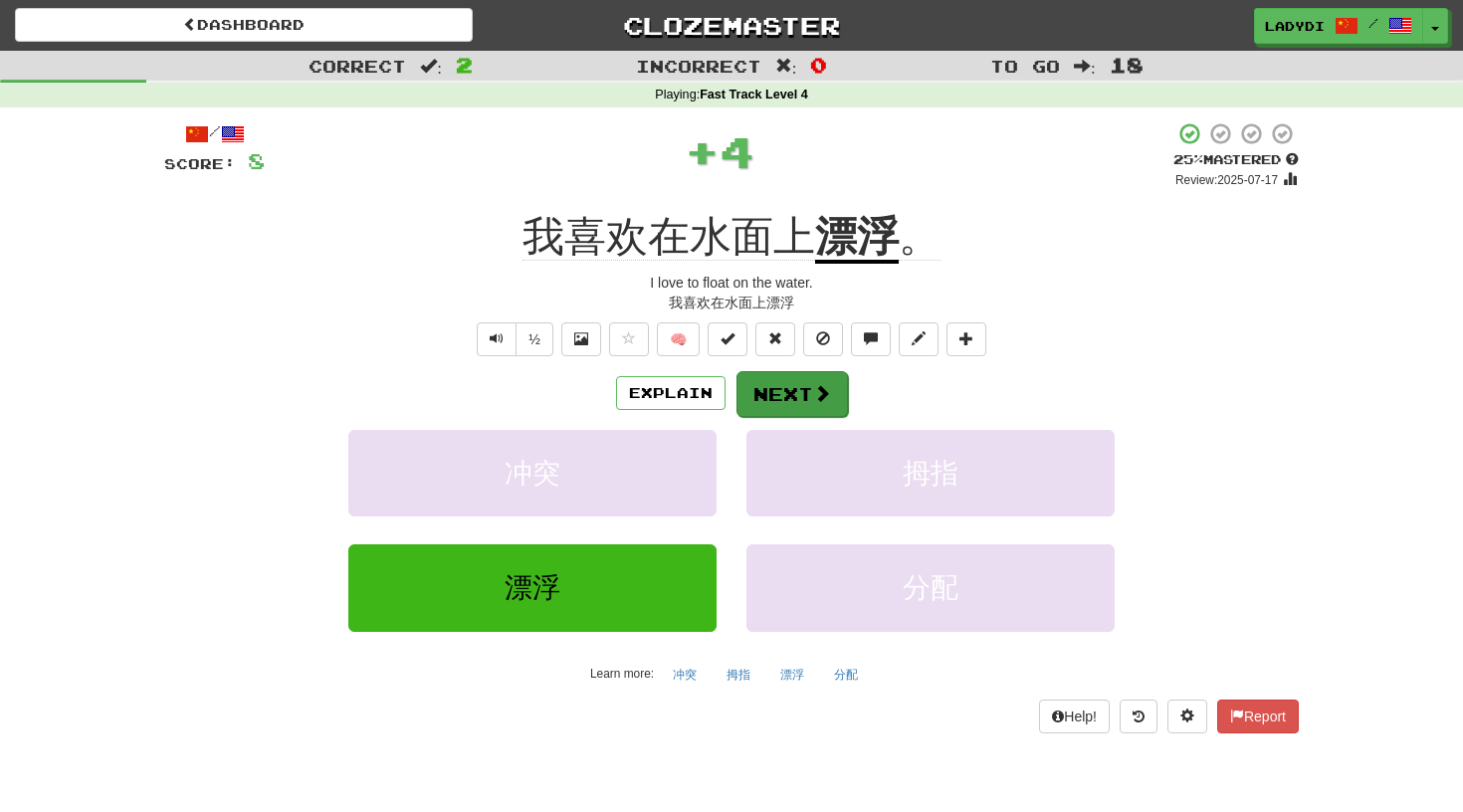 click on "Next" at bounding box center (792, 394) 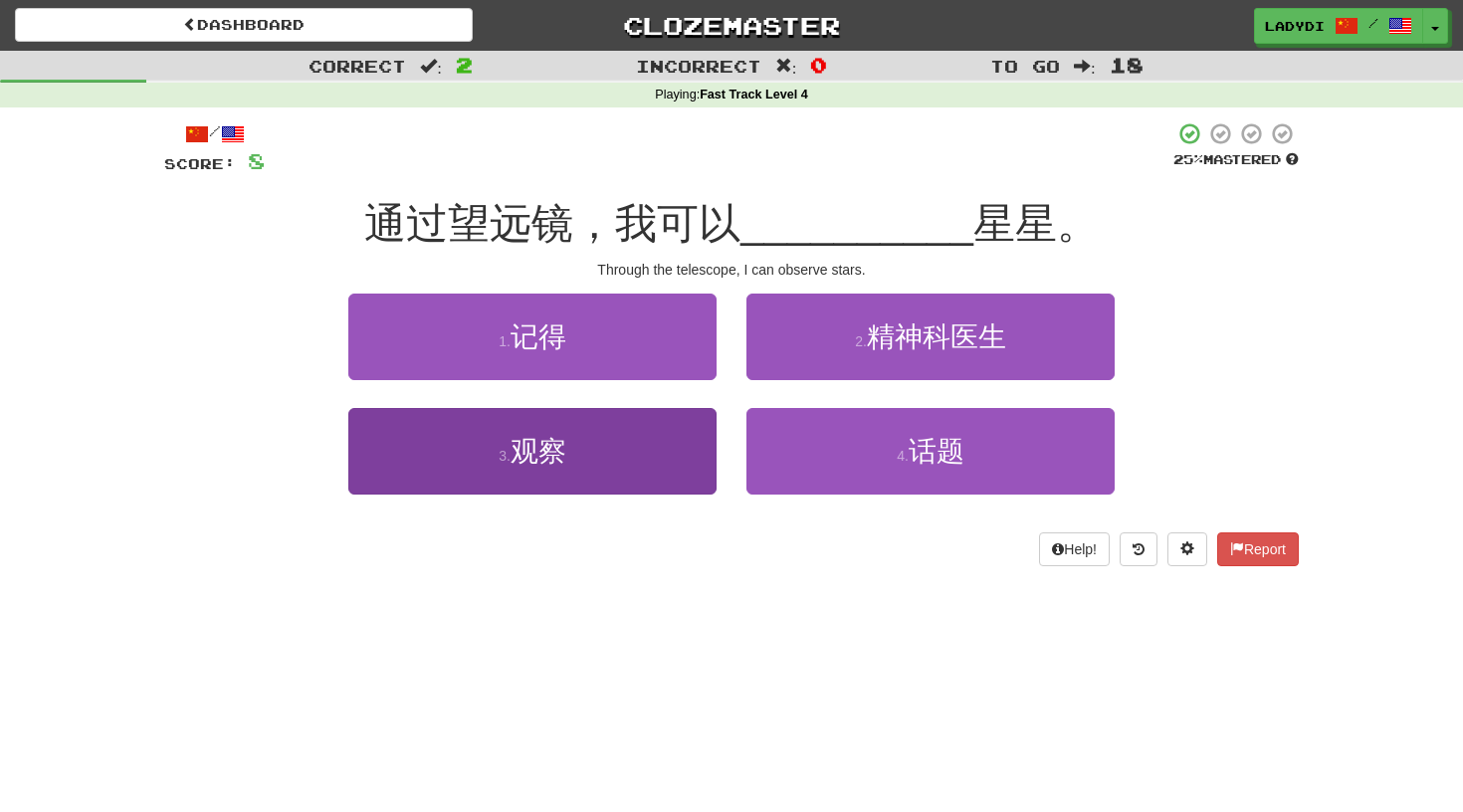 click on "3 .  观察" at bounding box center (532, 451) 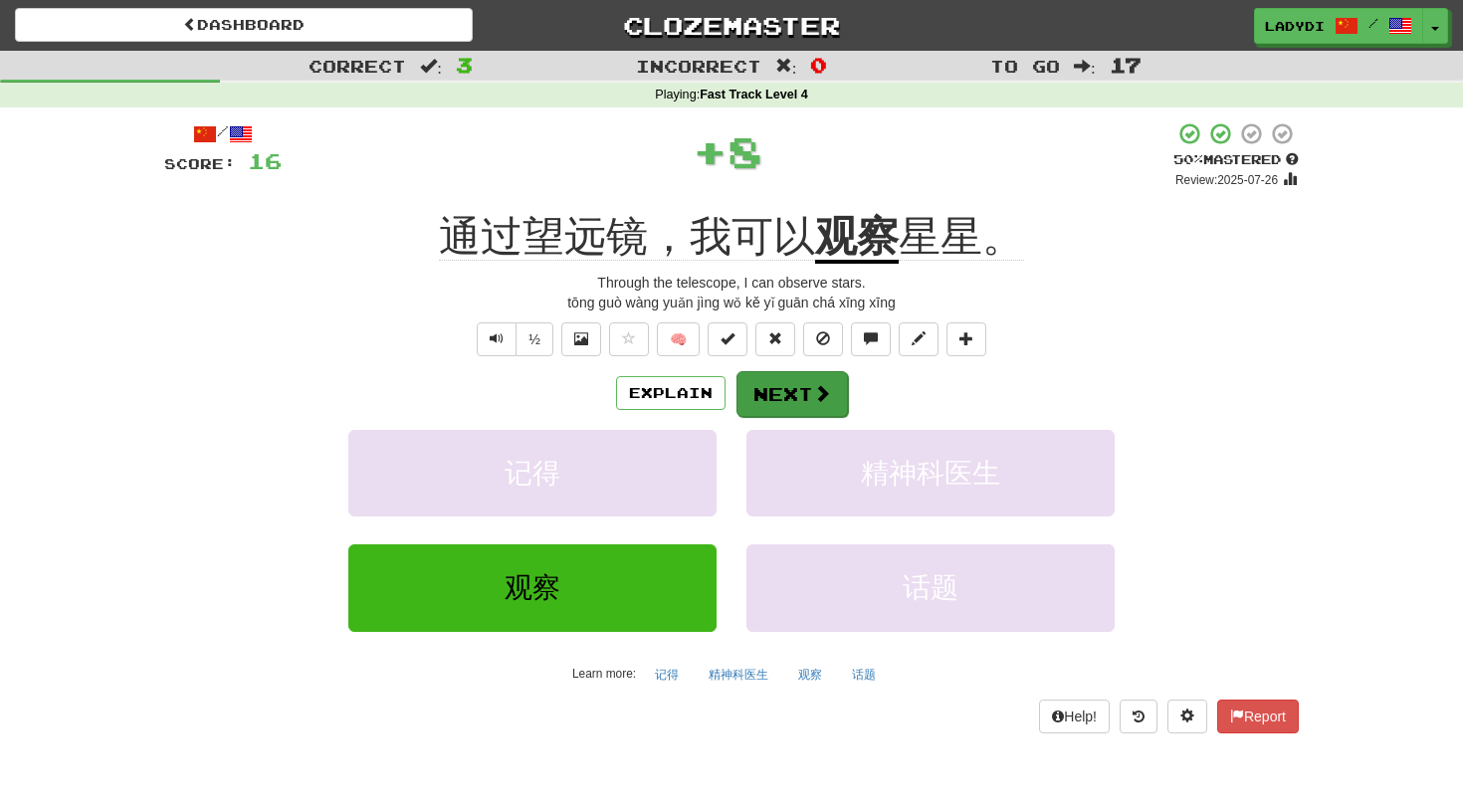 click on "Next" at bounding box center [792, 394] 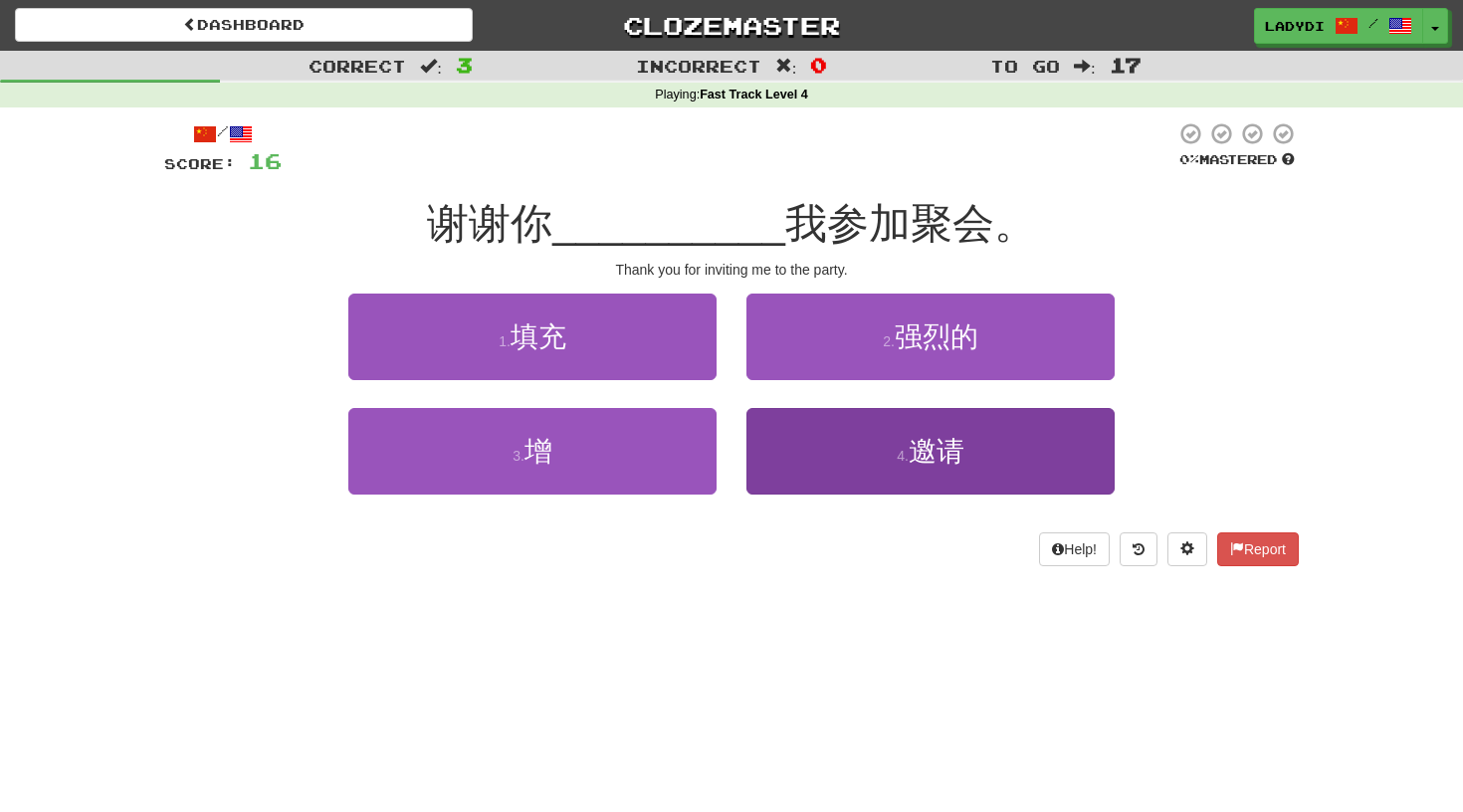 click on "4 .  邀请" at bounding box center [931, 451] 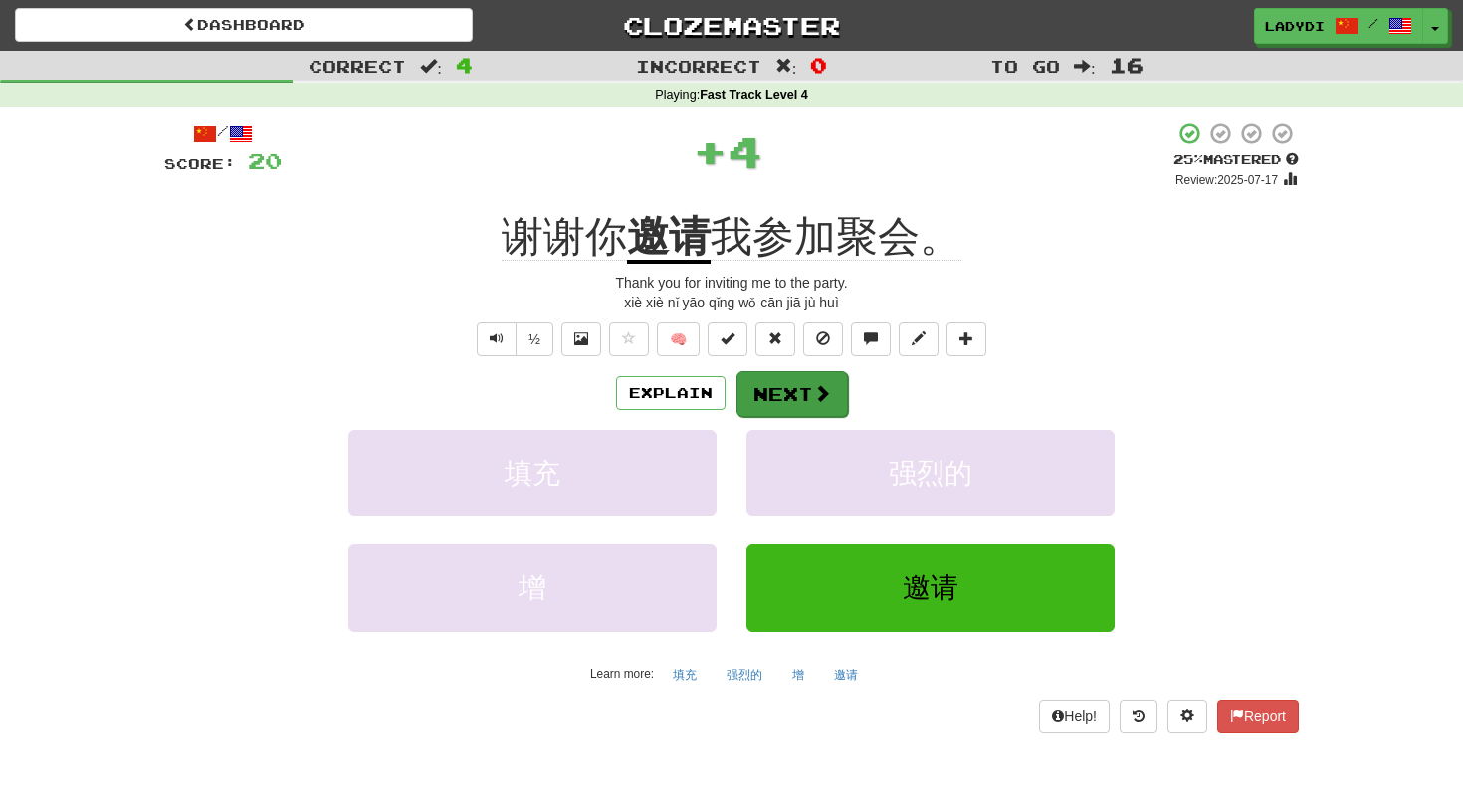 click on "Next" at bounding box center (792, 394) 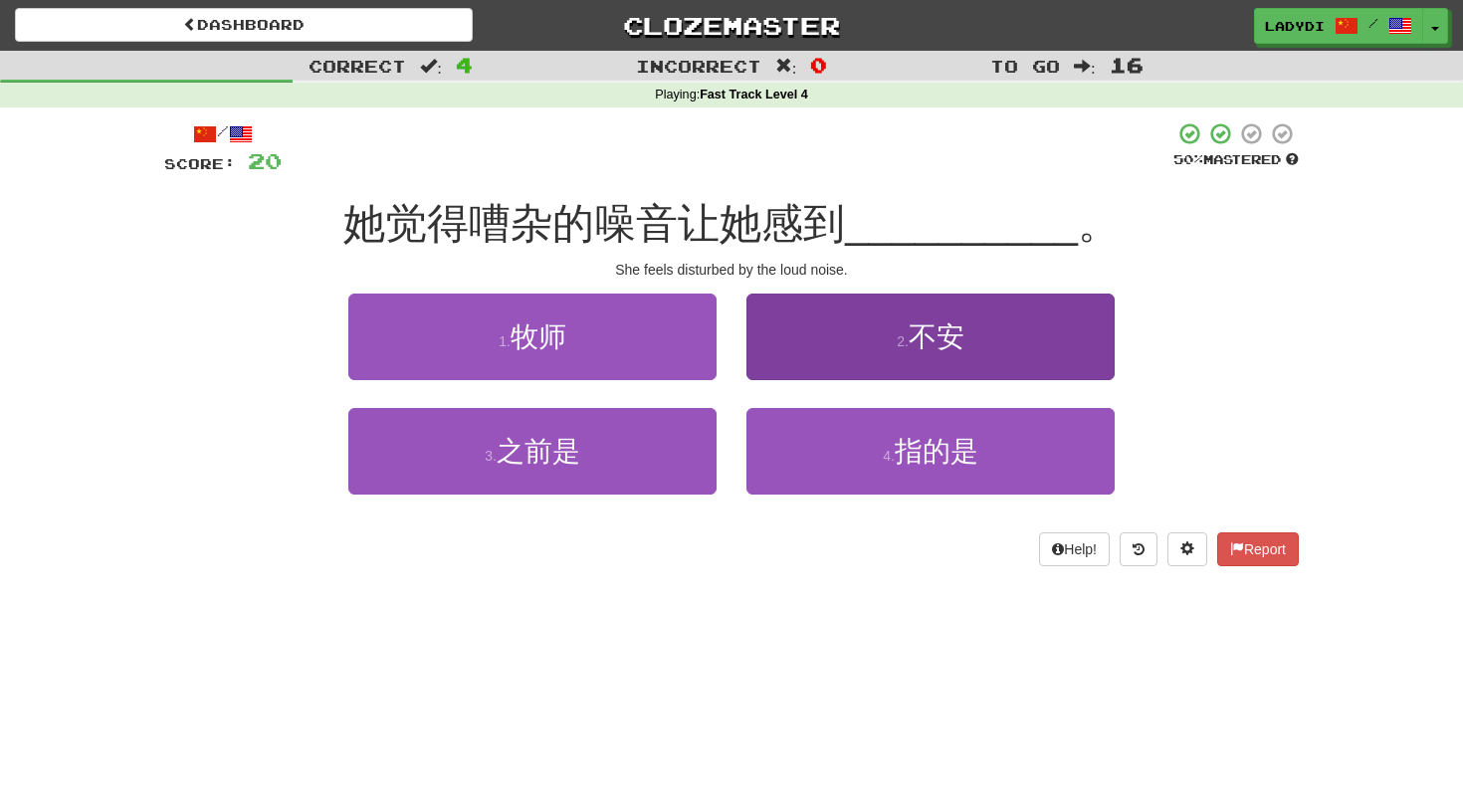 click on "2 .  不安" at bounding box center (931, 336) 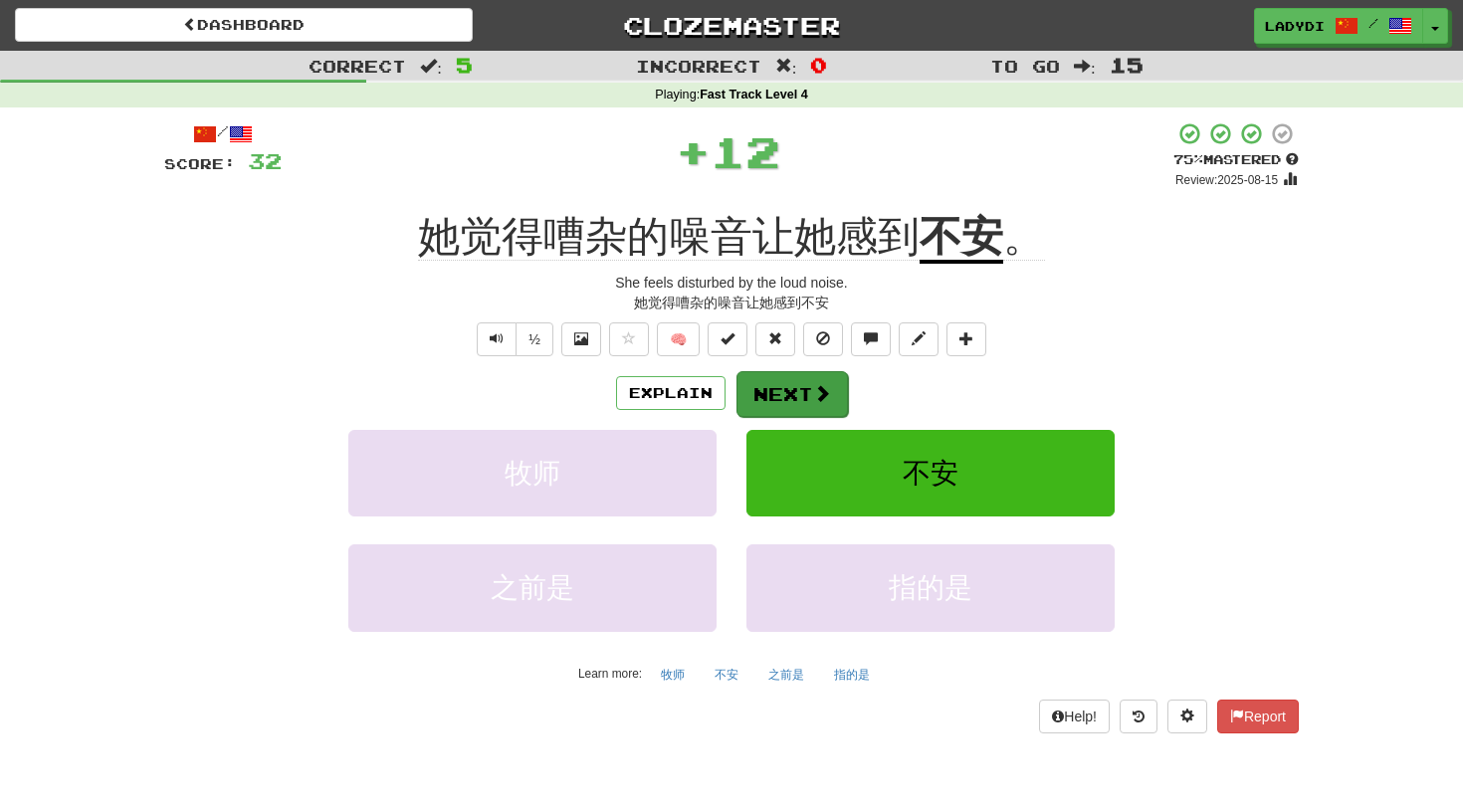 click on "Next" at bounding box center (792, 394) 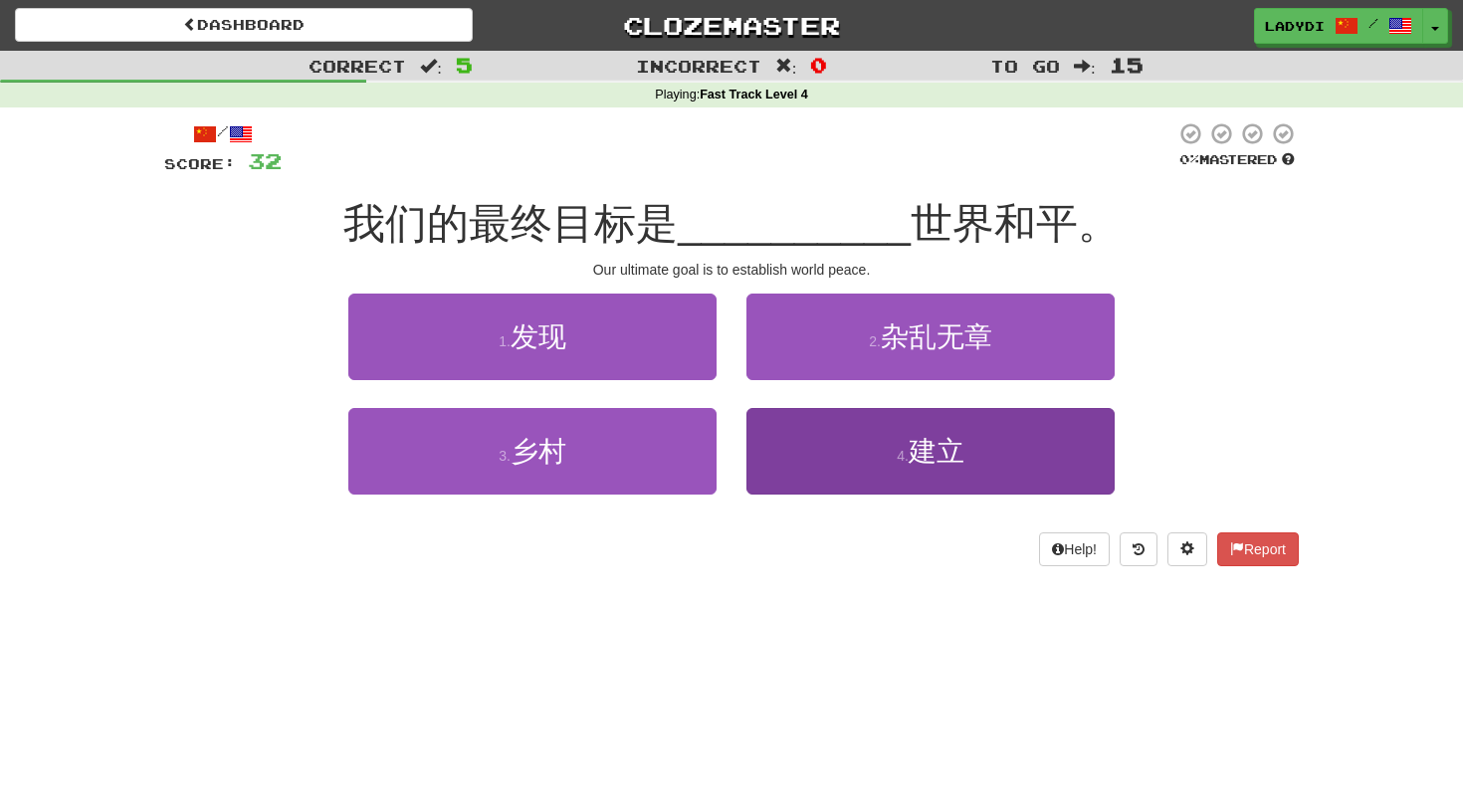 click on "4 .  建立" at bounding box center [931, 451] 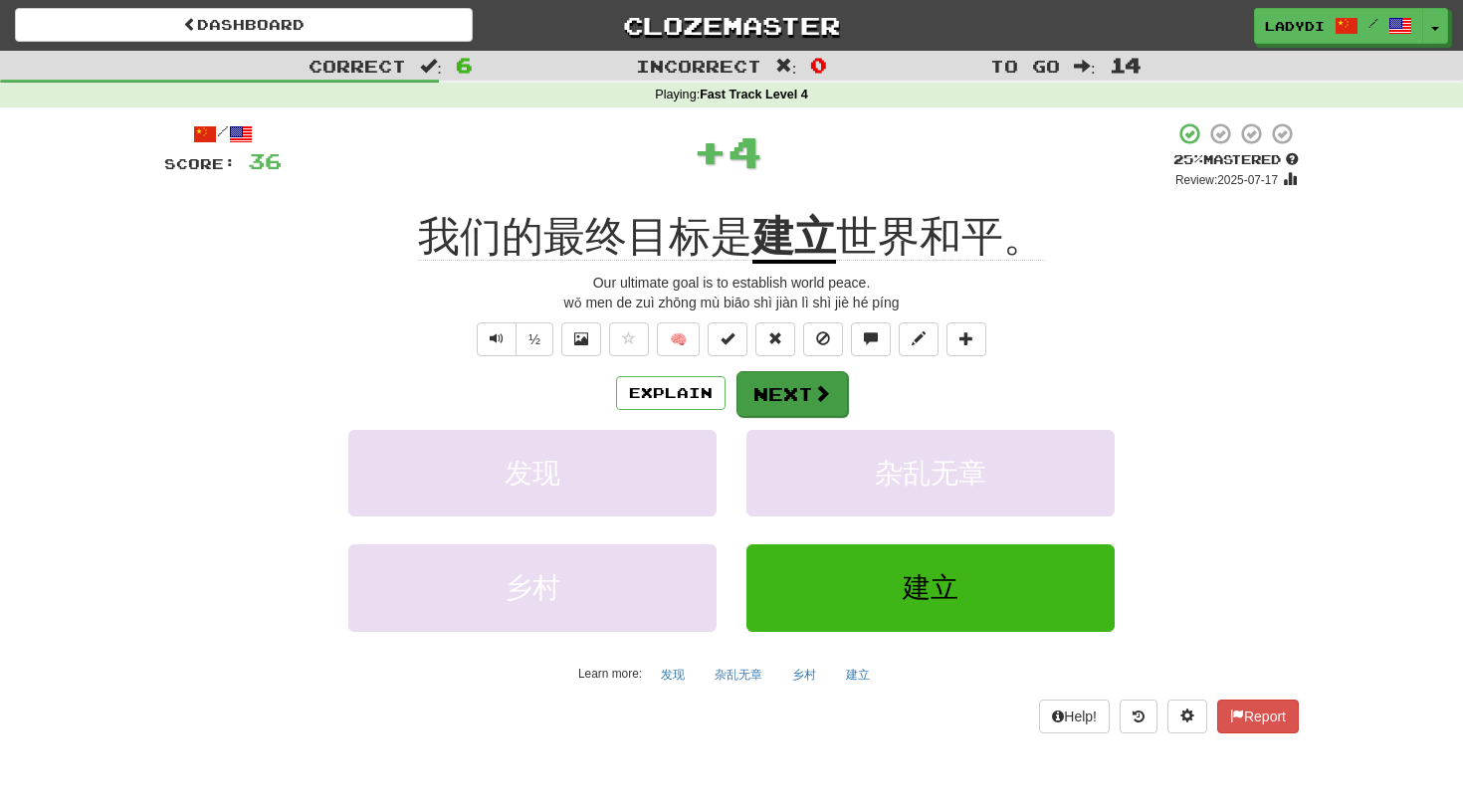 click on "Next" at bounding box center (792, 394) 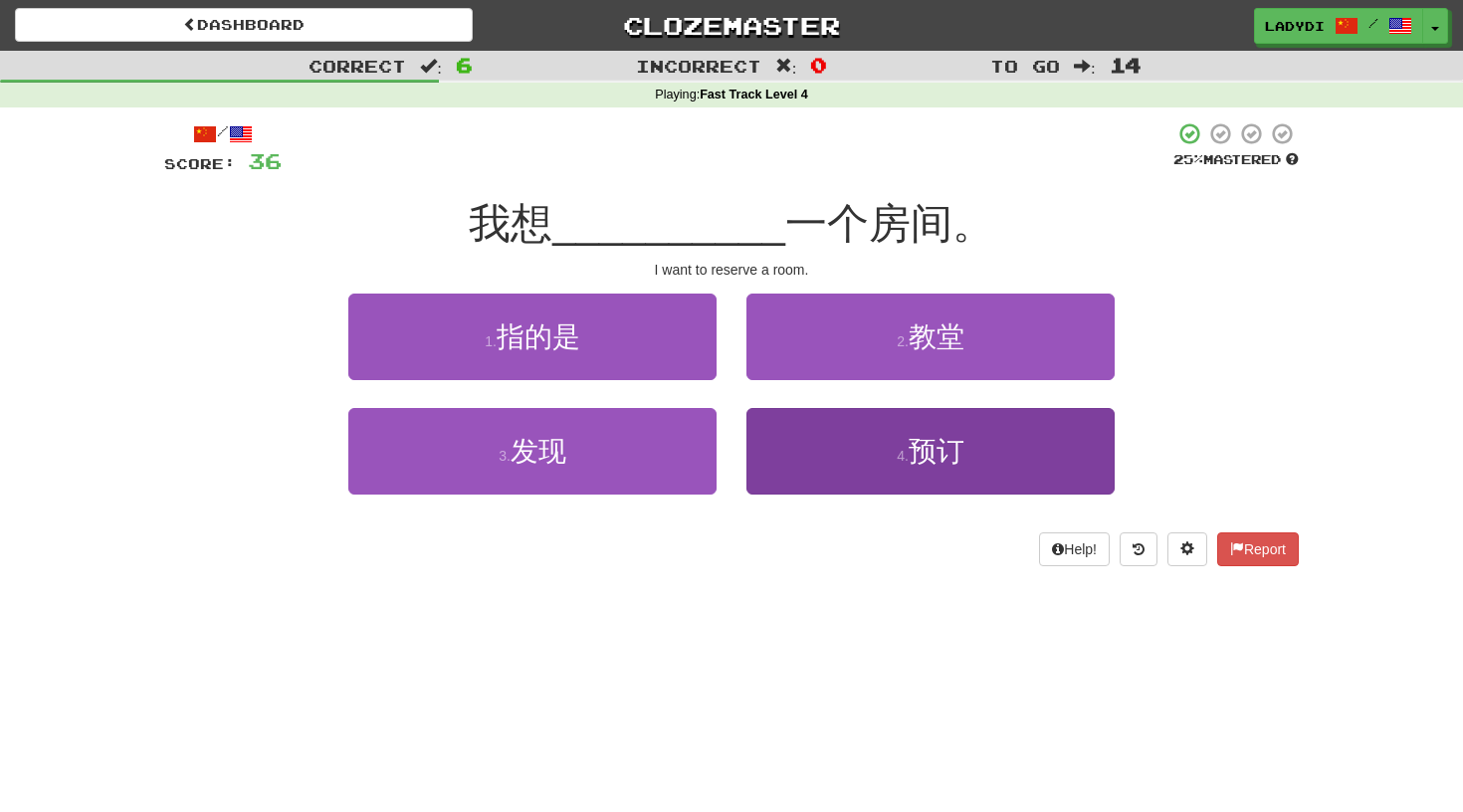 click on "4 .  预订" at bounding box center [931, 451] 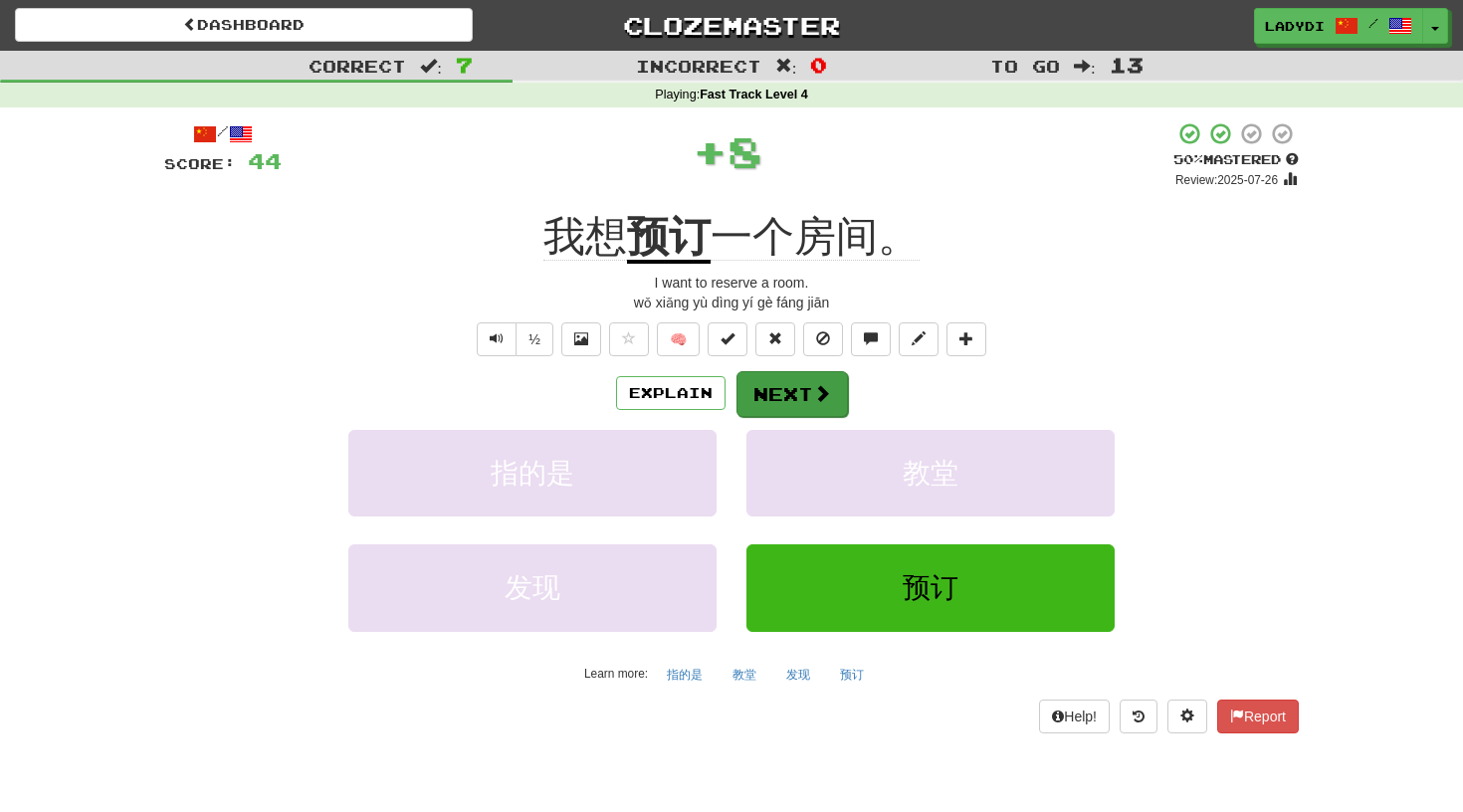 click on "Next" at bounding box center [792, 394] 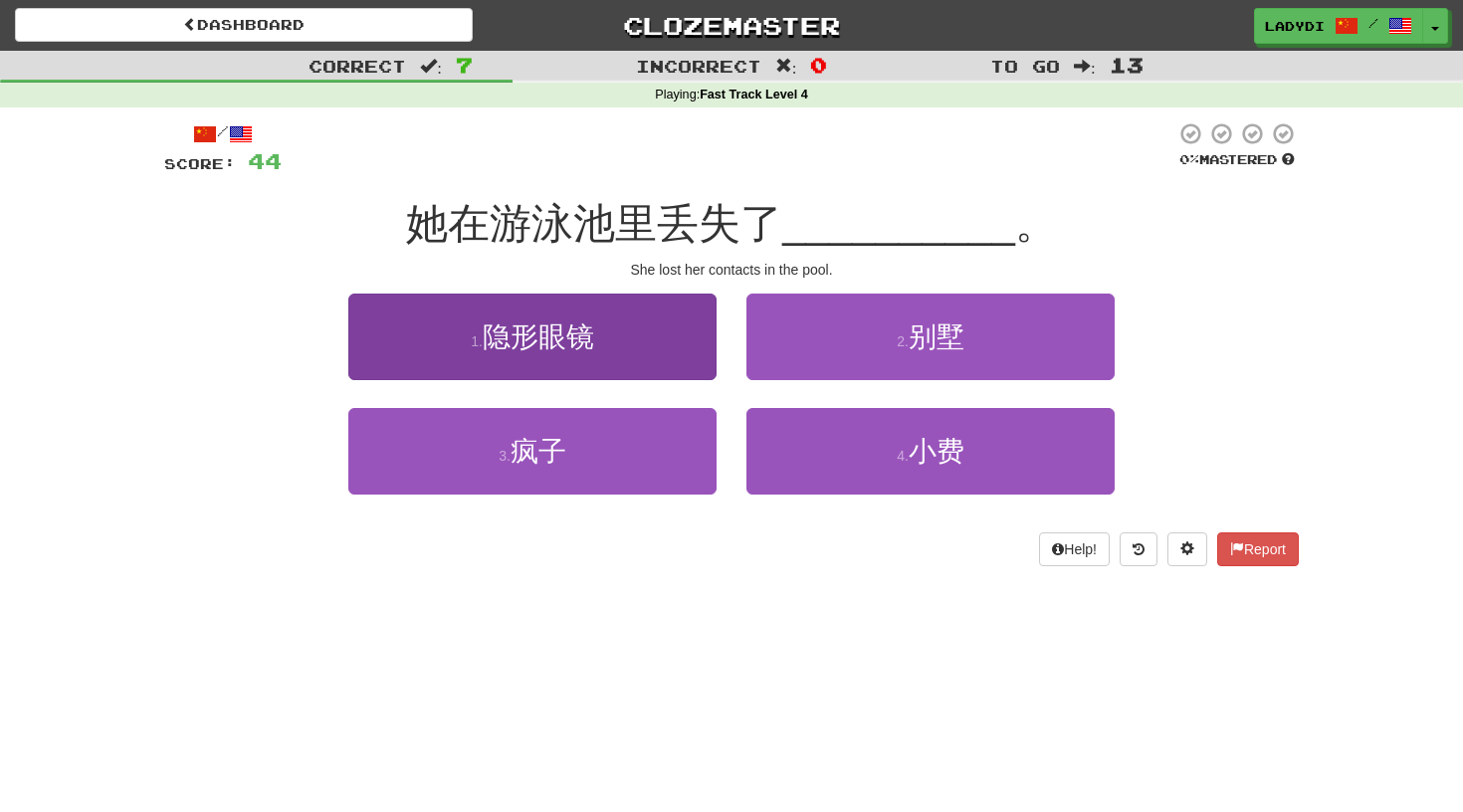 click on "1 .  隐形眼镜" at bounding box center [532, 336] 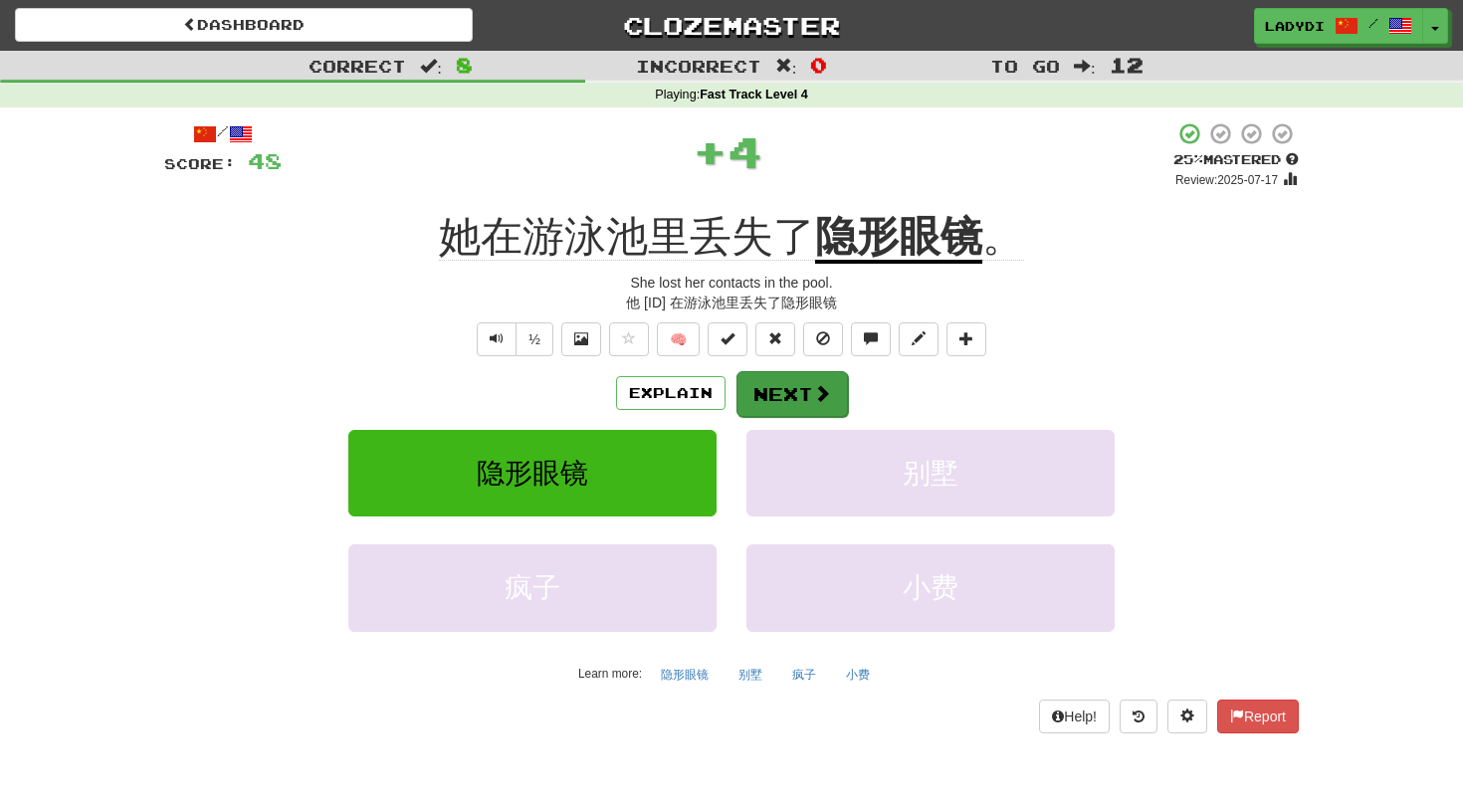 click on "Next" at bounding box center (792, 394) 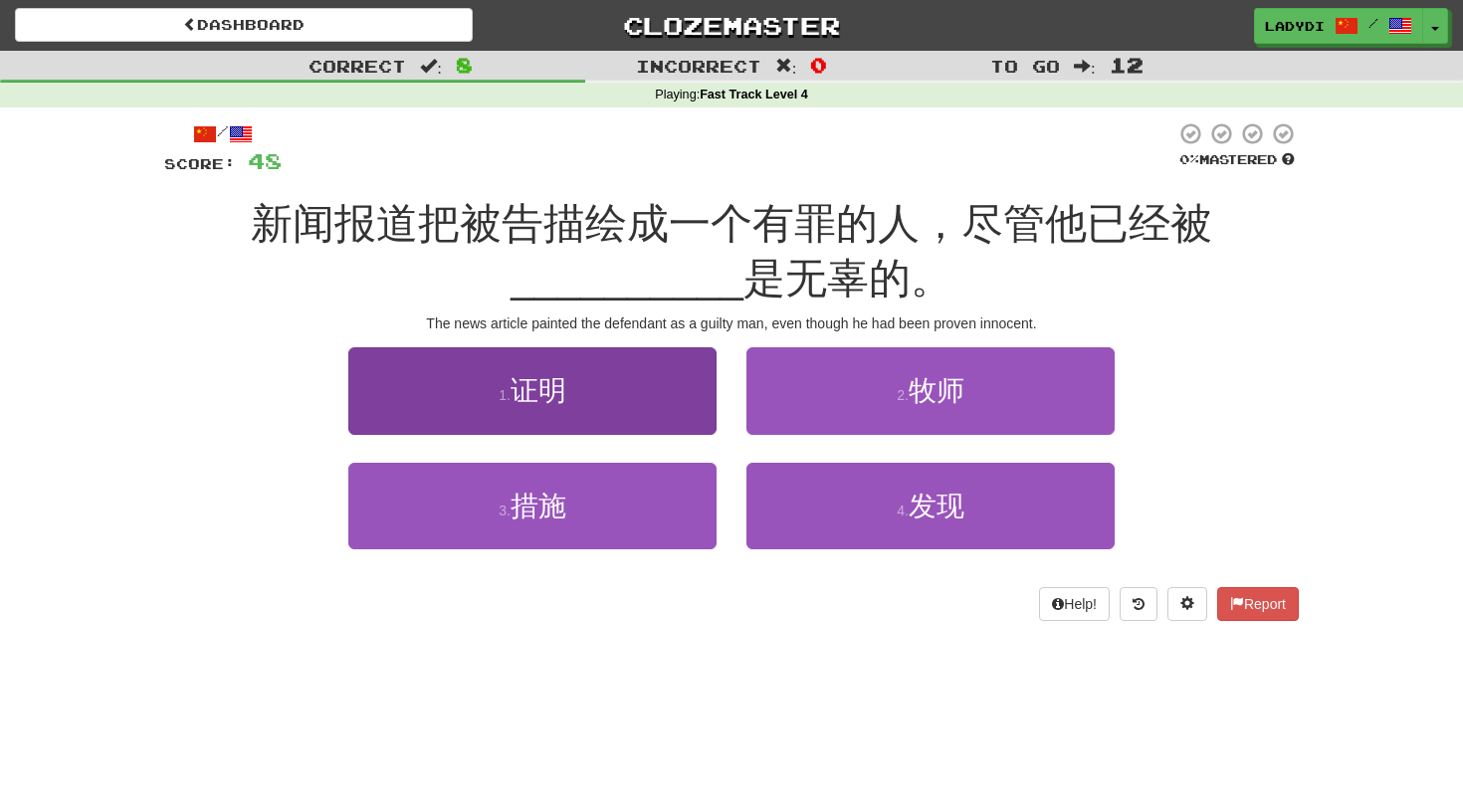 click on "1 .  证明" at bounding box center (532, 390) 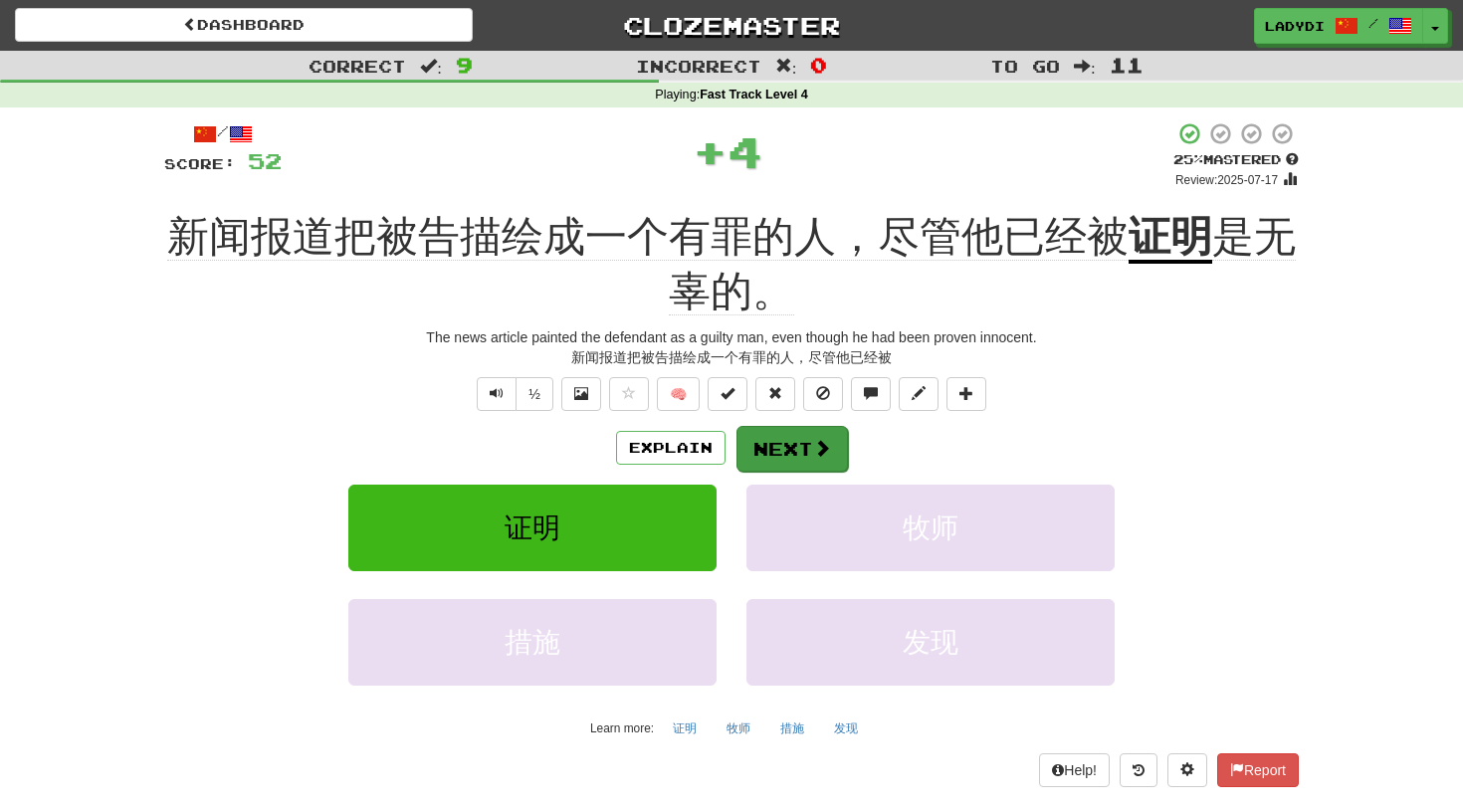 click on "Next" at bounding box center [792, 449] 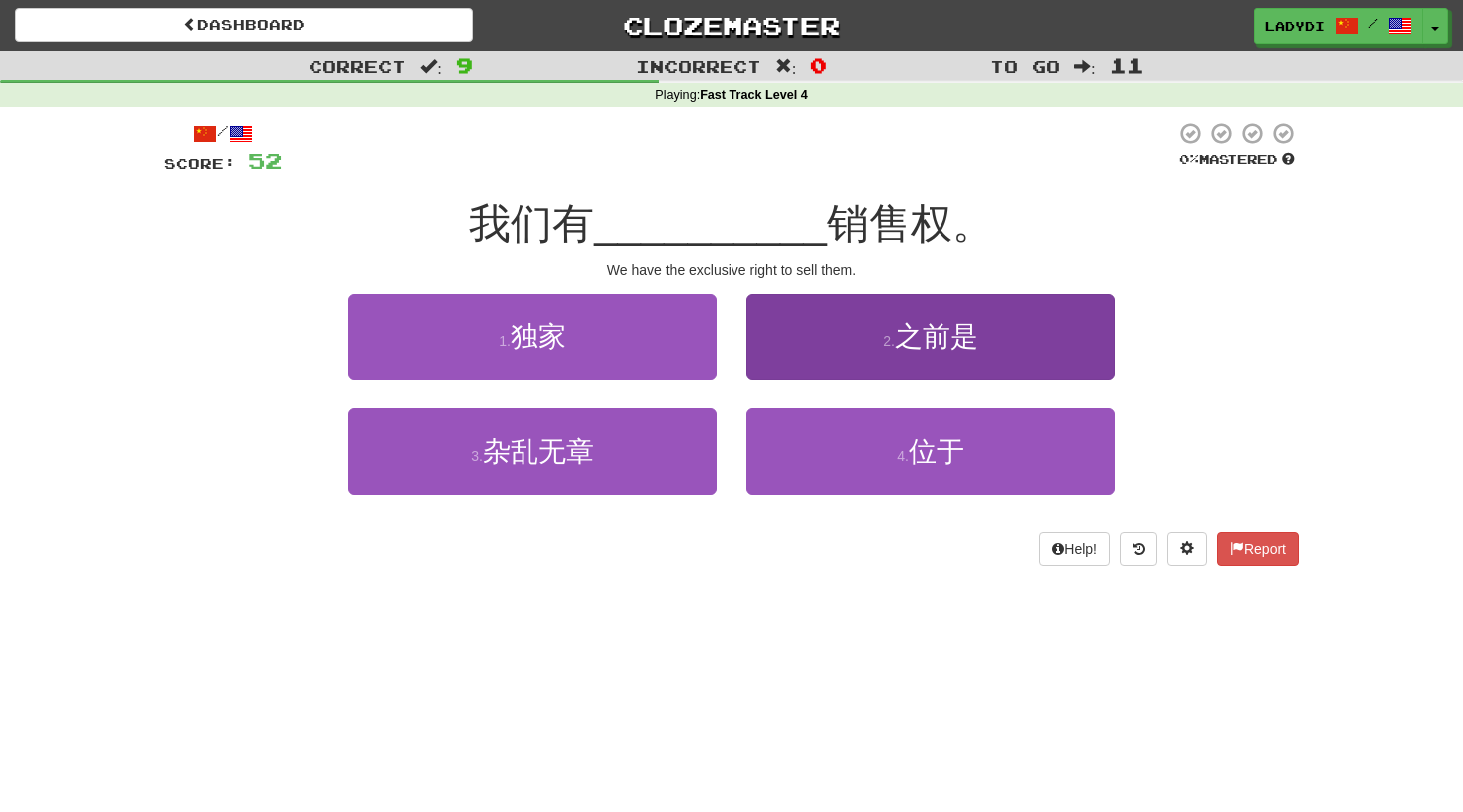 click on "2 .  之前是" at bounding box center [931, 336] 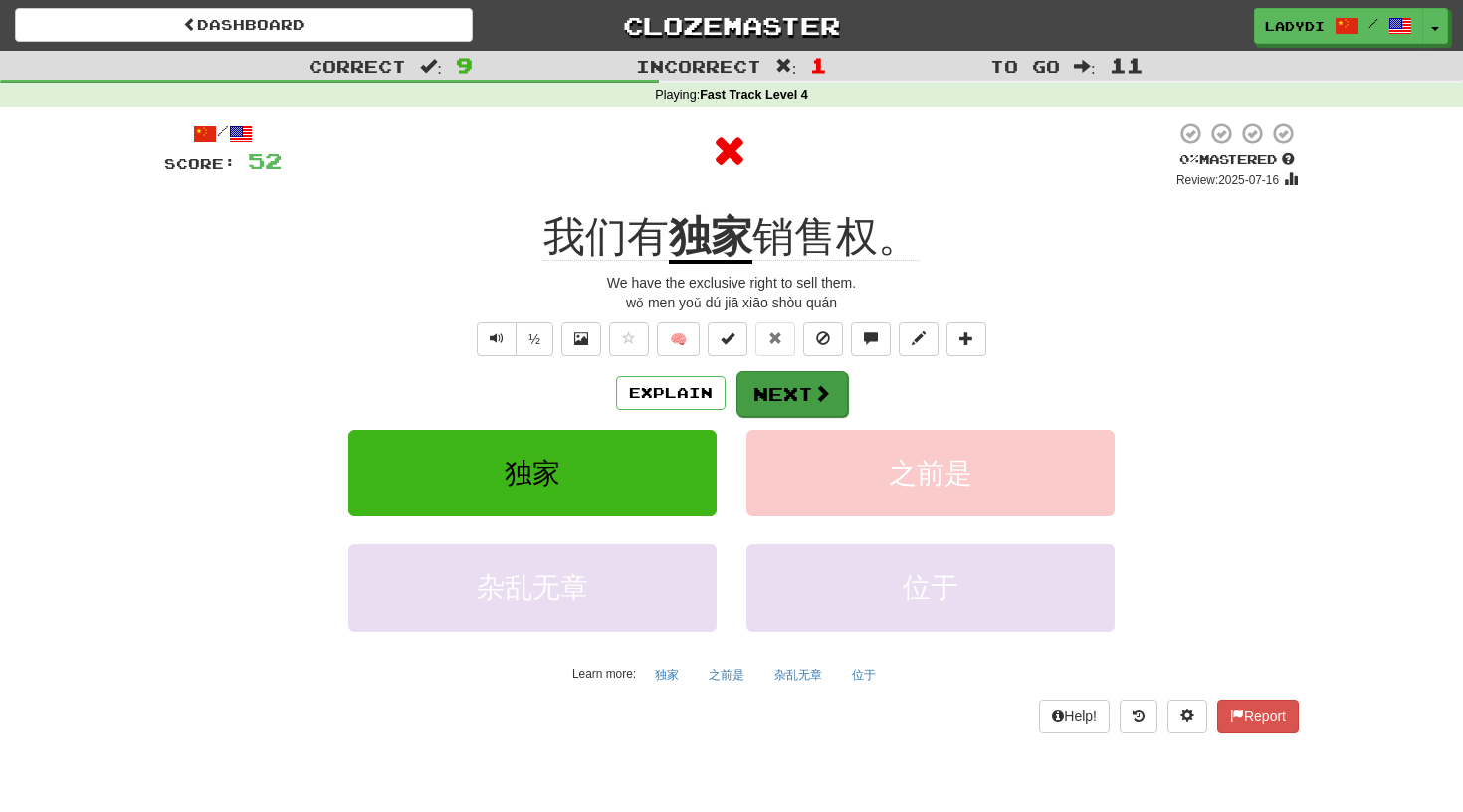 click on "Next" at bounding box center [792, 394] 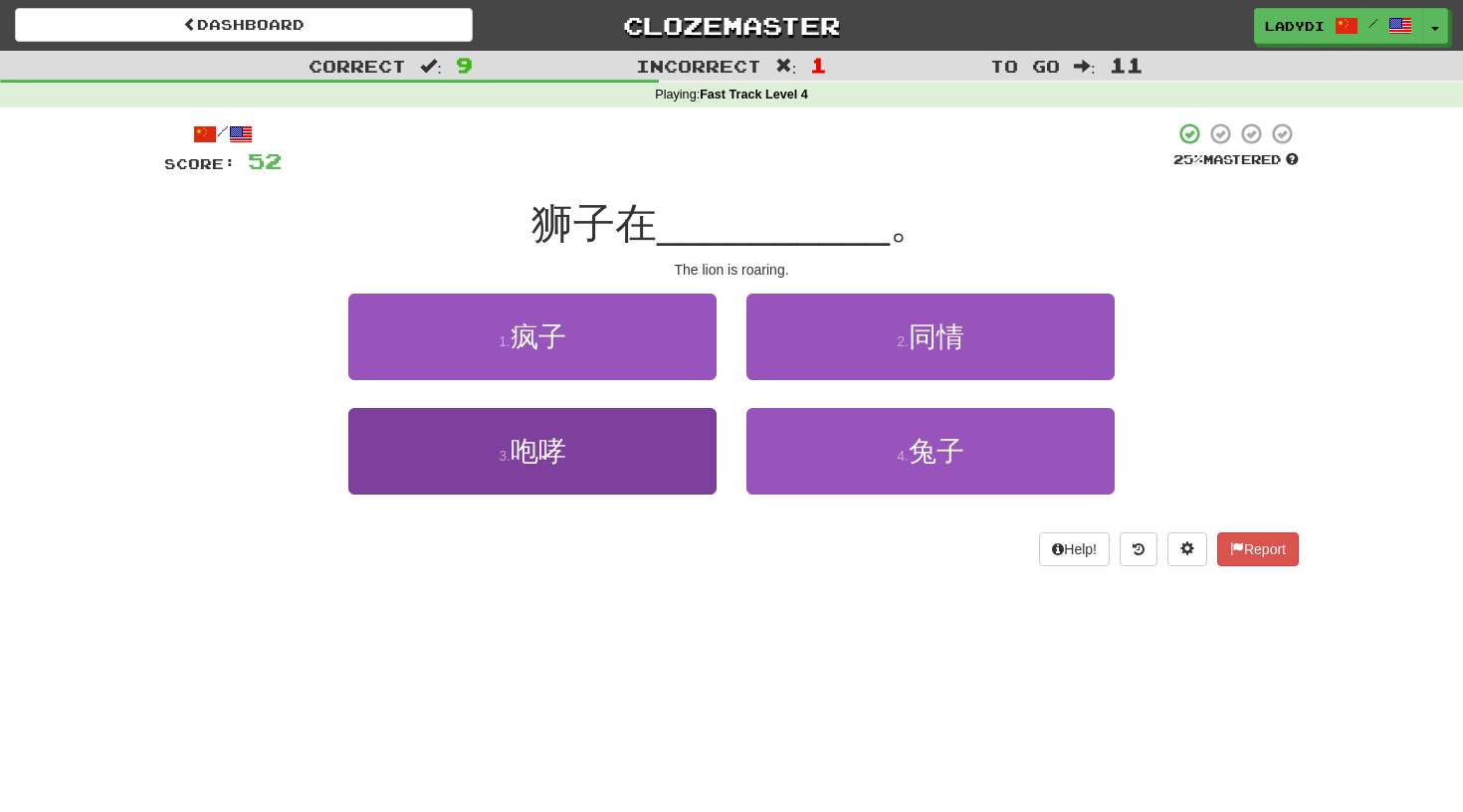 click on "3 .  咆哮" at bounding box center [532, 451] 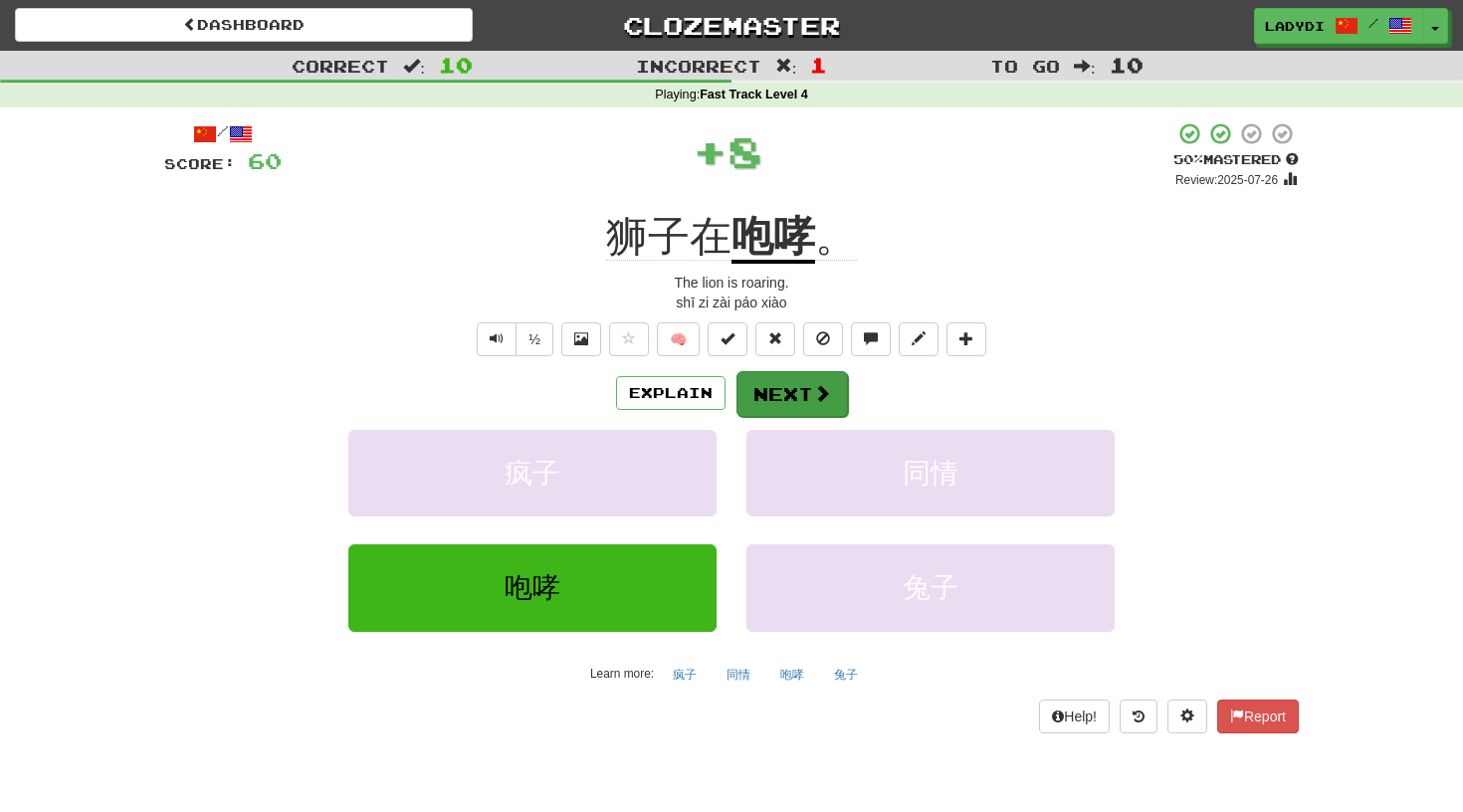 click on "Next" at bounding box center (792, 394) 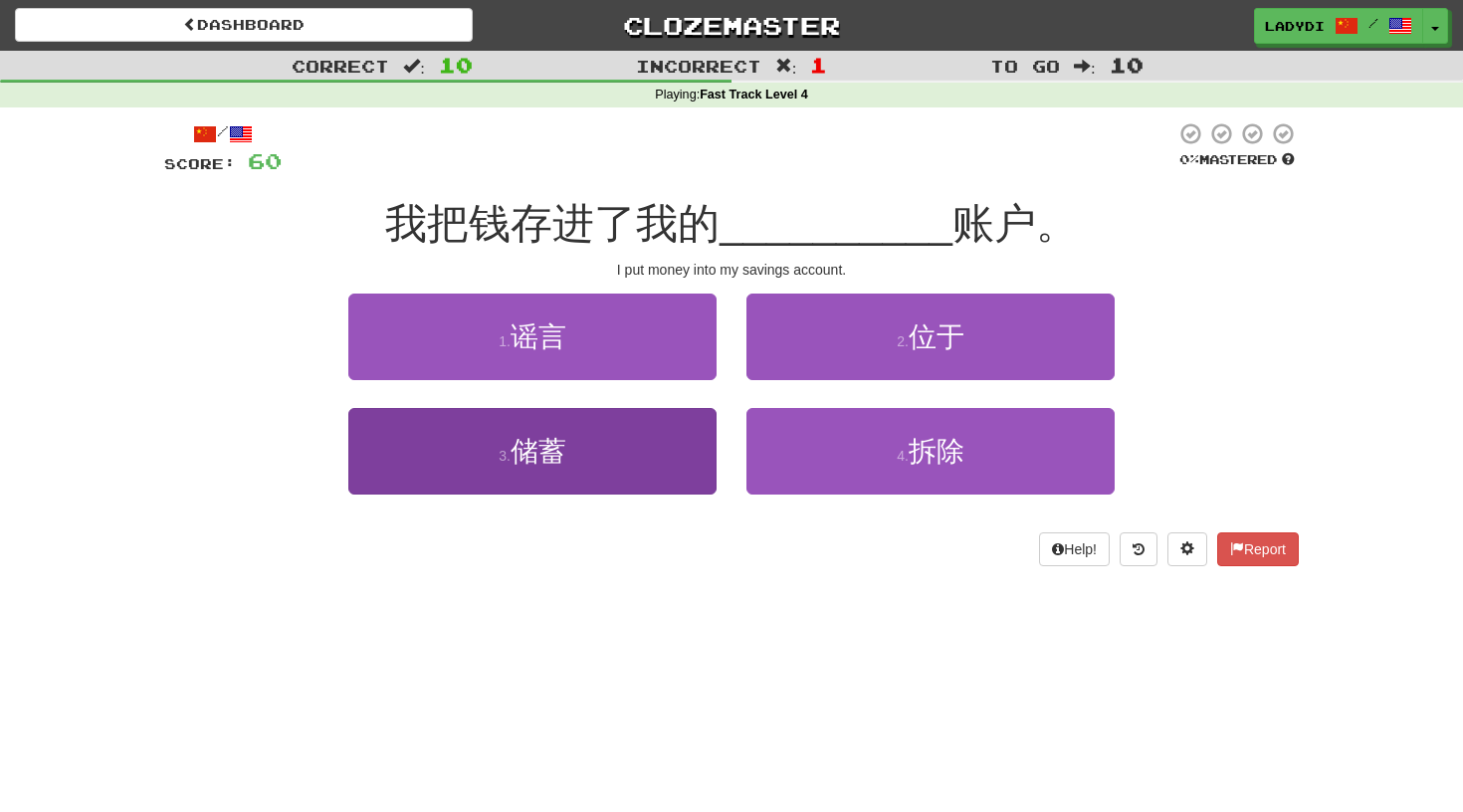 click on "3 .  储蓄" at bounding box center (532, 451) 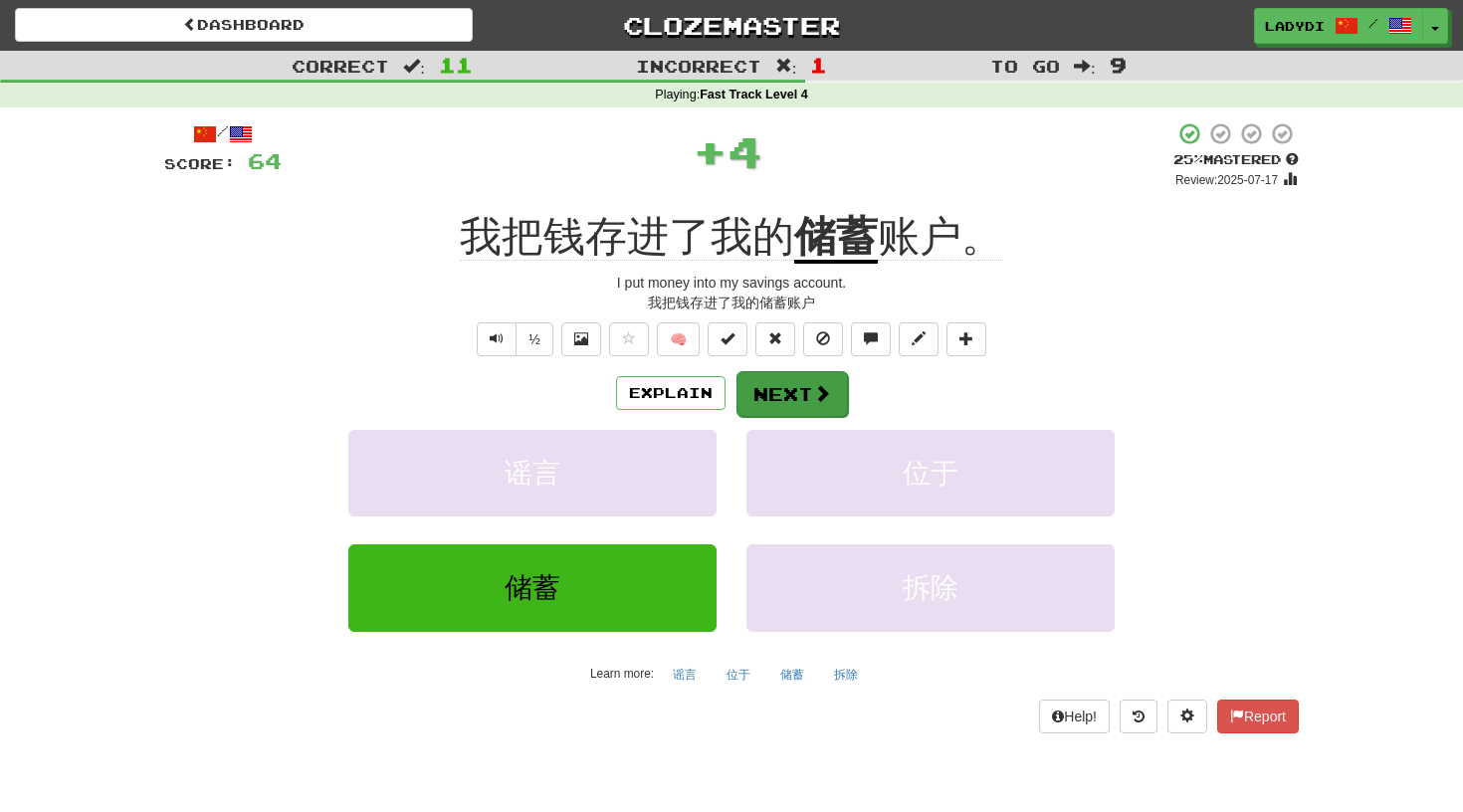 click on "Next" at bounding box center [792, 394] 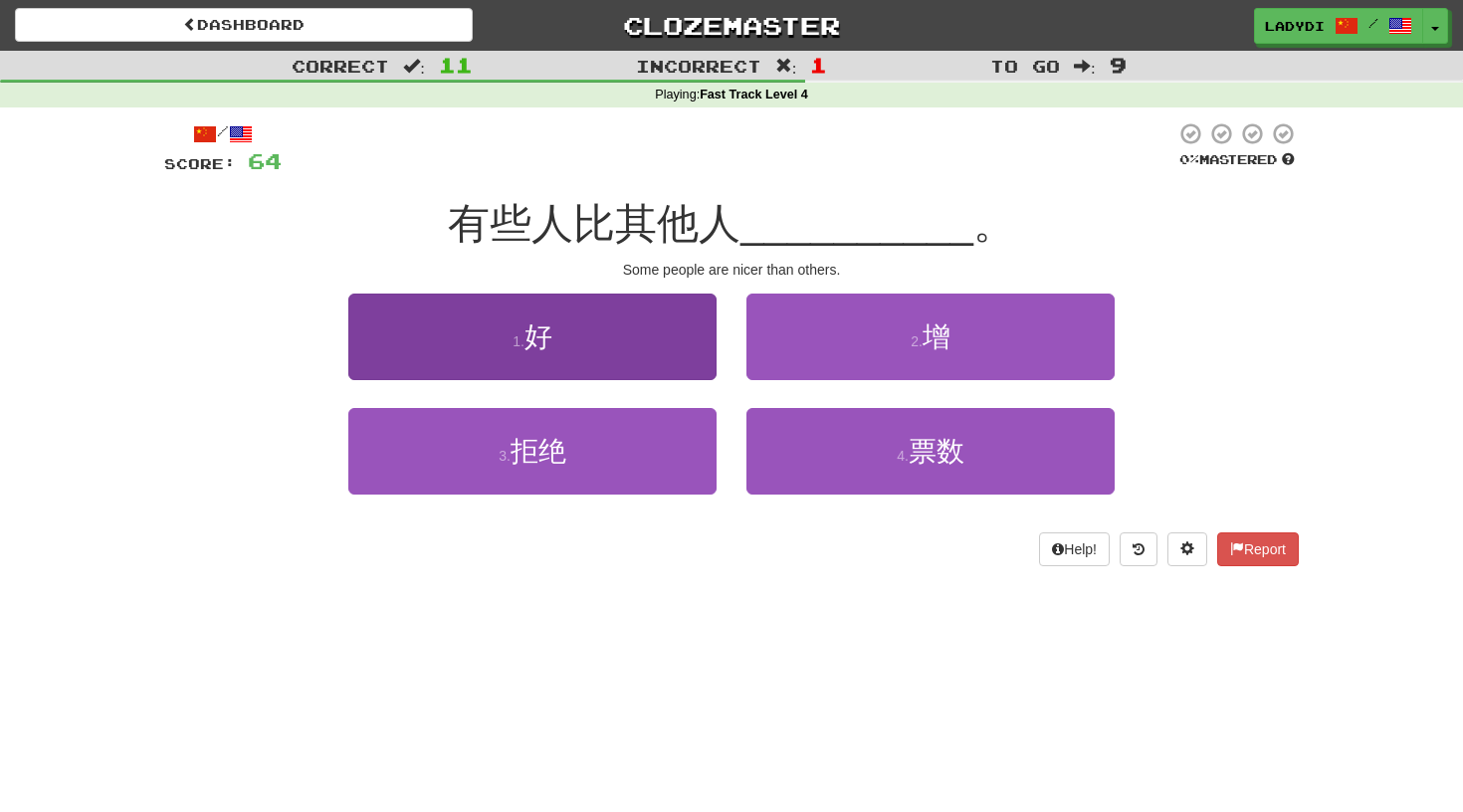 click on "1 .  好" at bounding box center (532, 336) 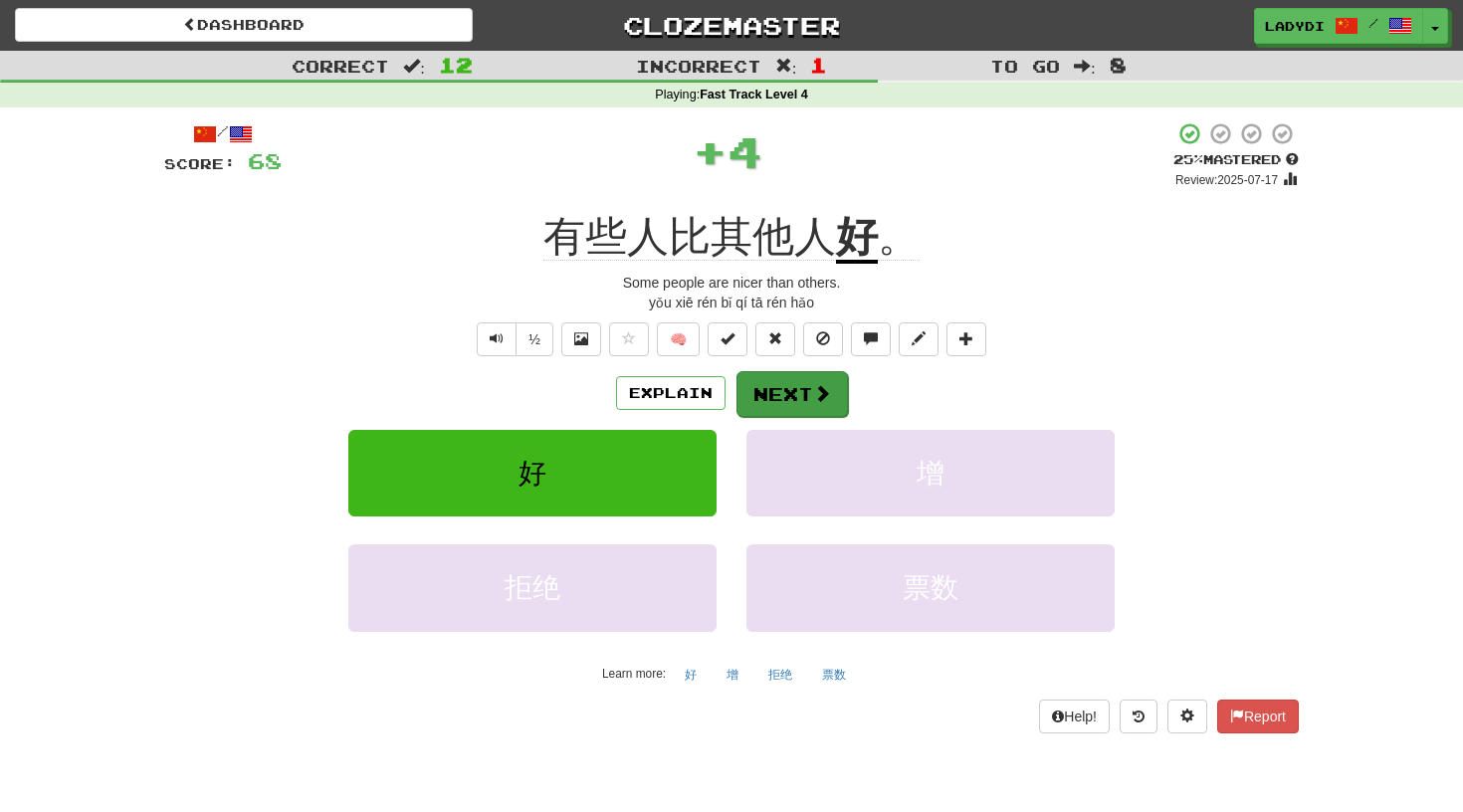 click on "Next" at bounding box center (792, 394) 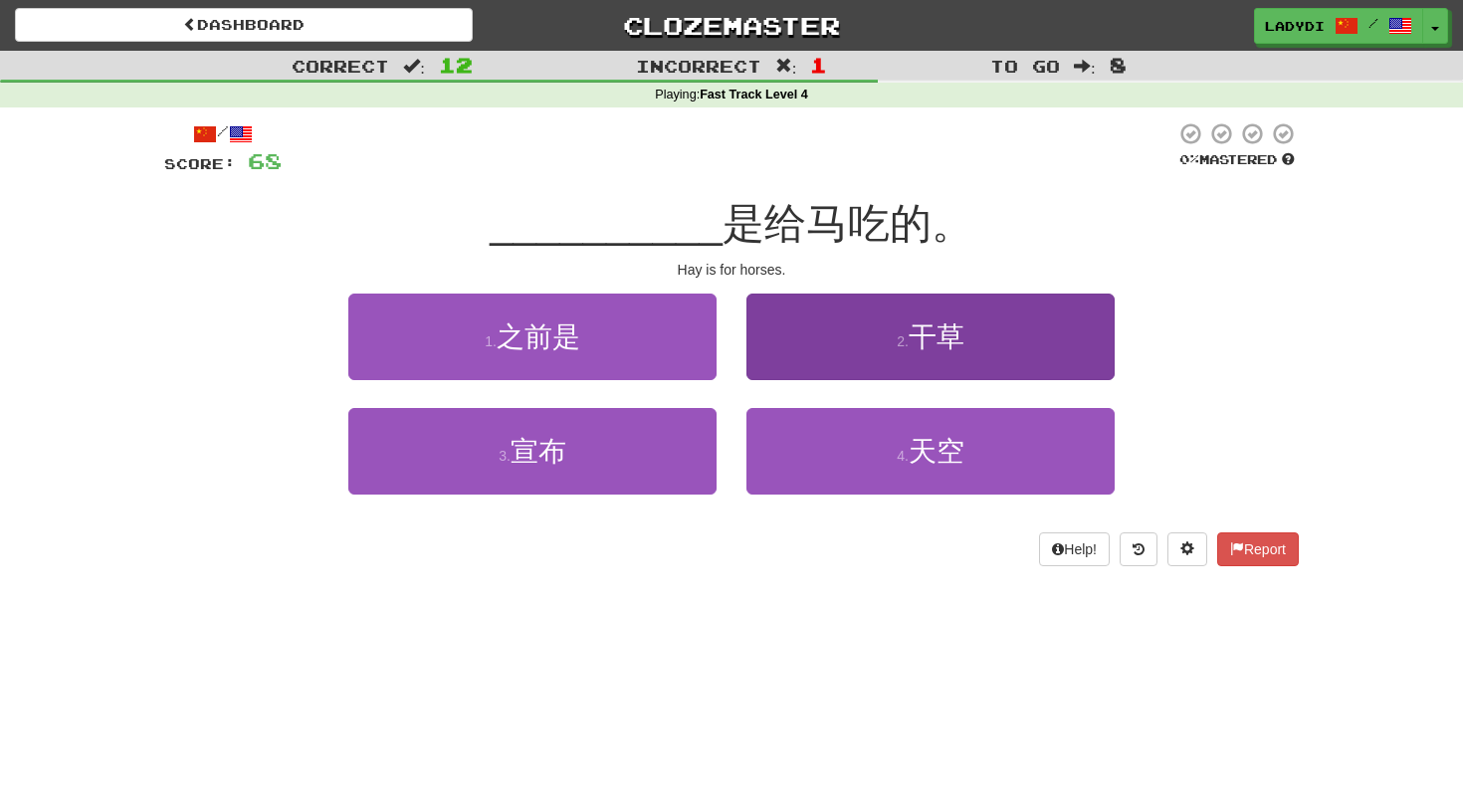click on "2 .  干草" at bounding box center (931, 336) 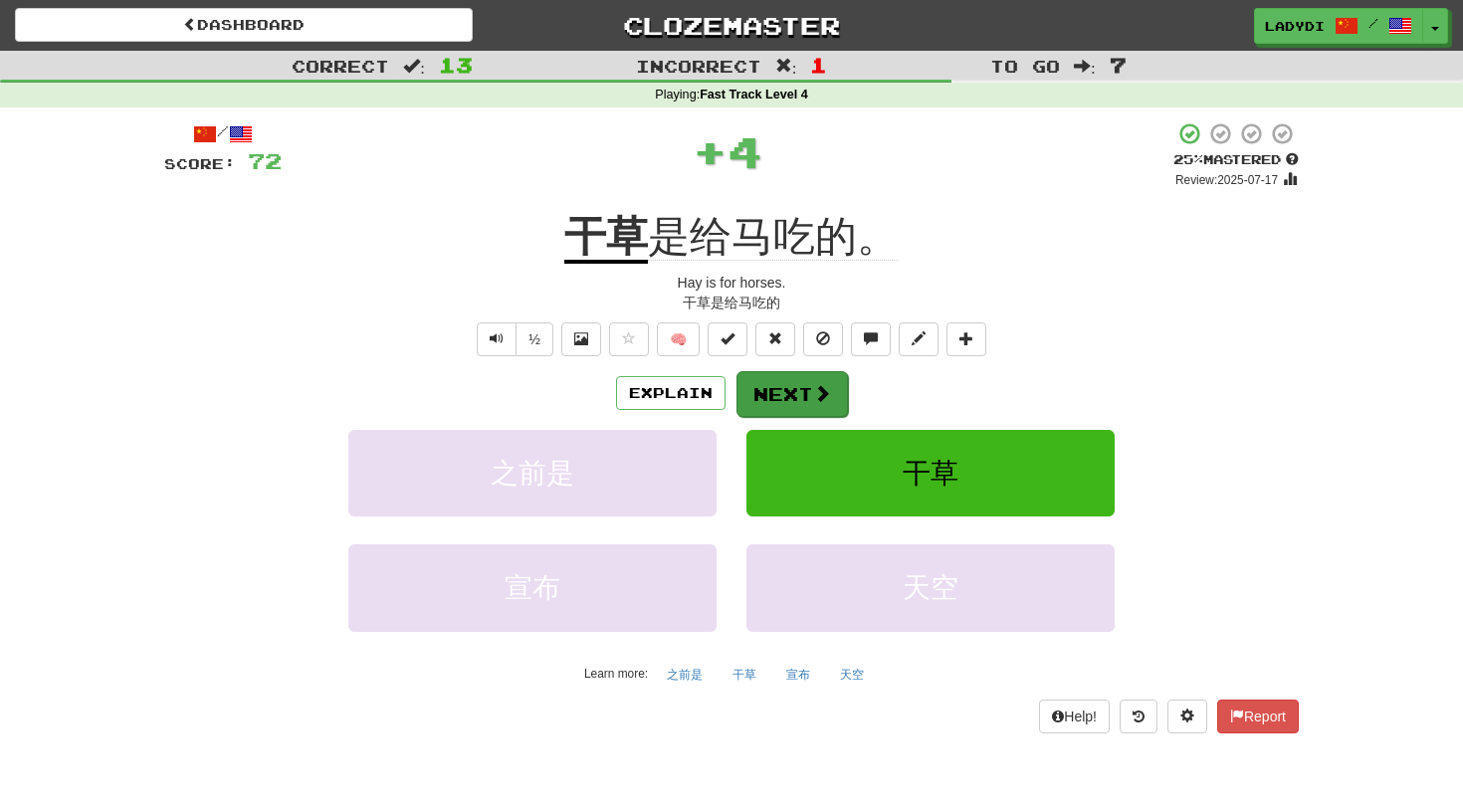 click on "Next" at bounding box center (792, 394) 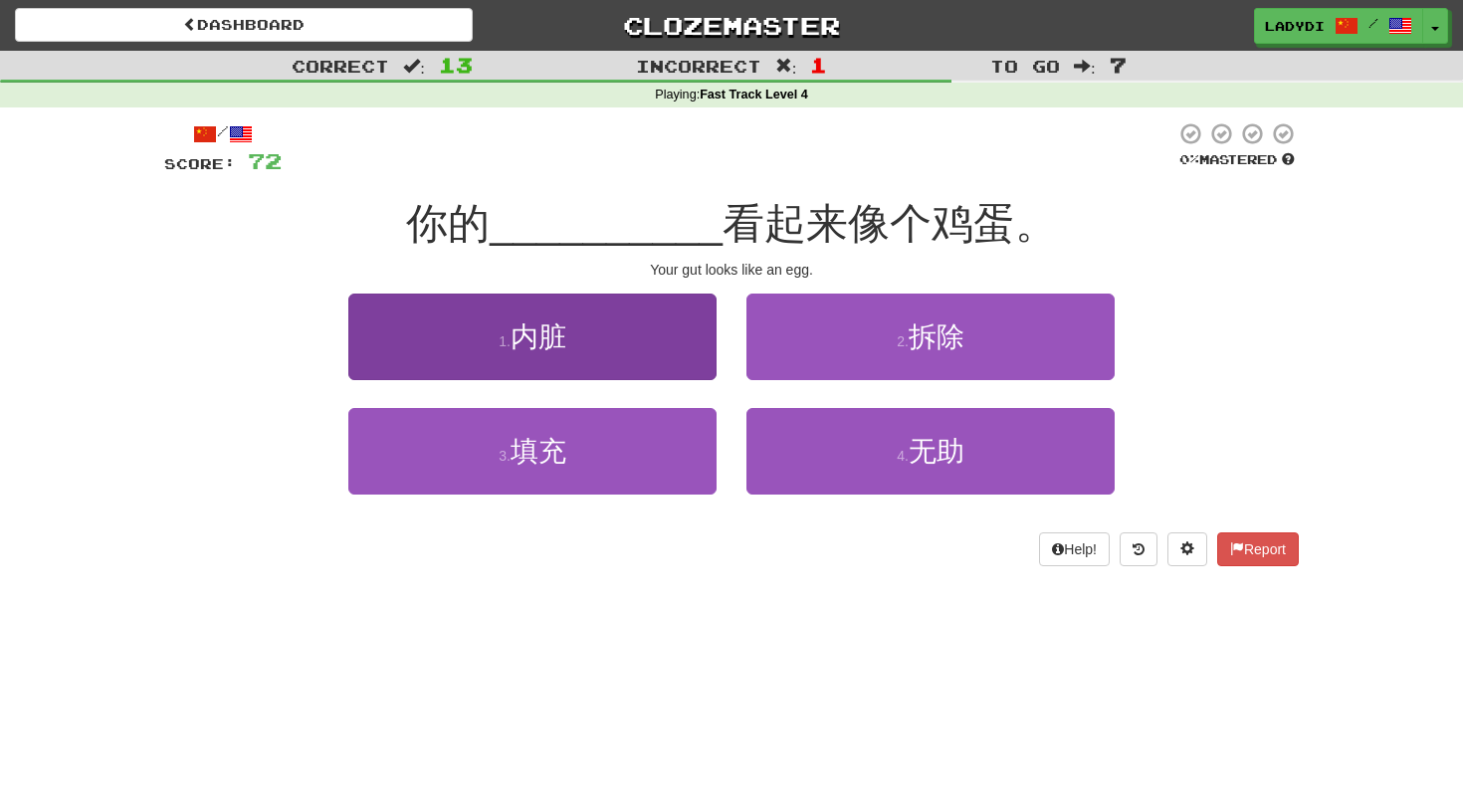 click on "1 .  内脏" at bounding box center [532, 336] 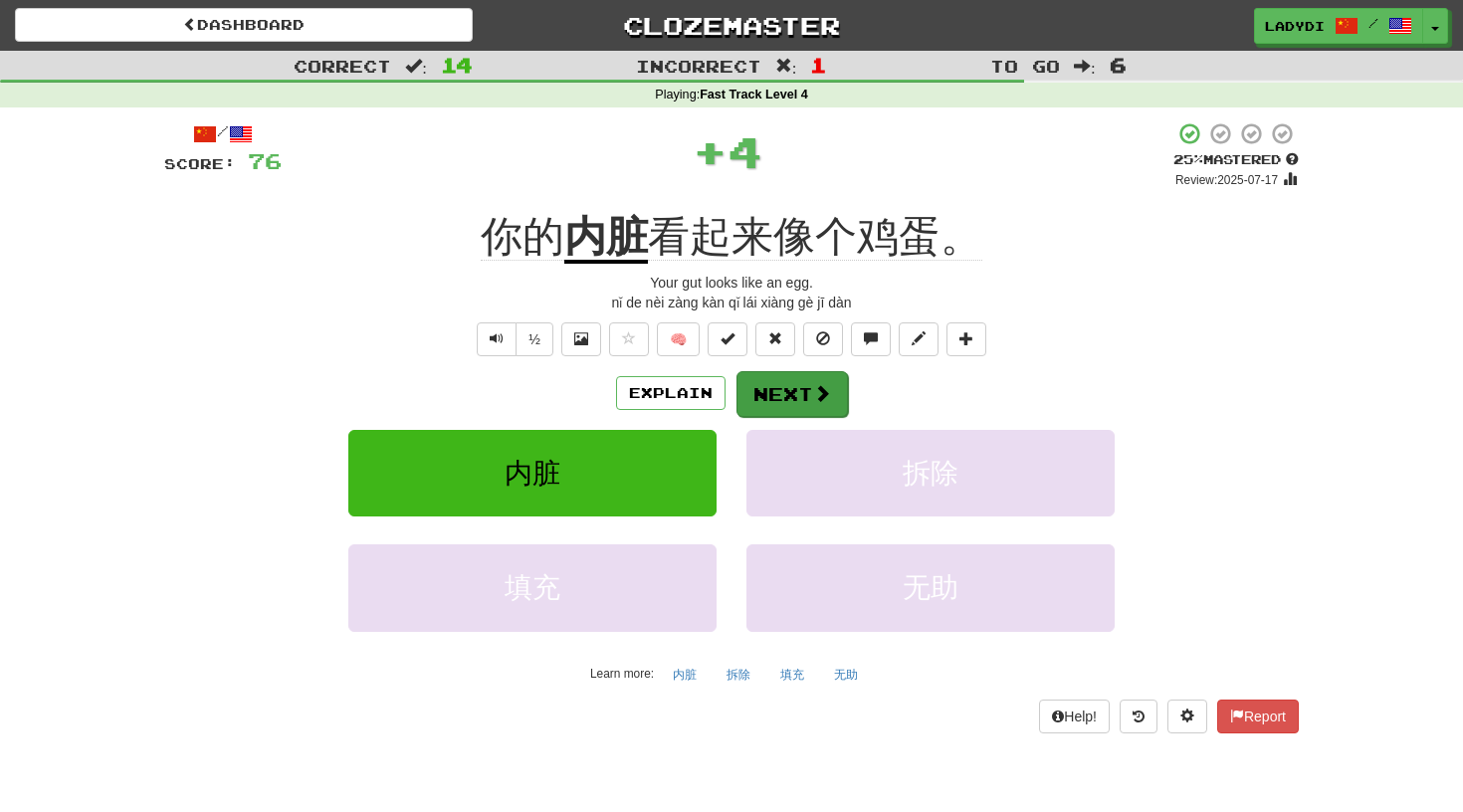click on "Next" at bounding box center [792, 394] 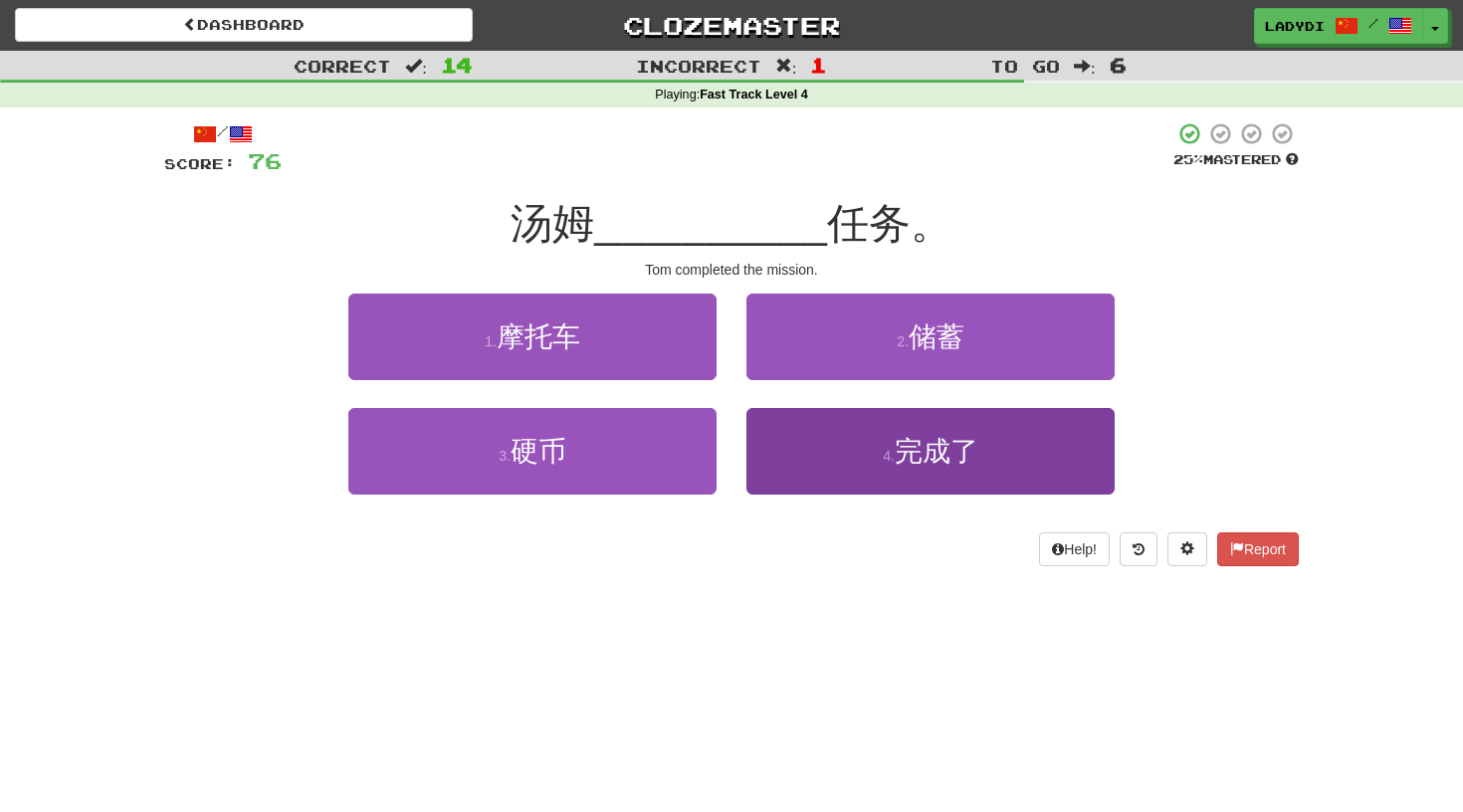click on "4 .  完成了" at bounding box center (931, 451) 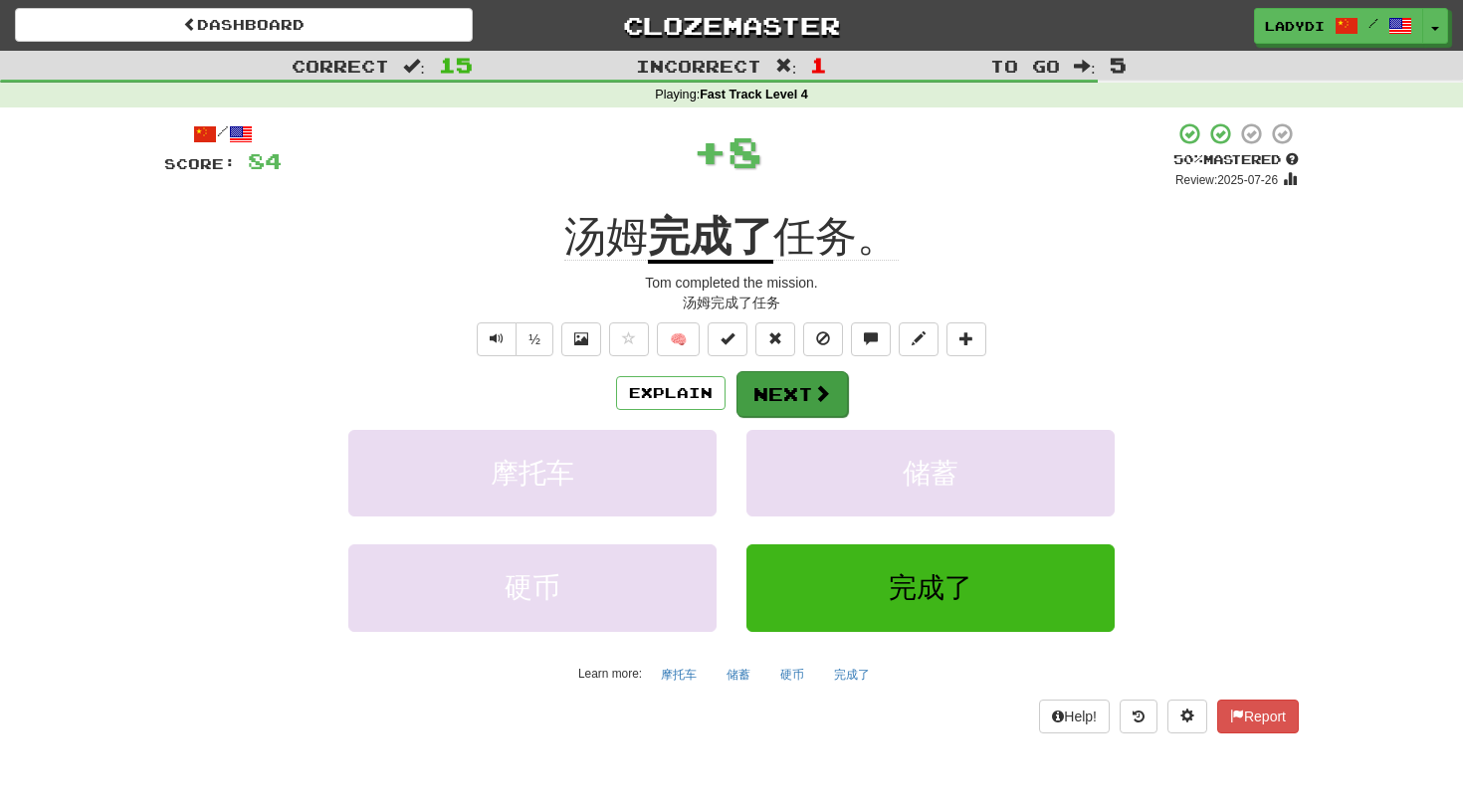 click on "Next" at bounding box center (792, 394) 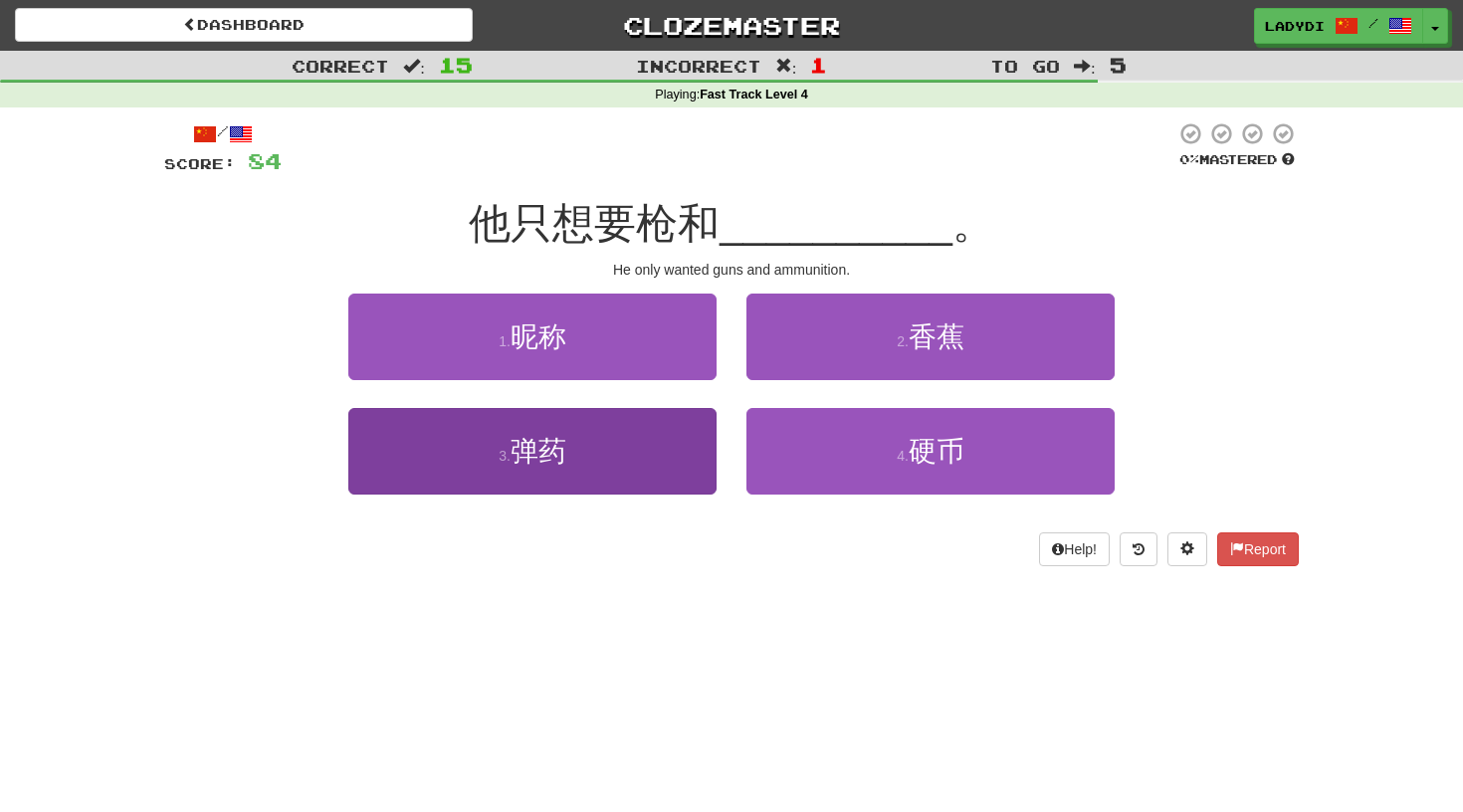 click on "3 .  弹药" at bounding box center (532, 451) 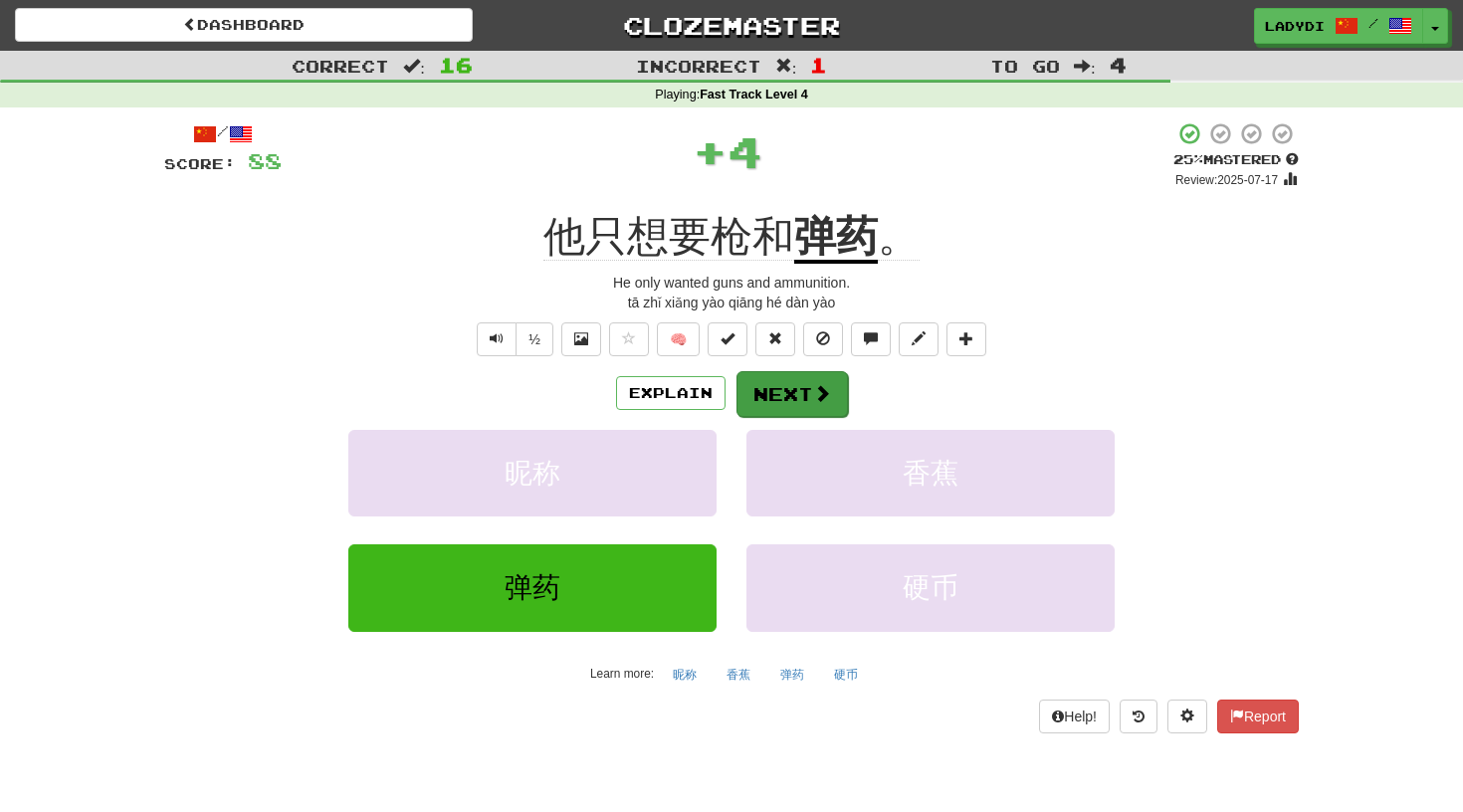 click on "Next" at bounding box center [792, 394] 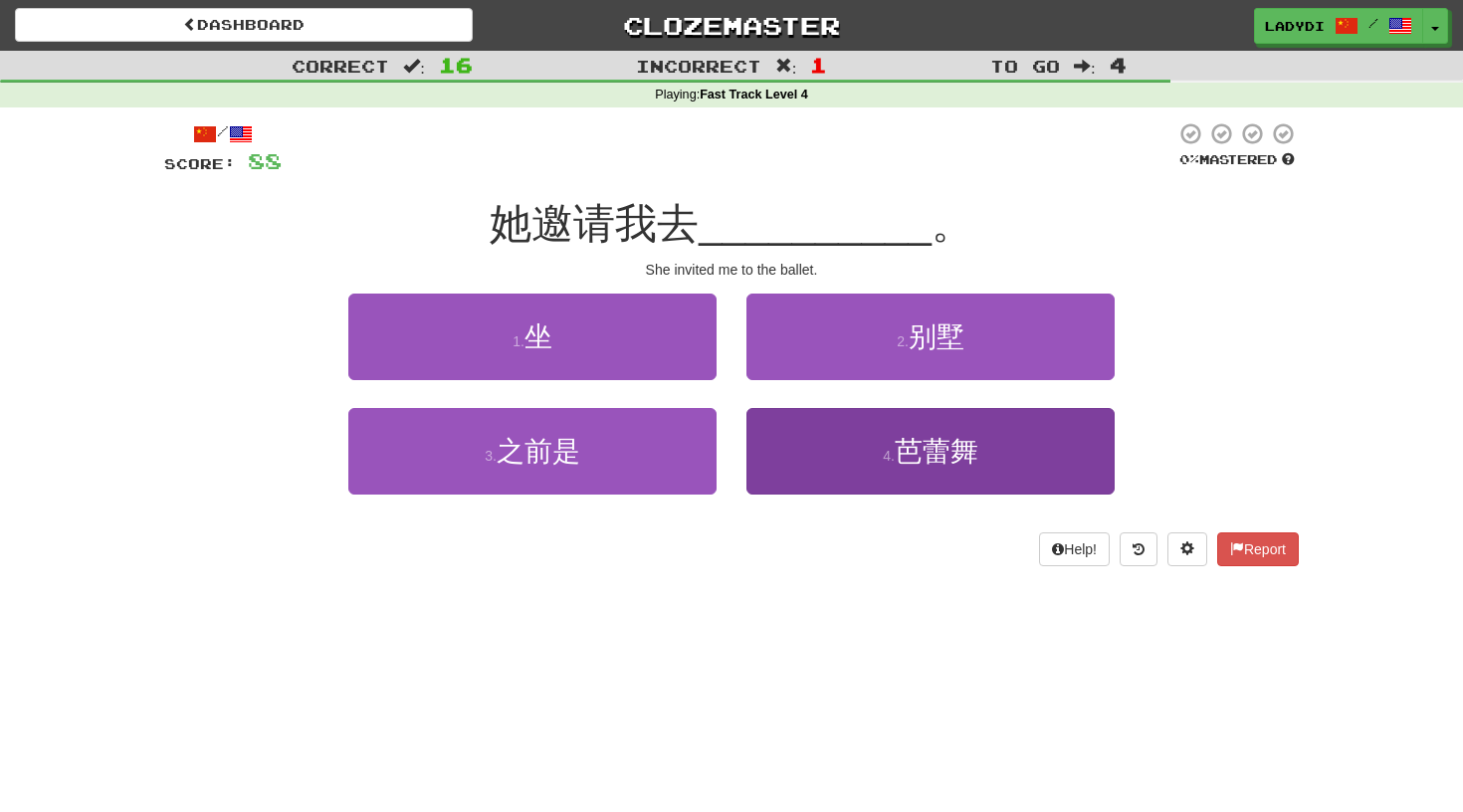 click on "4 .  芭蕾舞" at bounding box center [931, 451] 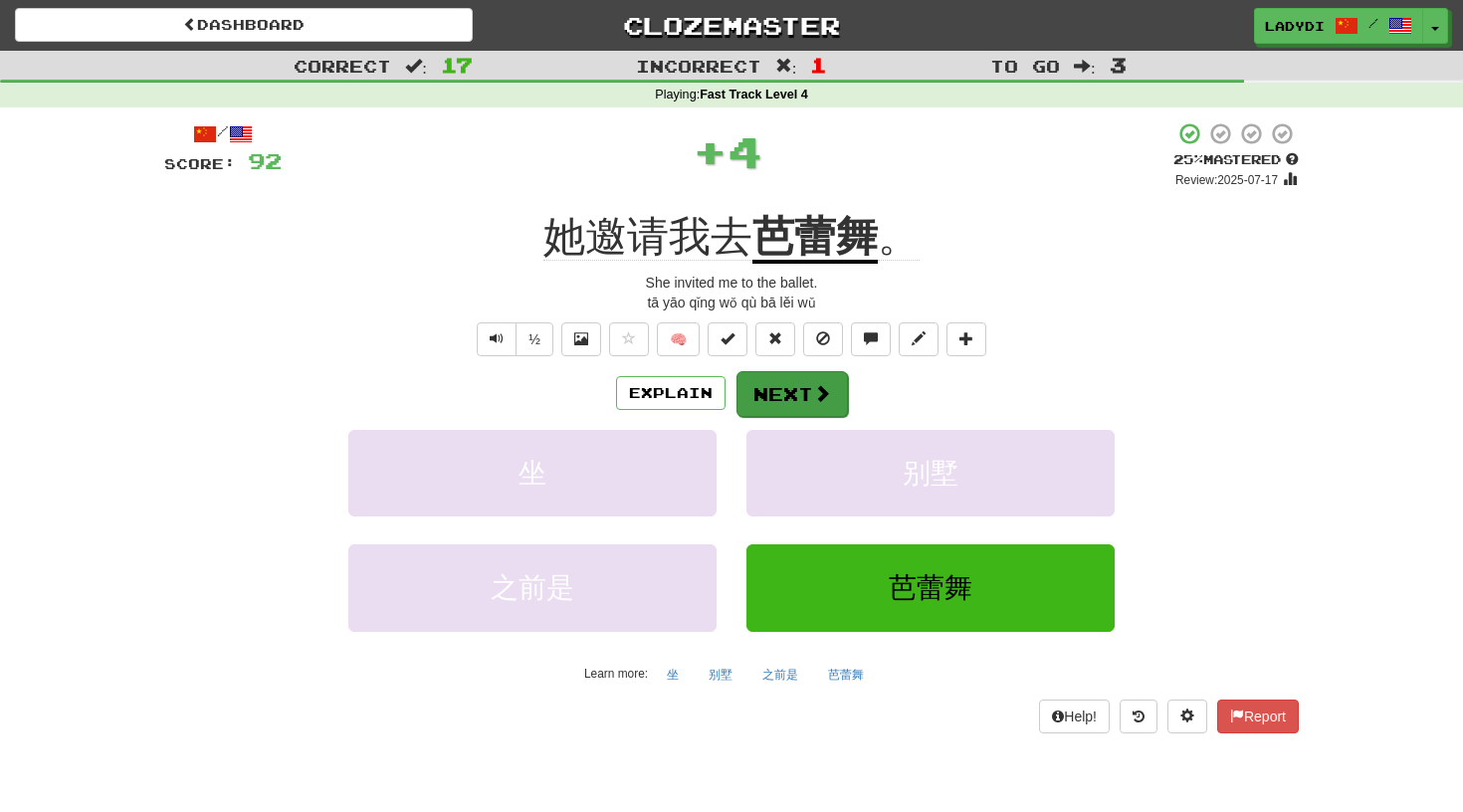 click on "Next" at bounding box center (792, 394) 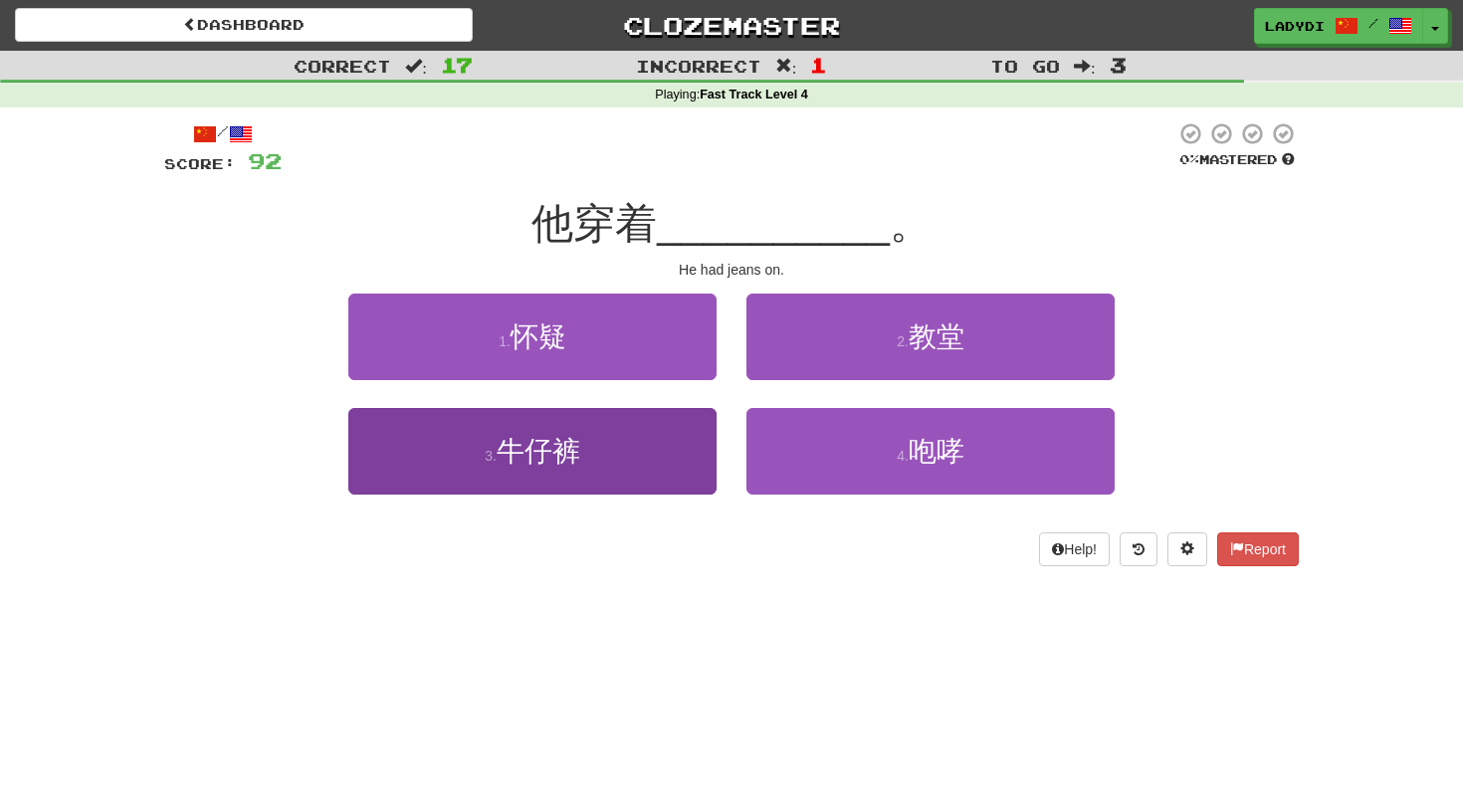 click on "3 .  牛仔裤" at bounding box center [532, 451] 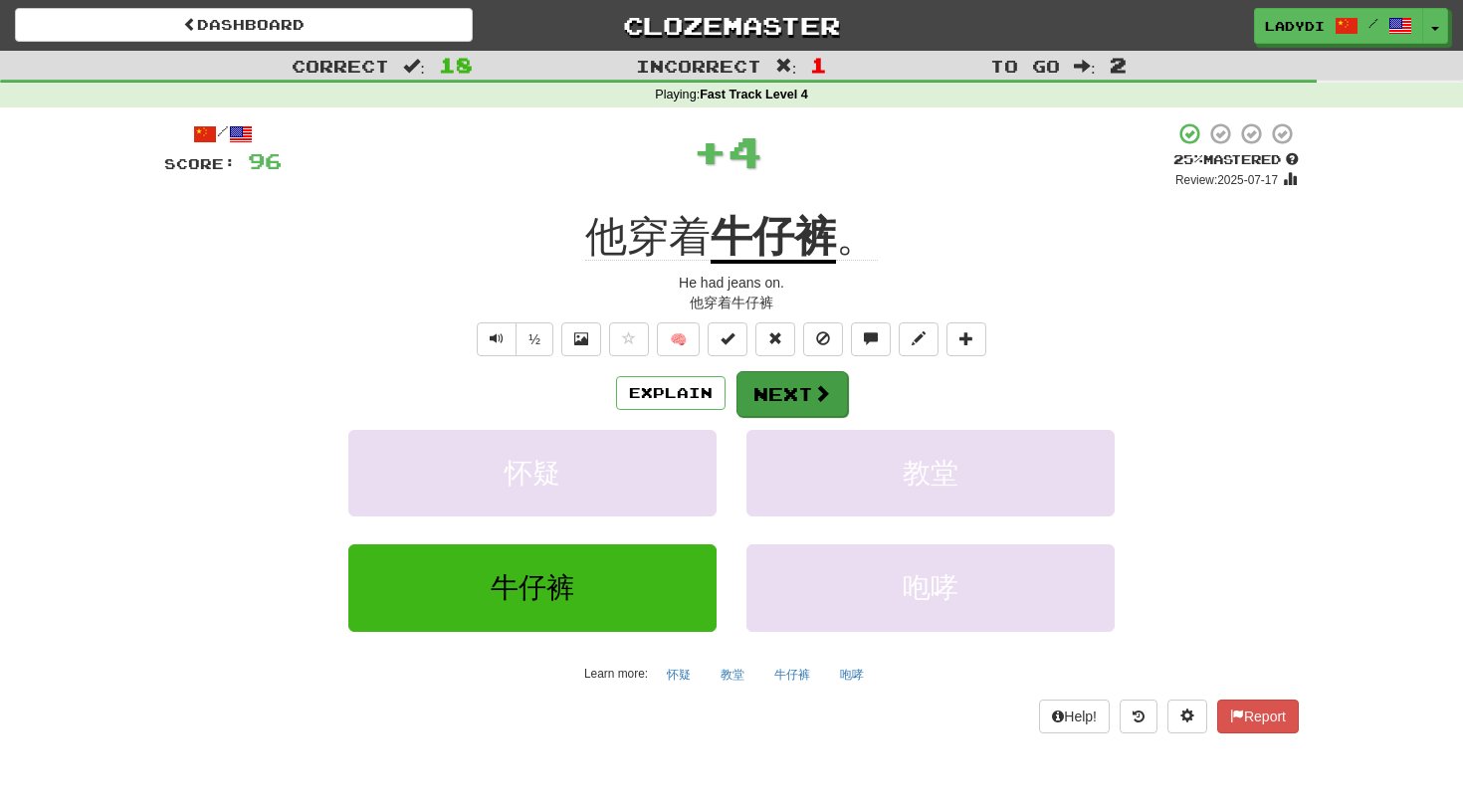 click on "Next" at bounding box center [792, 394] 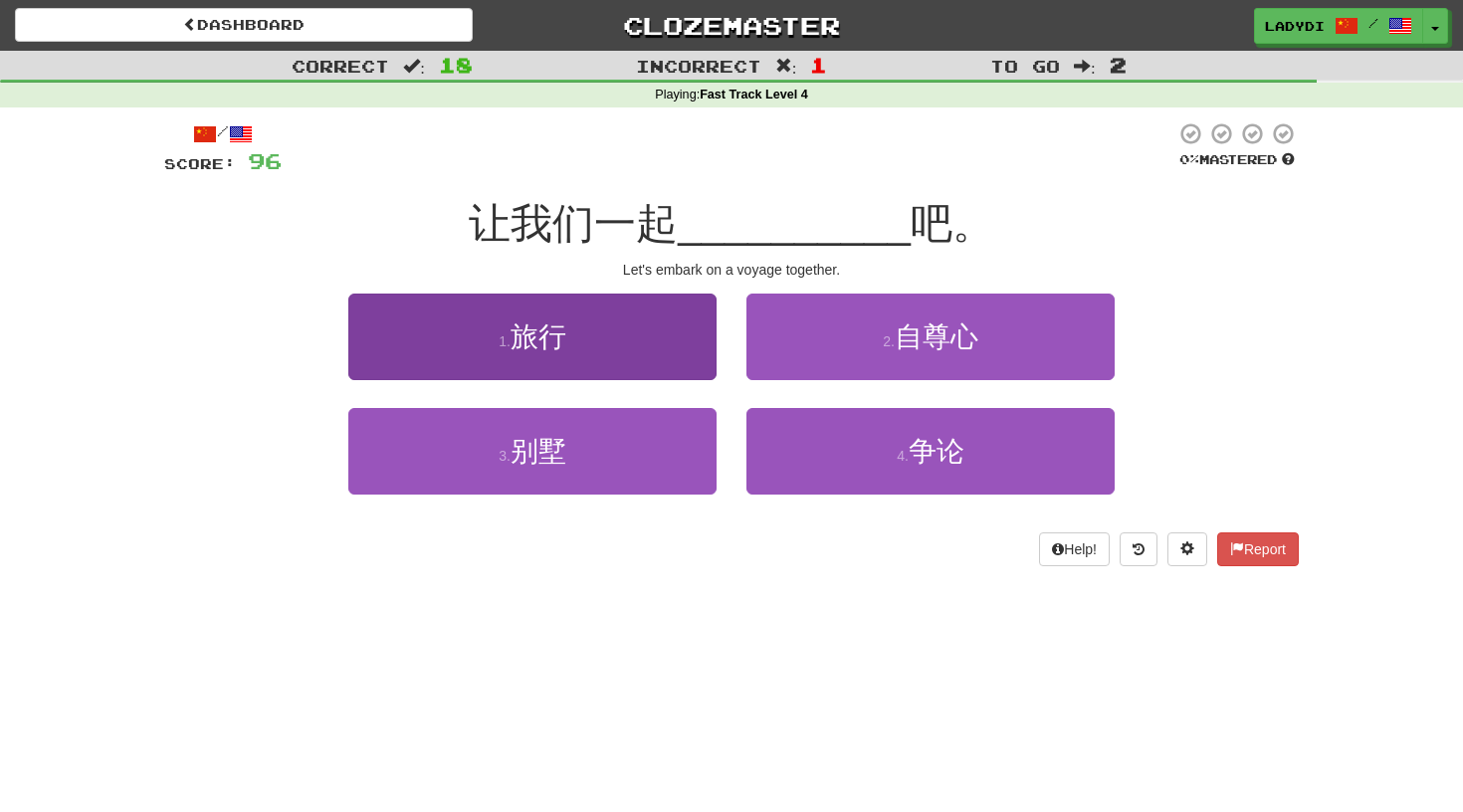 click on "1 .  旅行" at bounding box center [532, 336] 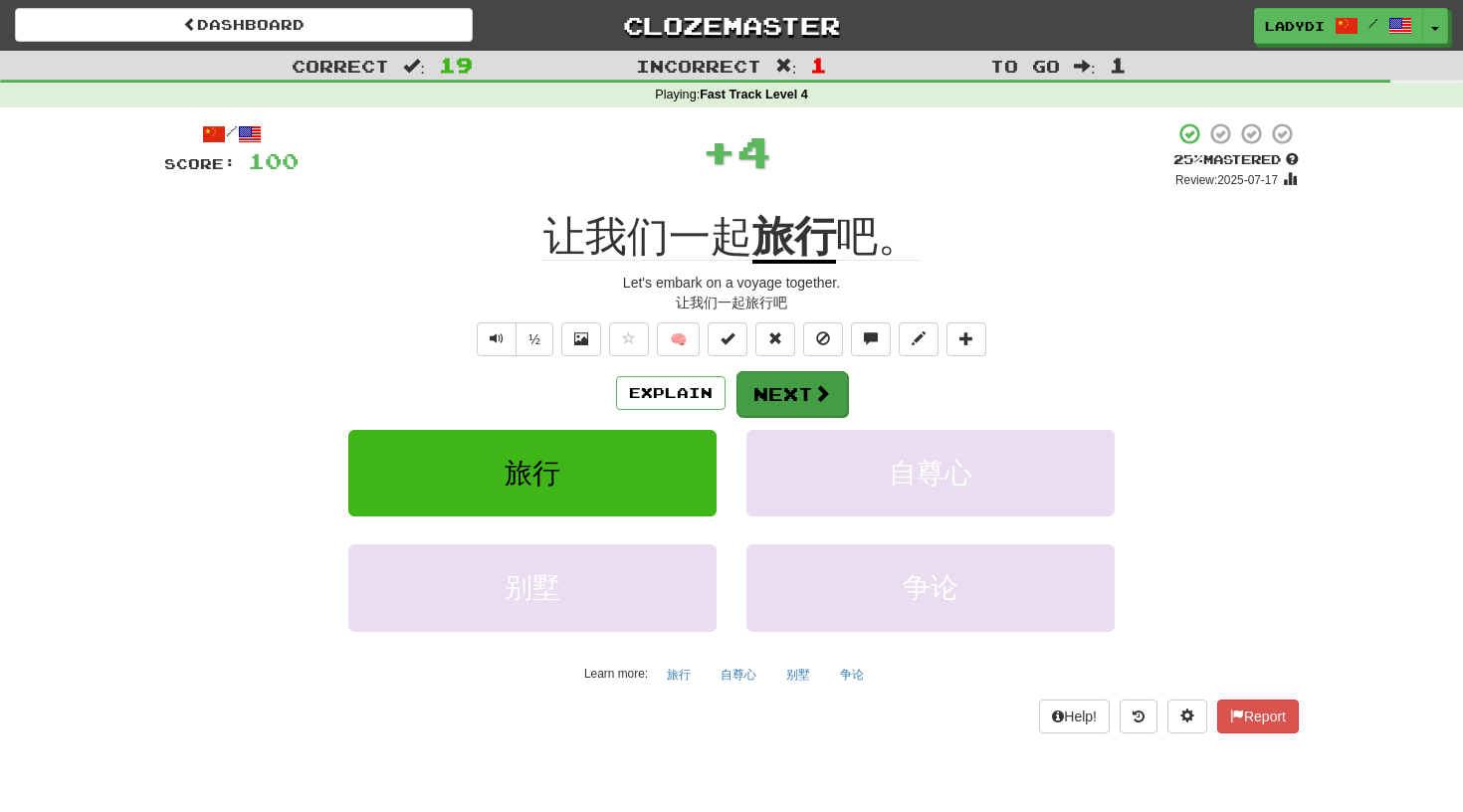 click on "Next" at bounding box center [792, 394] 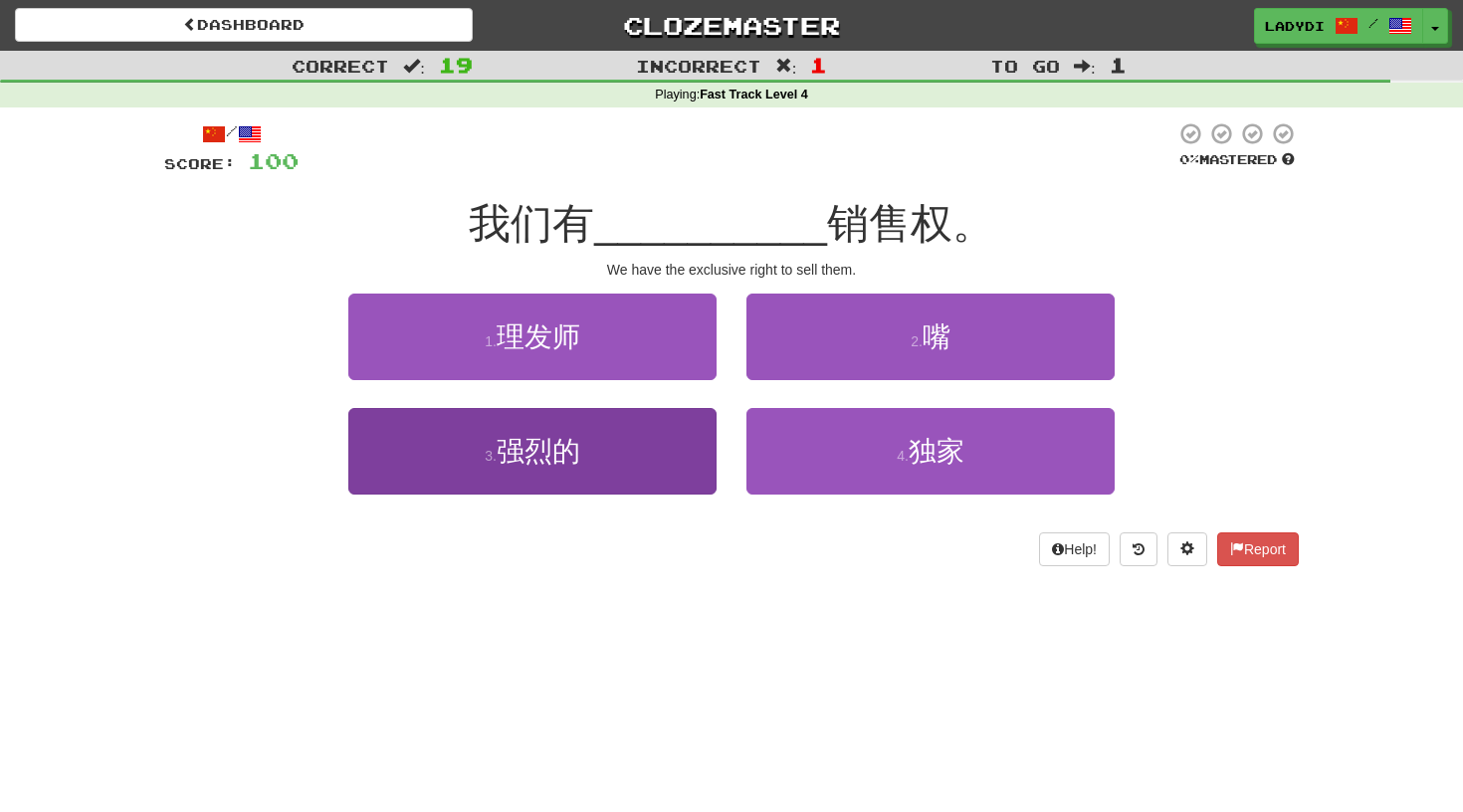 click on "3 .  强烈的" at bounding box center (532, 451) 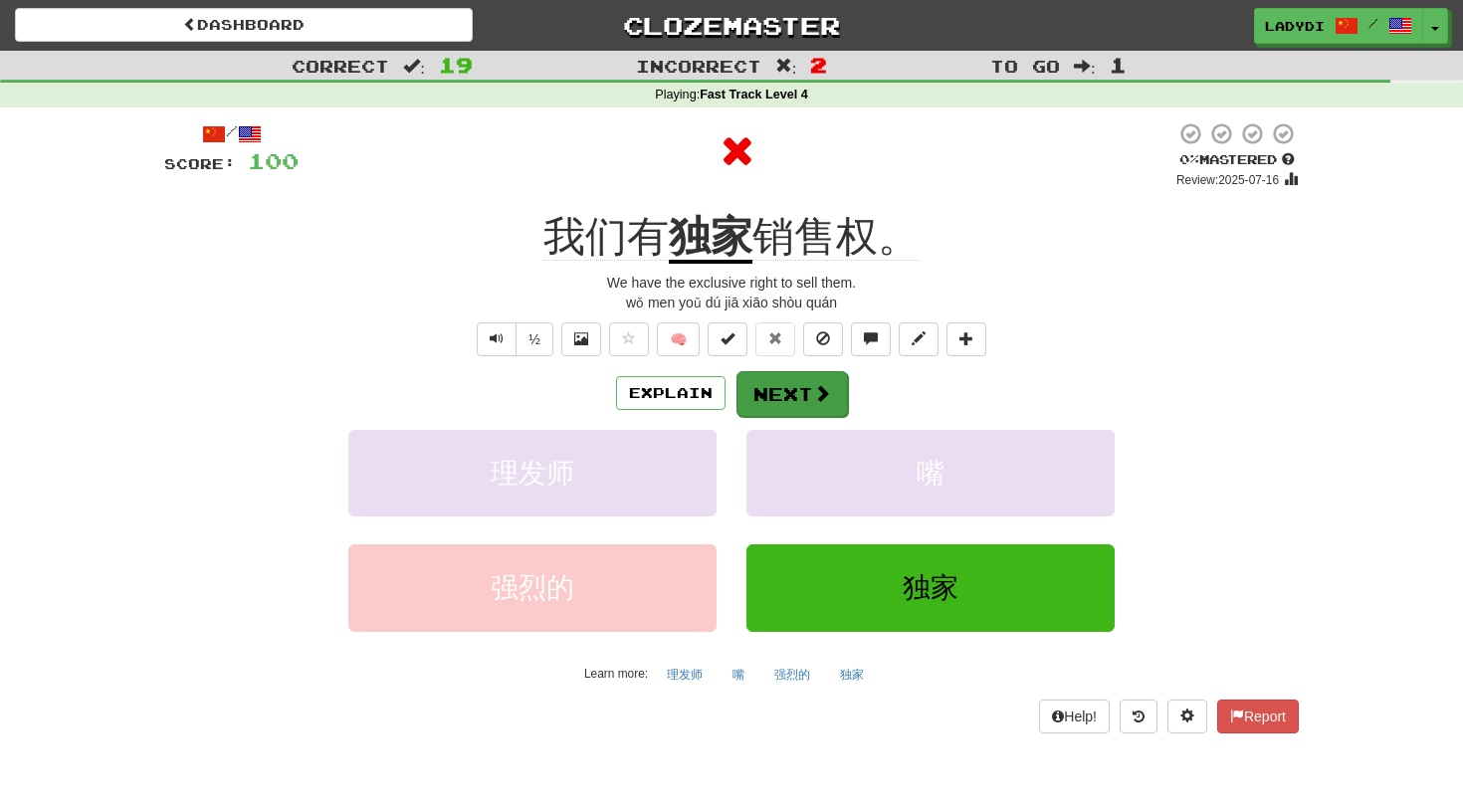 click on "Next" at bounding box center [792, 394] 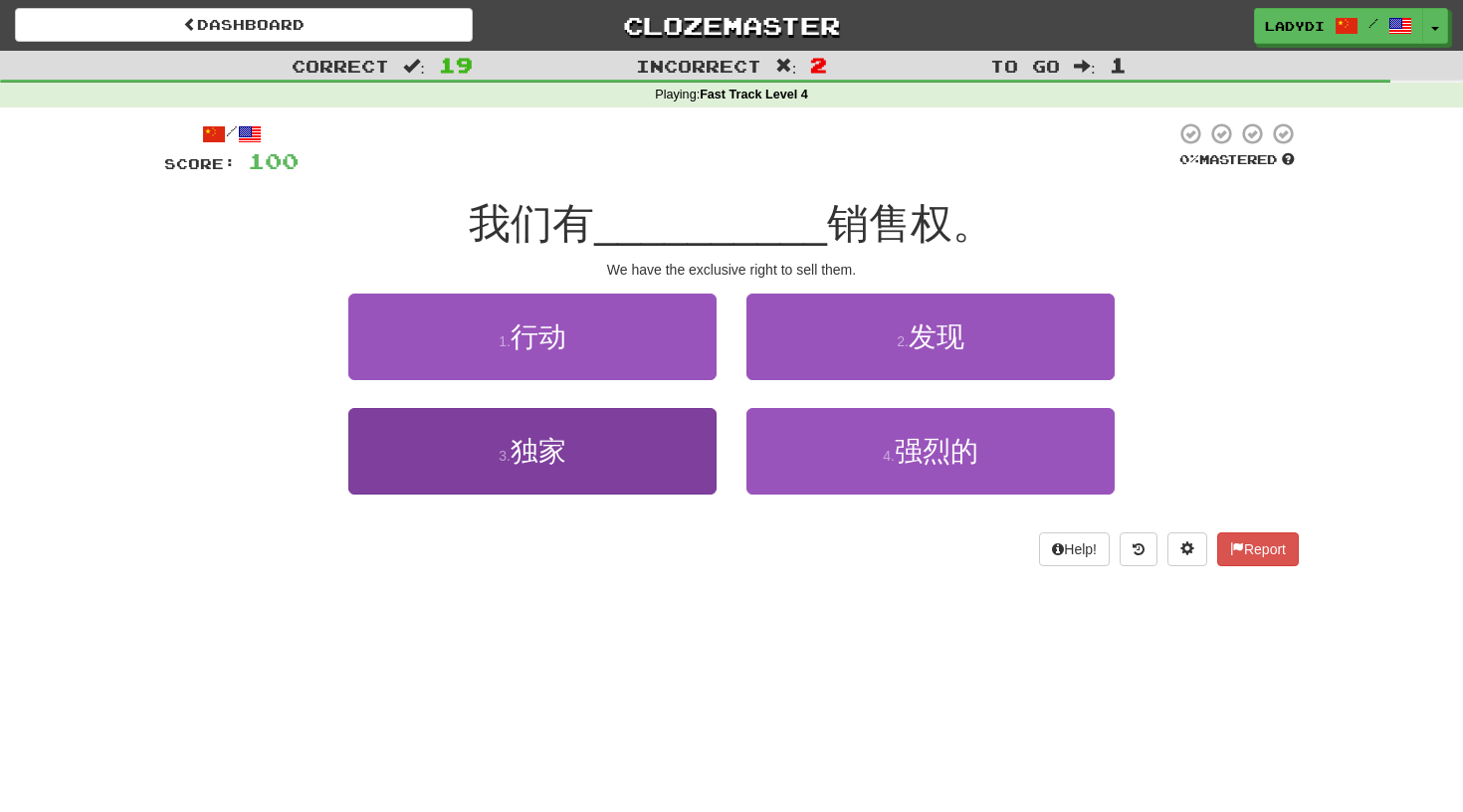 click on "3 .  独家" at bounding box center [532, 451] 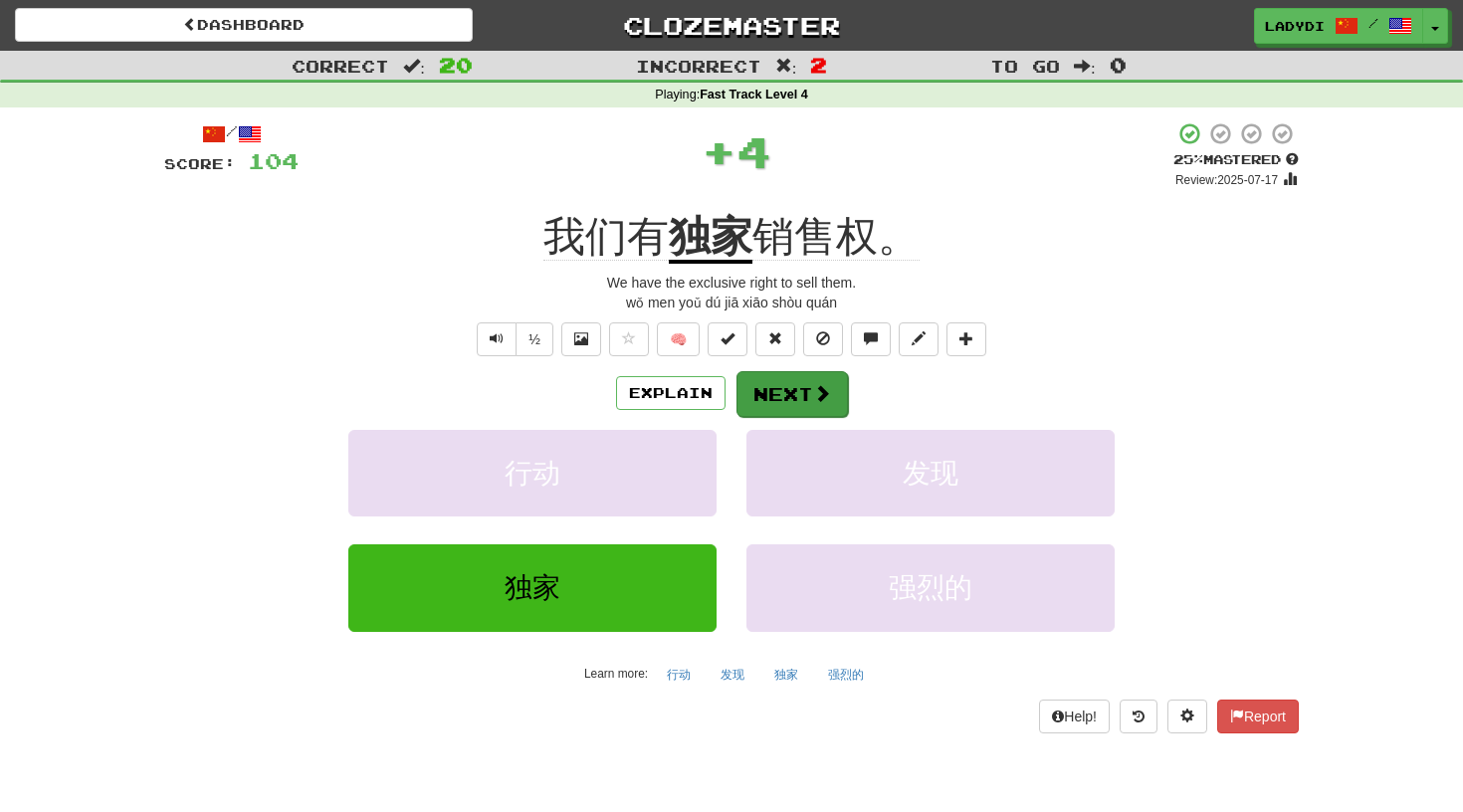 click on "Next" at bounding box center [792, 394] 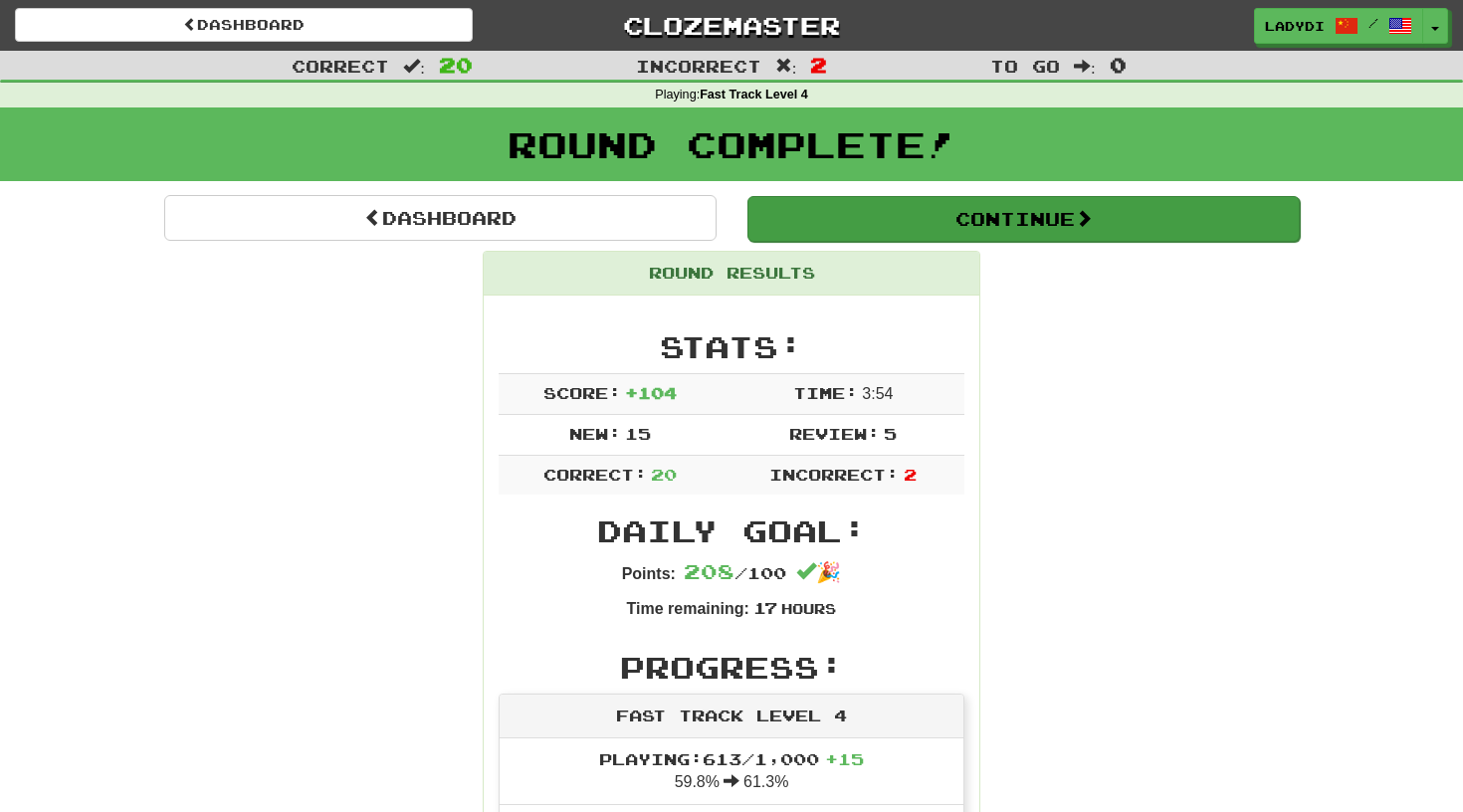 click on "Continue" at bounding box center (1023, 219) 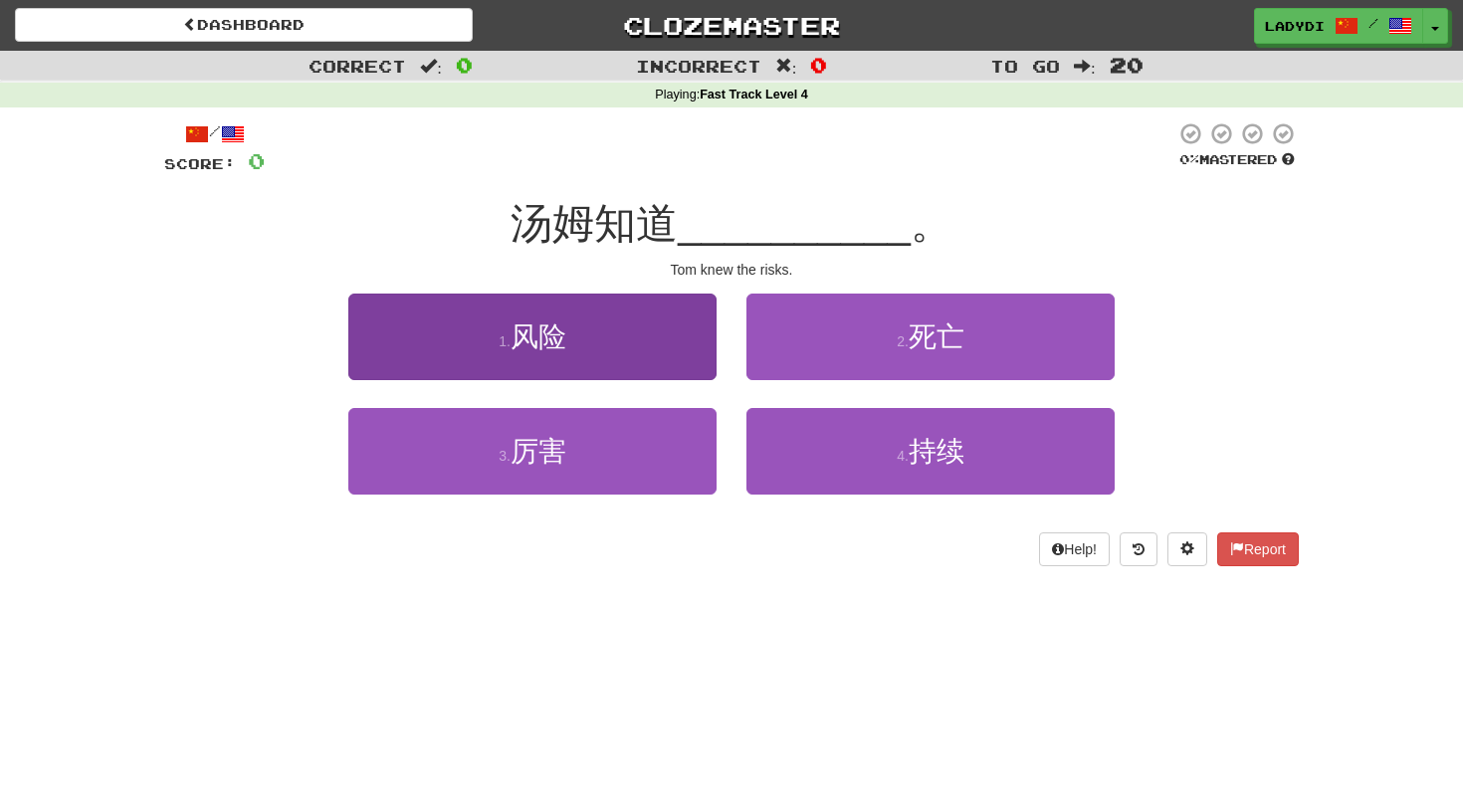 click on "1 .  风险" at bounding box center [532, 336] 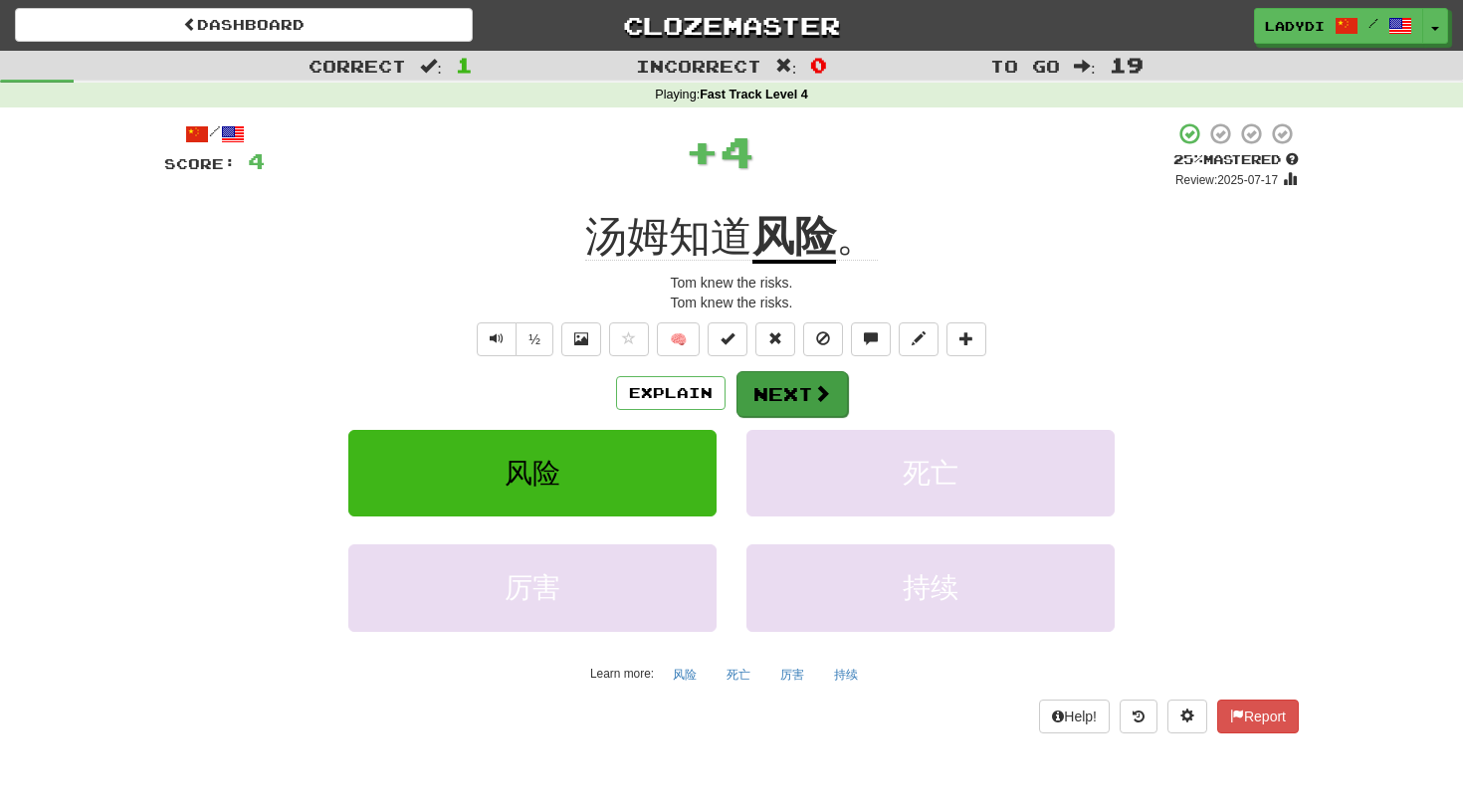 click on "Next" at bounding box center (792, 394) 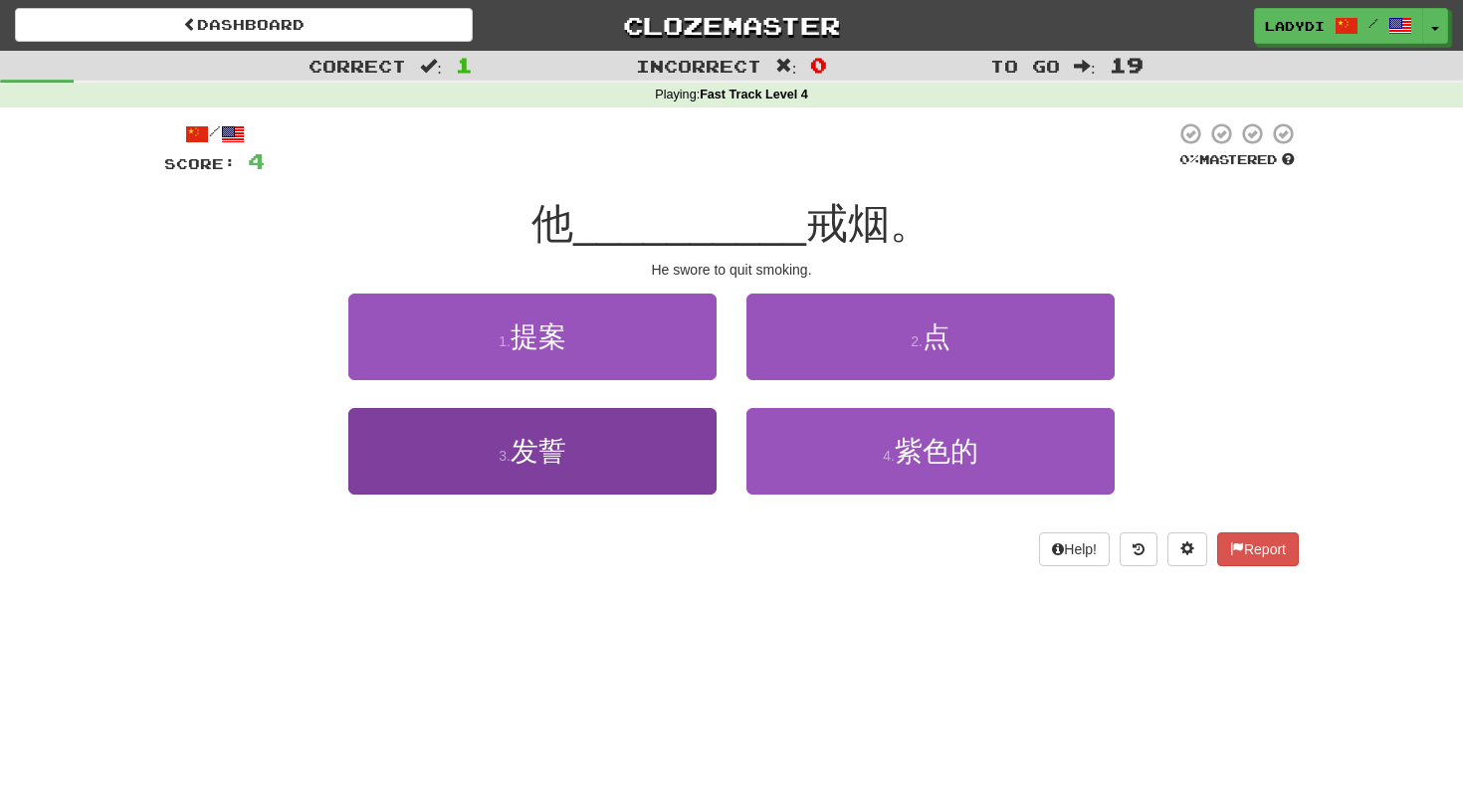 click on "3 .  发誓" at bounding box center [532, 451] 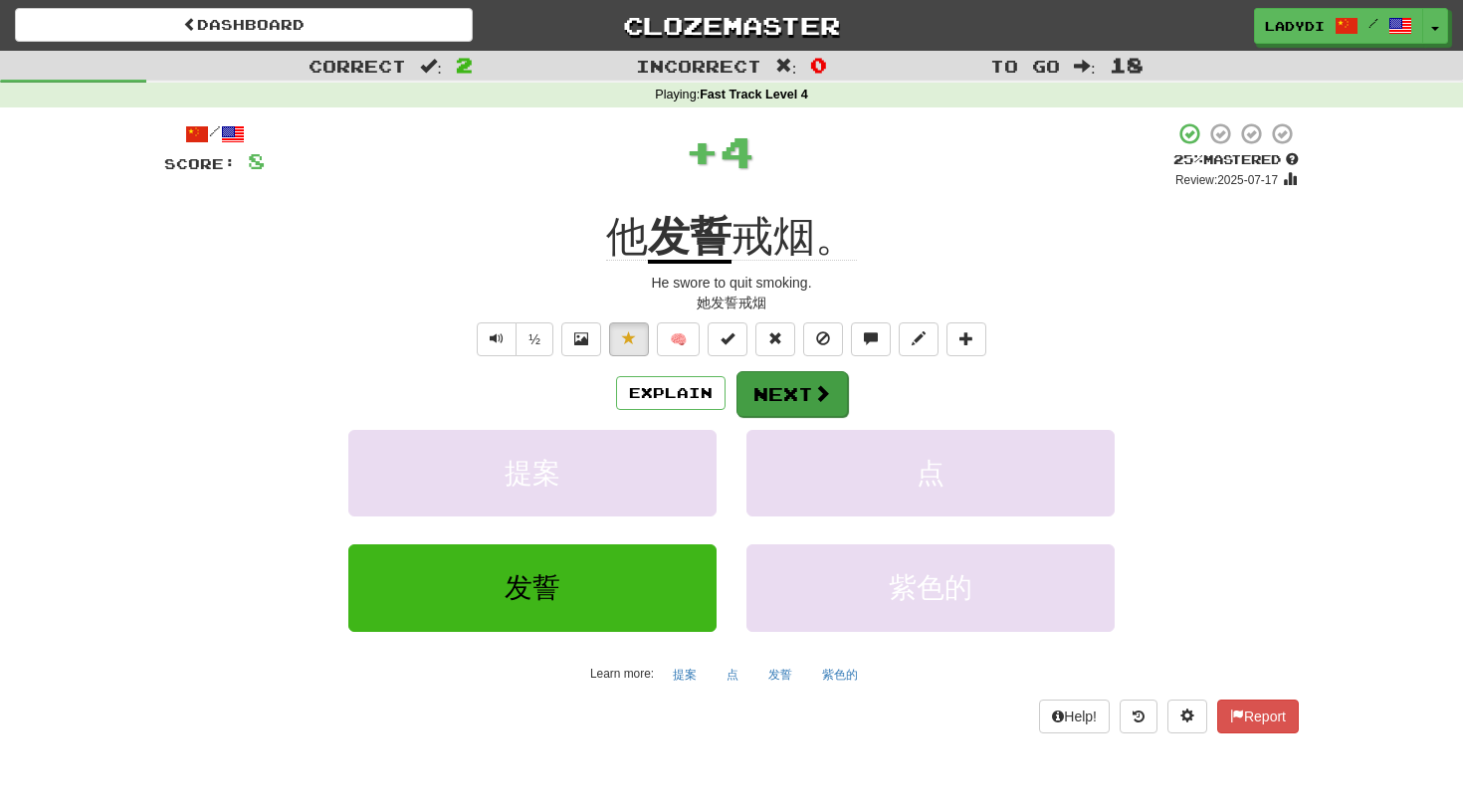 click on "Next" at bounding box center (792, 394) 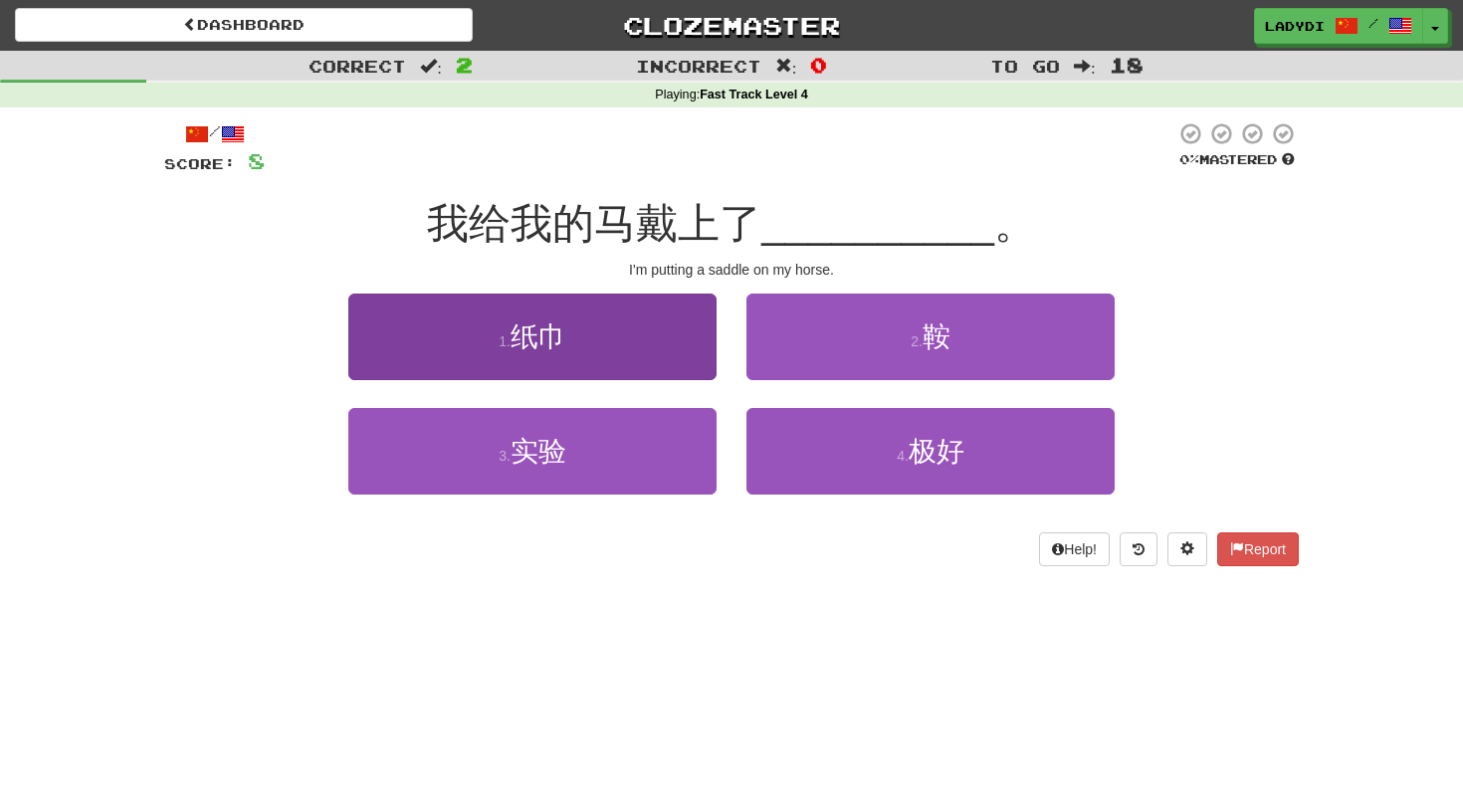 click on "1 .  纸巾" at bounding box center [532, 336] 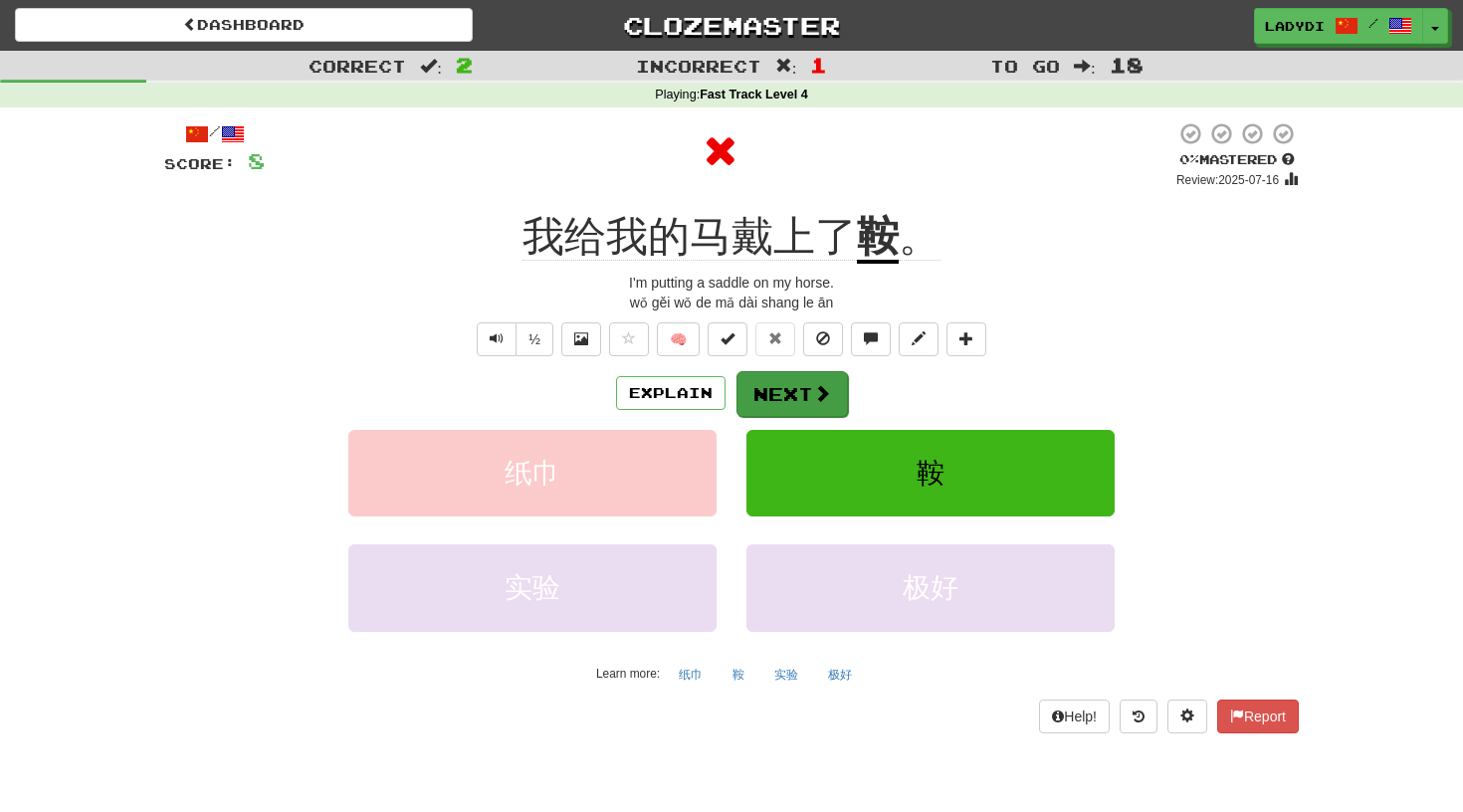 click on "Next" at bounding box center [792, 394] 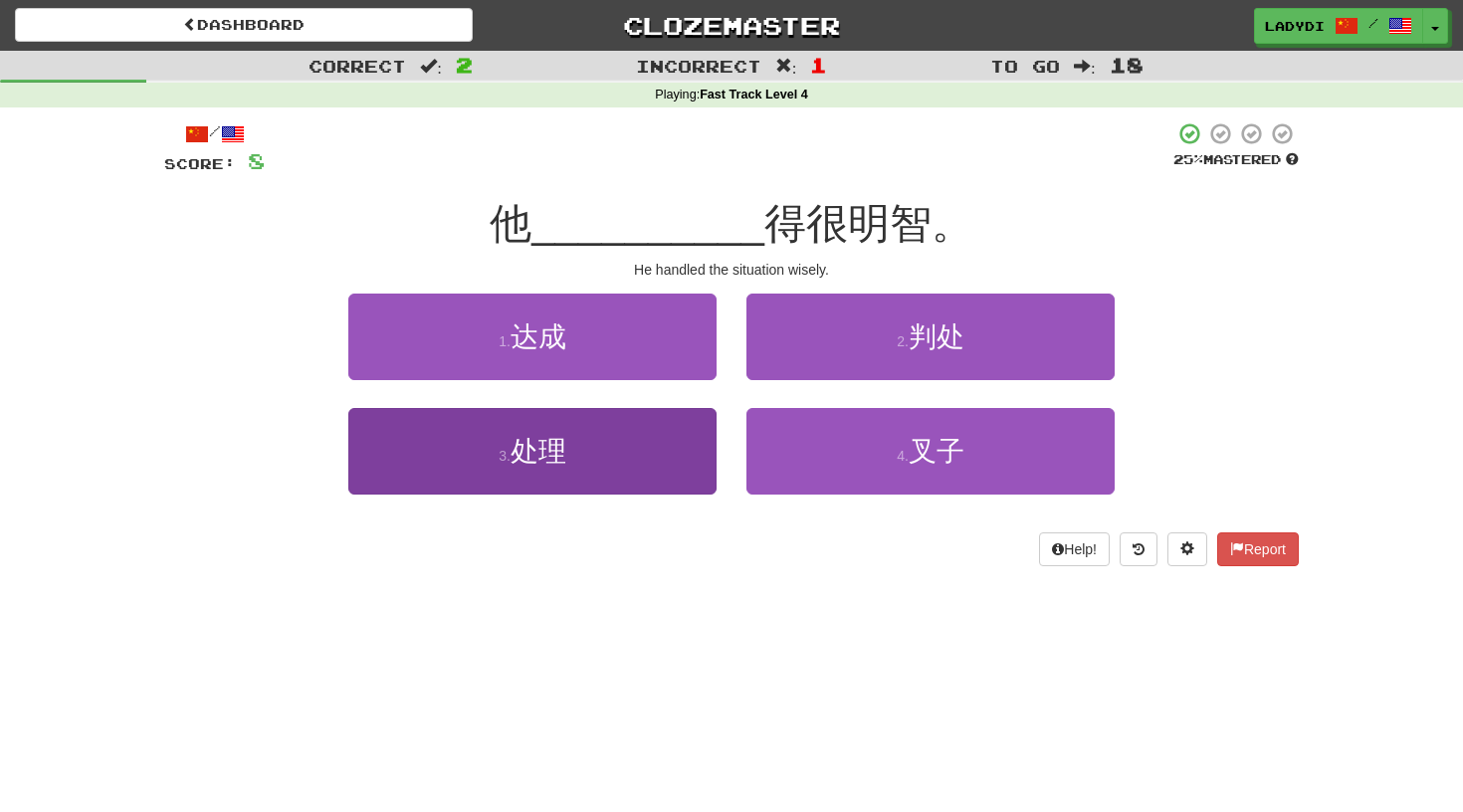 click on "3 .  处理" at bounding box center [532, 451] 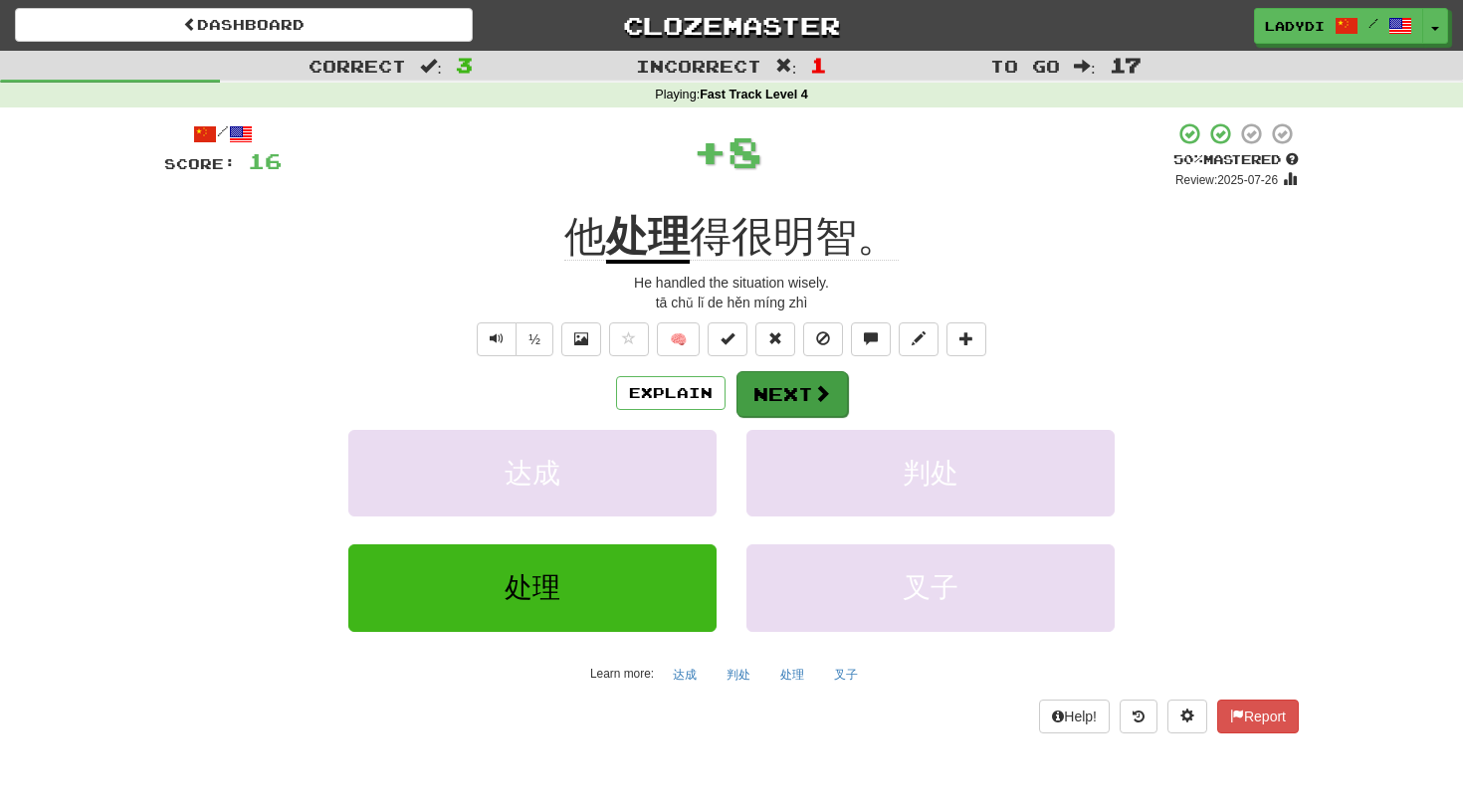 click on "Next" at bounding box center (792, 394) 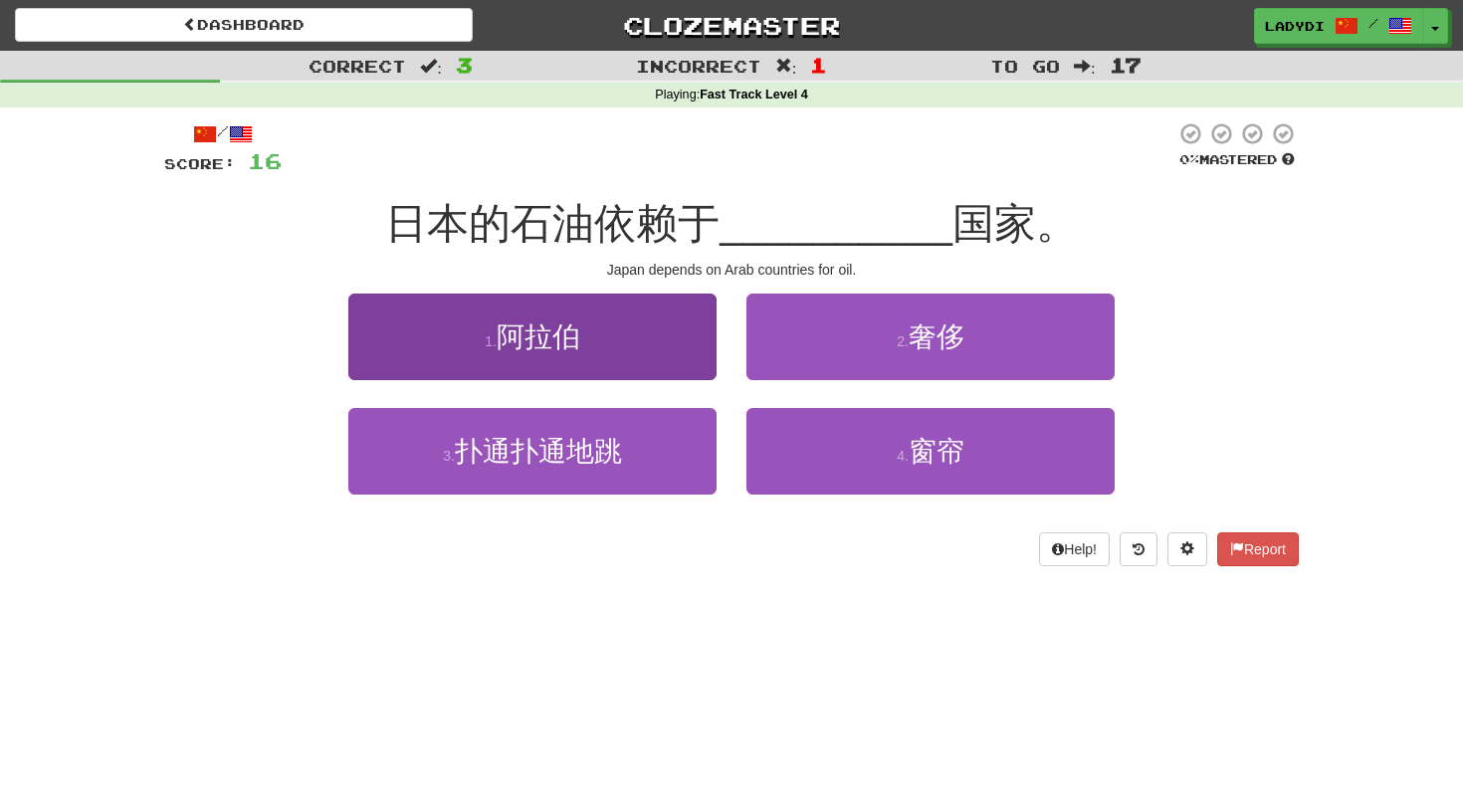 click on "1 .  阿拉伯" at bounding box center (532, 336) 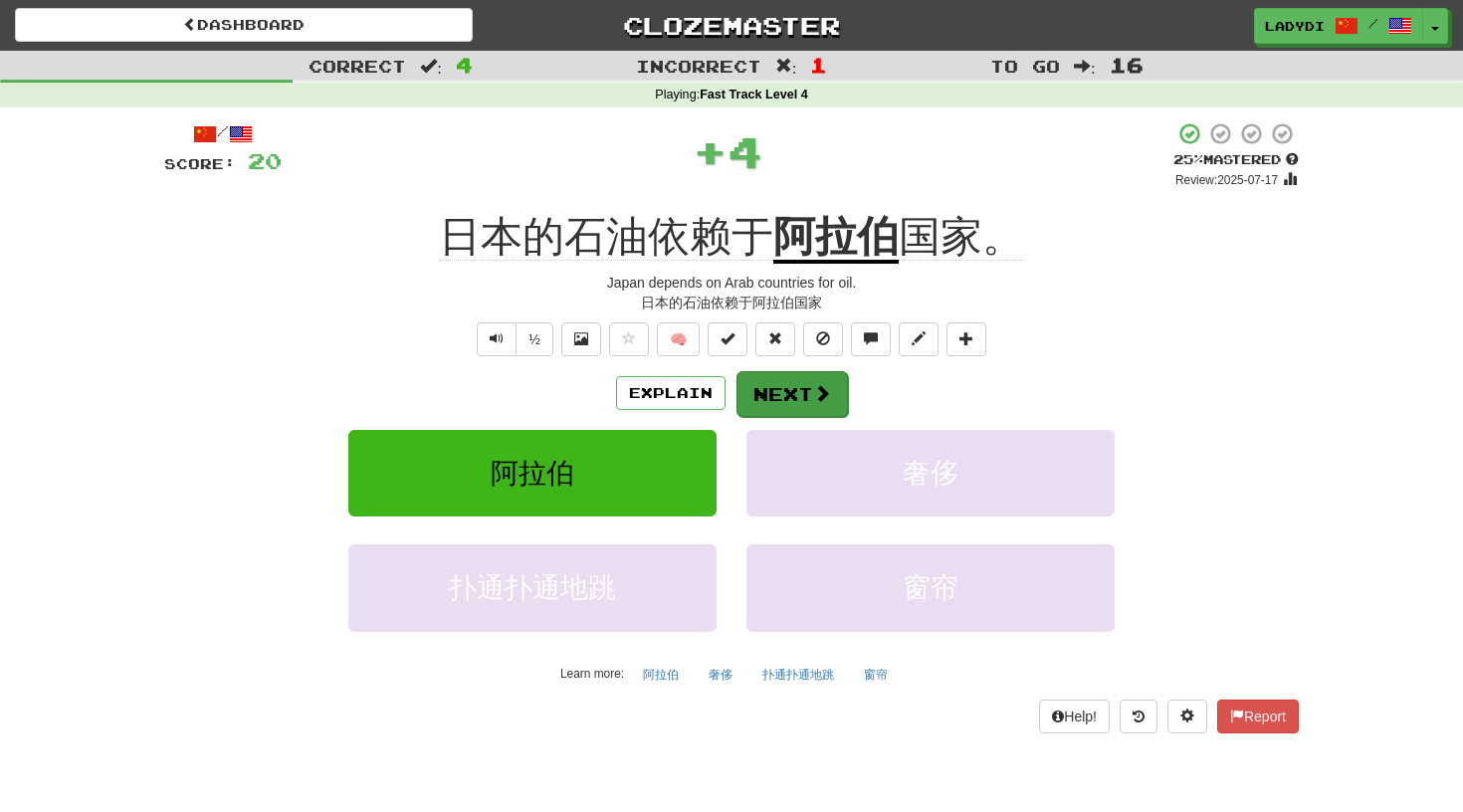 click on "Next" at bounding box center [792, 394] 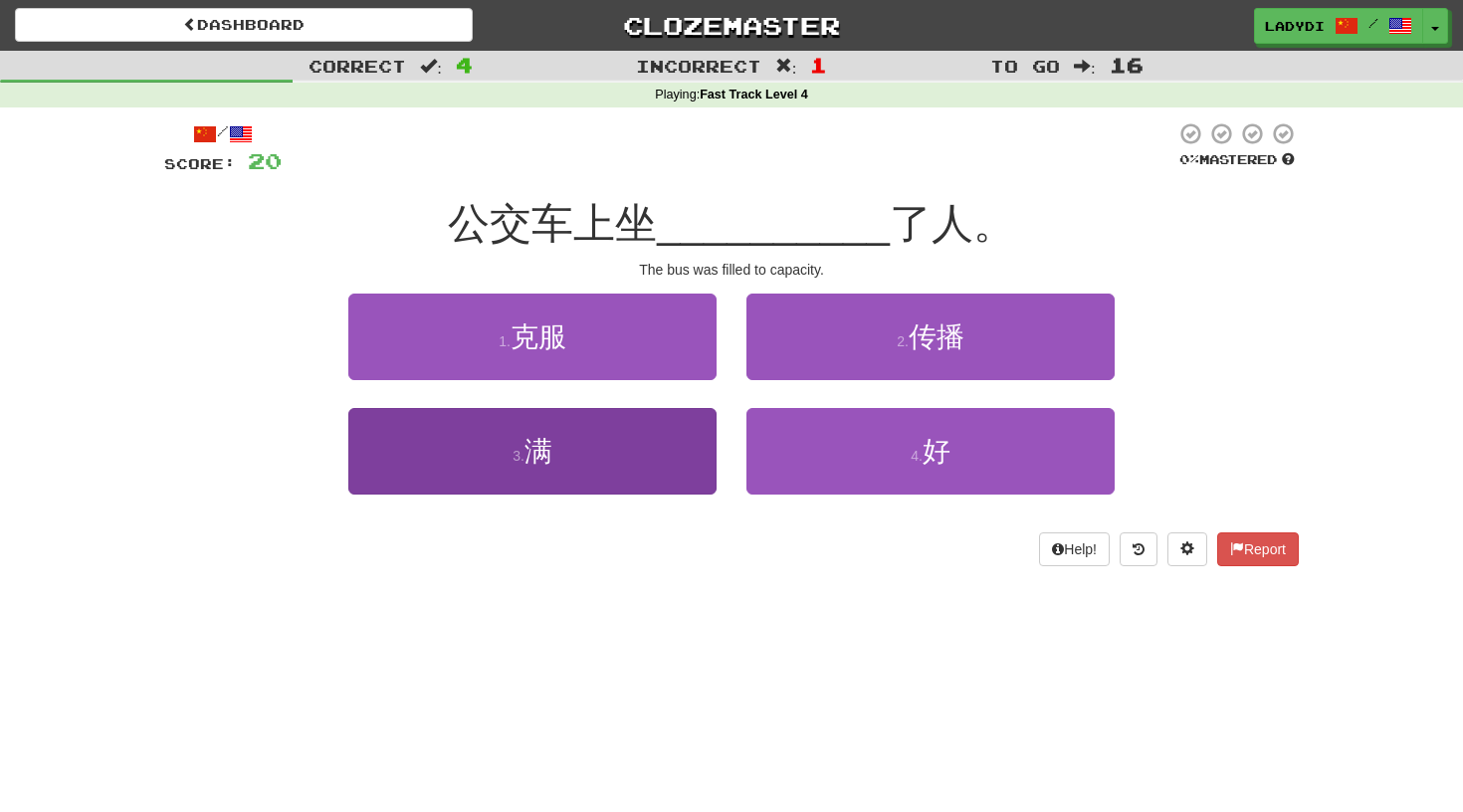 click on "3 .  满" at bounding box center [532, 451] 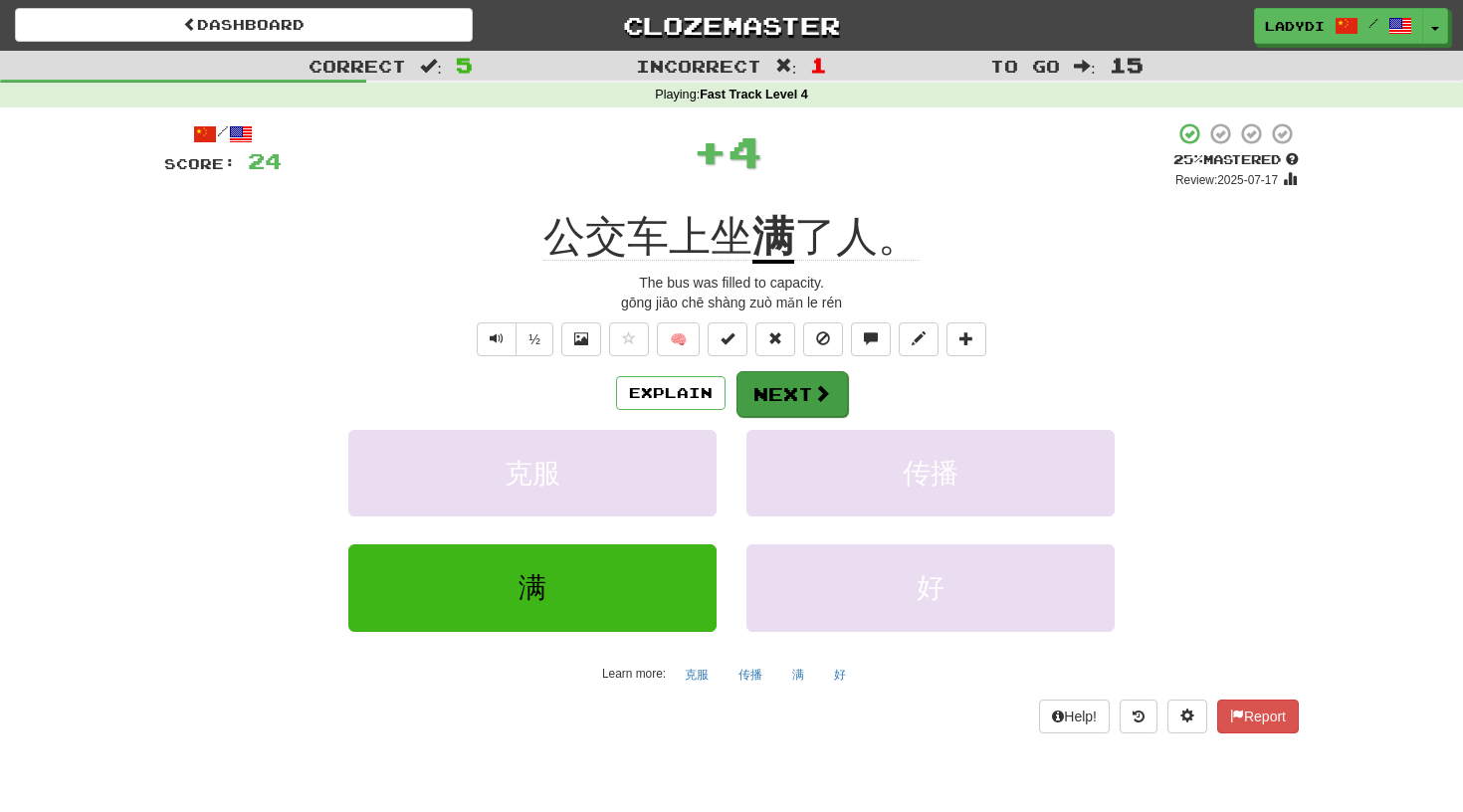 click on "Next" at bounding box center [792, 394] 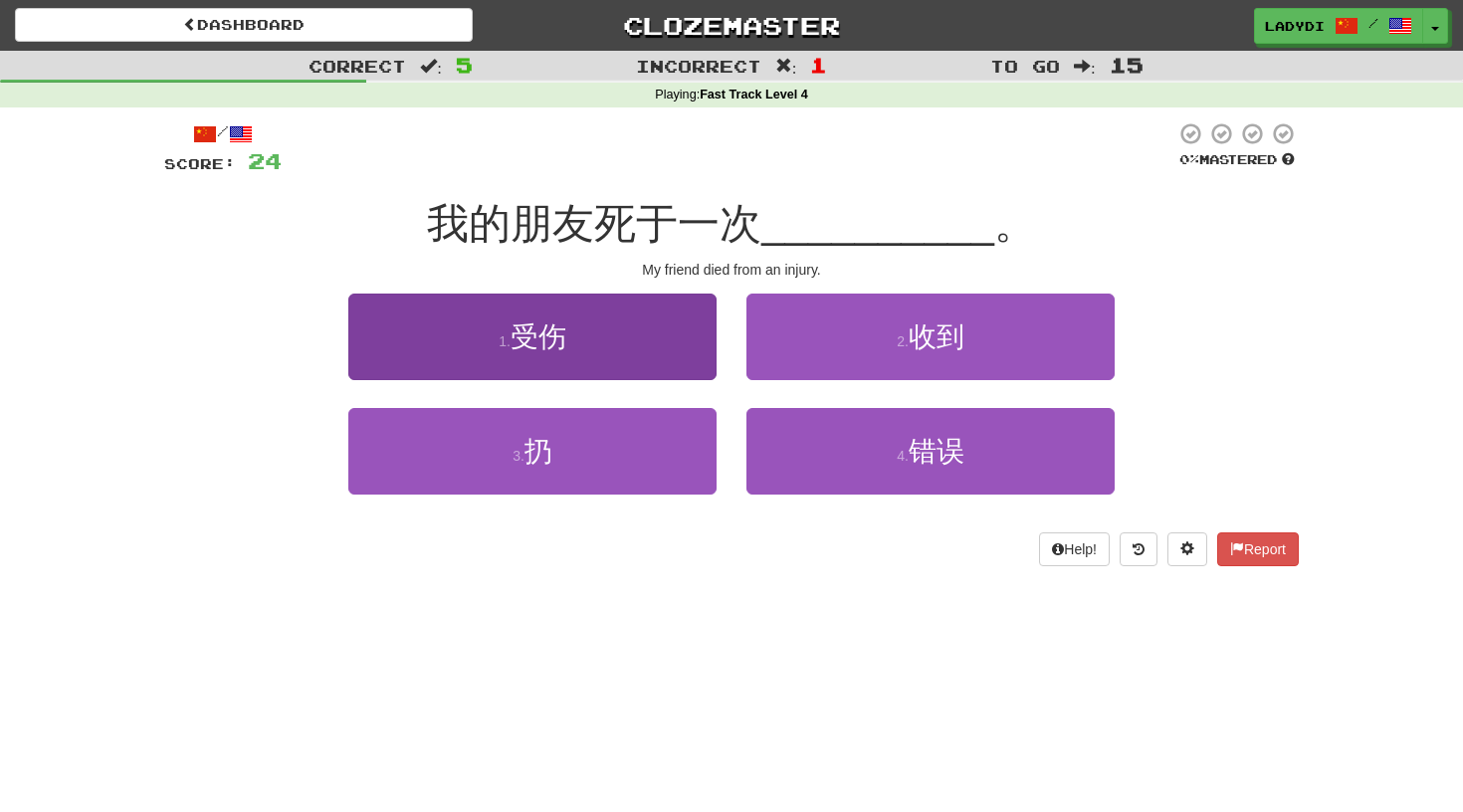 click on "1 .  受伤" at bounding box center (532, 336) 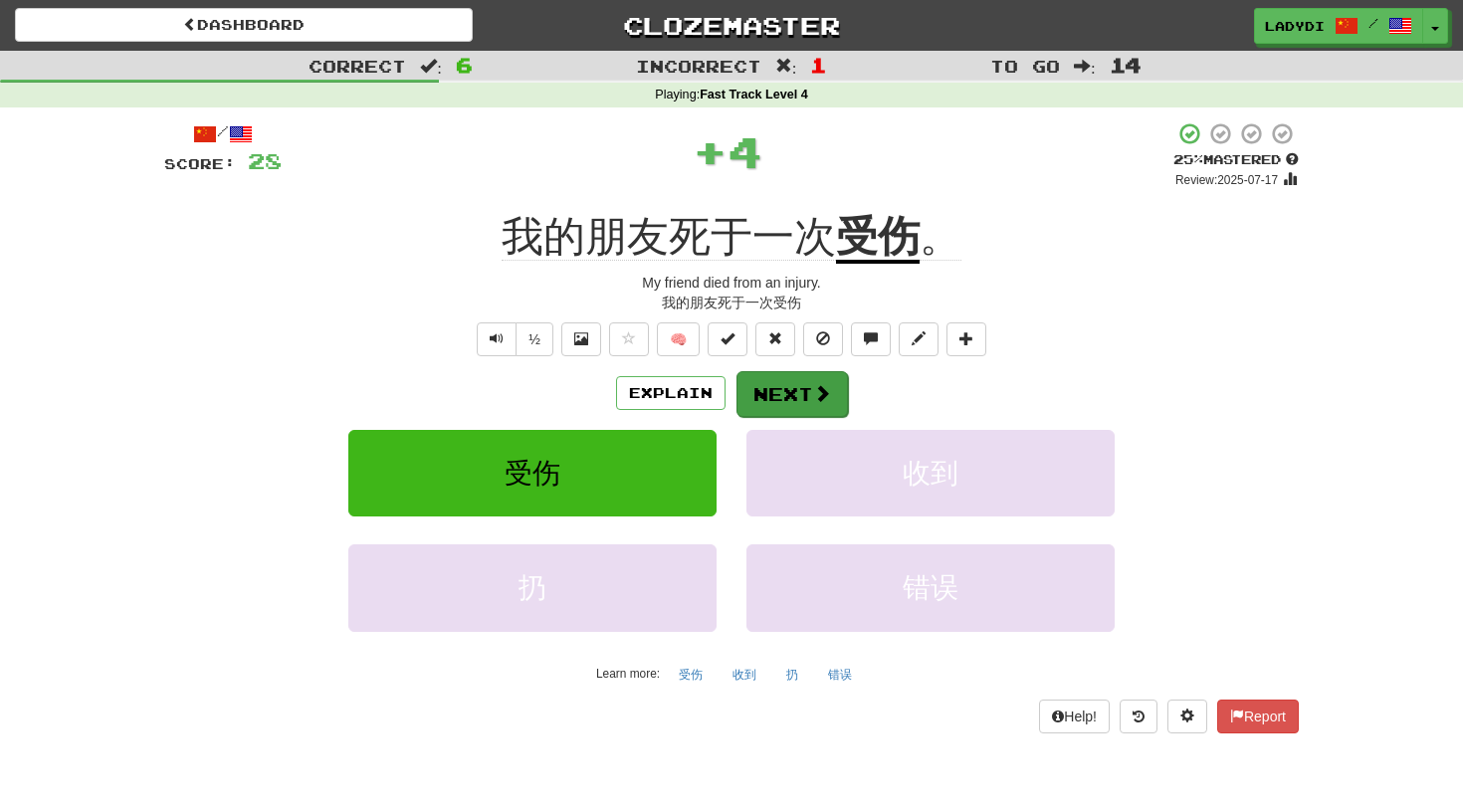 click on "Next" at bounding box center (792, 394) 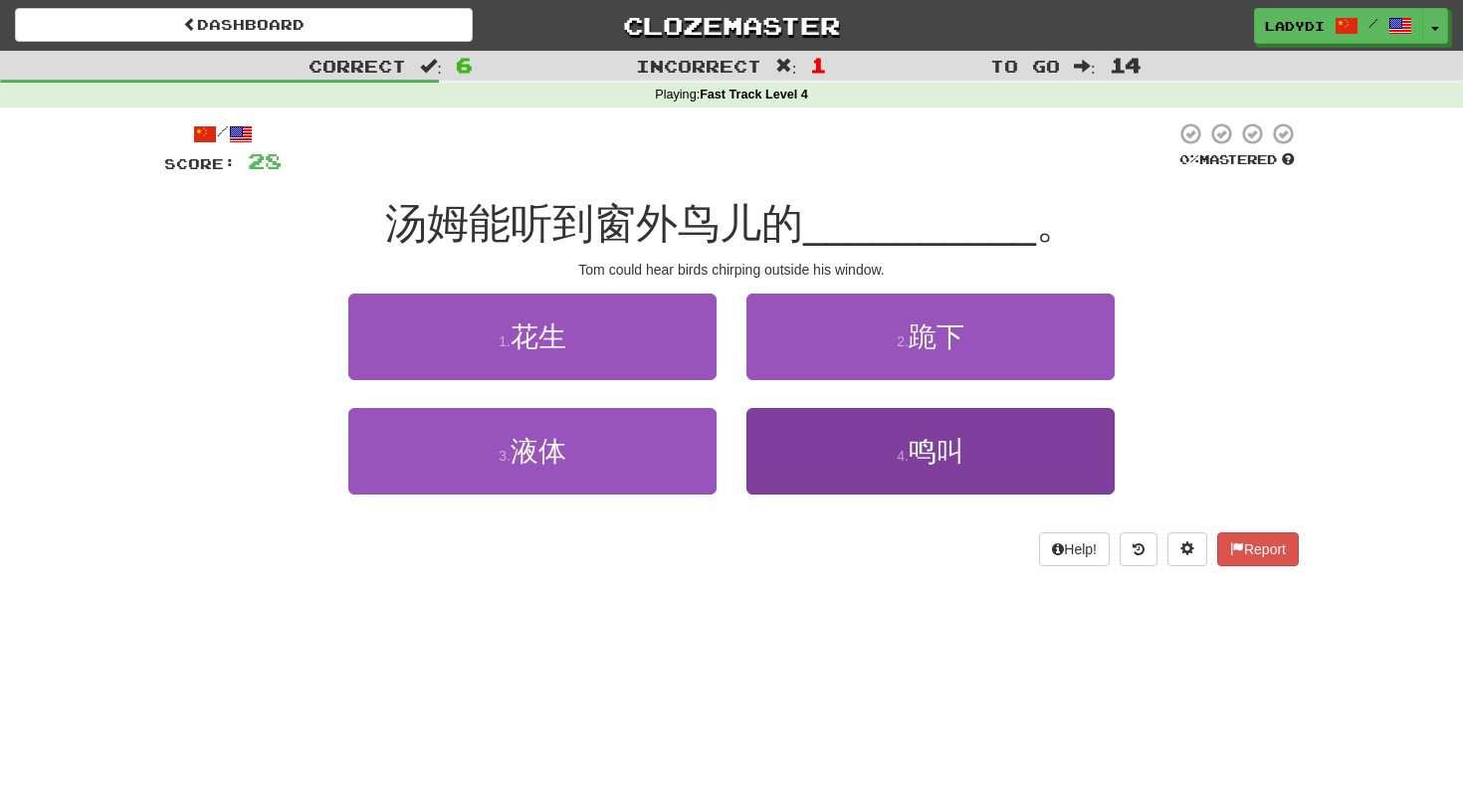 click on "4 .  鸣叫" at bounding box center (931, 451) 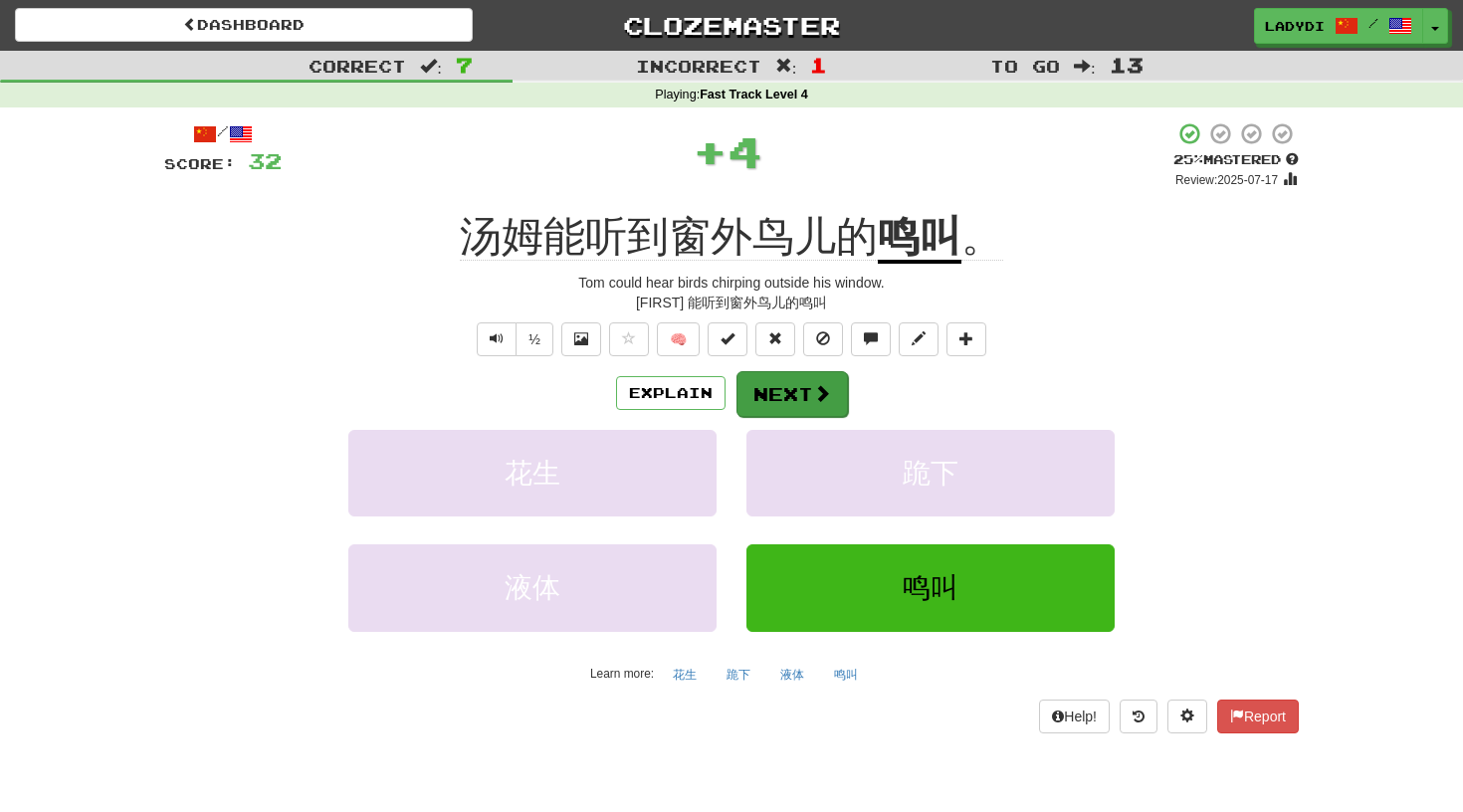 click on "Next" at bounding box center [792, 394] 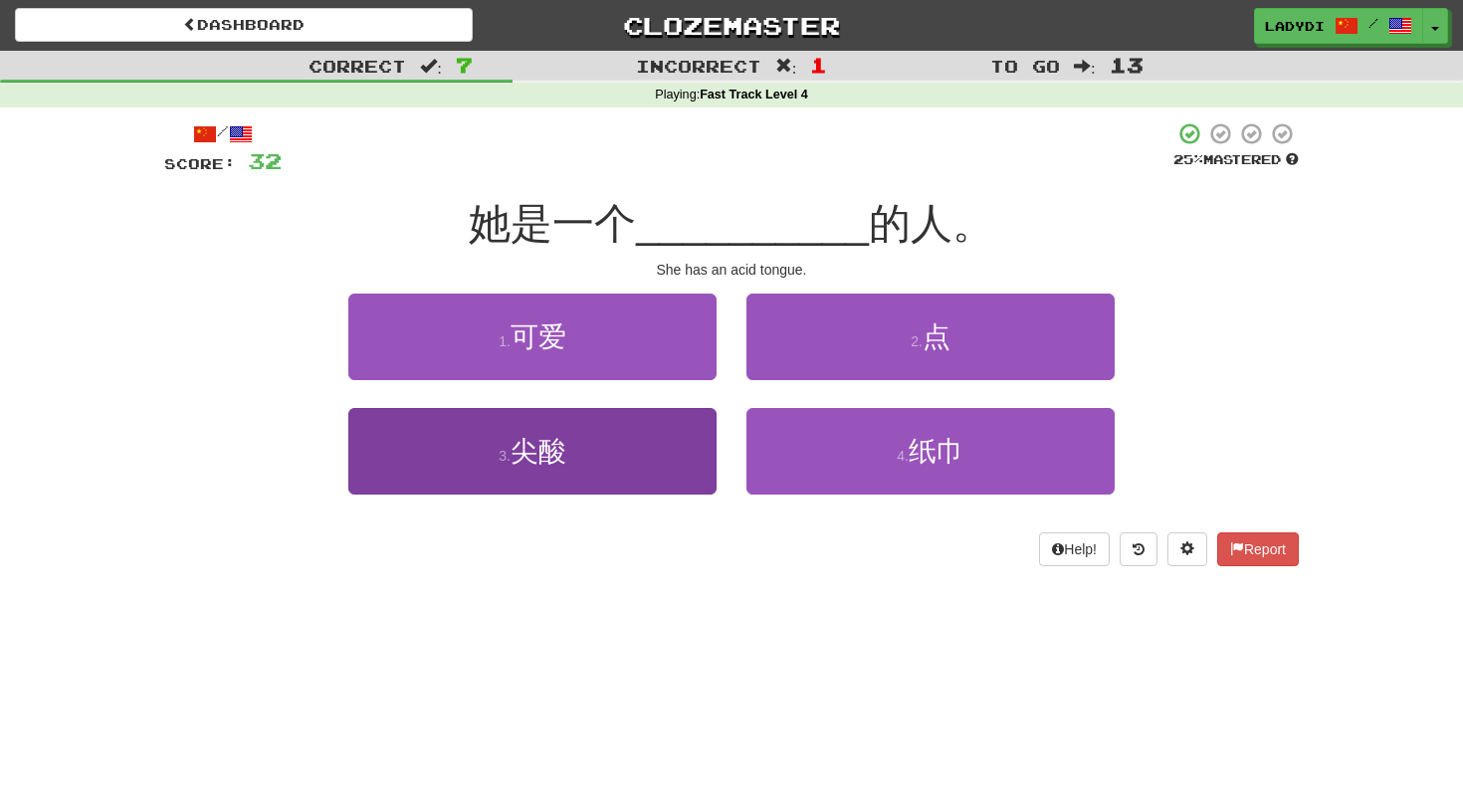 click on "3 .  尖酸" at bounding box center [532, 451] 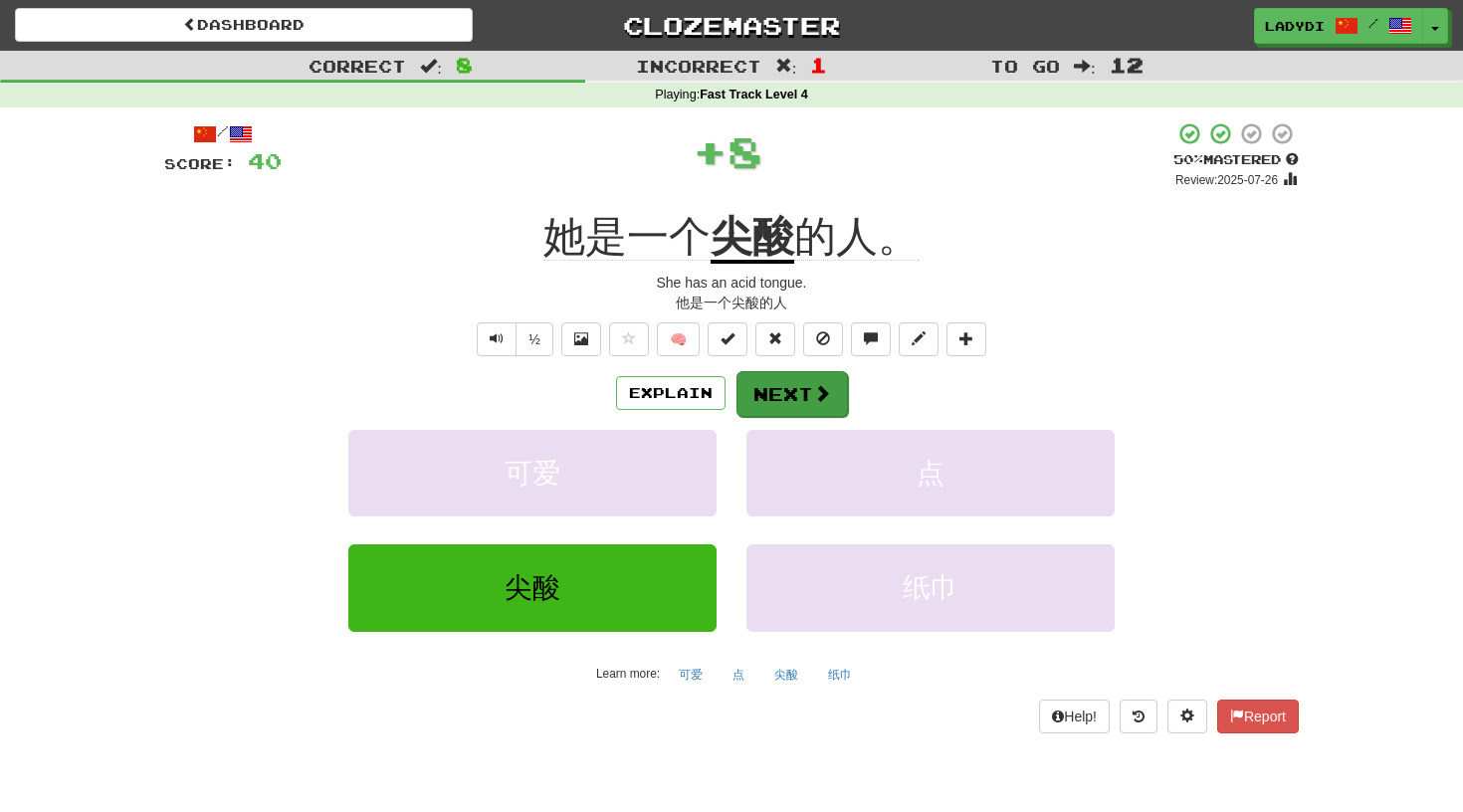 click on "Next" at bounding box center [792, 394] 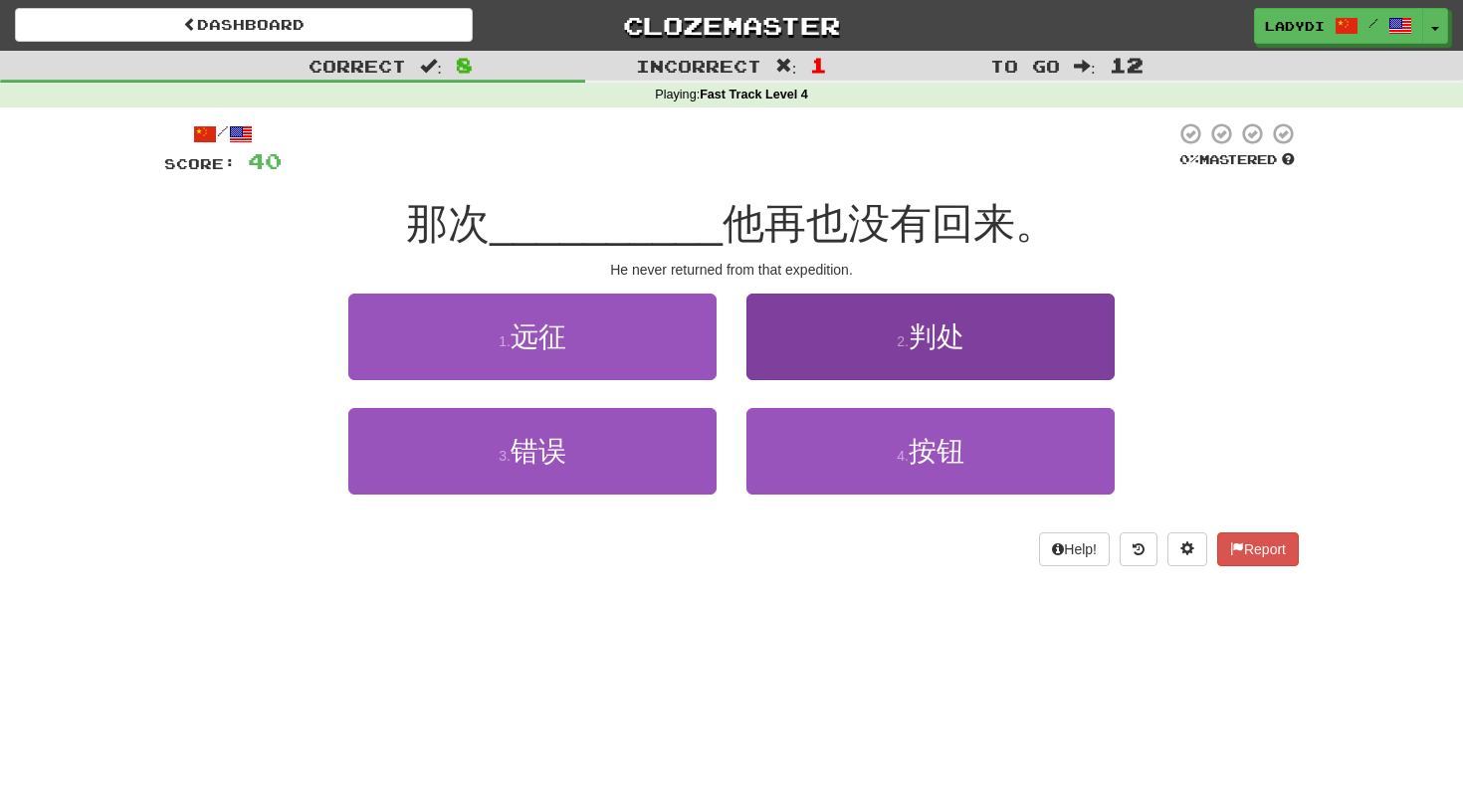 click on "2 .  判处" at bounding box center [931, 336] 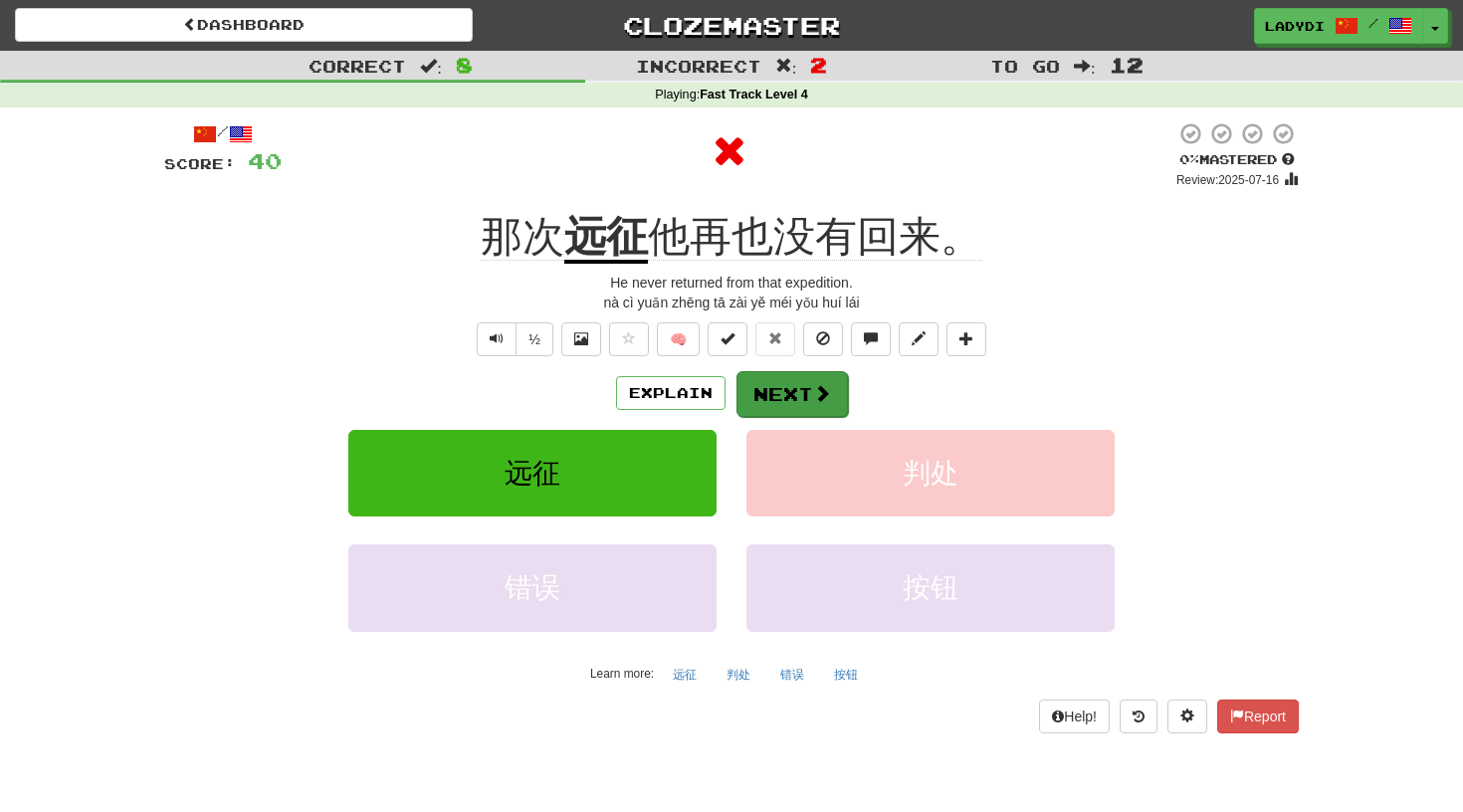 click on "Next" at bounding box center (792, 394) 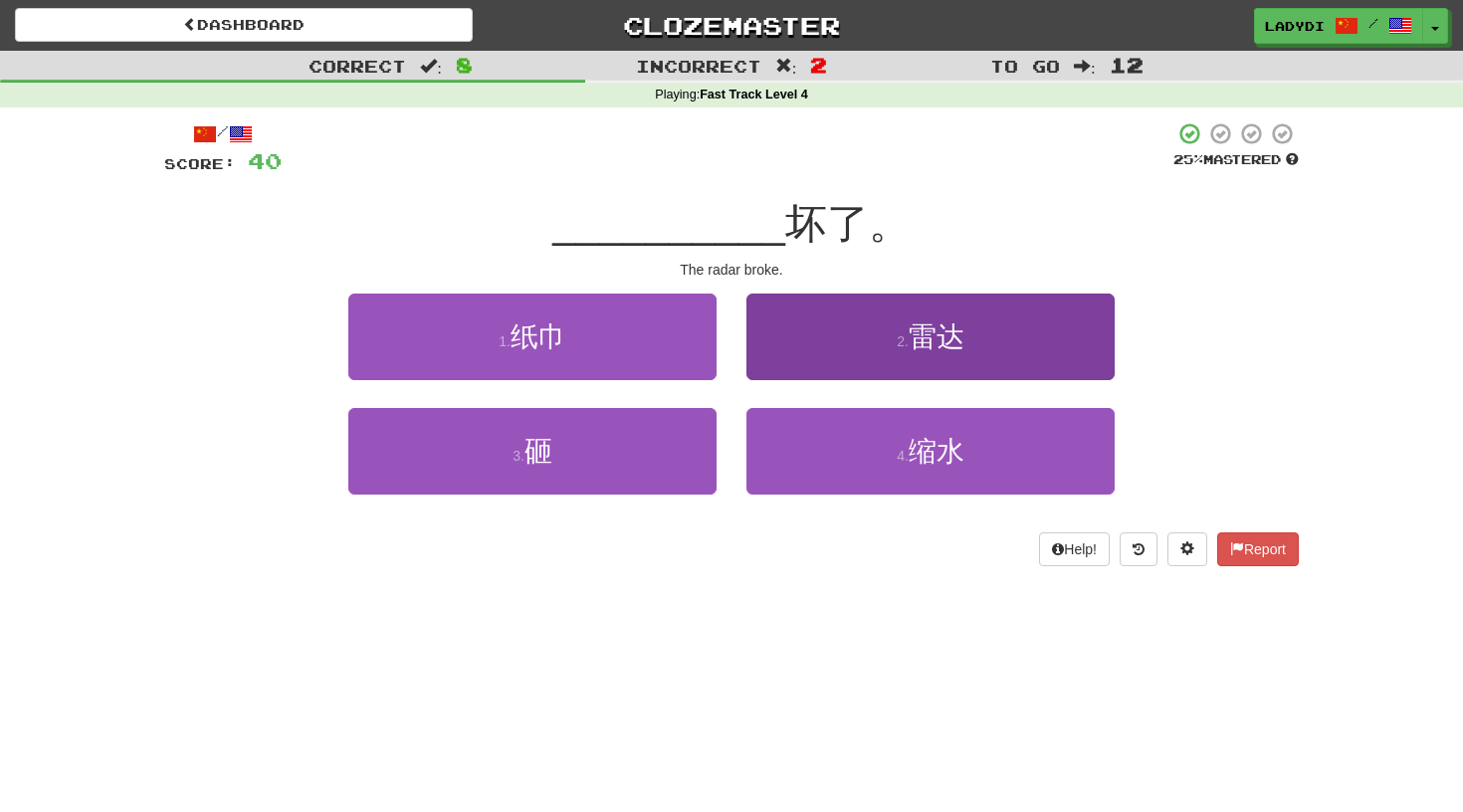 click on "2 .  雷达" at bounding box center (931, 336) 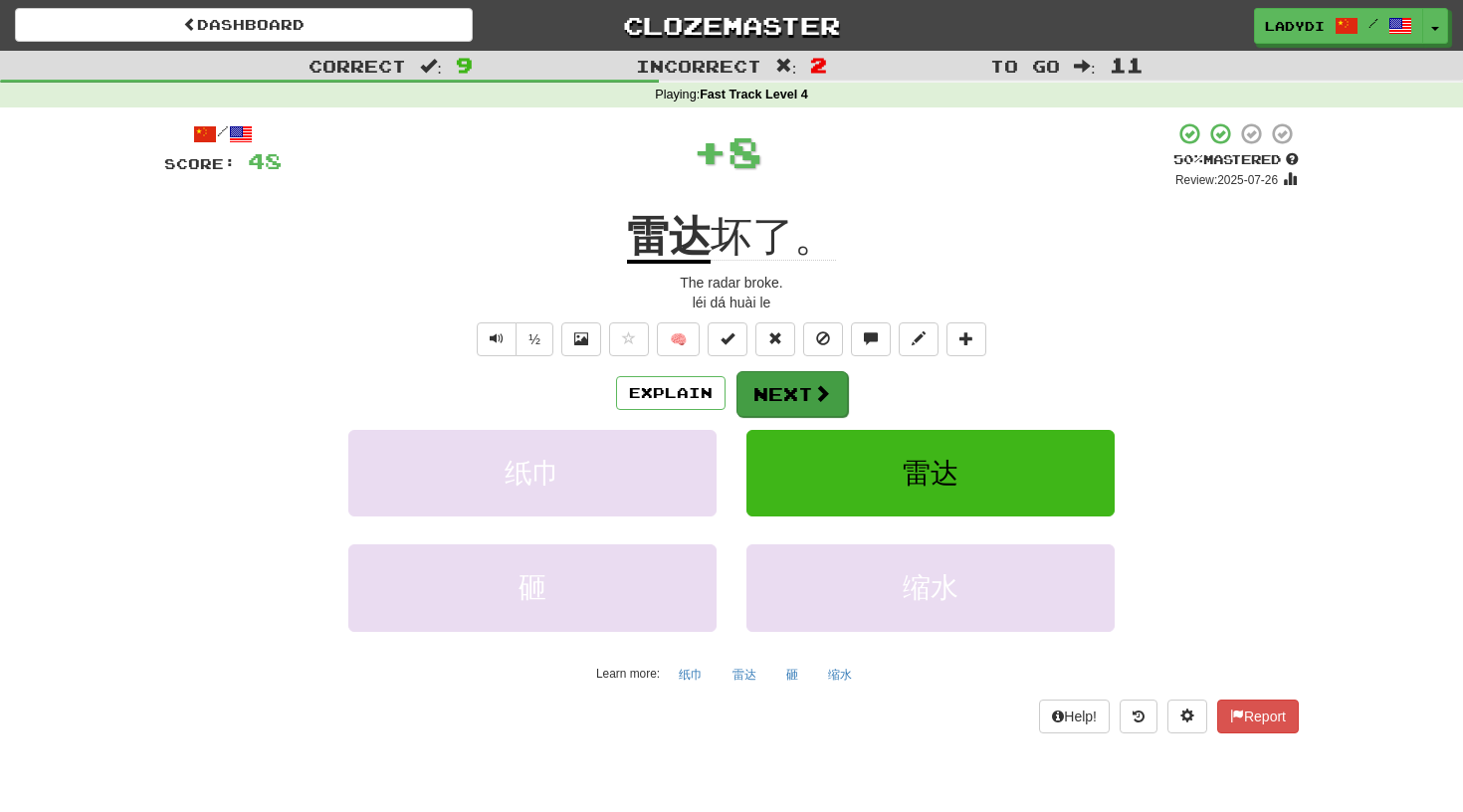 click on "Next" at bounding box center (792, 394) 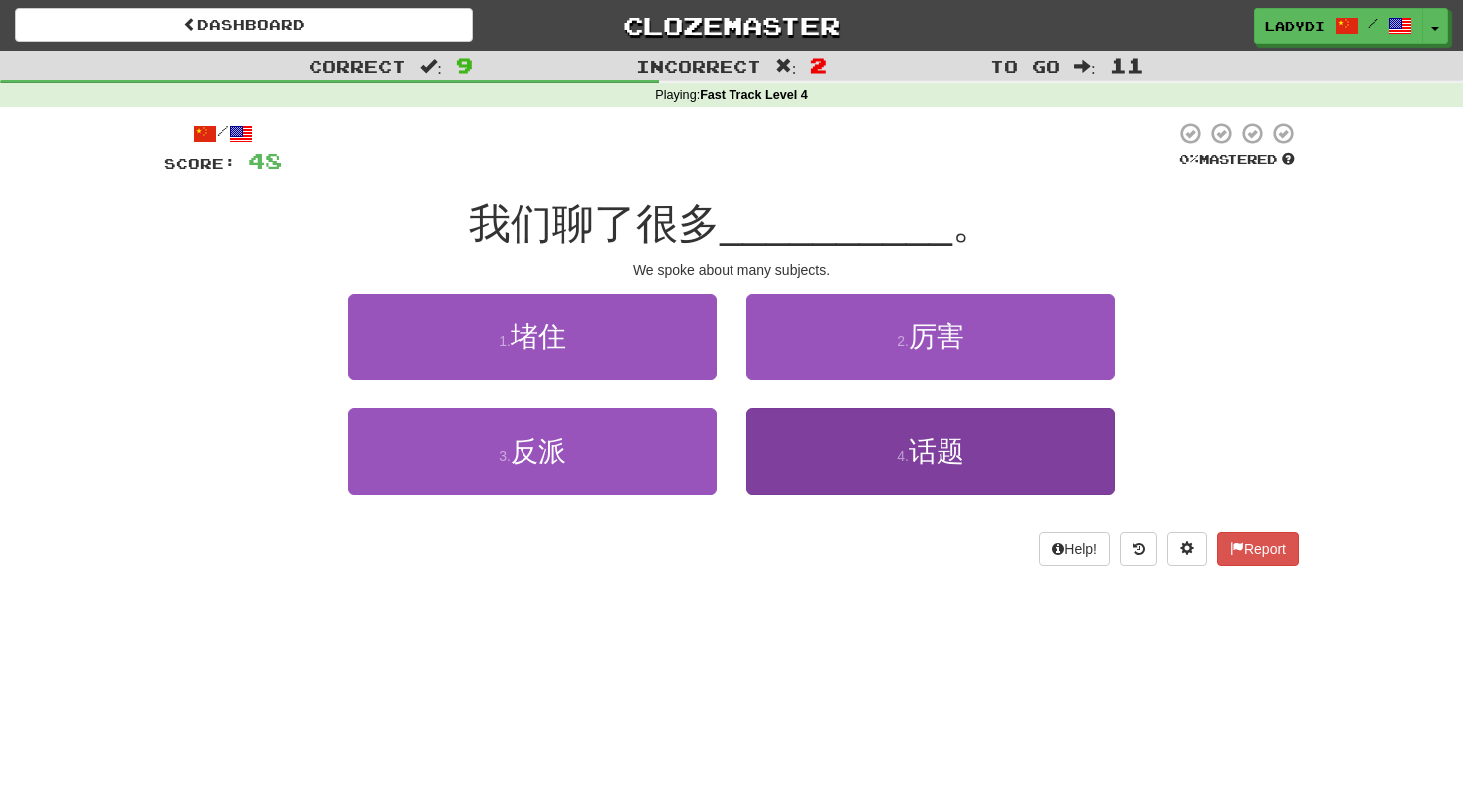 click on "4 .  话题" at bounding box center (931, 451) 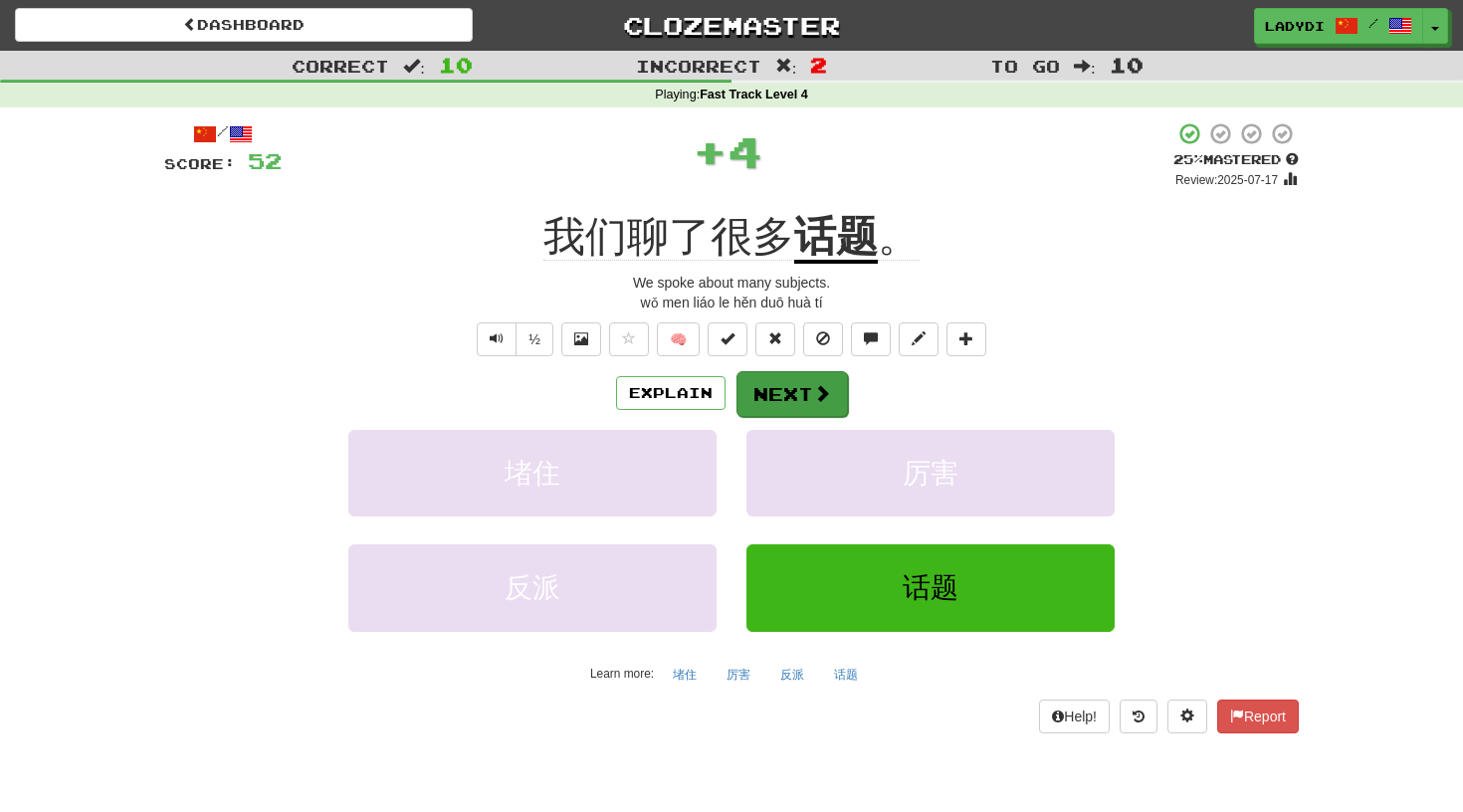 click on "Next" at bounding box center [792, 394] 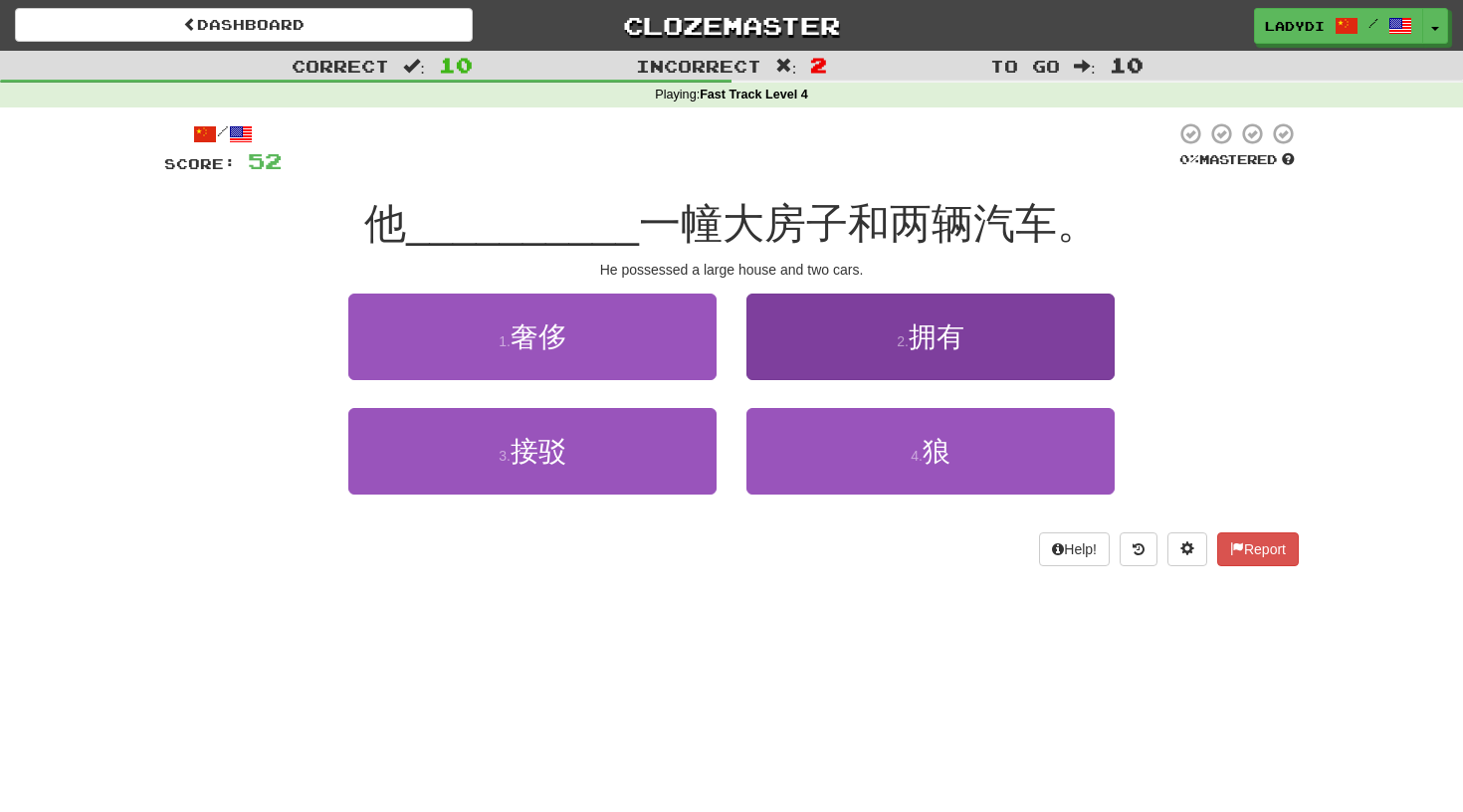 click on "2 .  拥有" at bounding box center (931, 336) 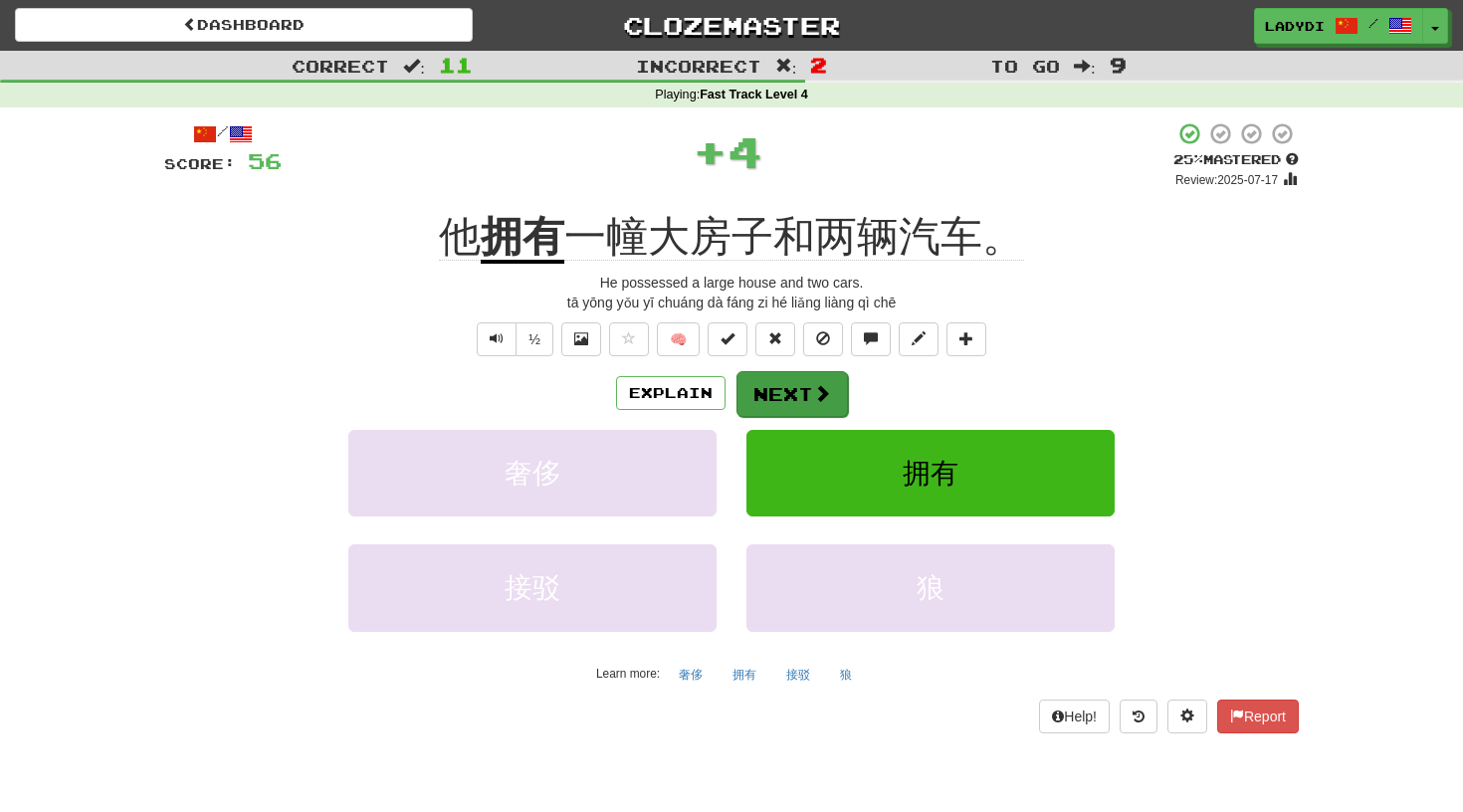 click on "Next" at bounding box center [792, 394] 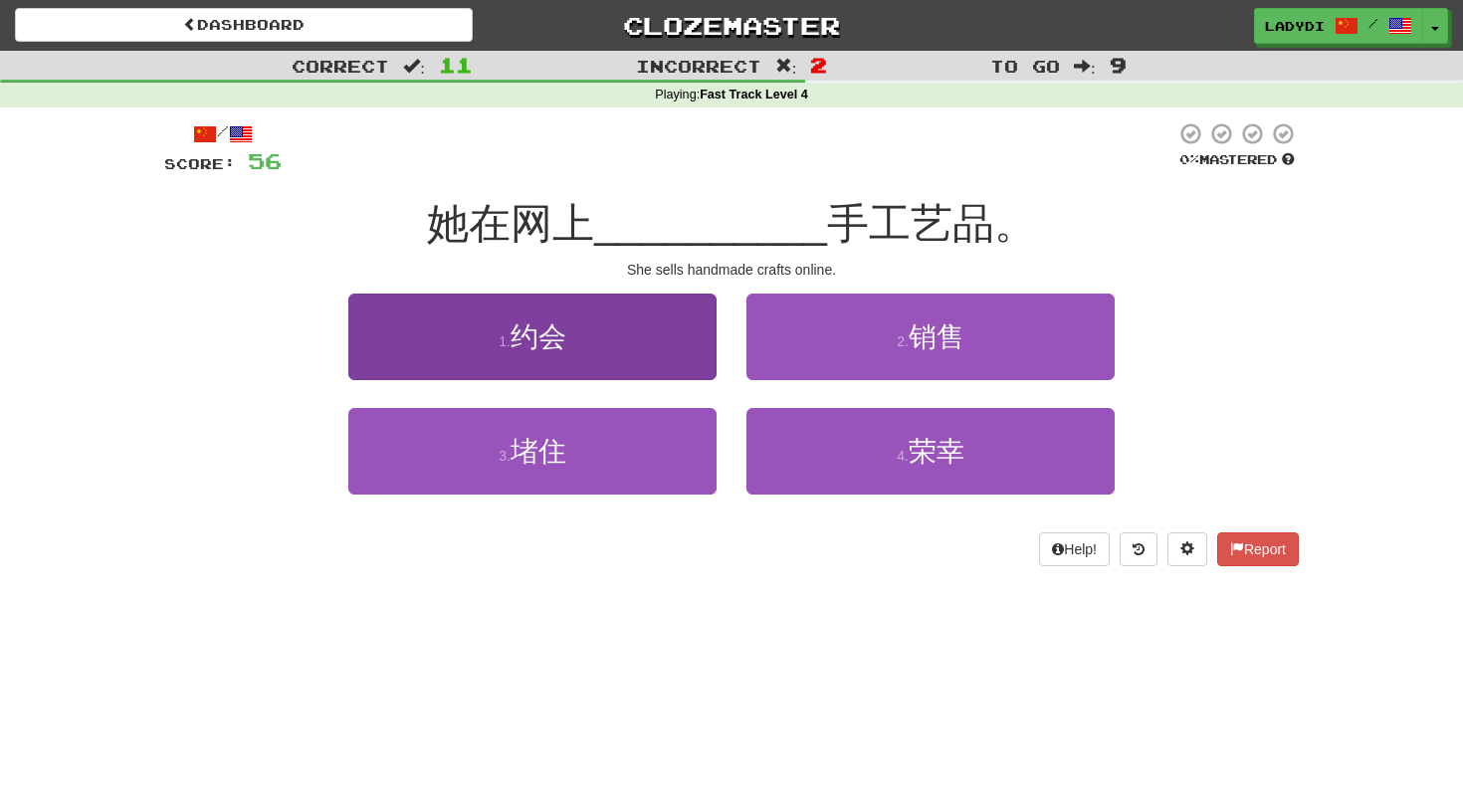 click on "1 .  约会" at bounding box center [532, 336] 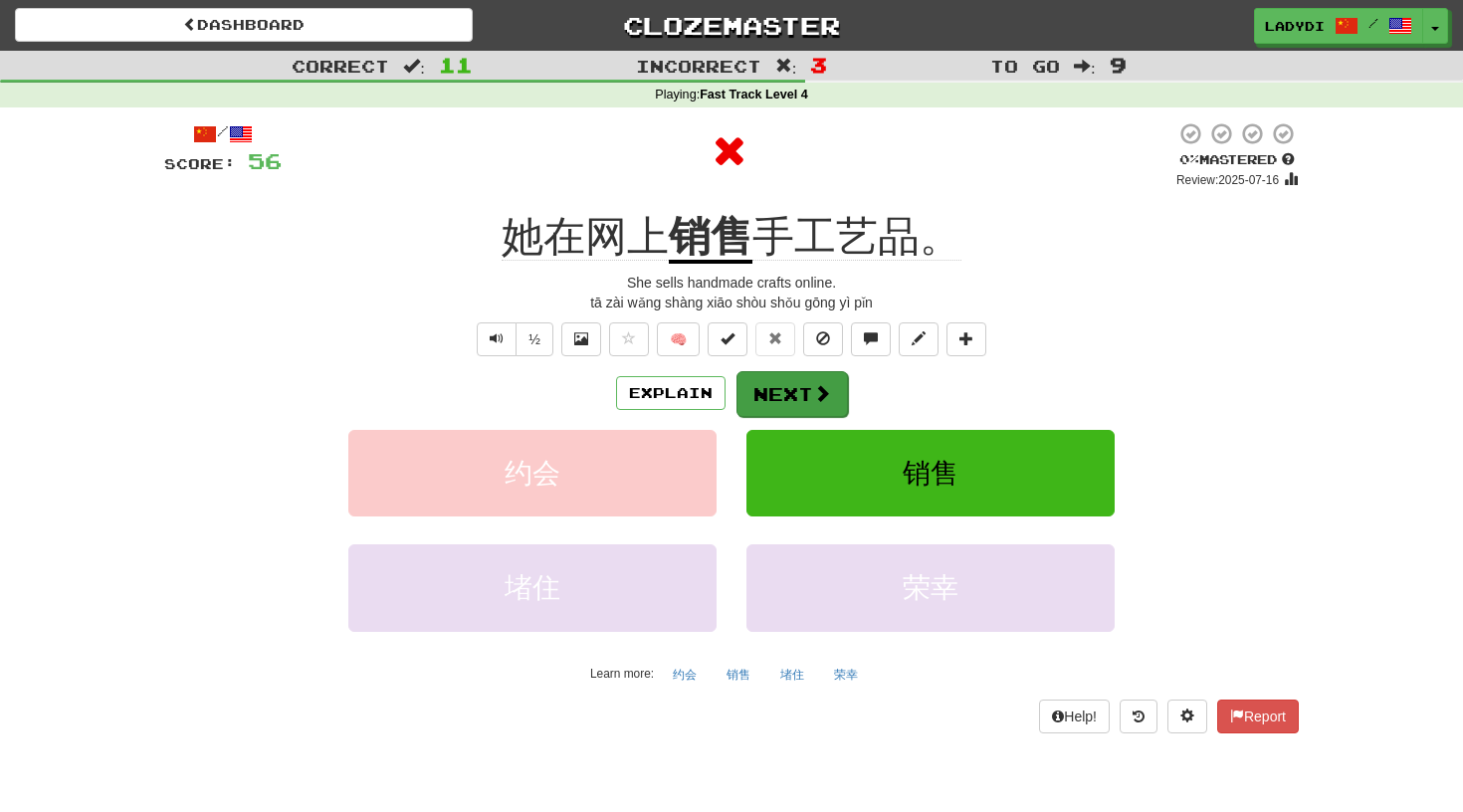 click on "Next" at bounding box center [792, 394] 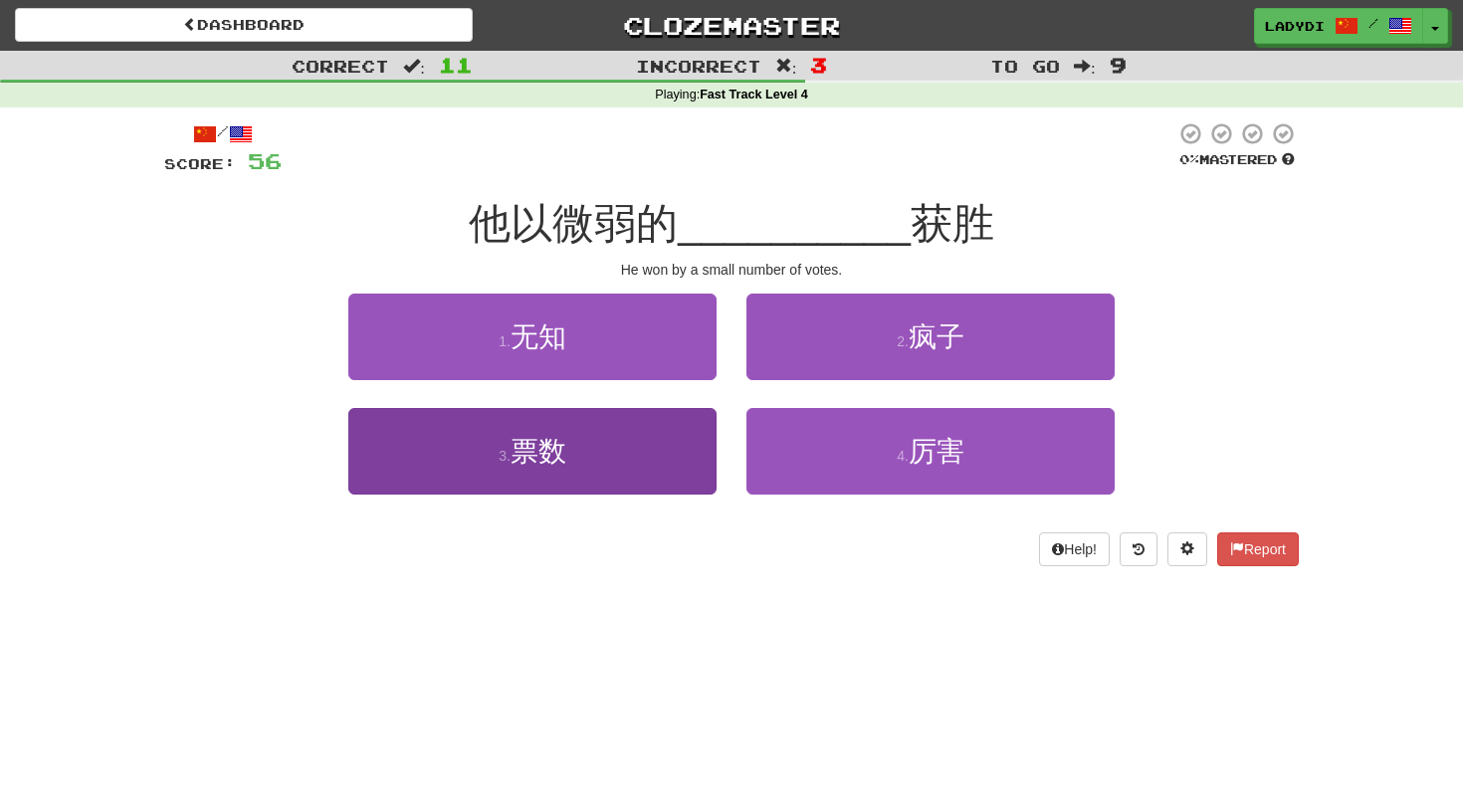 click on "3 .  票数" at bounding box center (532, 451) 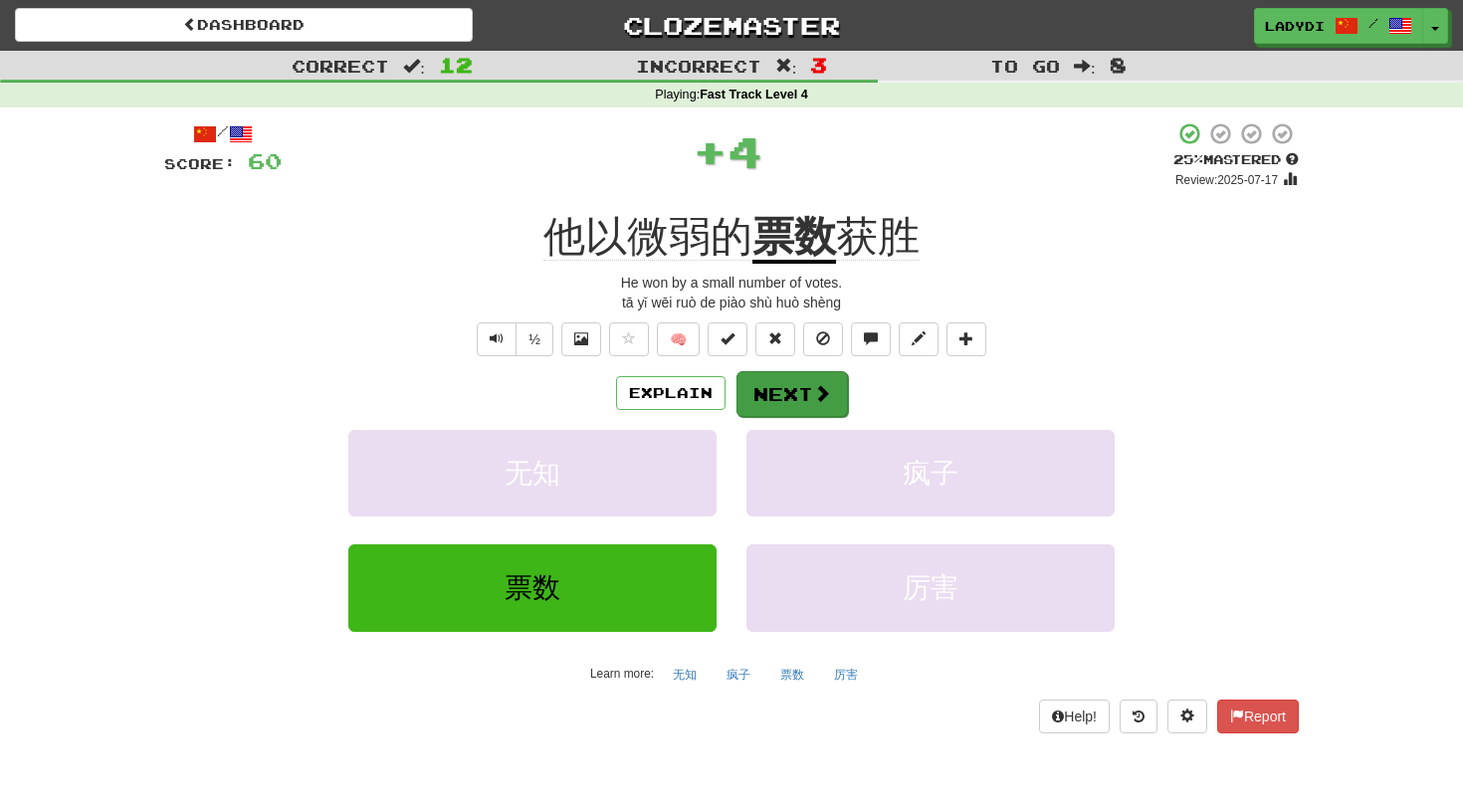 click on "Next" at bounding box center (792, 394) 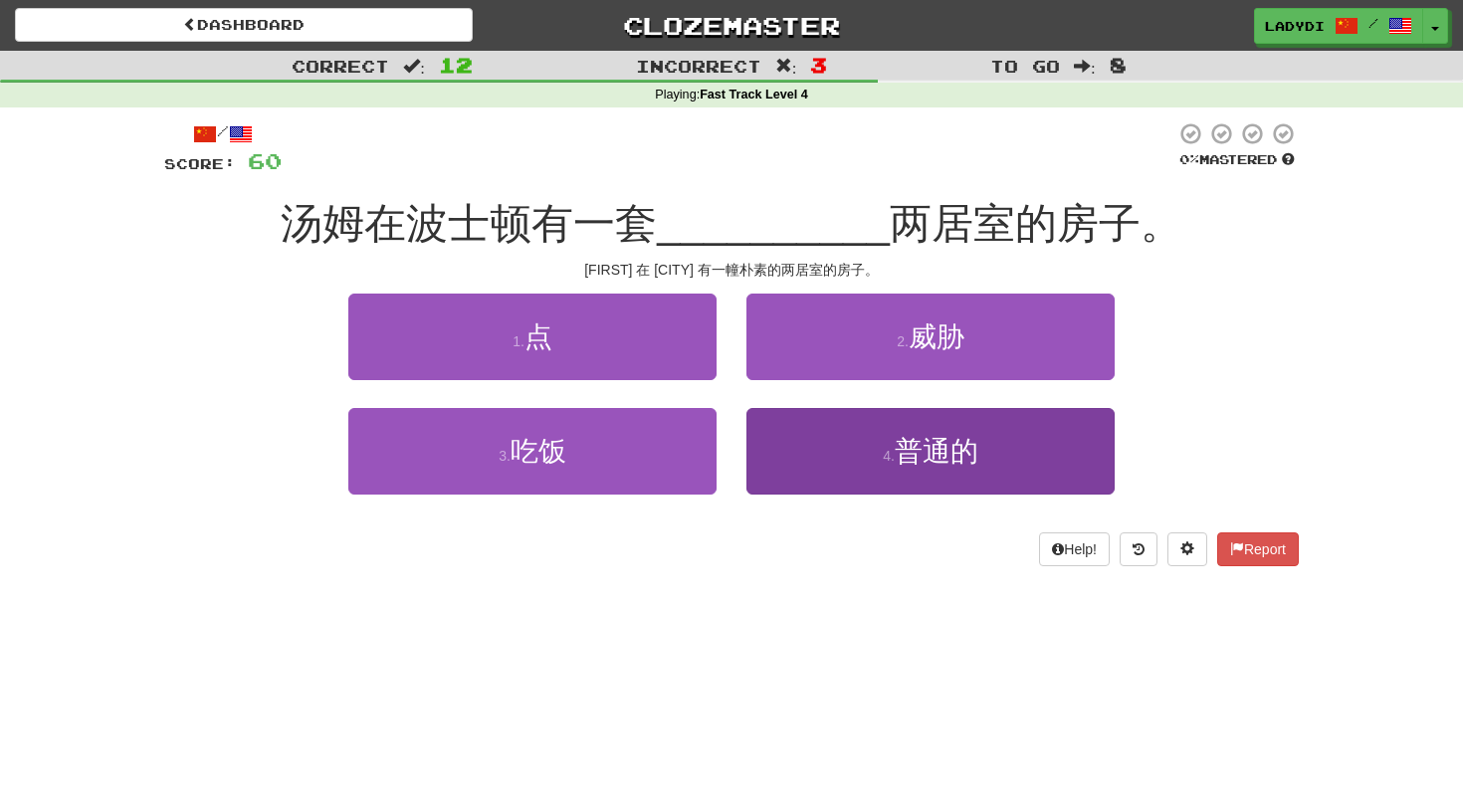 click on "4 .  普通的" at bounding box center (931, 451) 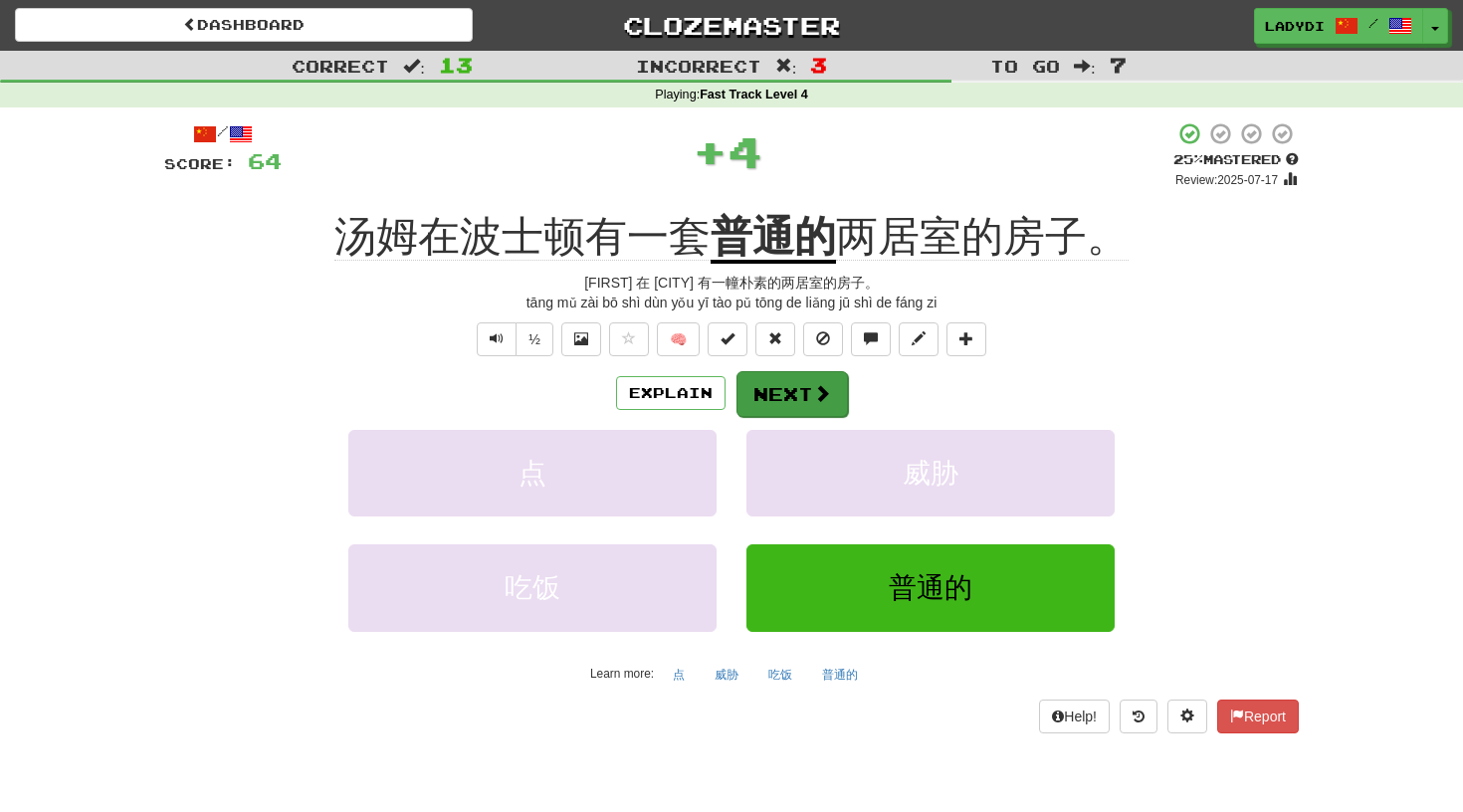 click on "Next" at bounding box center (792, 394) 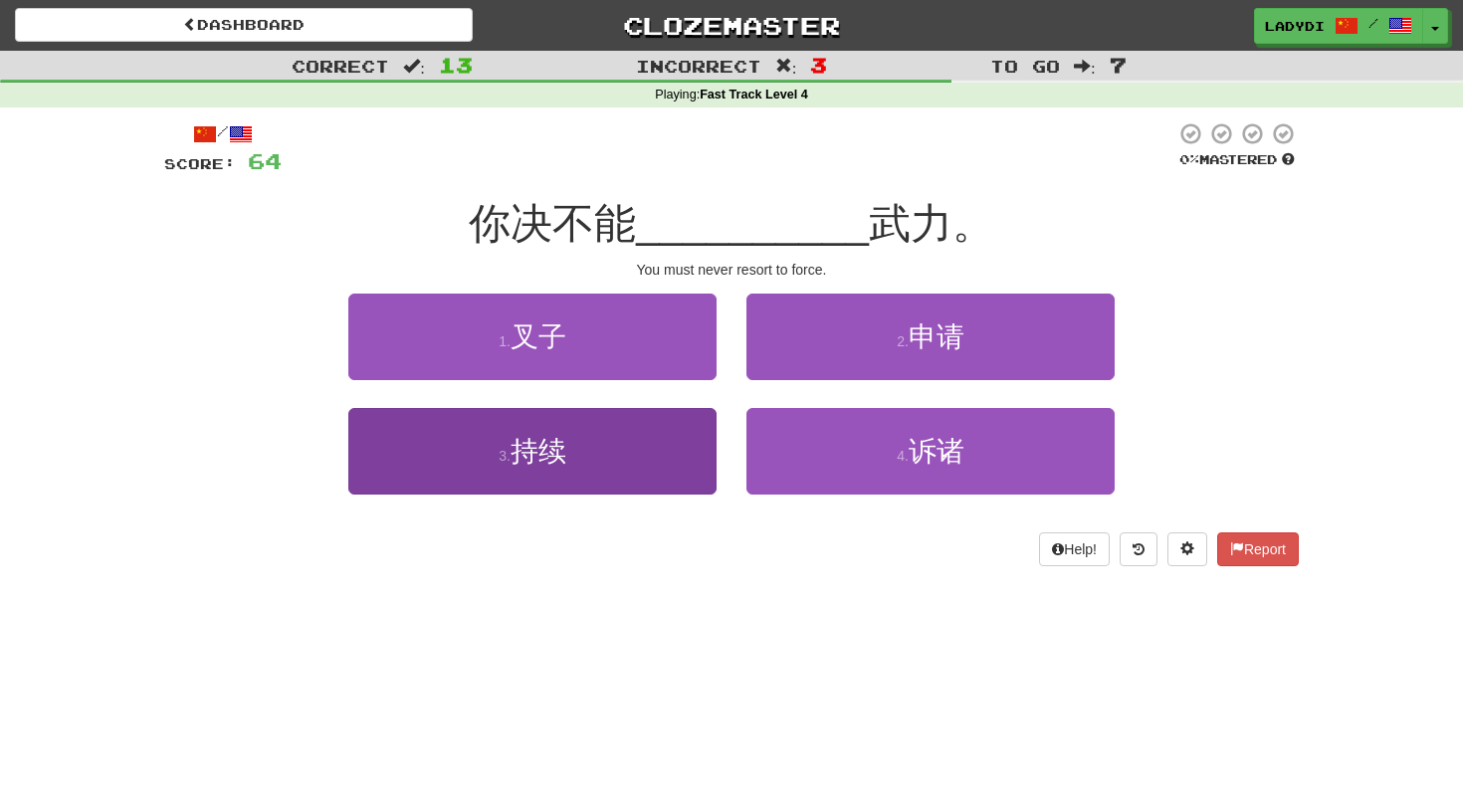 click on "3 .  持续" at bounding box center (532, 451) 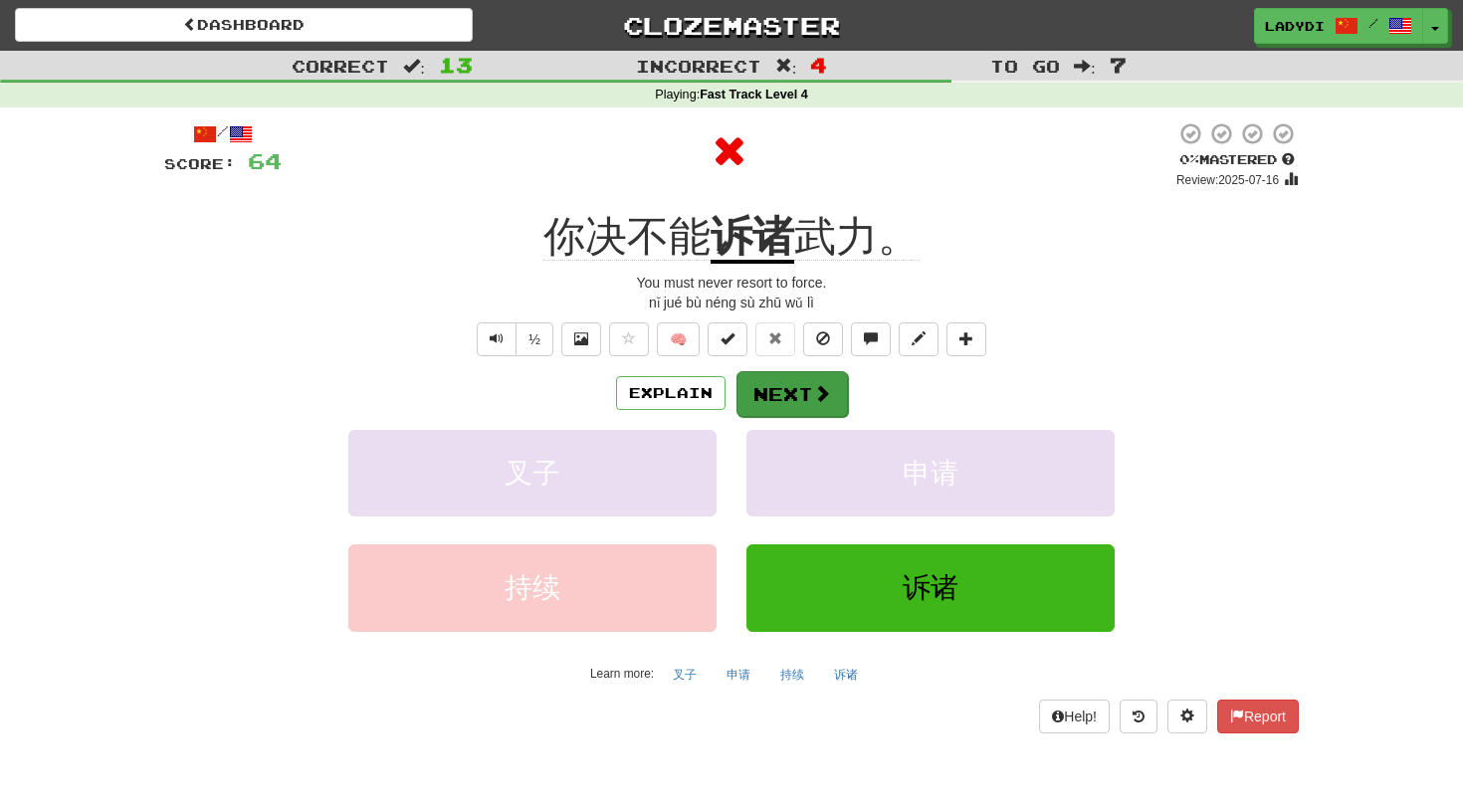 click on "Next" at bounding box center (792, 394) 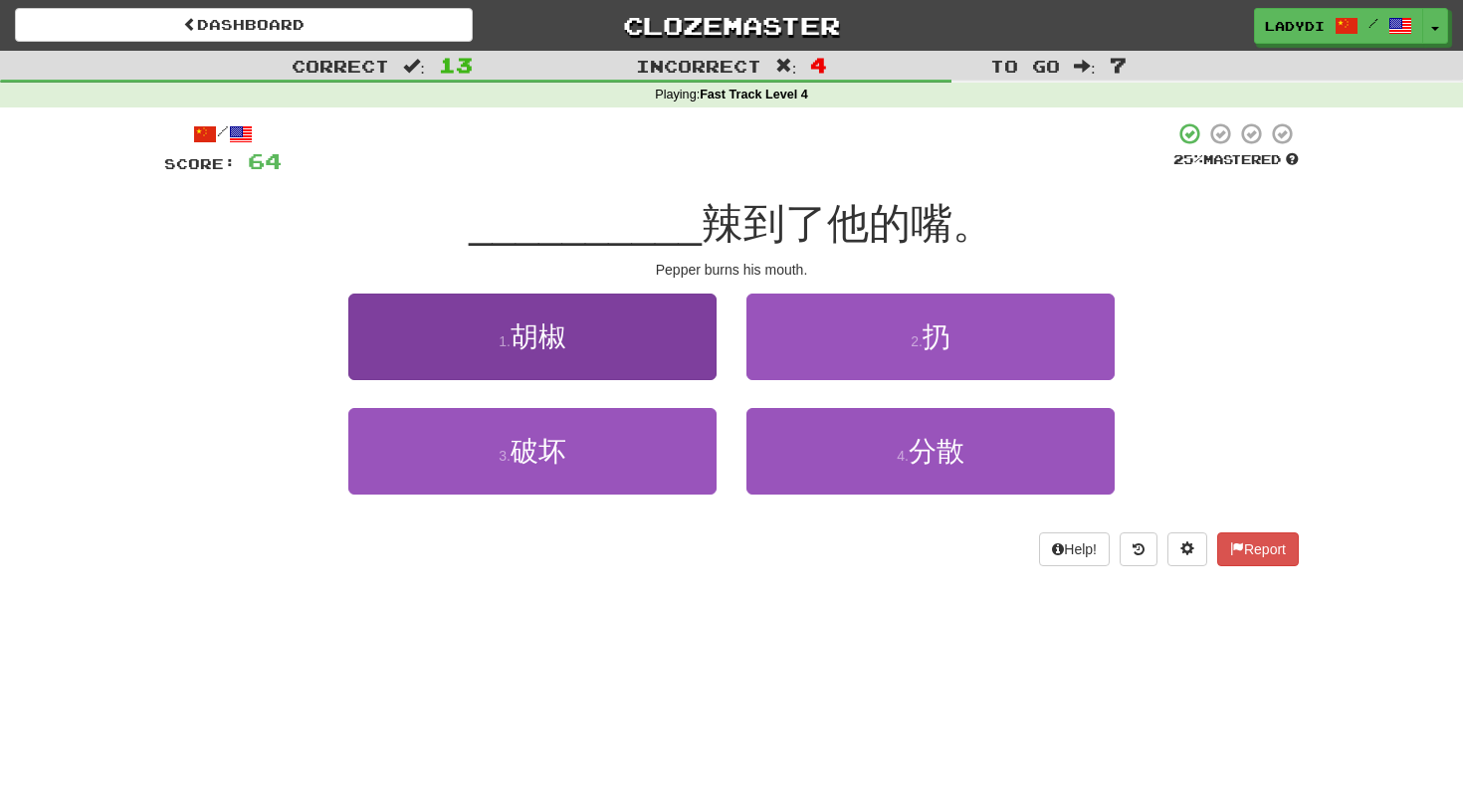 click on "1 .  胡椒" at bounding box center (532, 336) 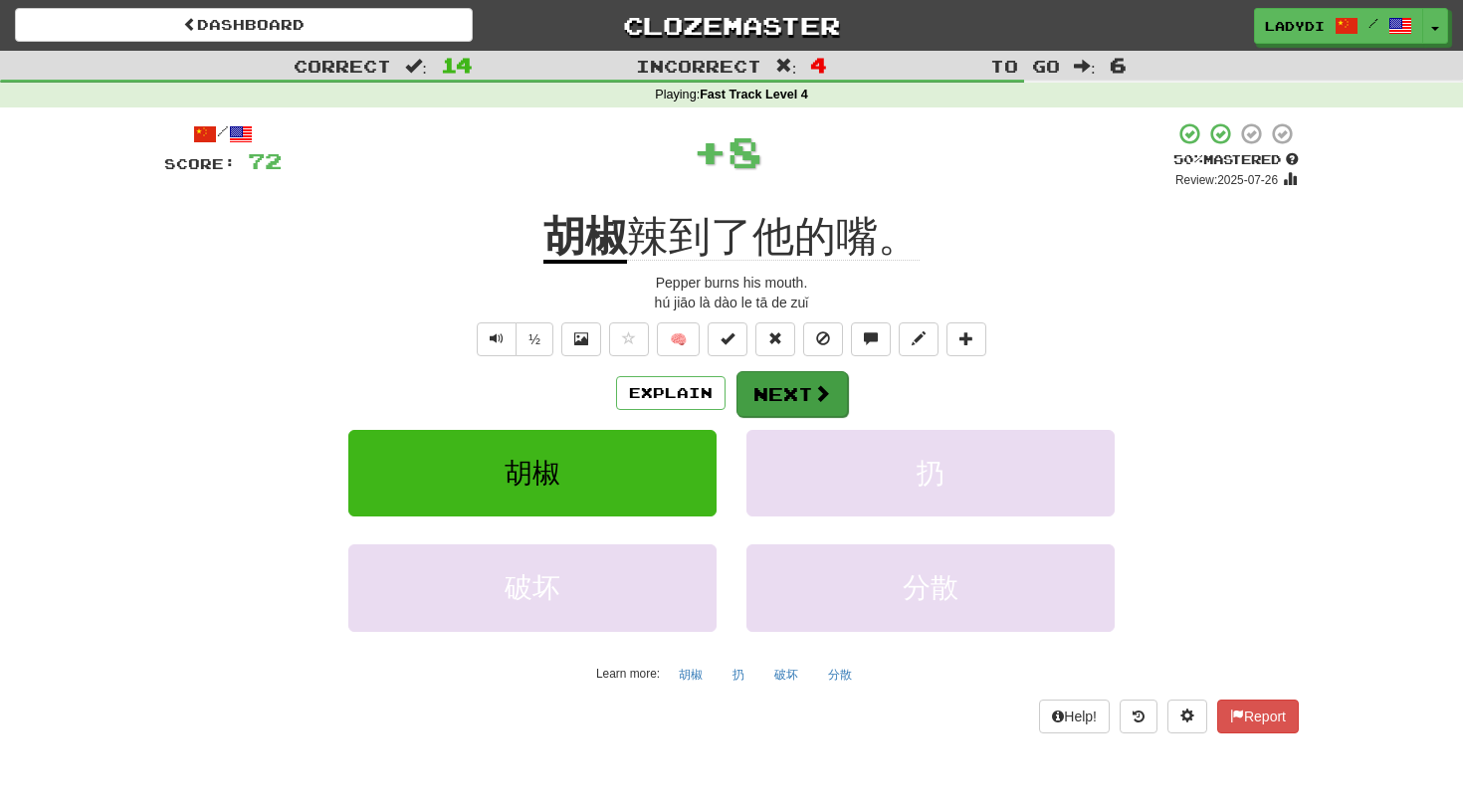 click on "Next" at bounding box center (792, 394) 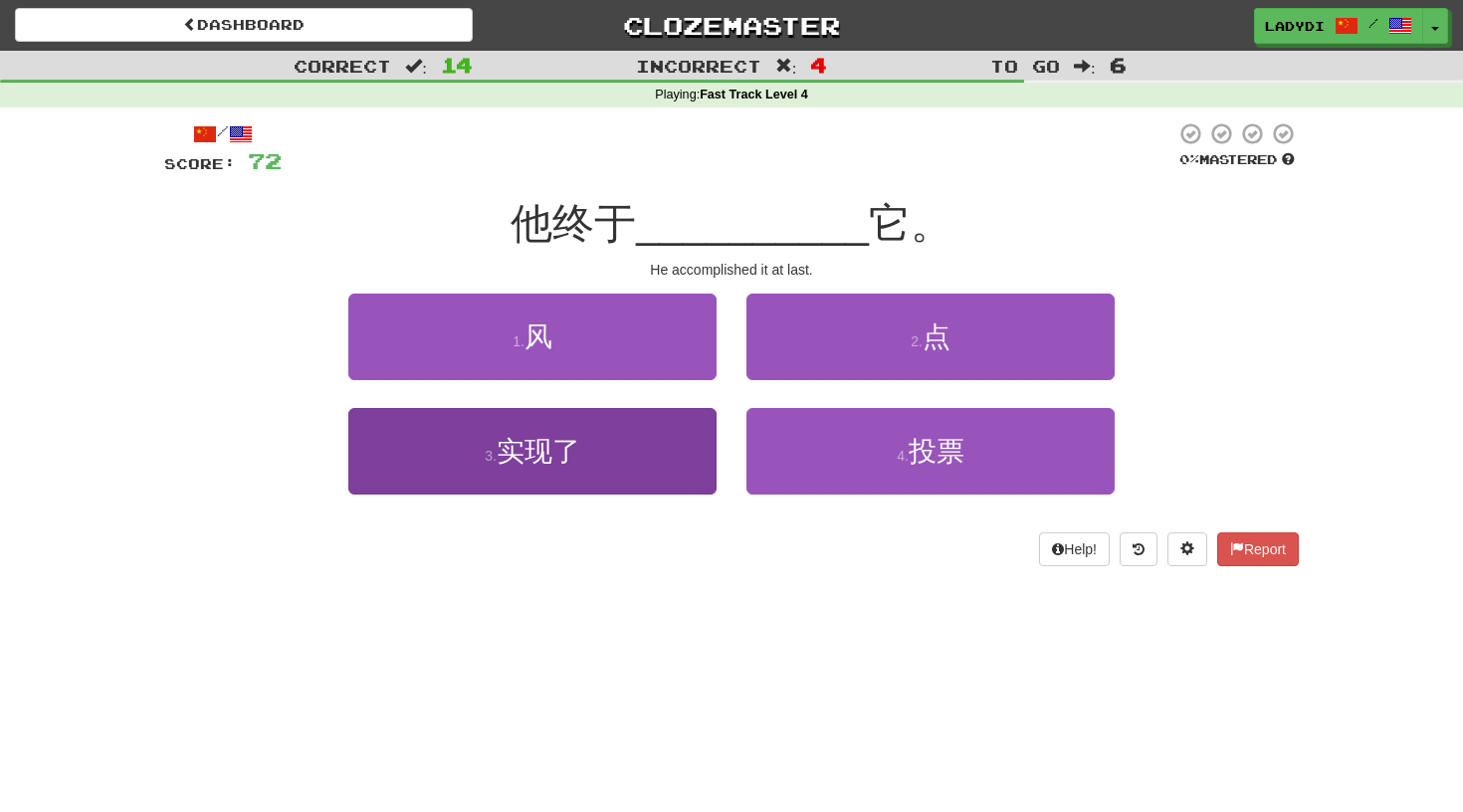 click on "3 .  实现了" at bounding box center [532, 451] 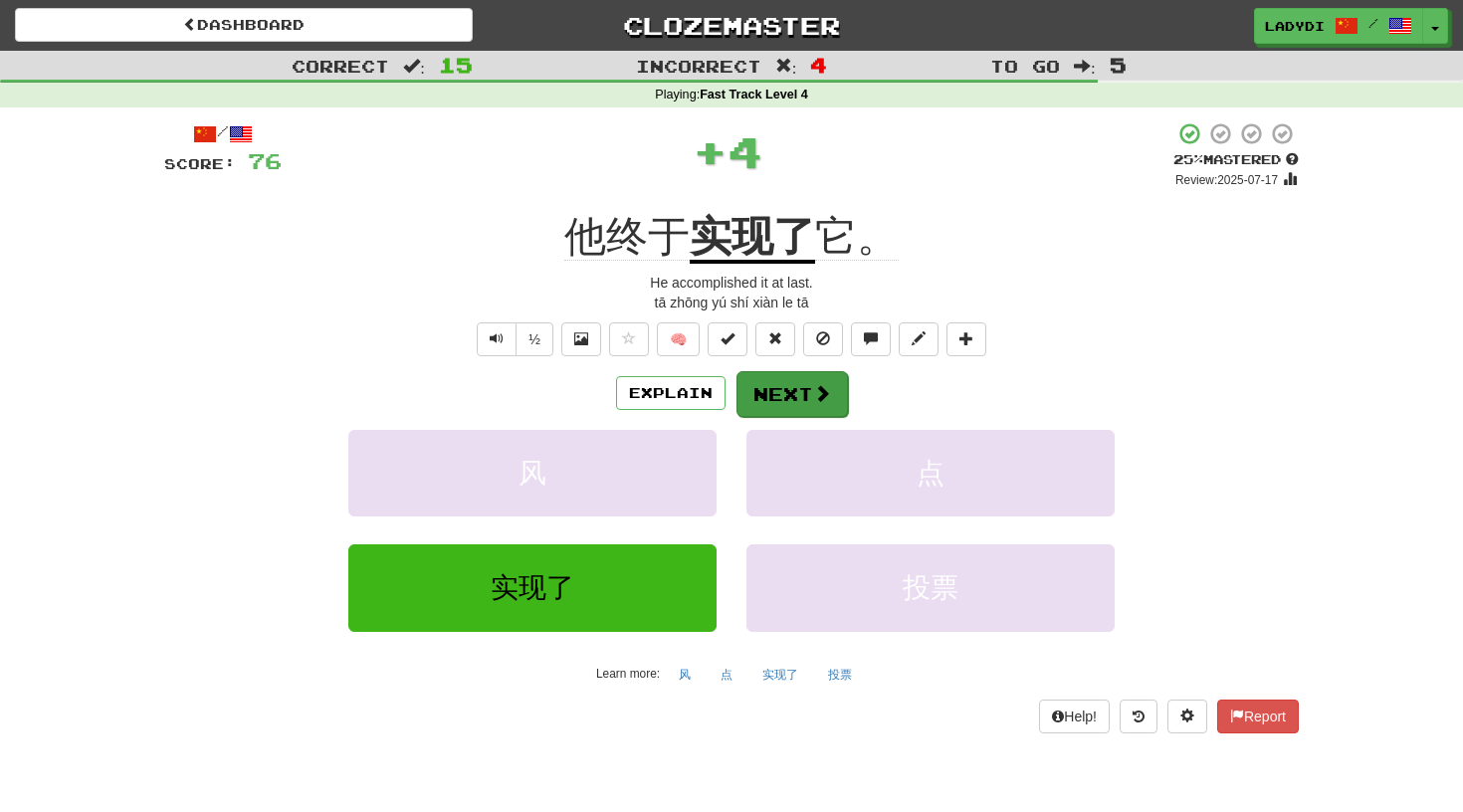 click on "Next" at bounding box center (792, 394) 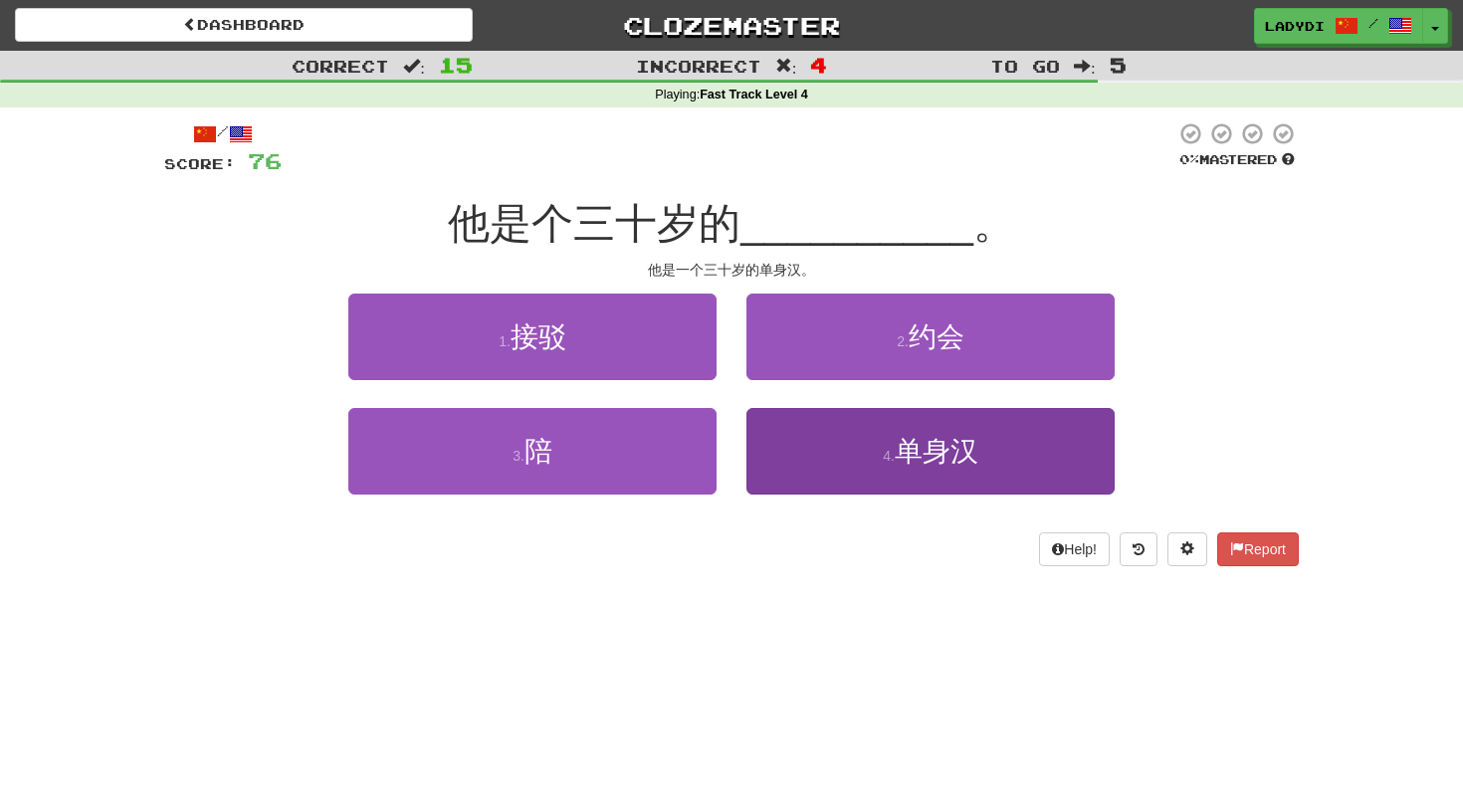 click on "4 .  单身汉" at bounding box center (931, 451) 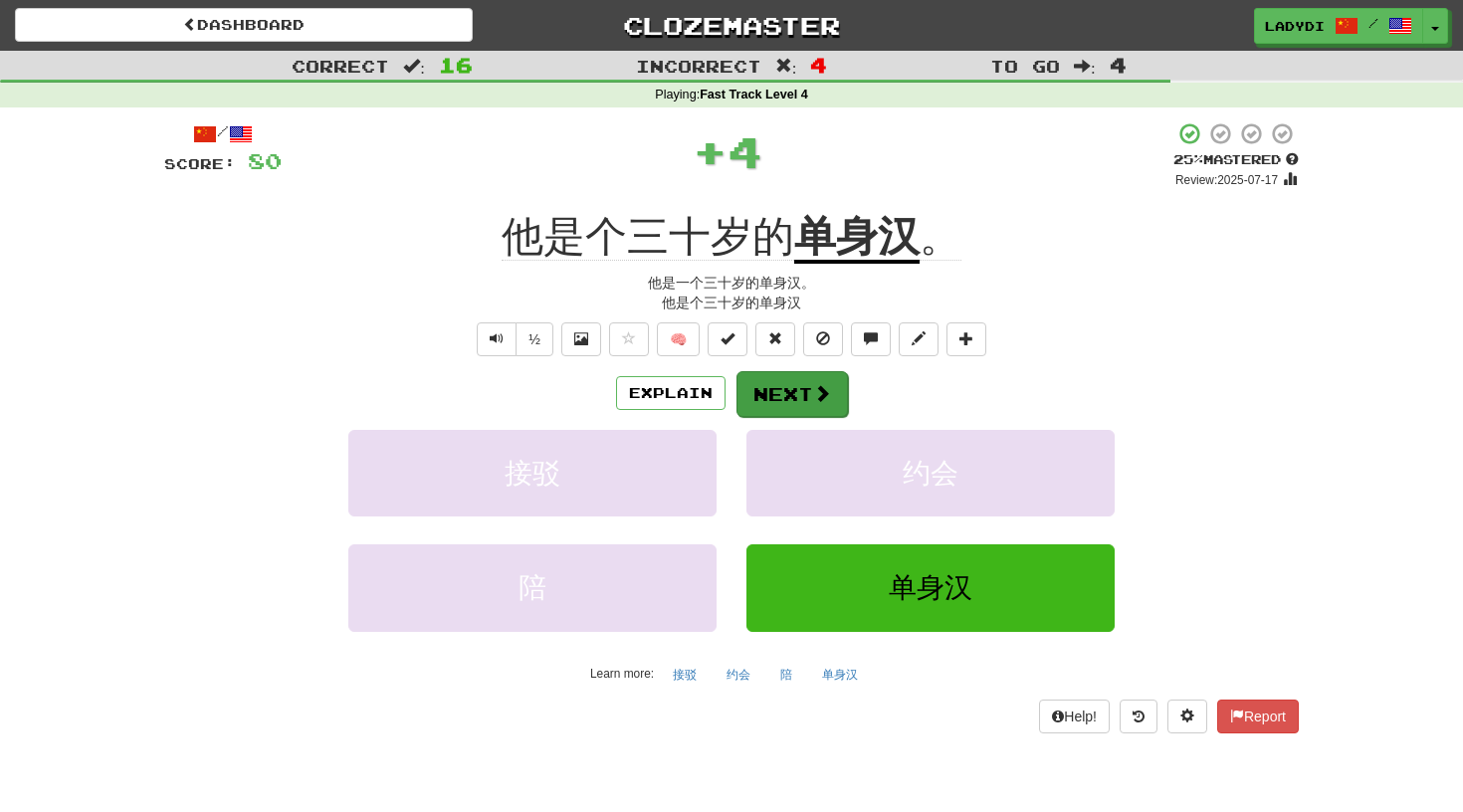 click on "Next" at bounding box center (792, 394) 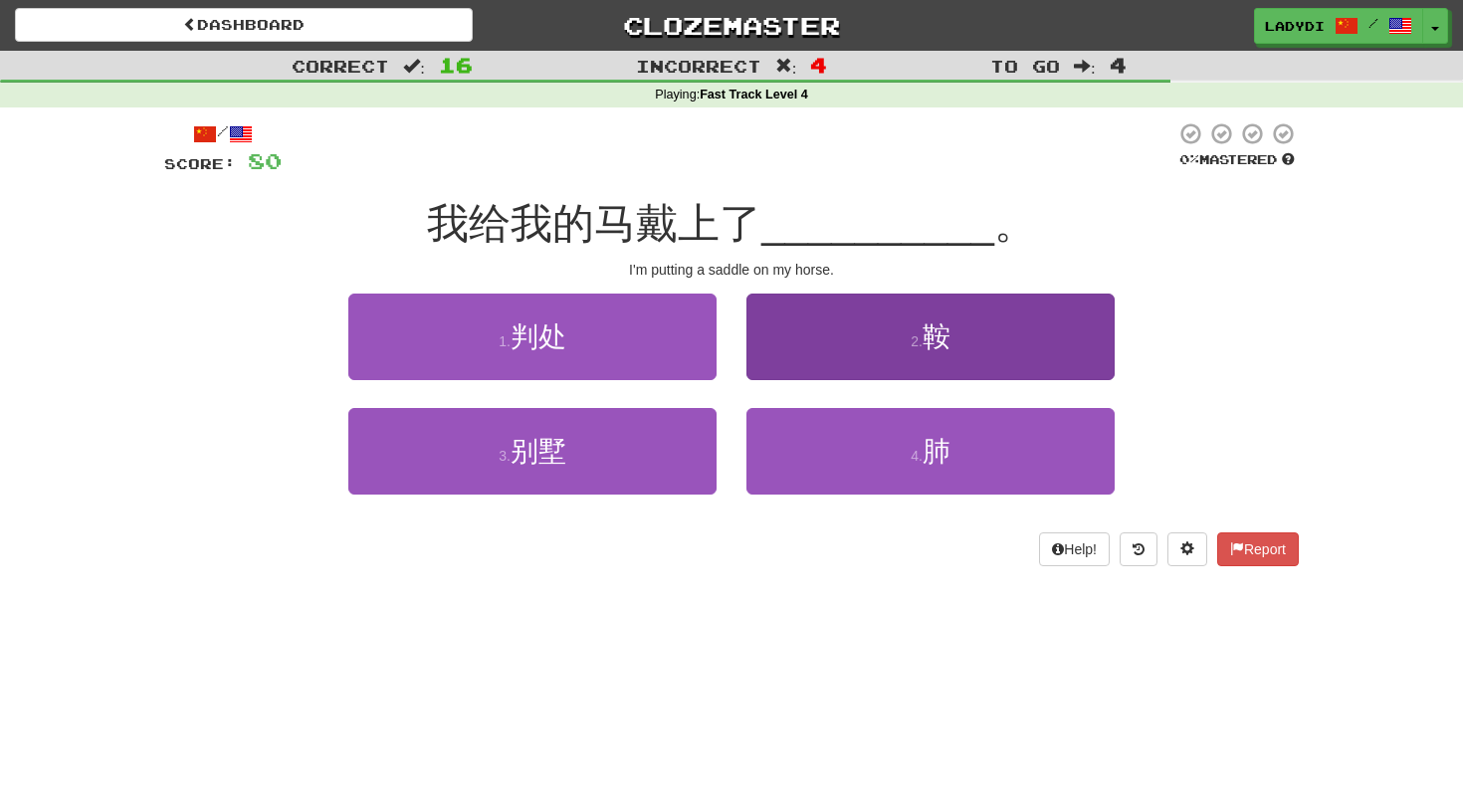 click on "2 .  鞍" at bounding box center (931, 336) 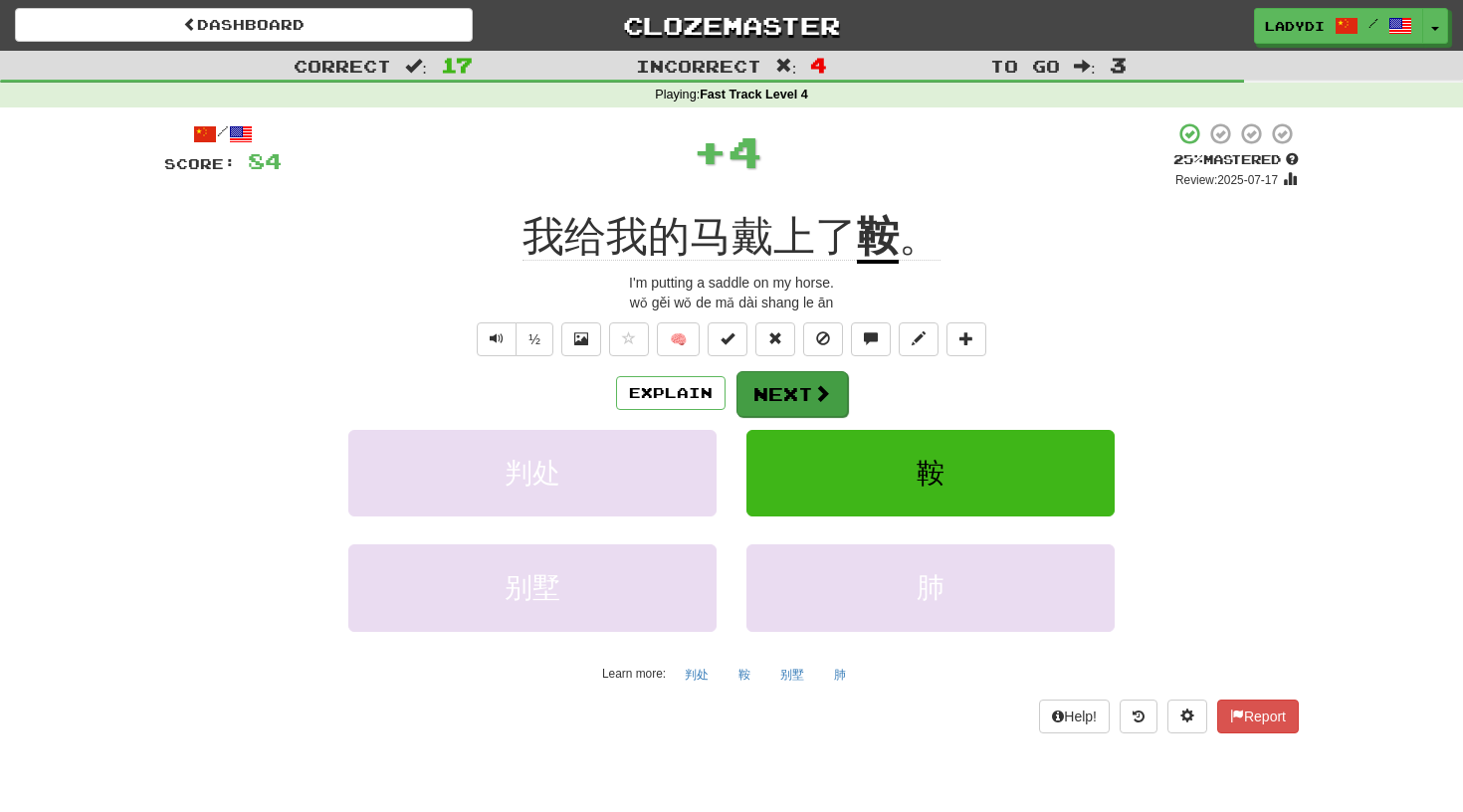 click on "Next" at bounding box center (792, 394) 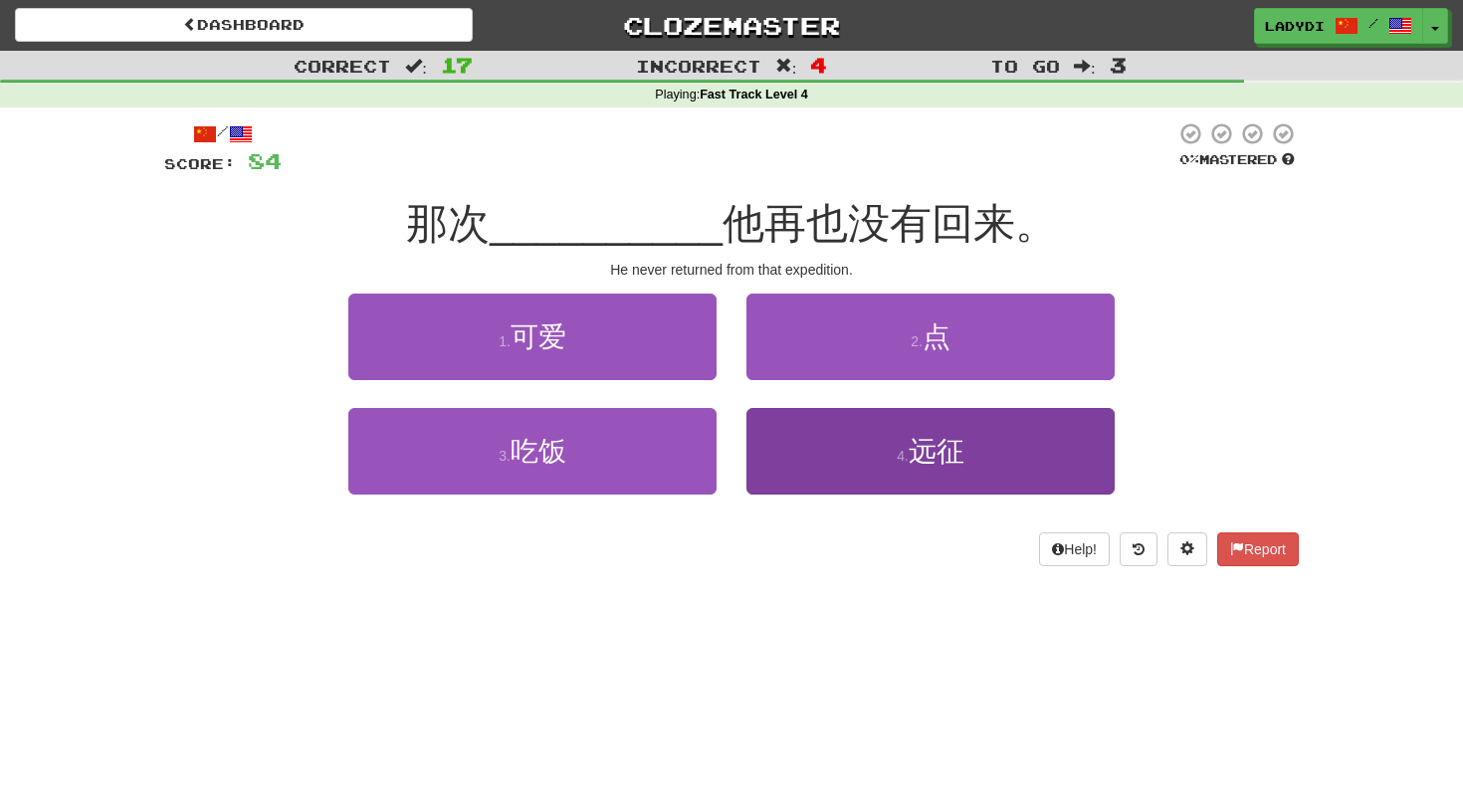 click on "4 .  远征" at bounding box center (931, 451) 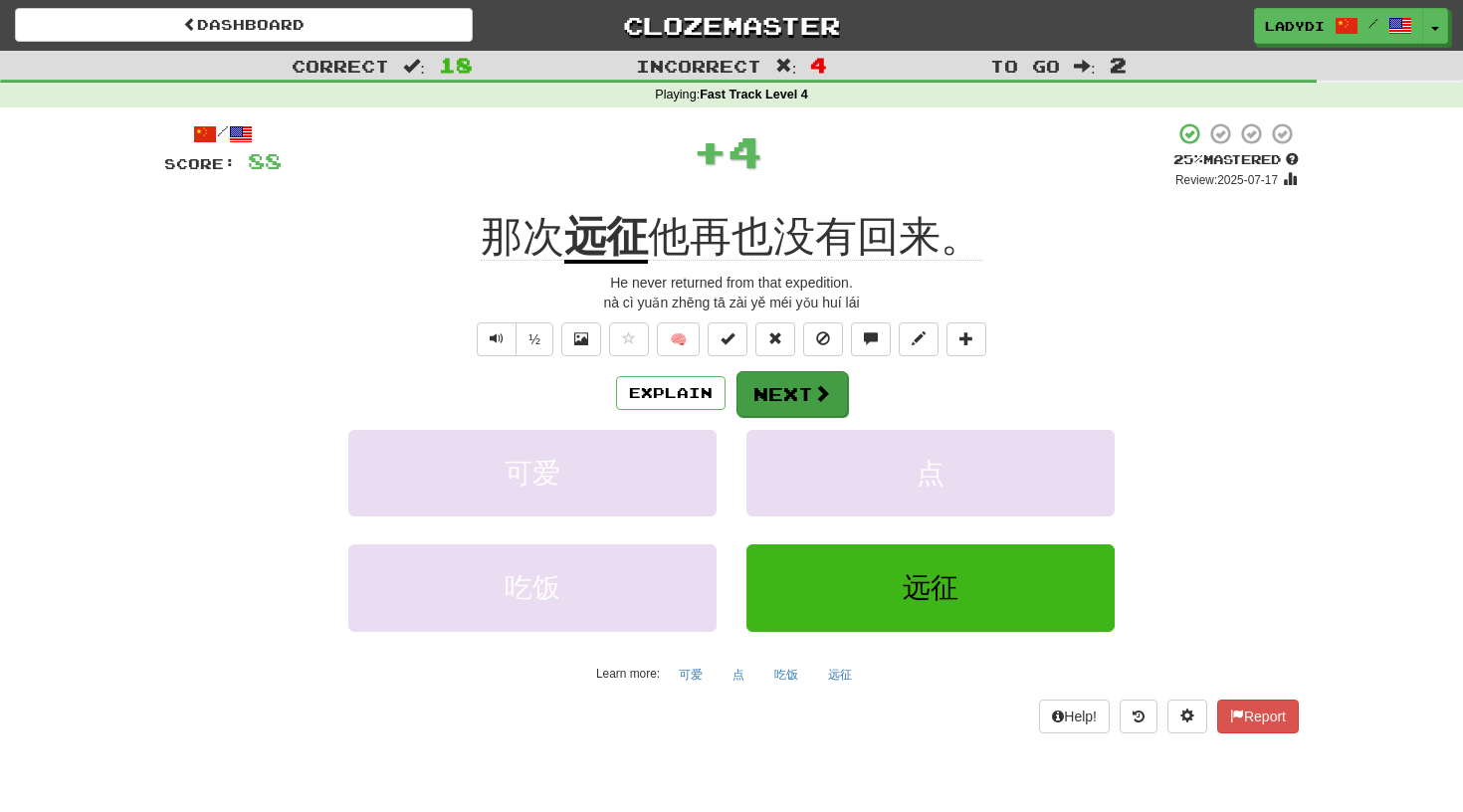click on "Next" at bounding box center (792, 394) 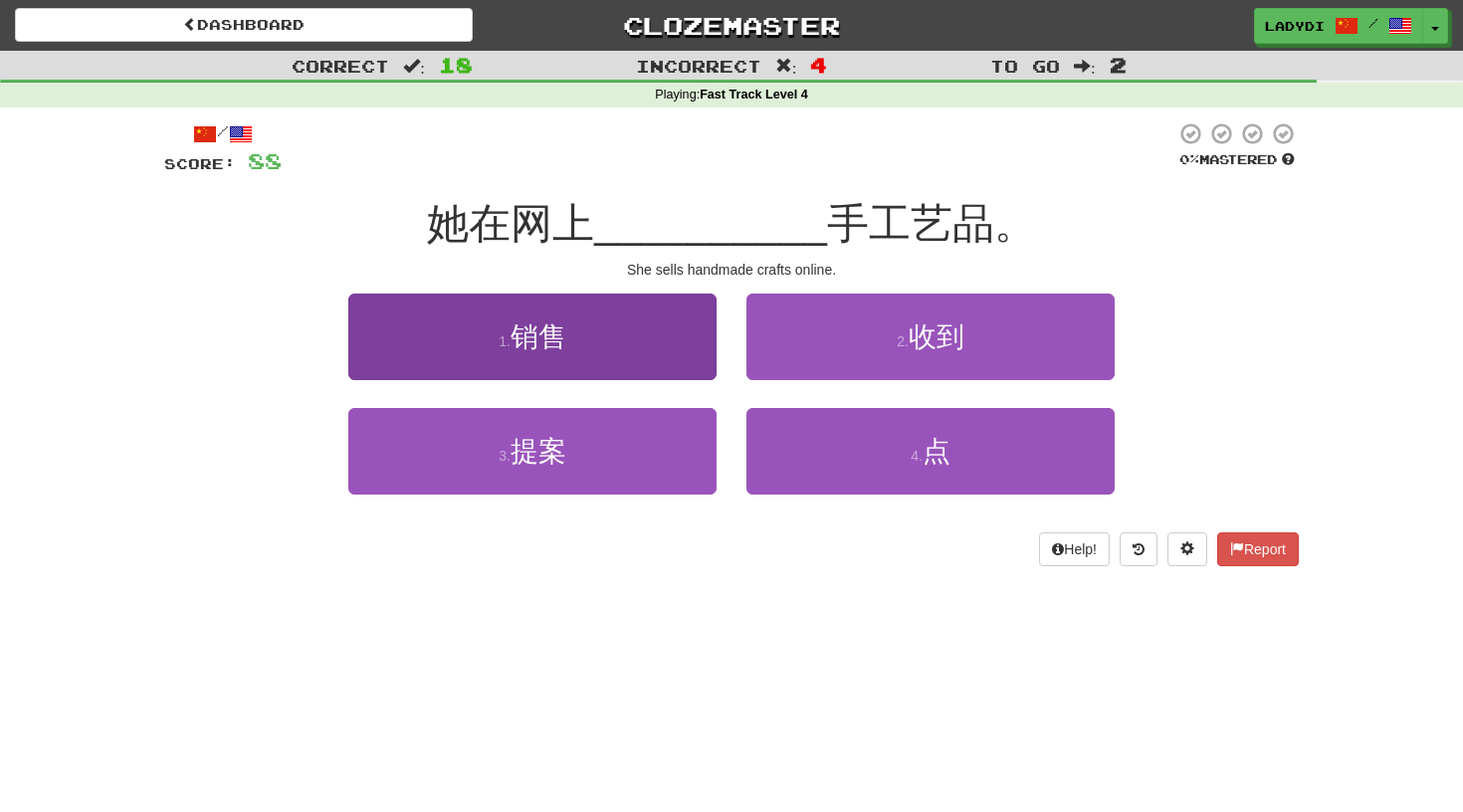 click on "1 .  销售" at bounding box center [532, 336] 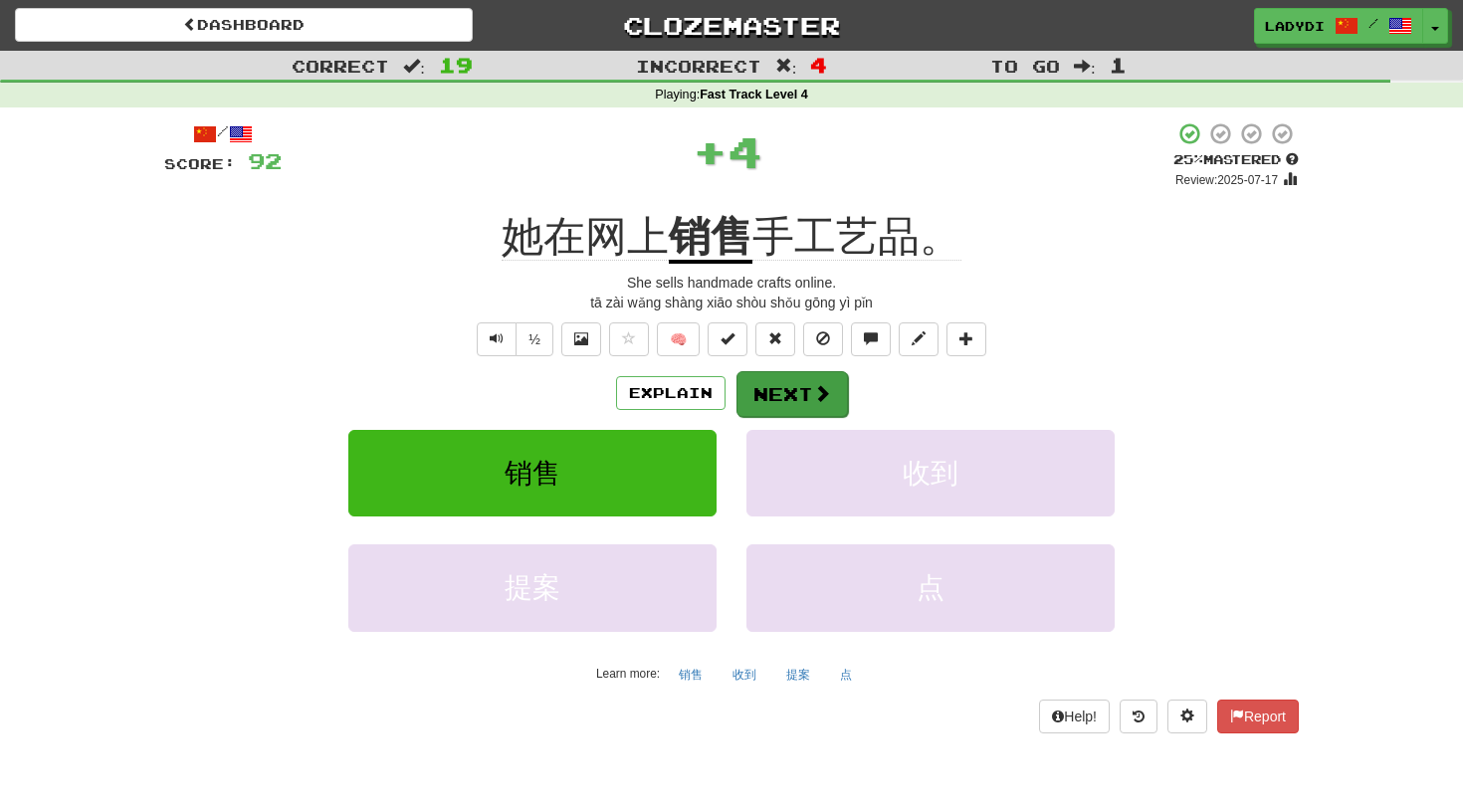 click on "Next" at bounding box center (792, 394) 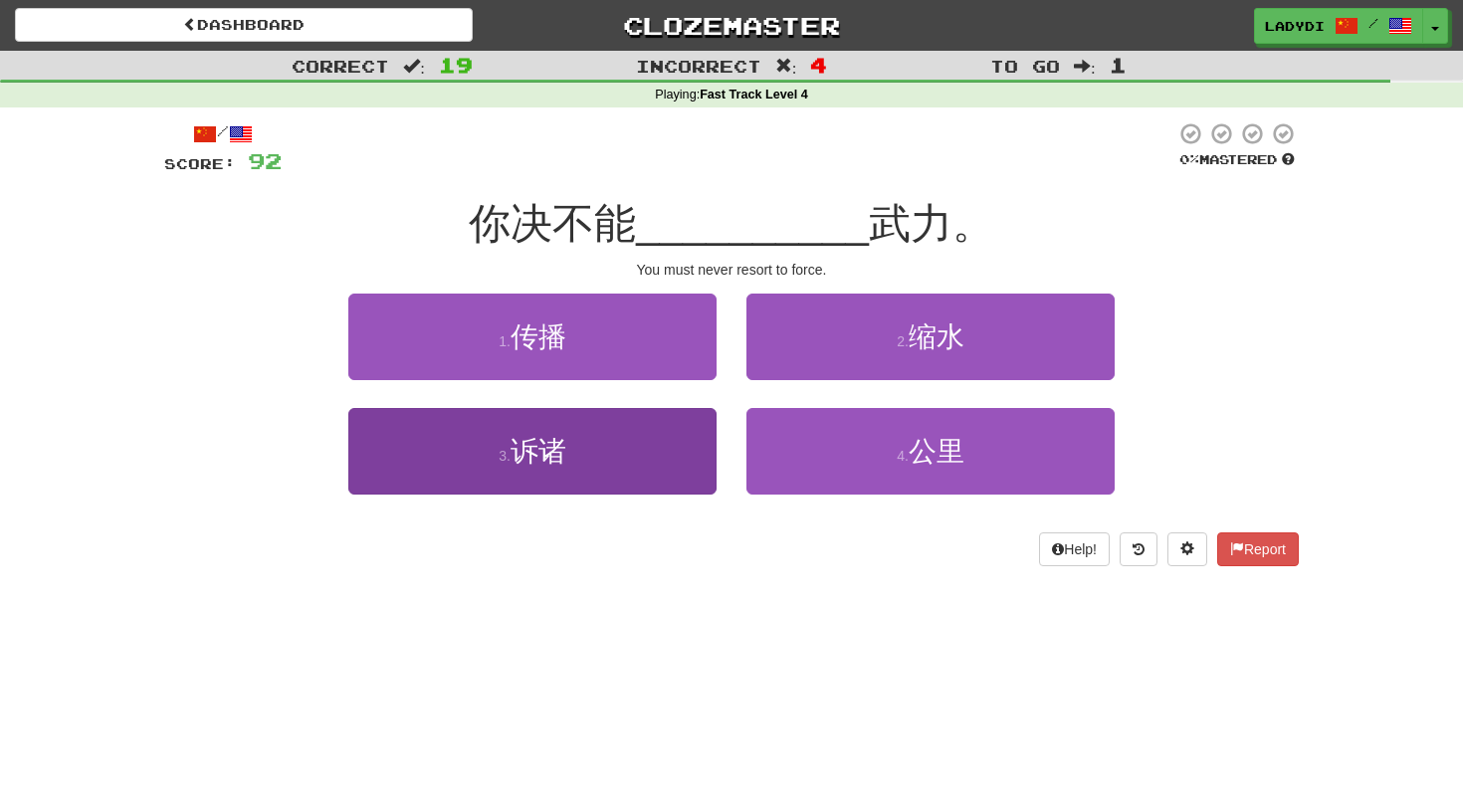 click on "3 .  诉诸" at bounding box center [532, 451] 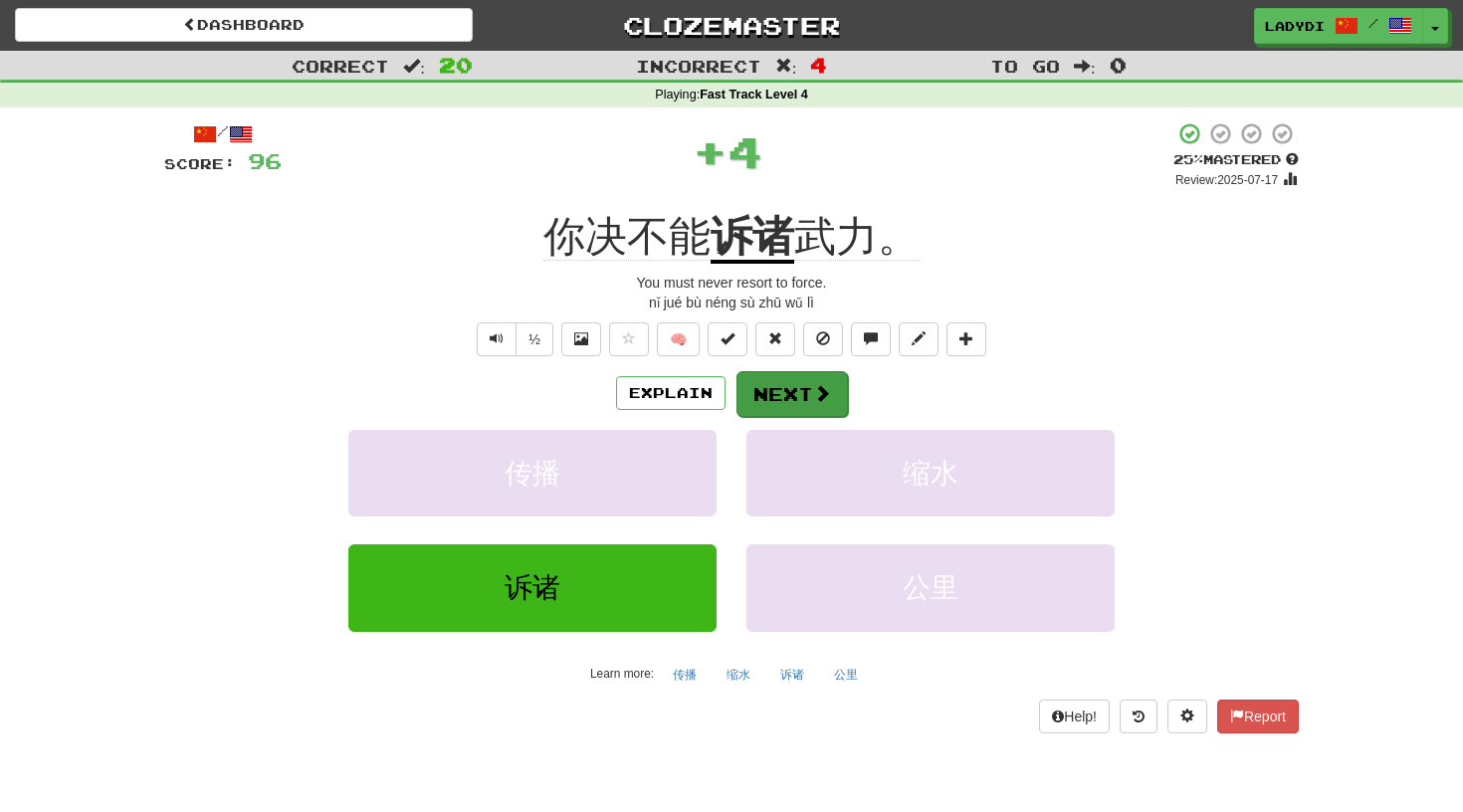 click on "Next" at bounding box center [792, 394] 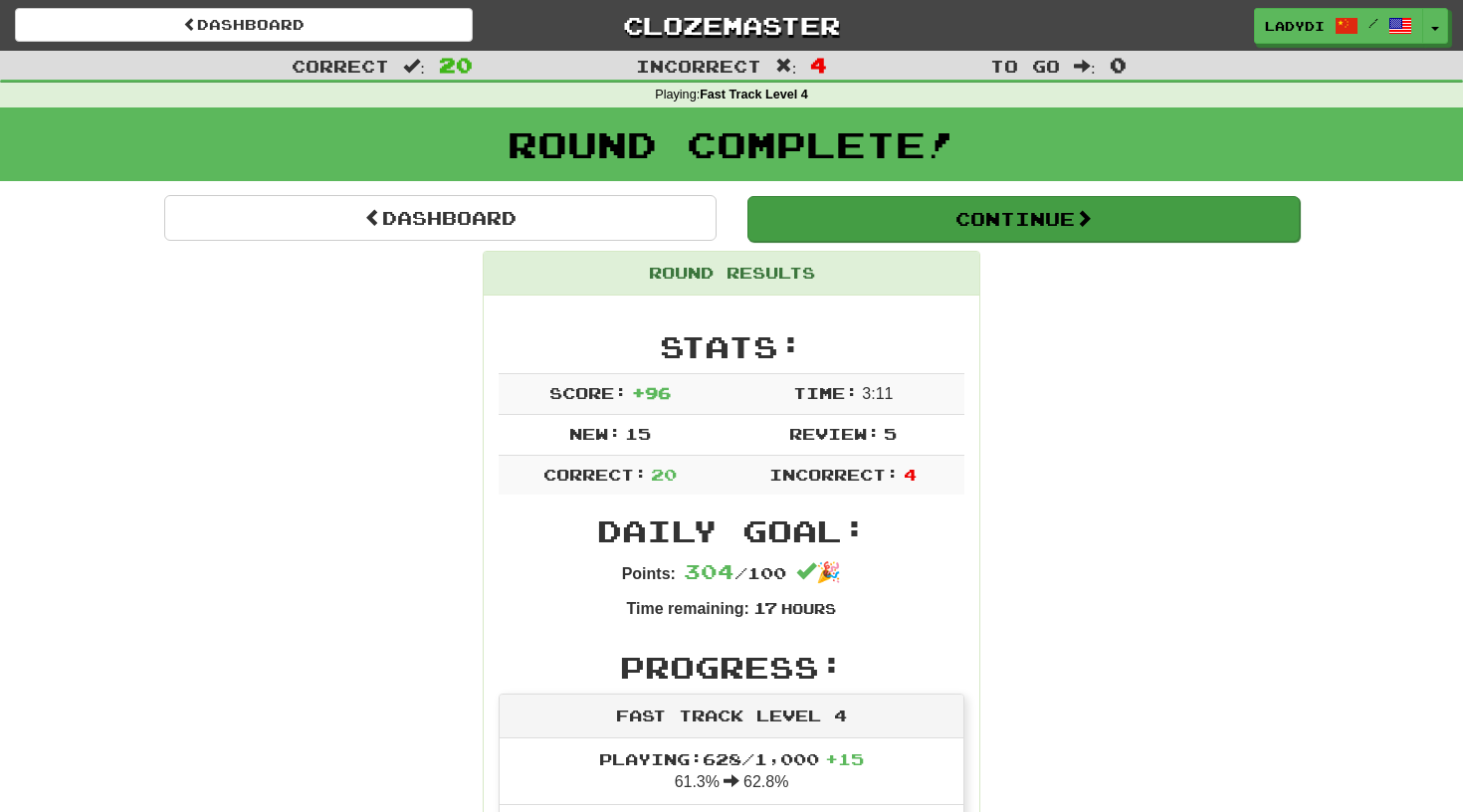 click on "Continue" at bounding box center (1023, 219) 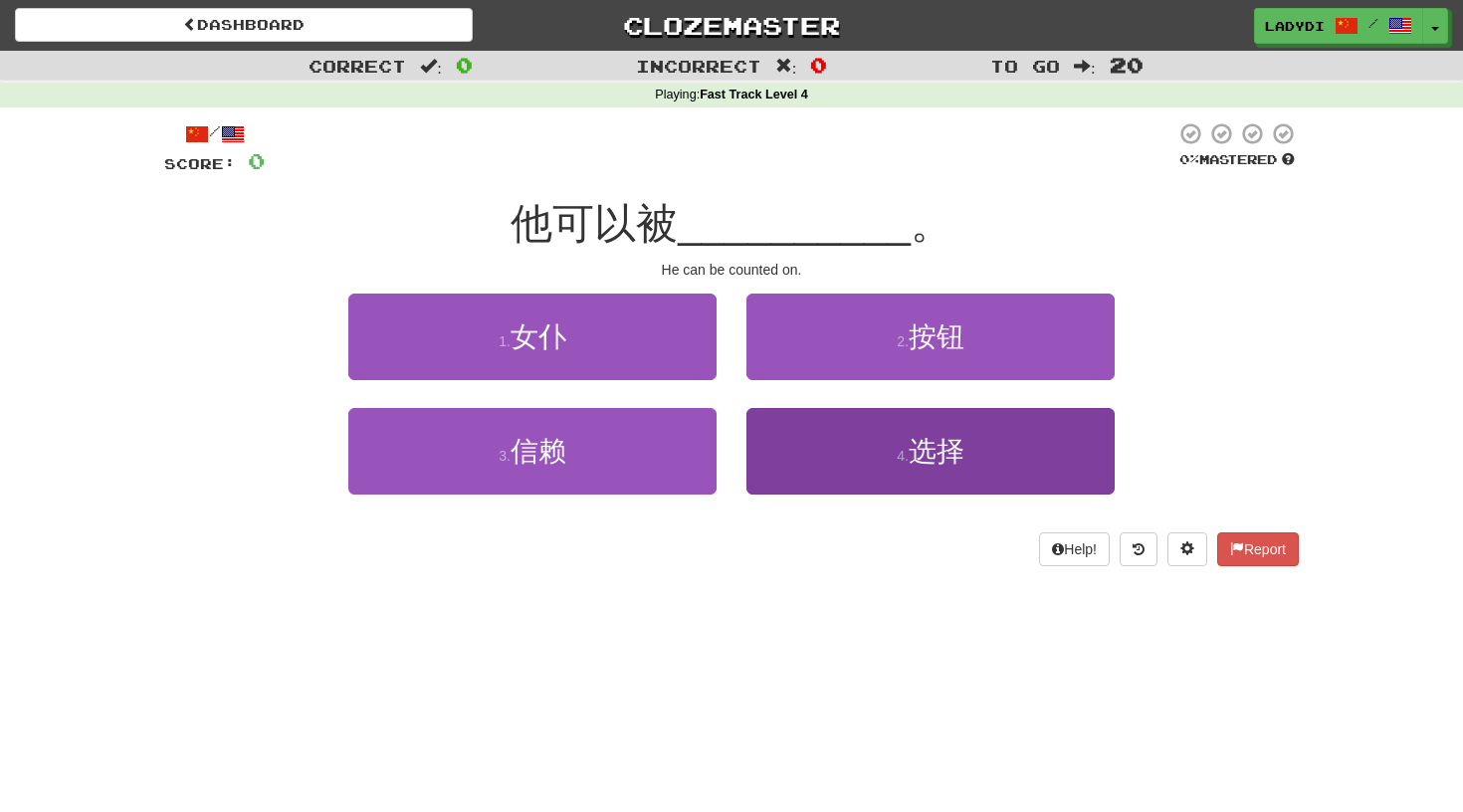 click on "4 .  选择" at bounding box center [931, 451] 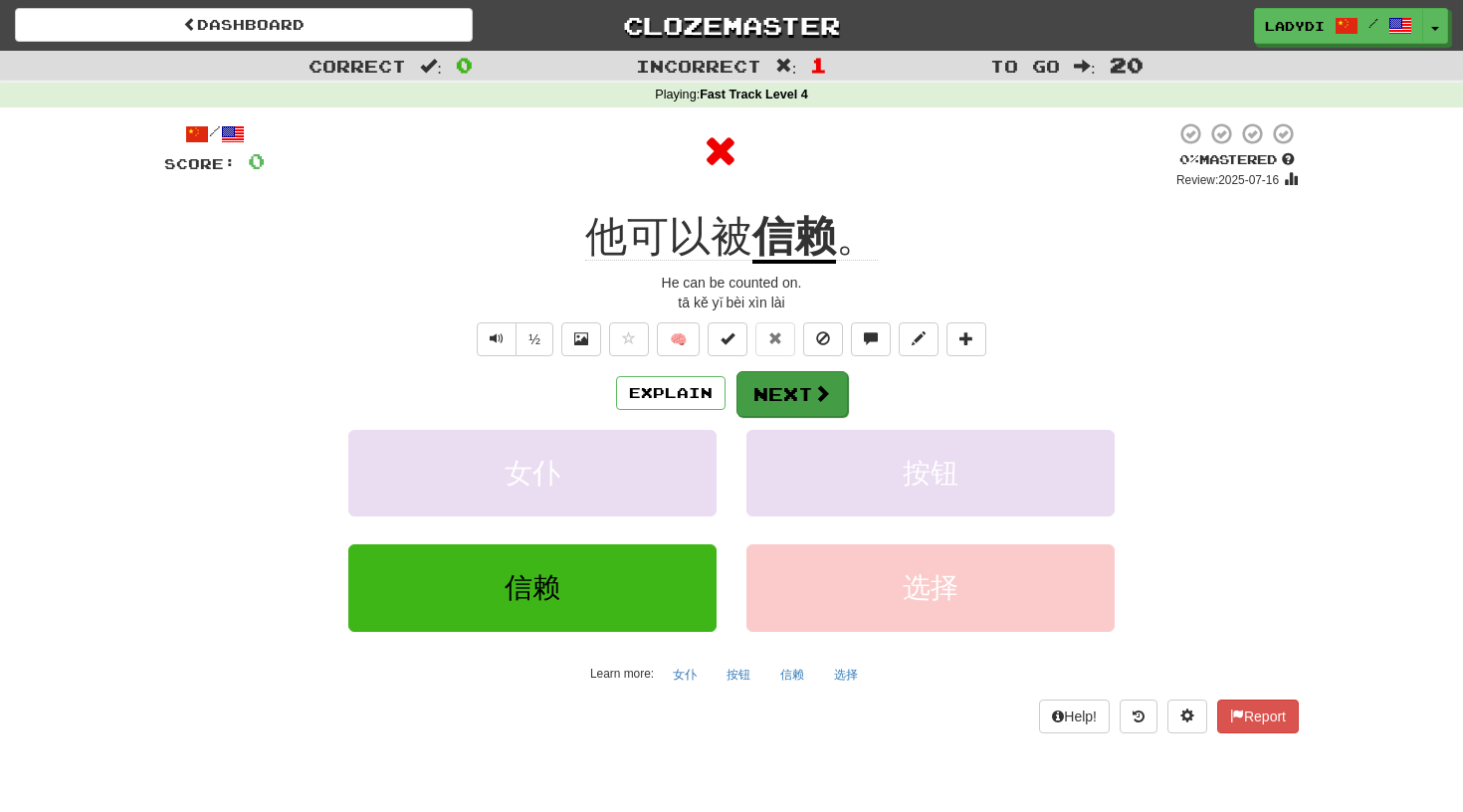 click on "Next" at bounding box center [792, 394] 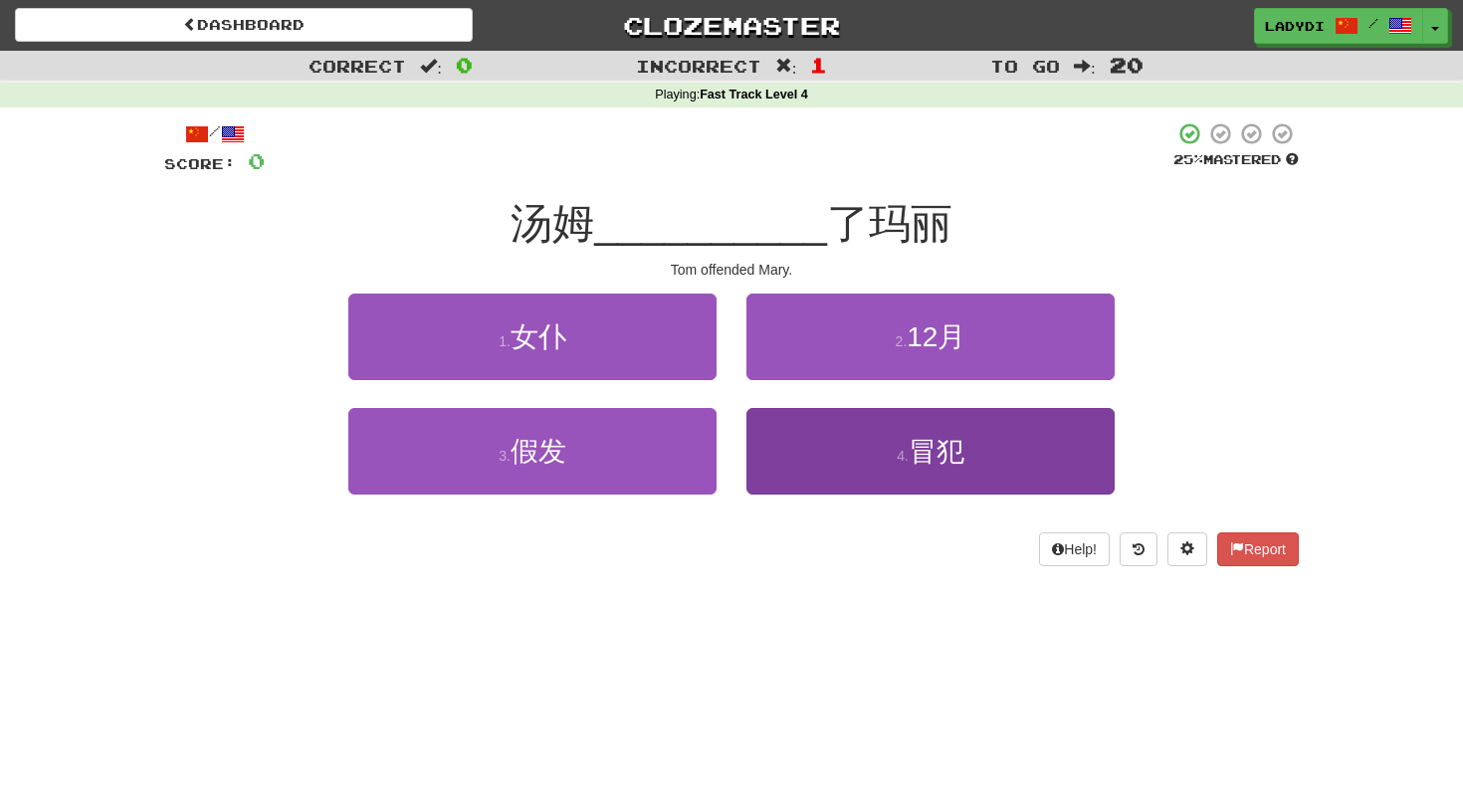click on "4 .  冒犯" at bounding box center (931, 451) 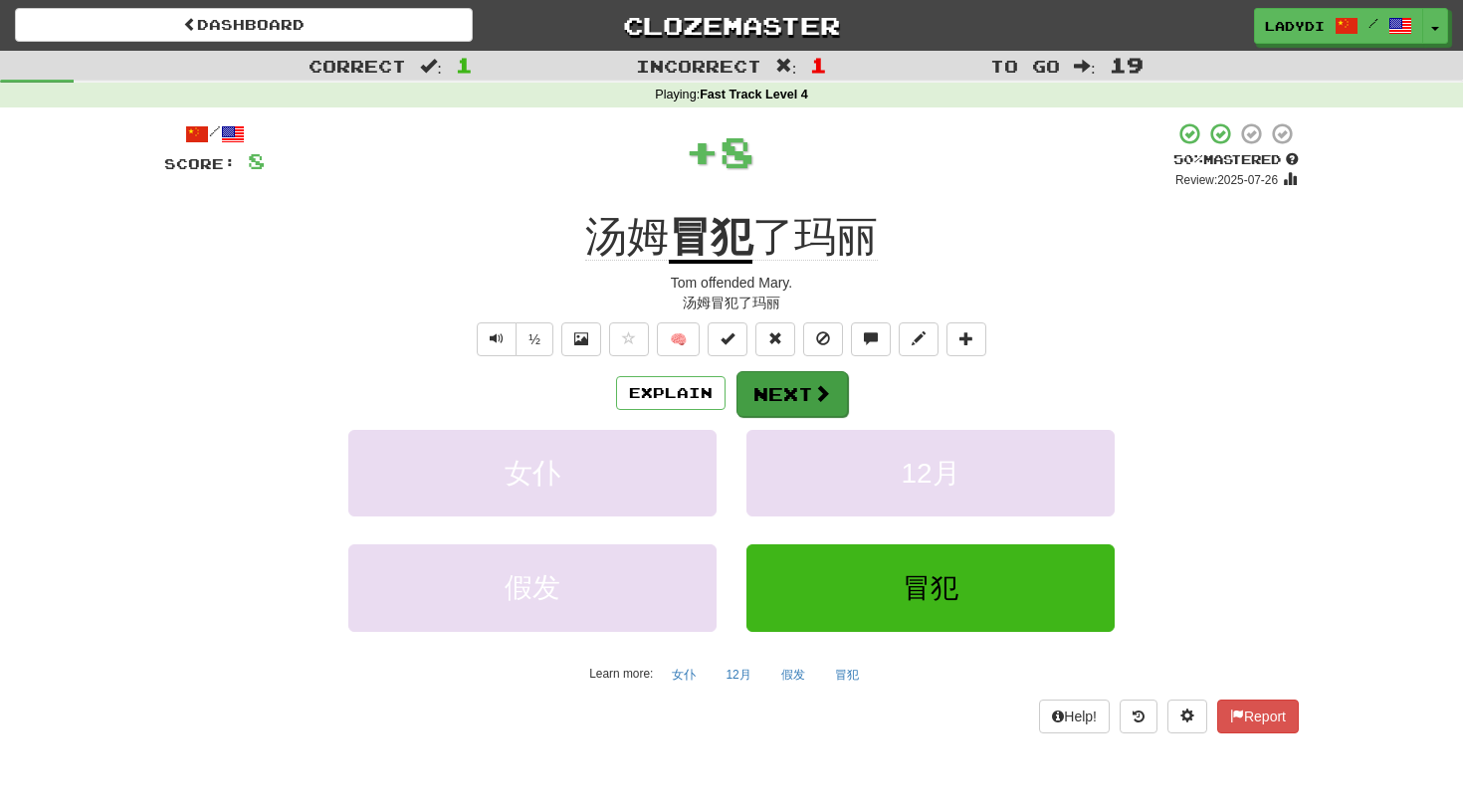 click on "Next" at bounding box center [792, 394] 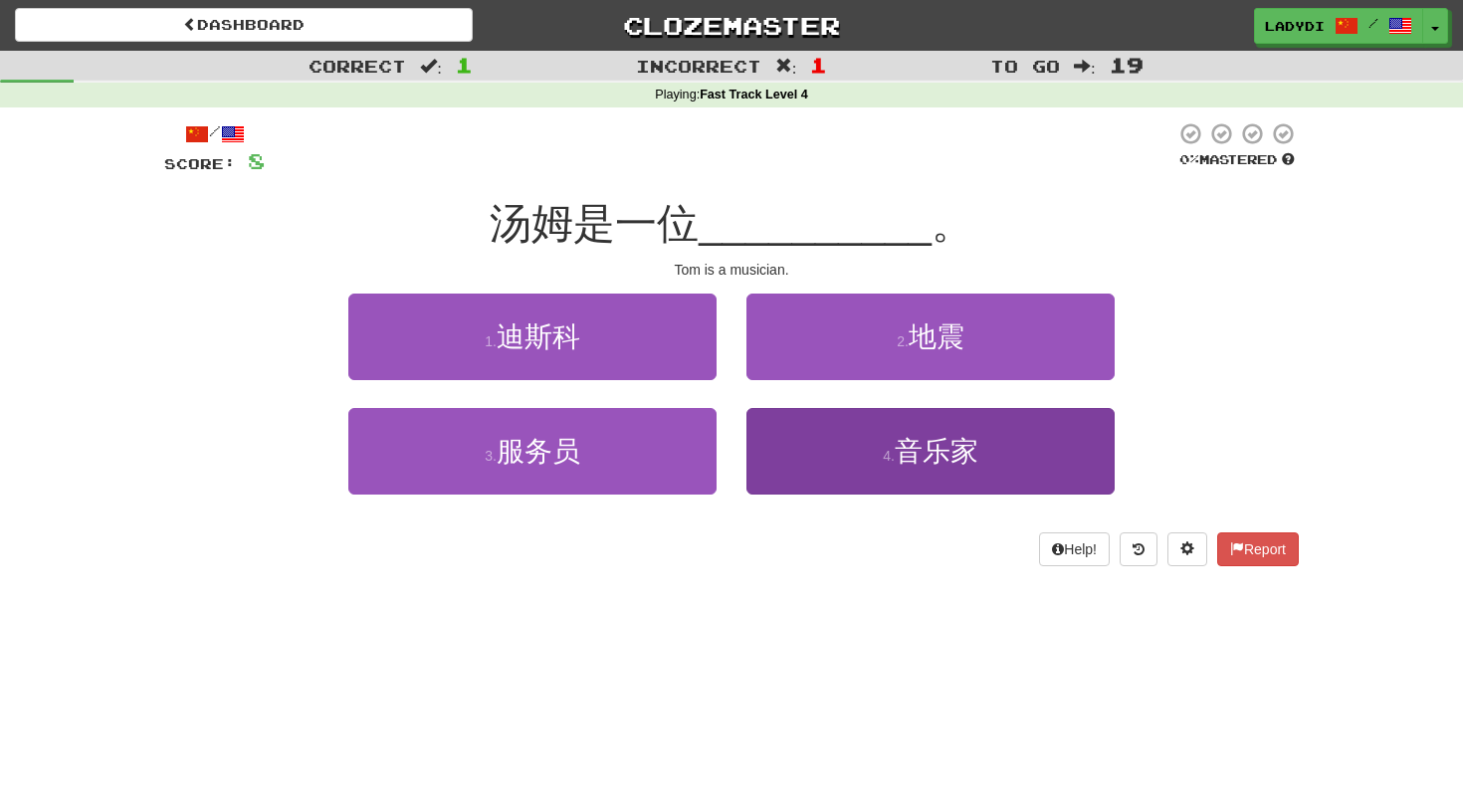 click on "4 .  音乐家" at bounding box center (931, 451) 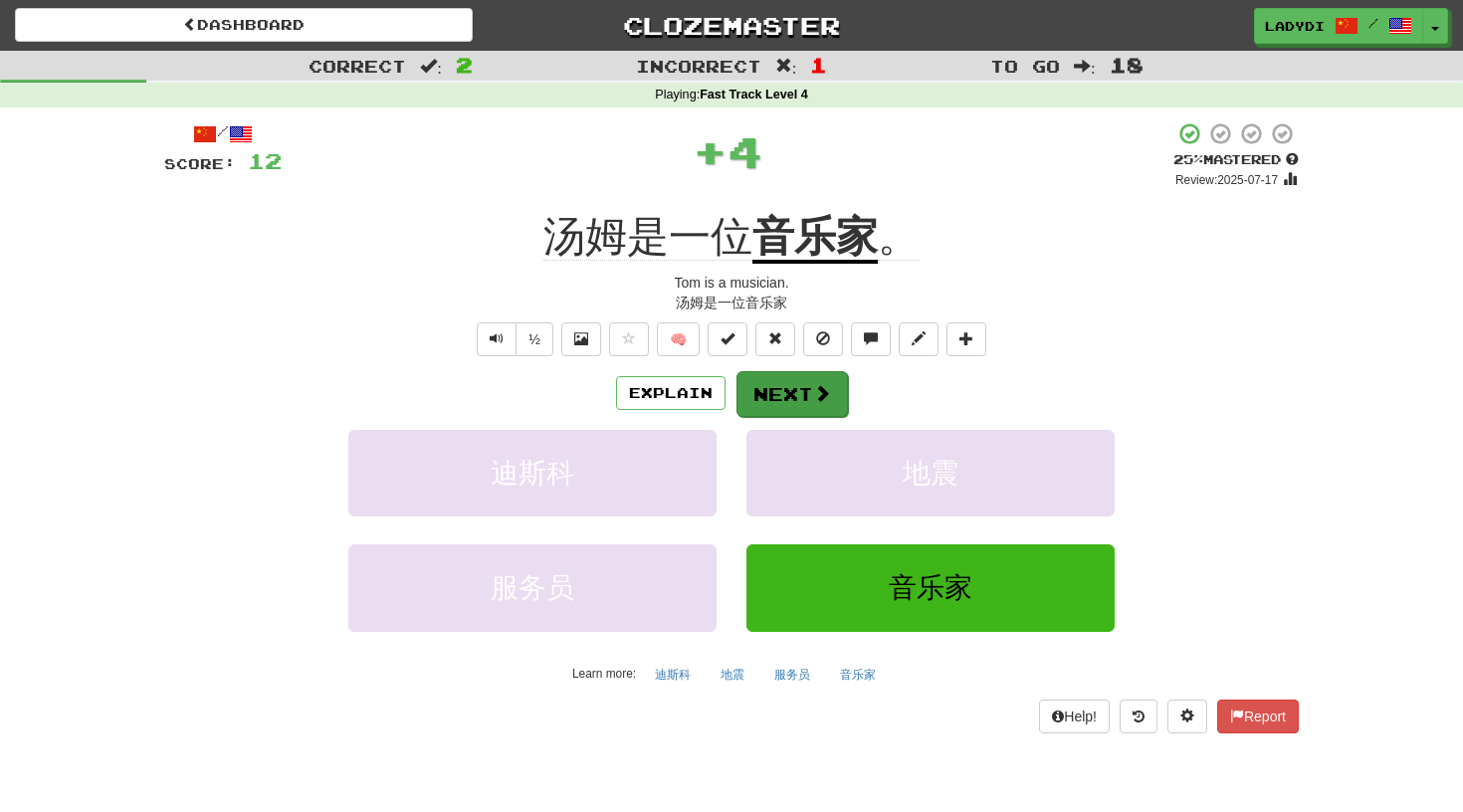 click on "Next" at bounding box center (792, 394) 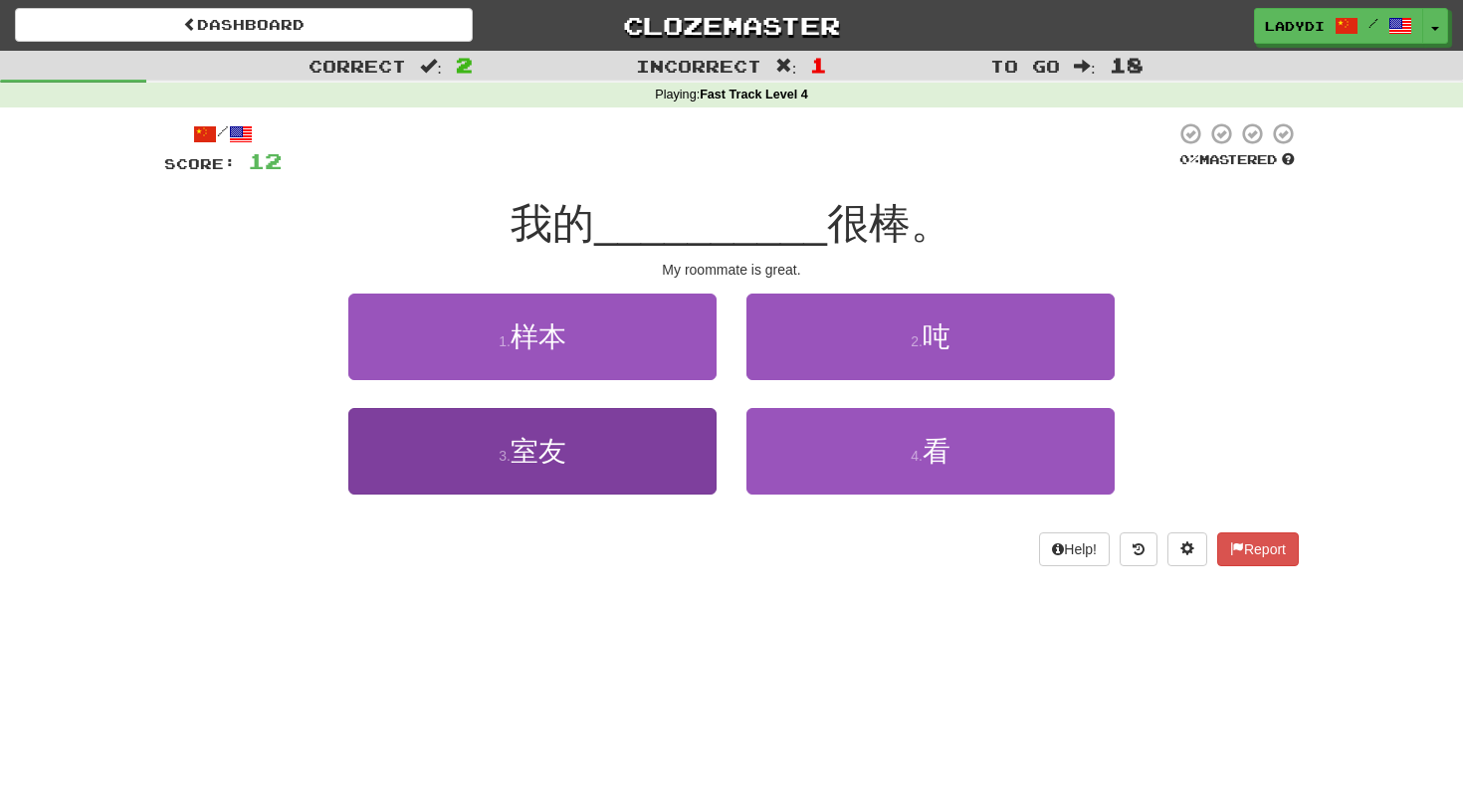 click on "3 .  室友" at bounding box center (532, 451) 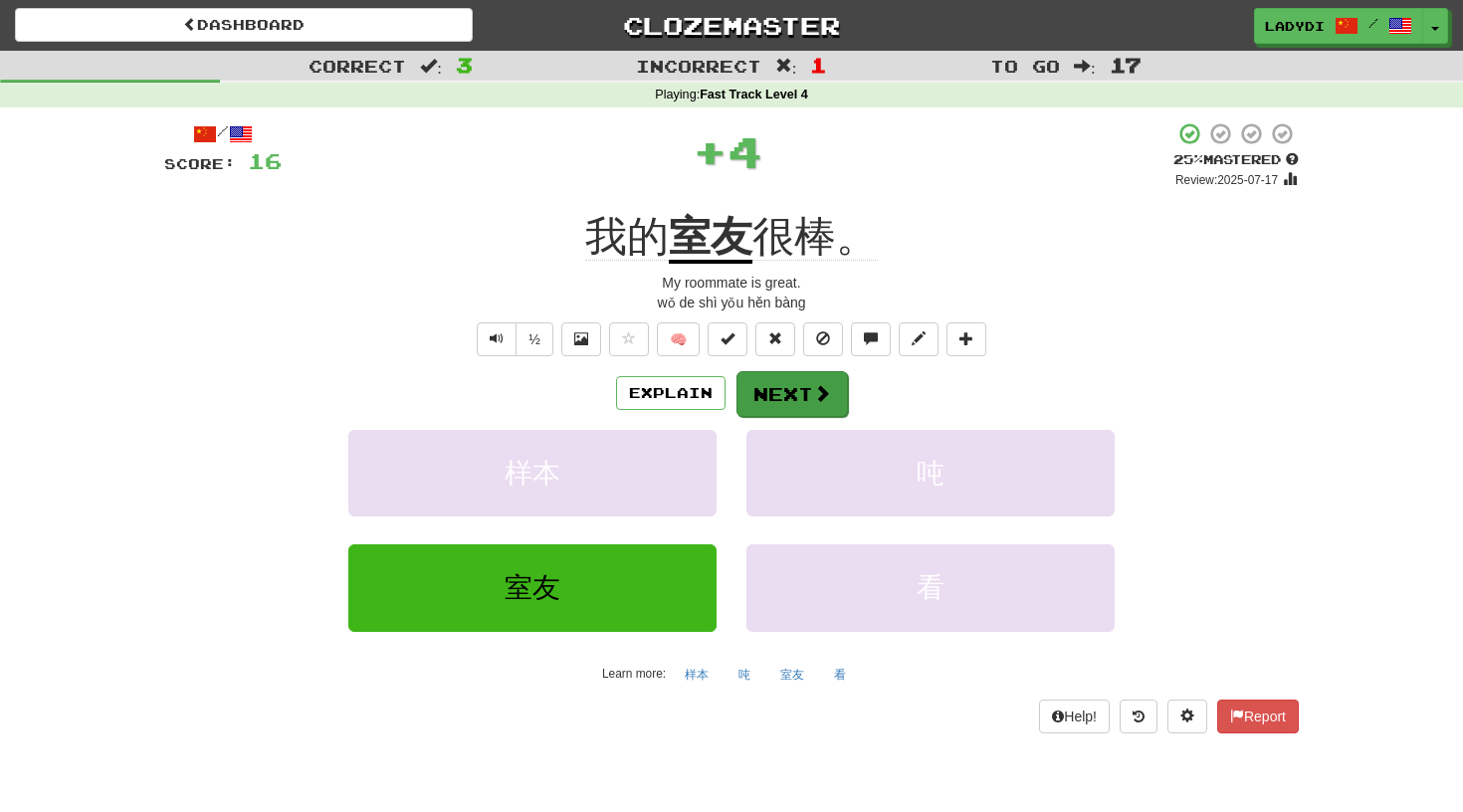 click on "Next" at bounding box center [792, 394] 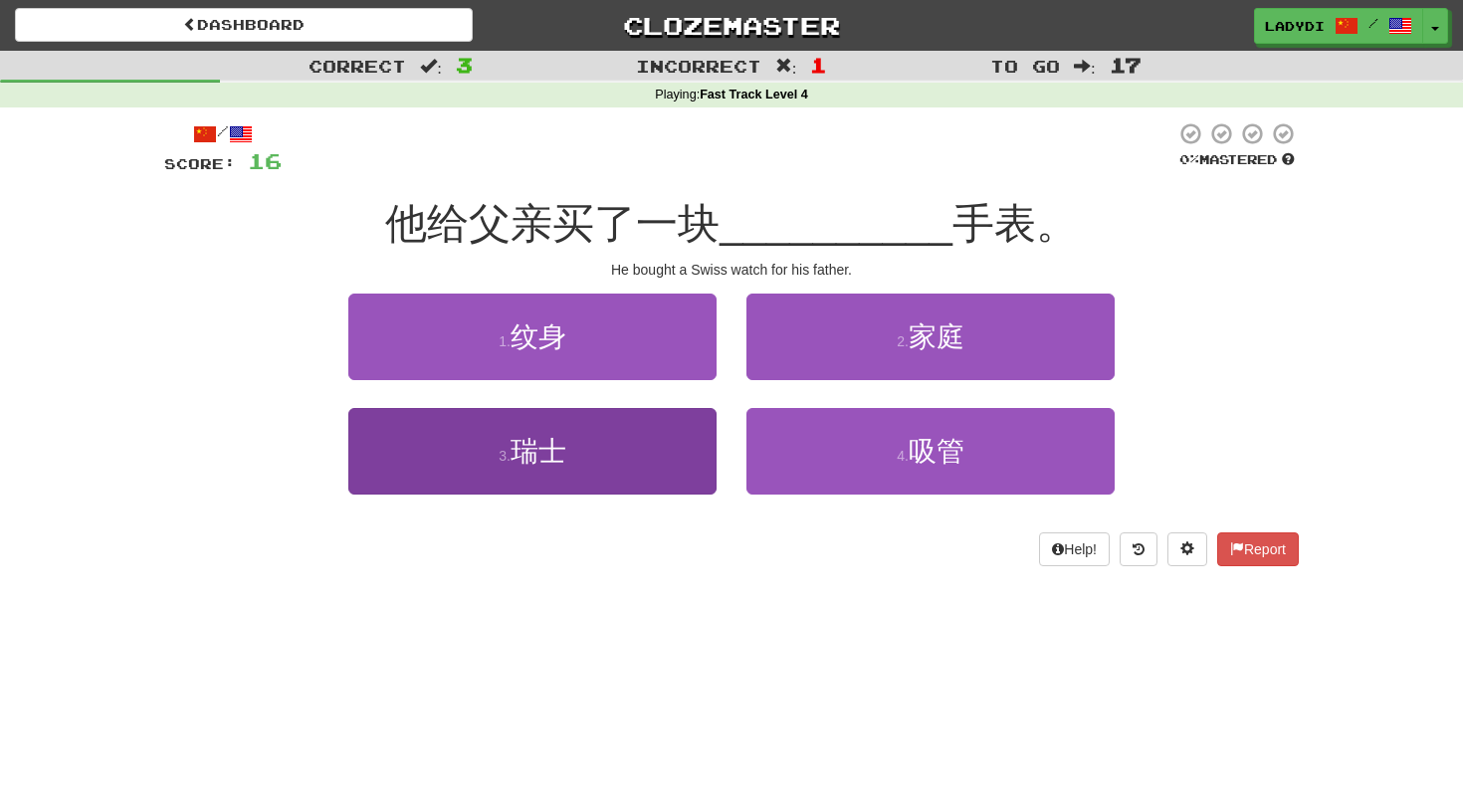click on "3 .  瑞士" at bounding box center (532, 451) 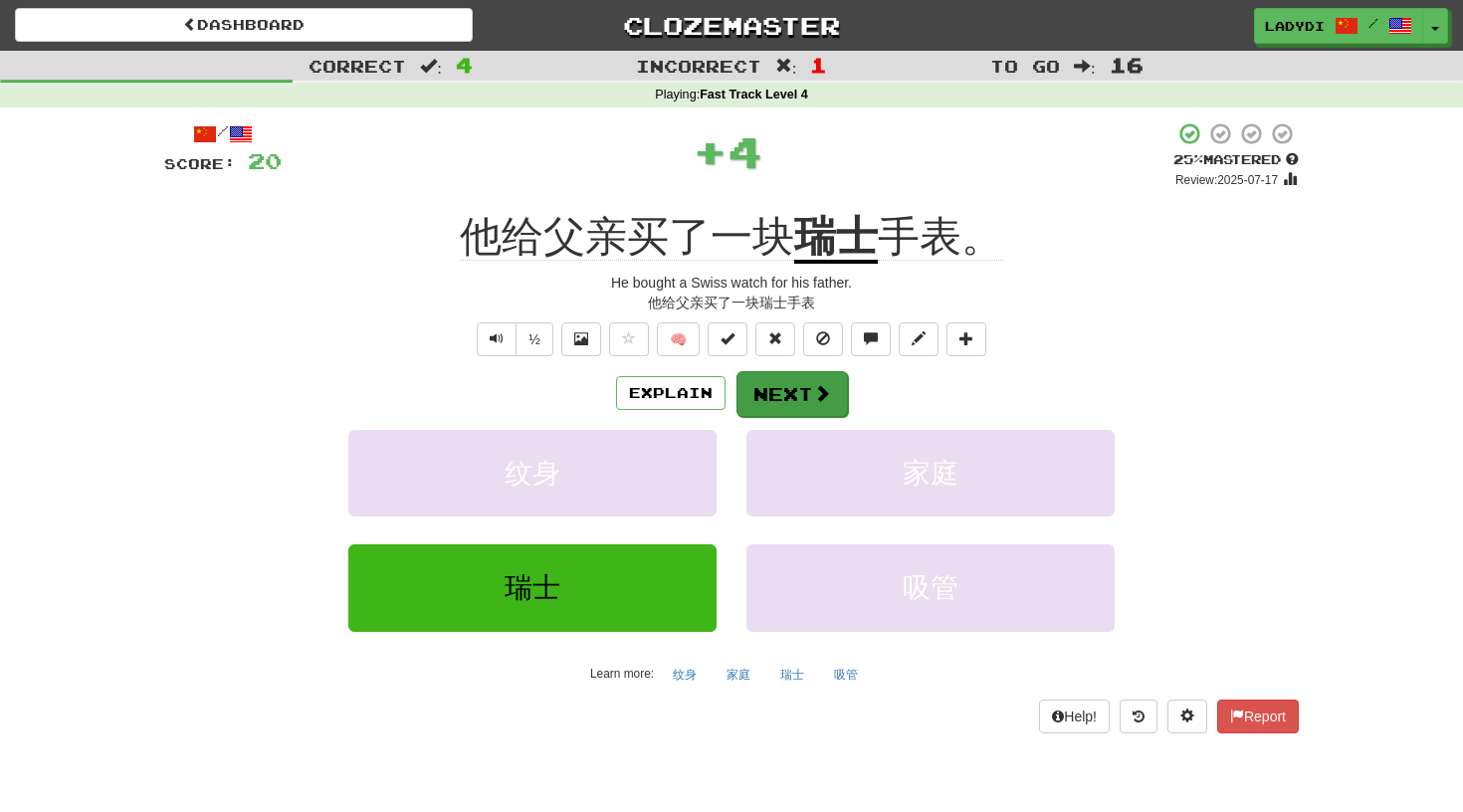 click on "Next" at bounding box center [792, 394] 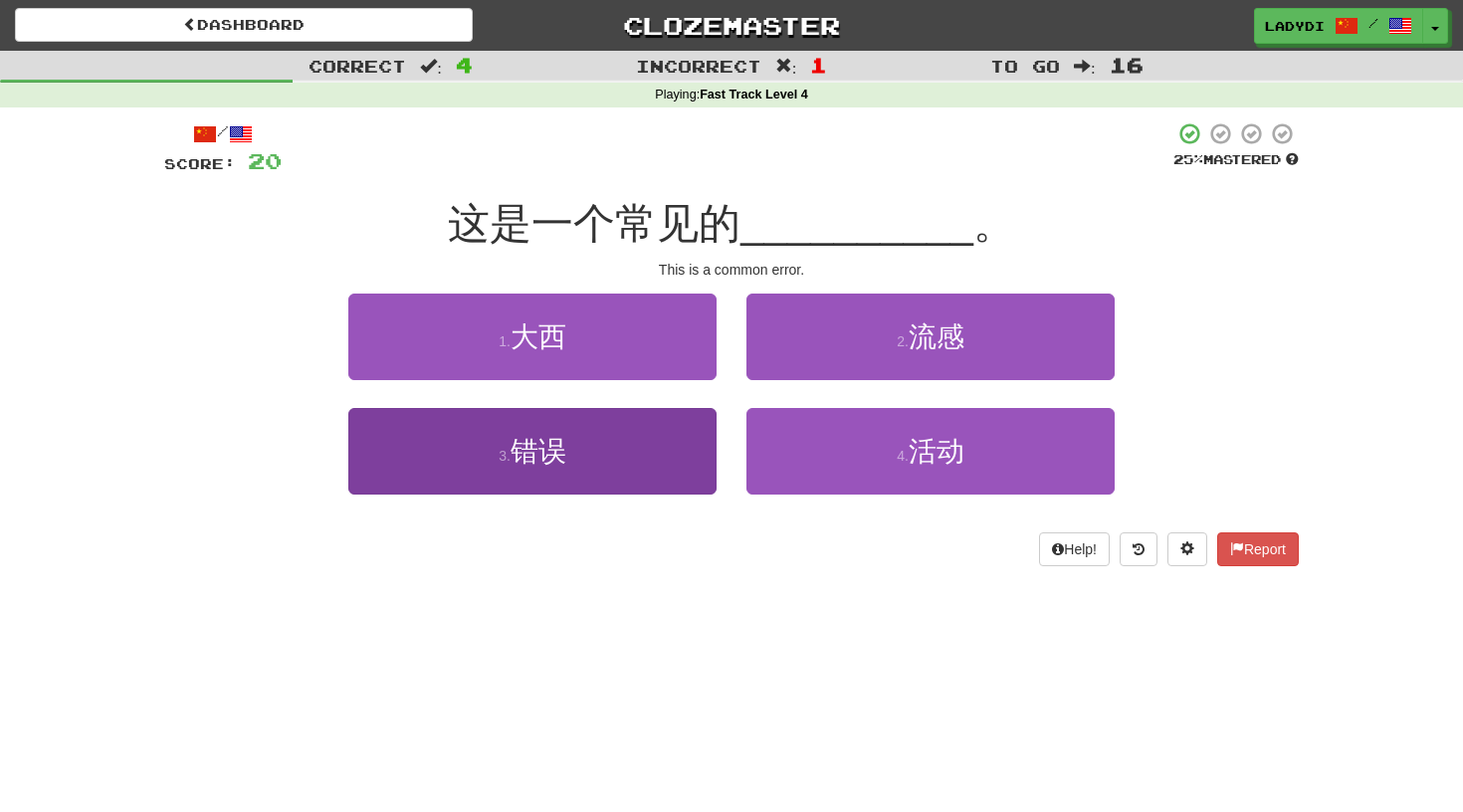 click on "3 .  错误" at bounding box center (532, 451) 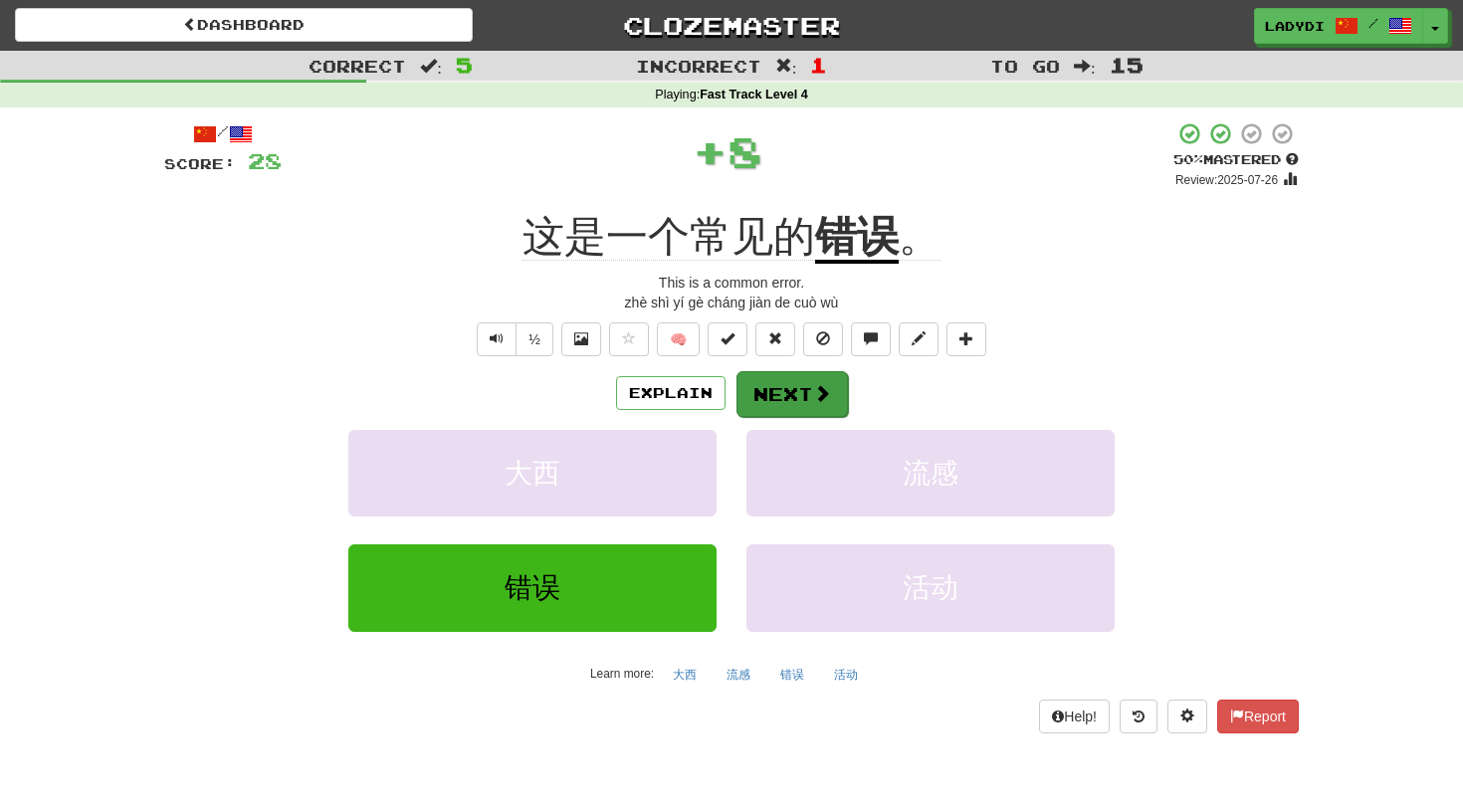click on "Next" at bounding box center (792, 394) 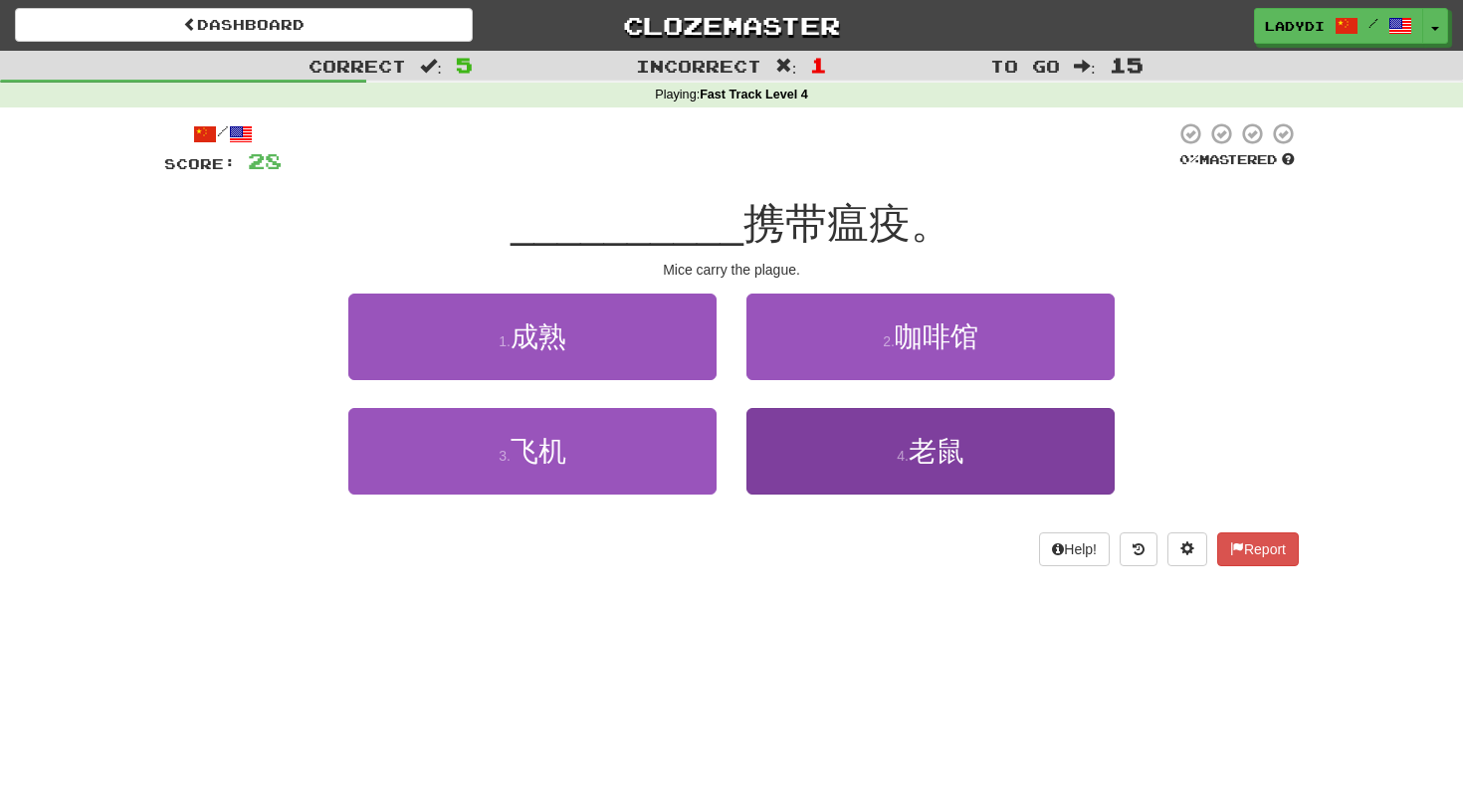 click on "4 .  老鼠" at bounding box center [931, 451] 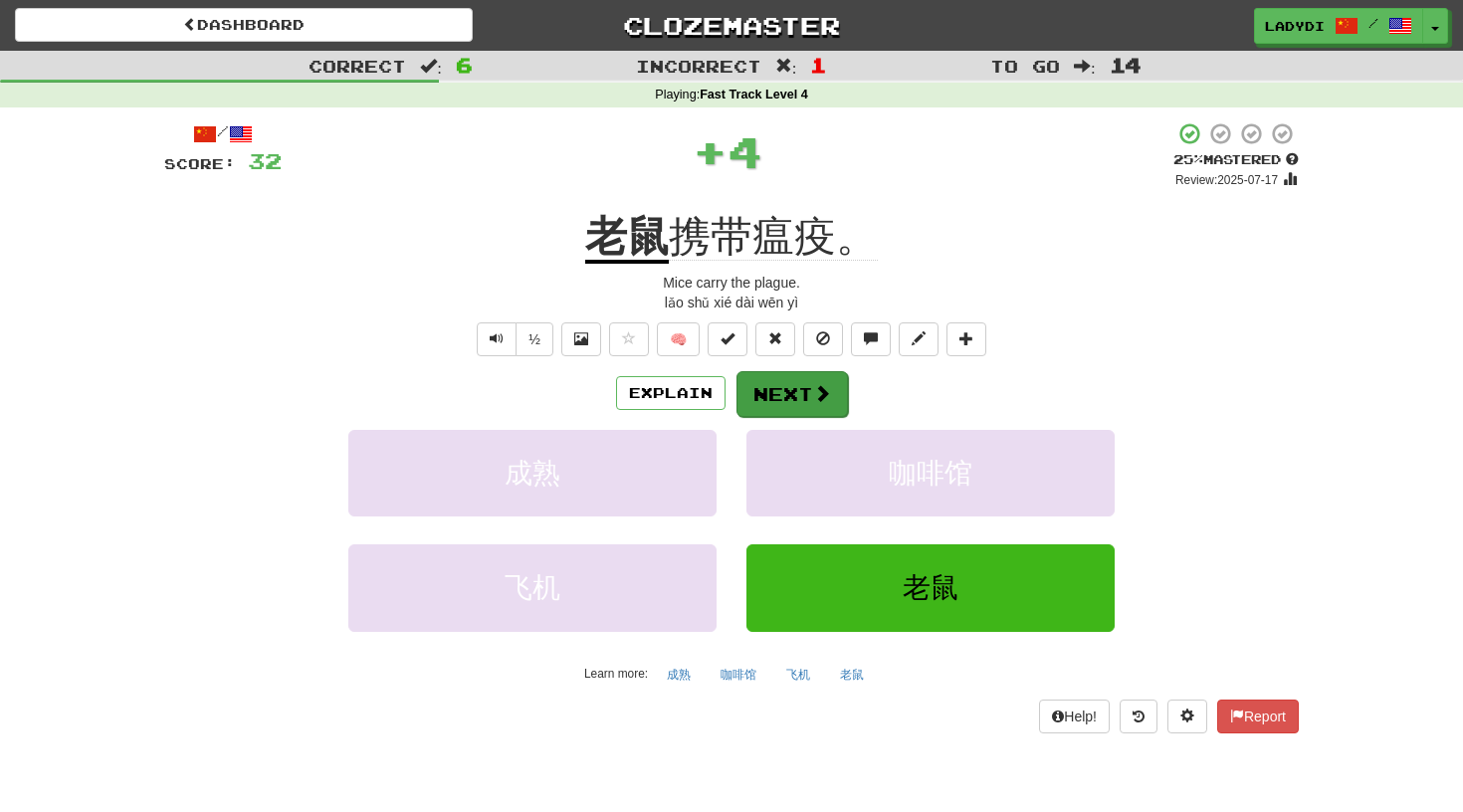 click on "Next" at bounding box center (792, 394) 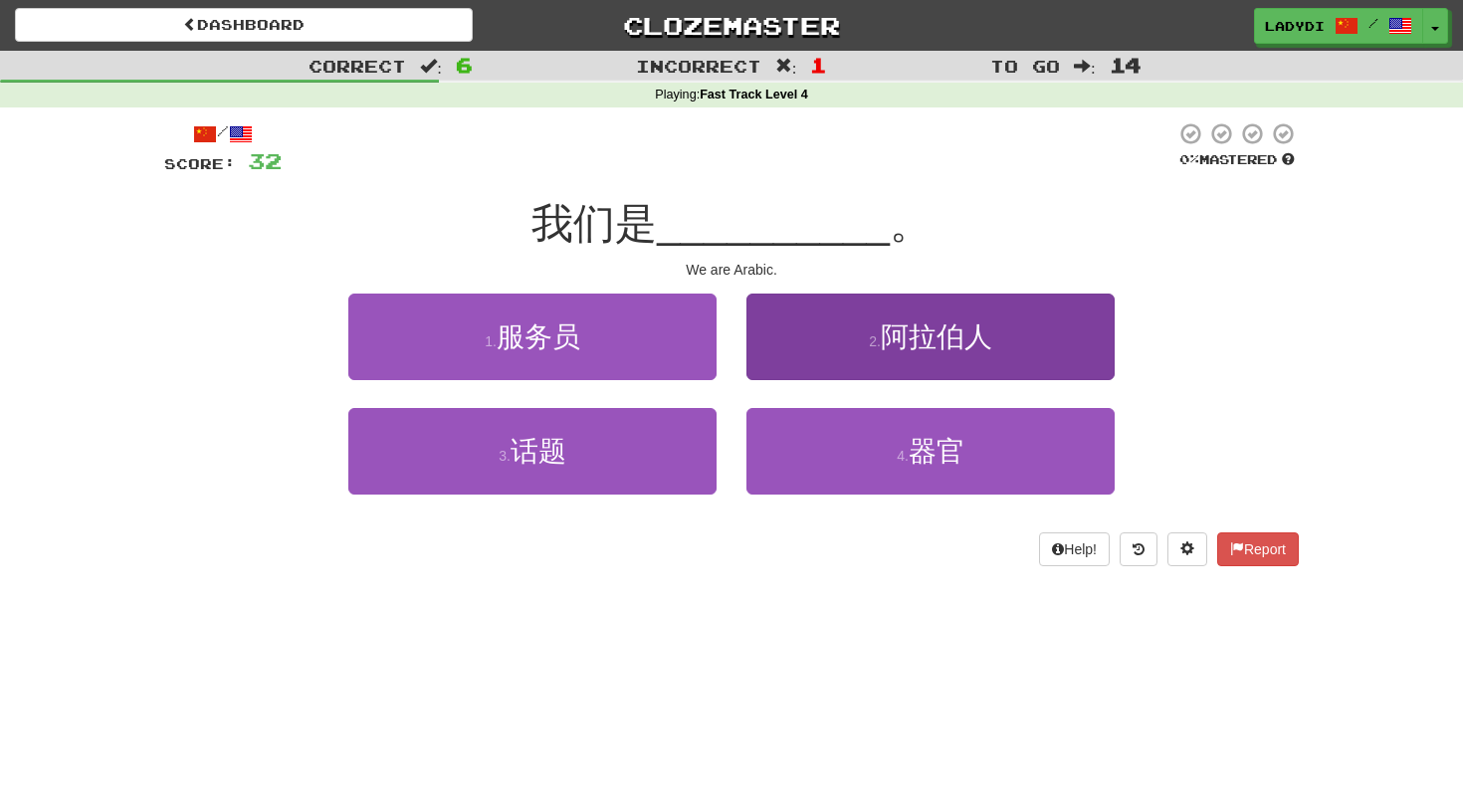 click on "2 .  阿拉伯人" at bounding box center (931, 336) 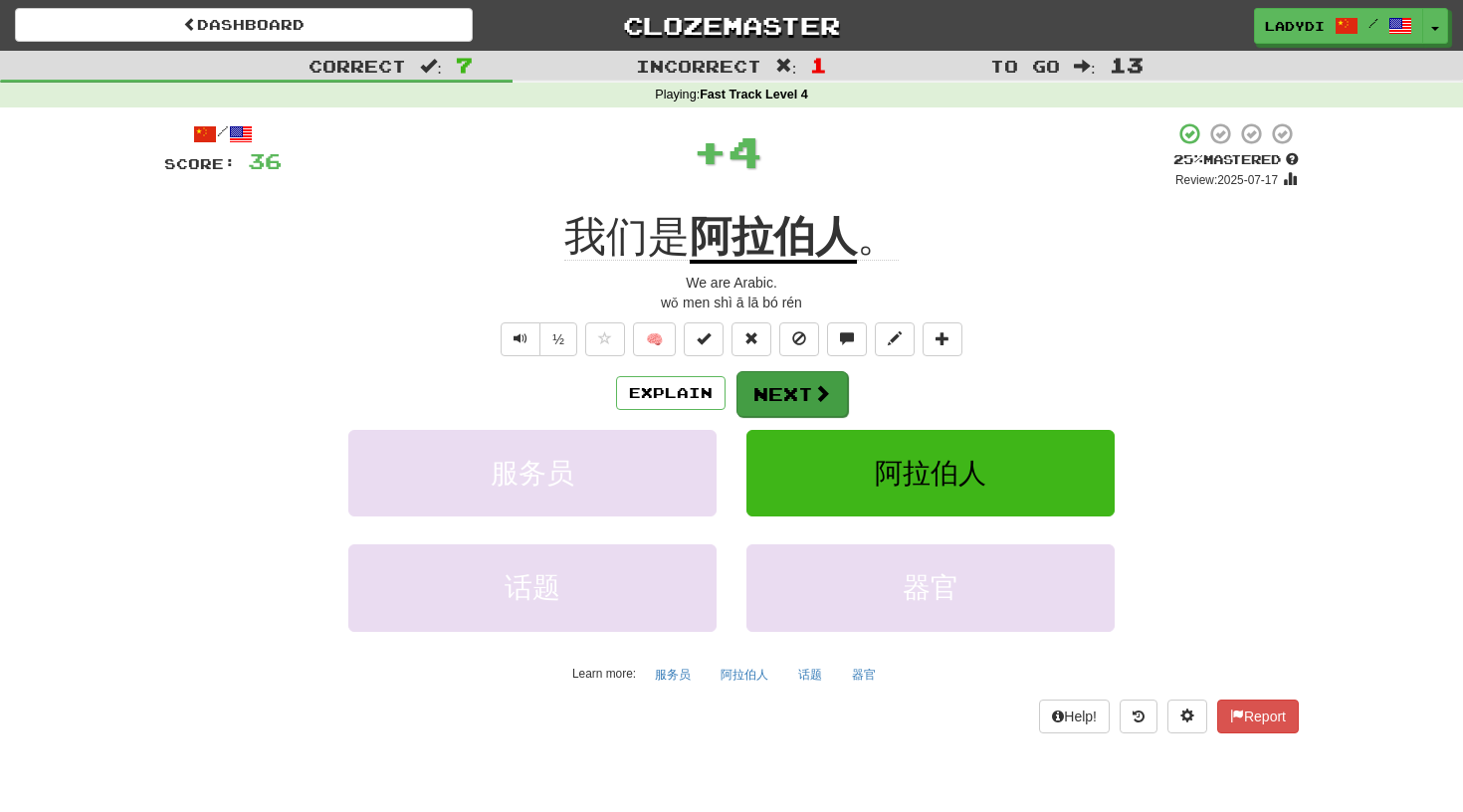 click on "Next" at bounding box center (792, 394) 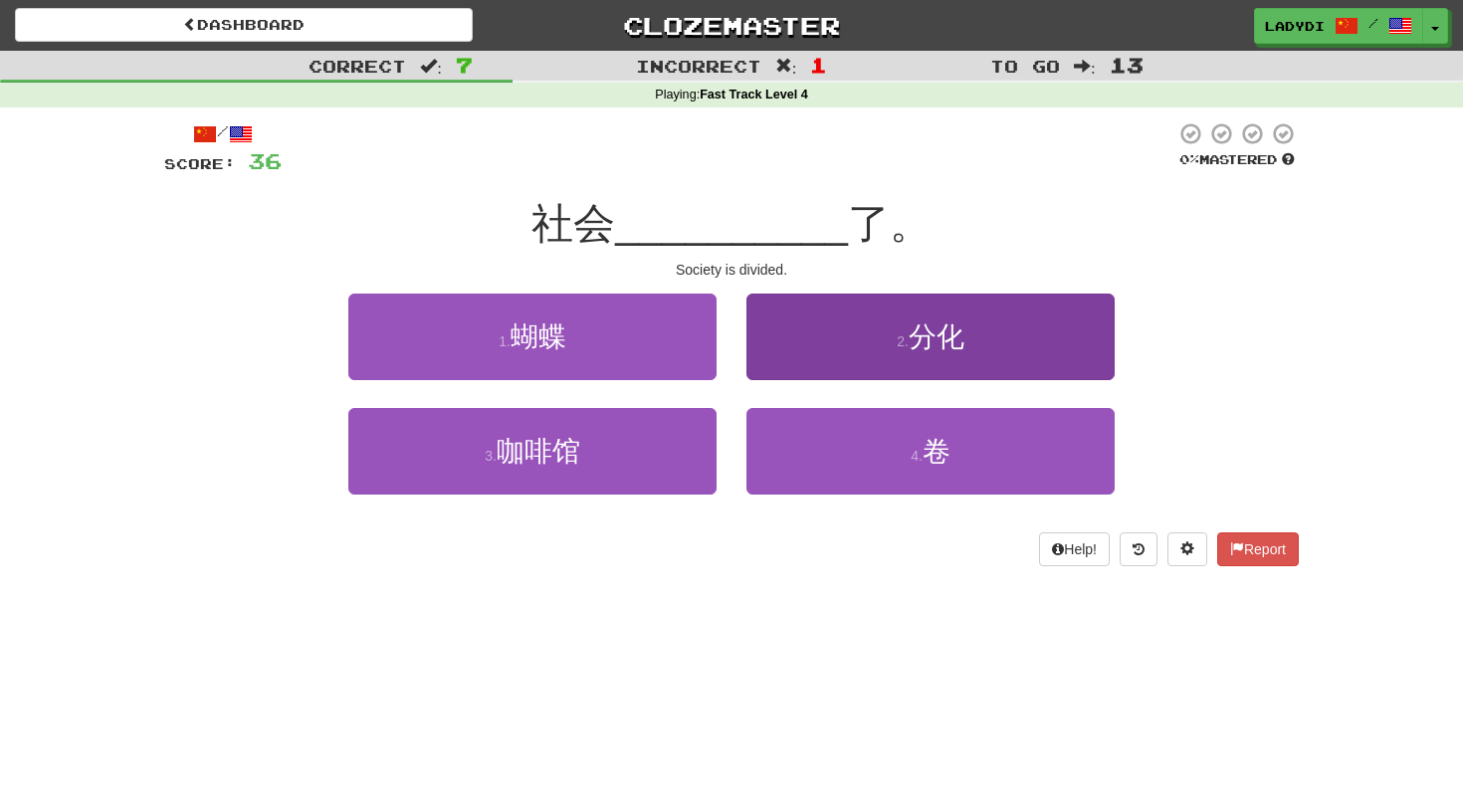 click on "2 .  分化" at bounding box center [931, 336] 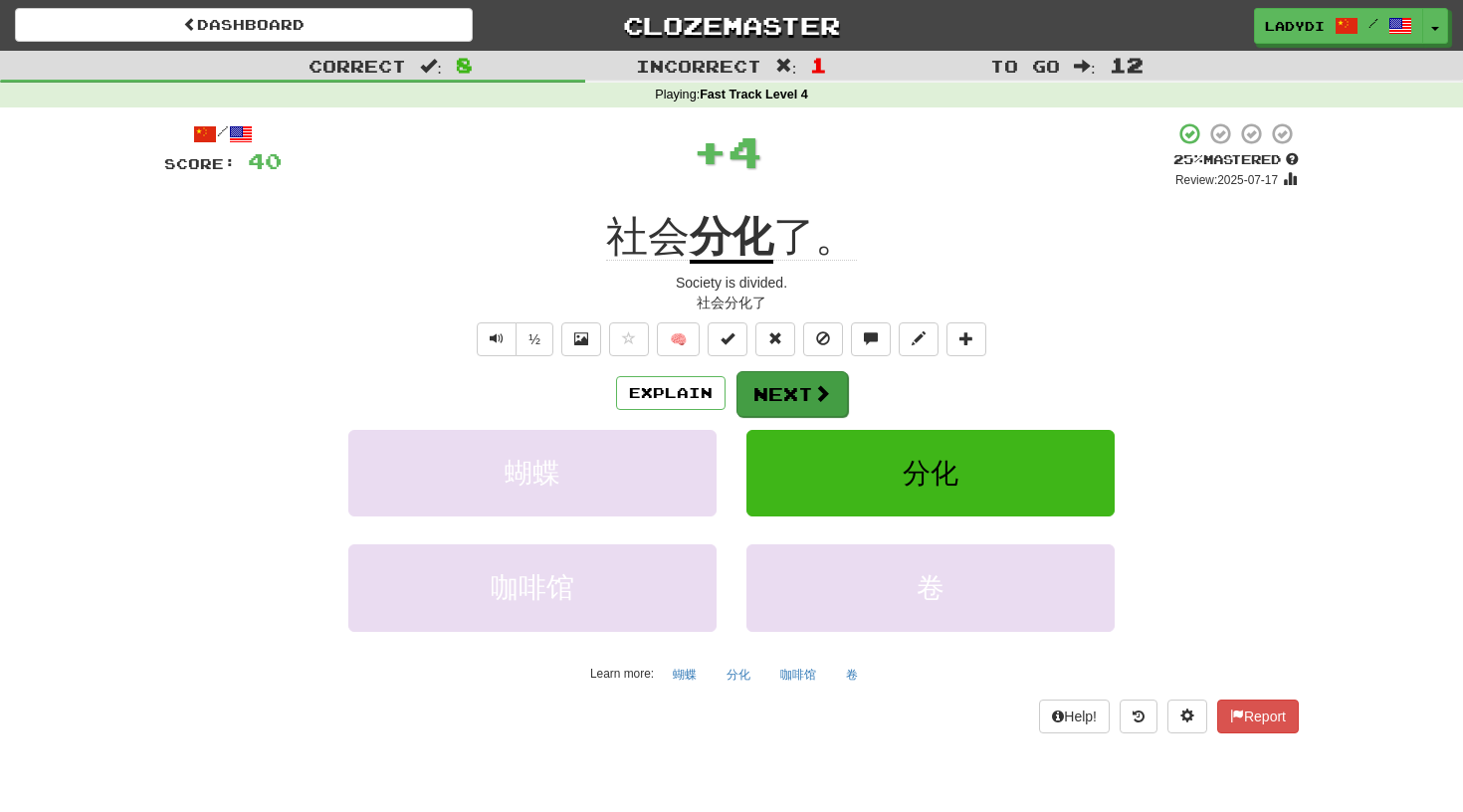click on "Next" at bounding box center [792, 394] 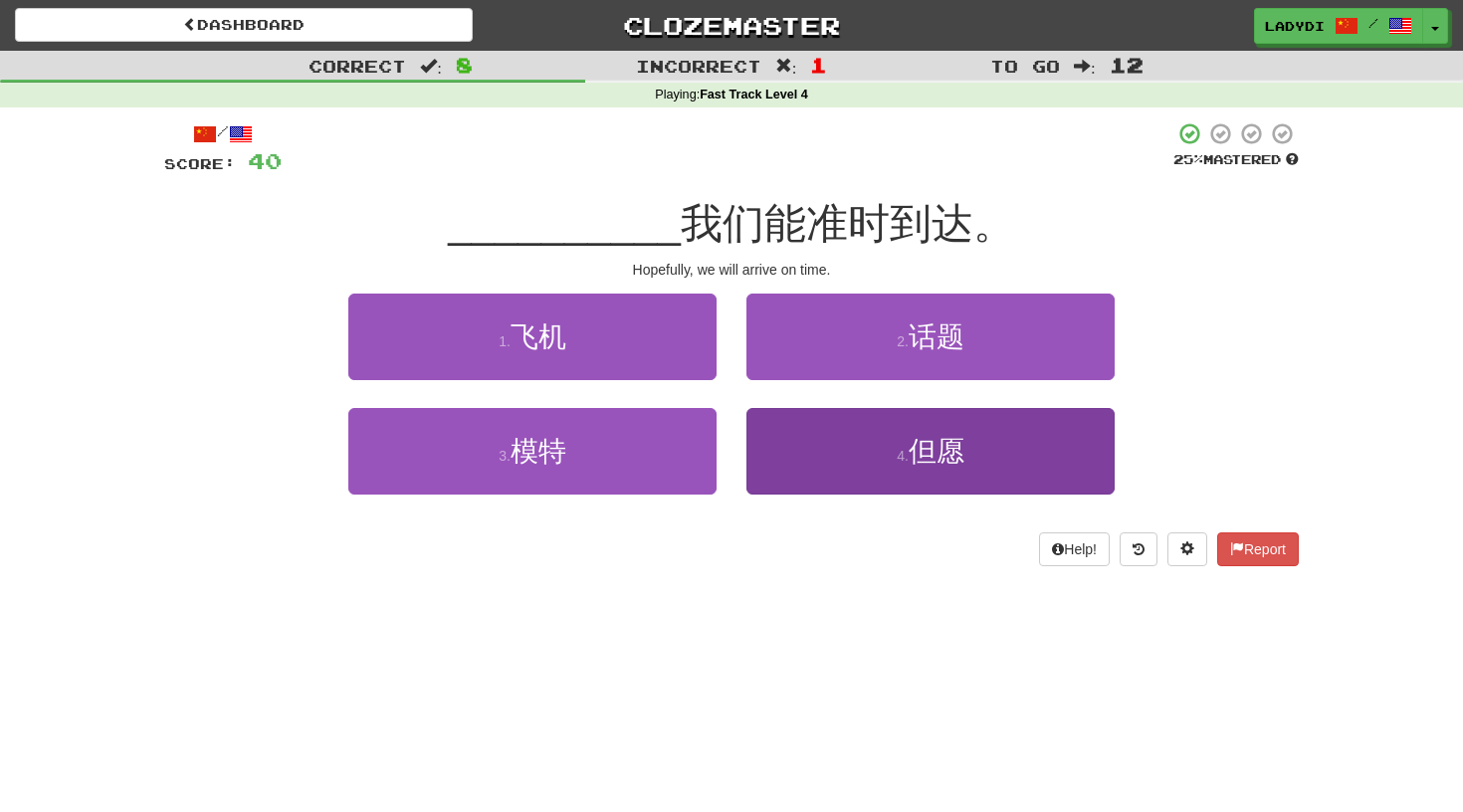click on "4 .  但愿" at bounding box center (931, 451) 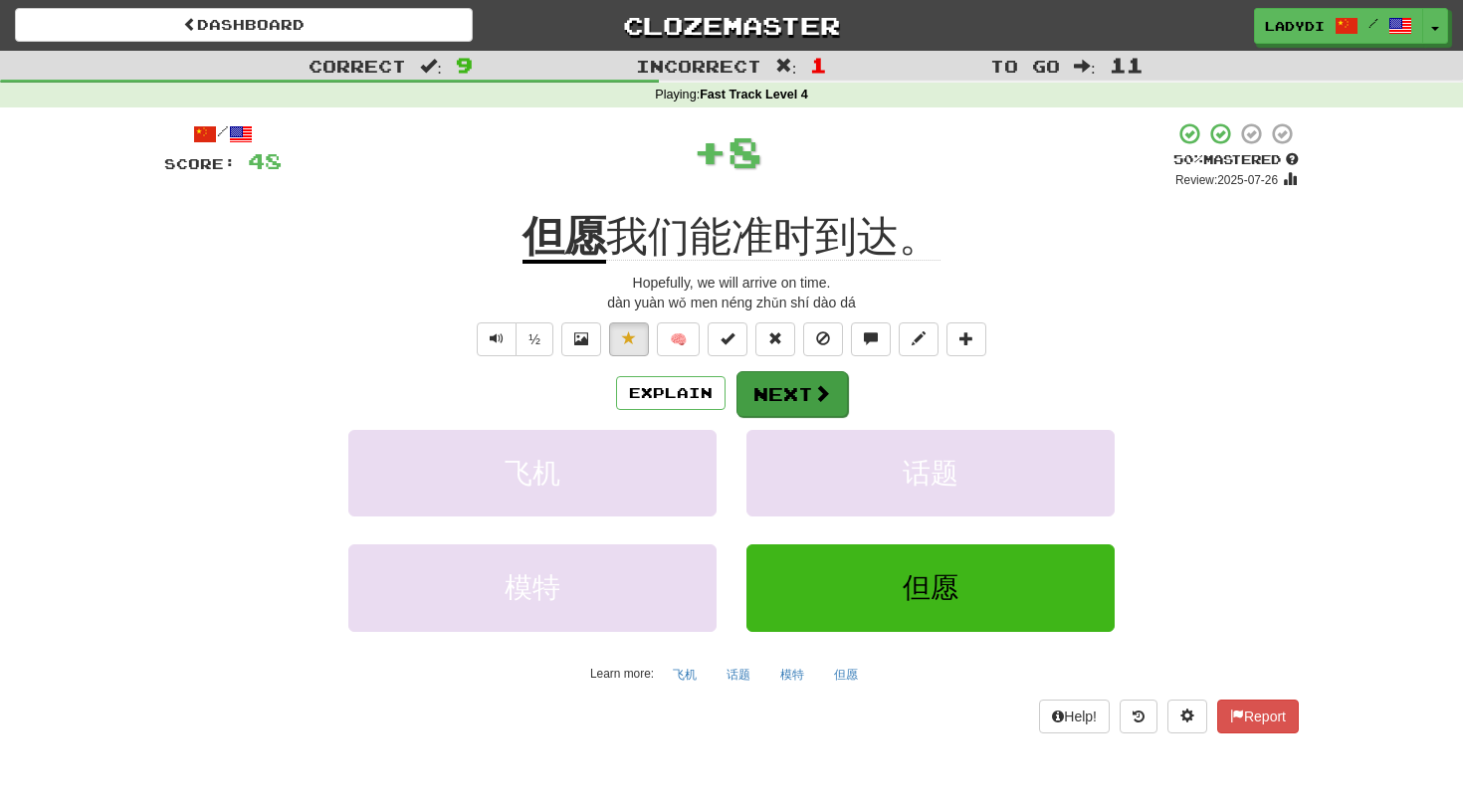 click on "Next" at bounding box center (792, 394) 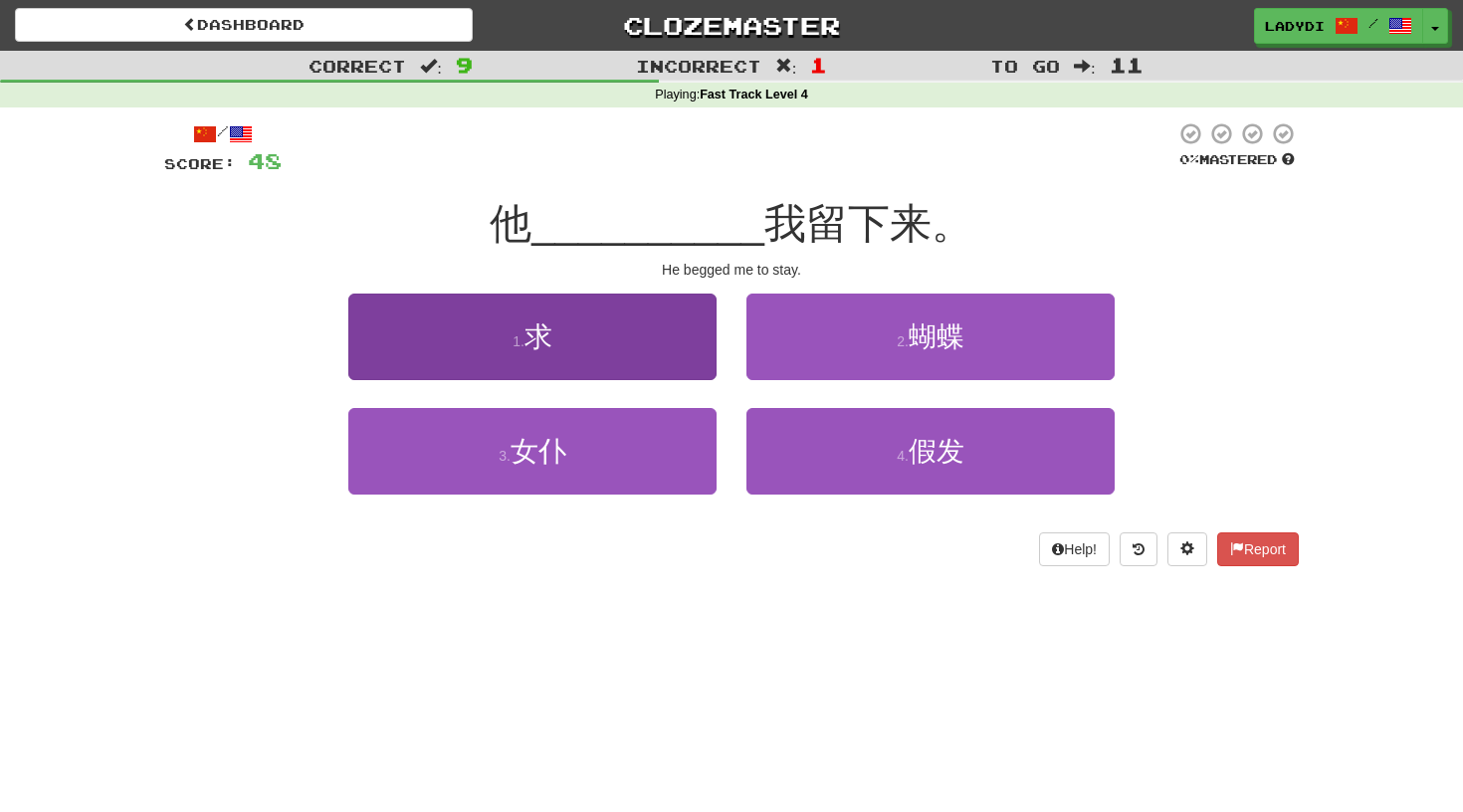 click on "1 .  求" at bounding box center [532, 336] 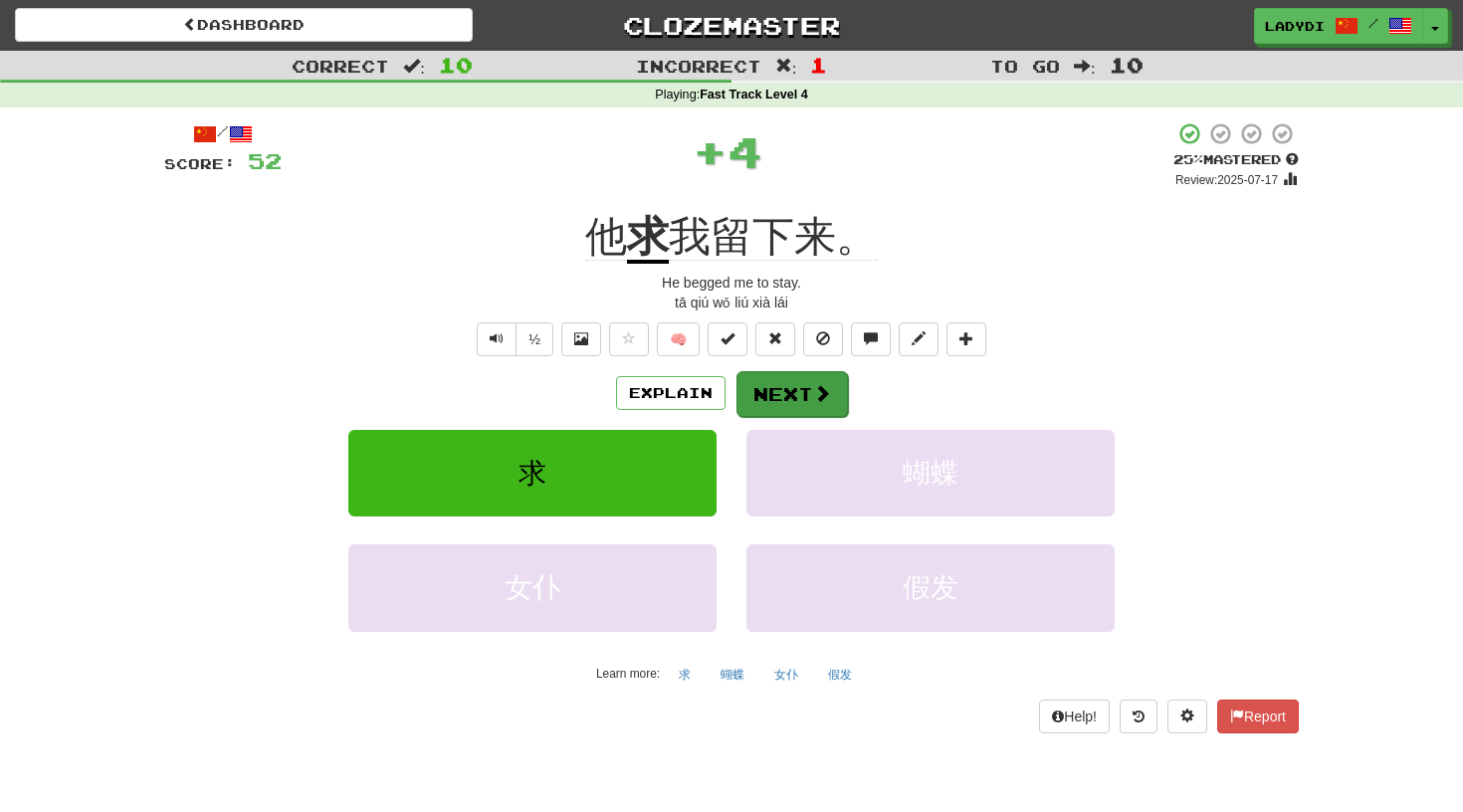 click on "Next" at bounding box center [792, 394] 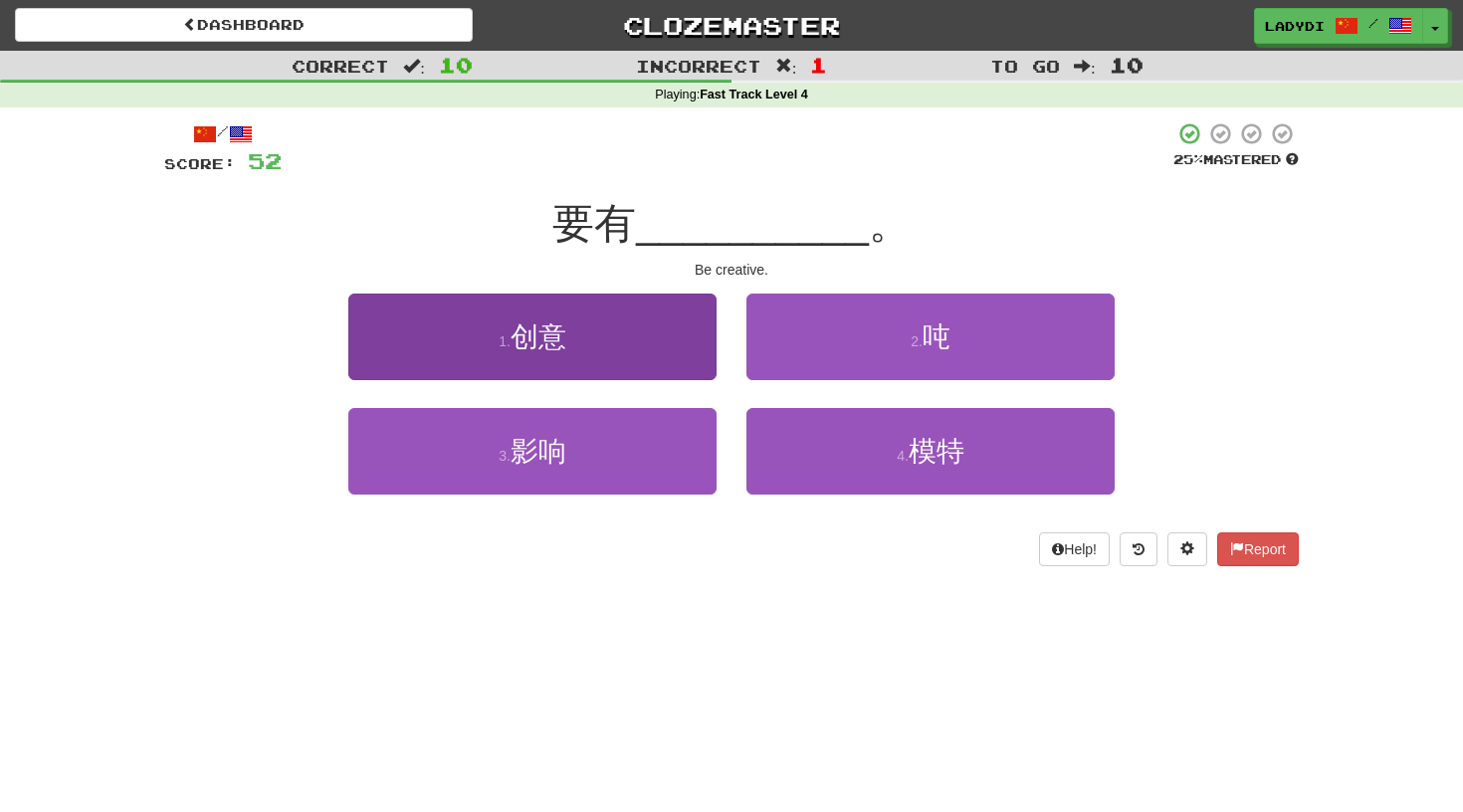 click on "1 .  创意" at bounding box center (532, 336) 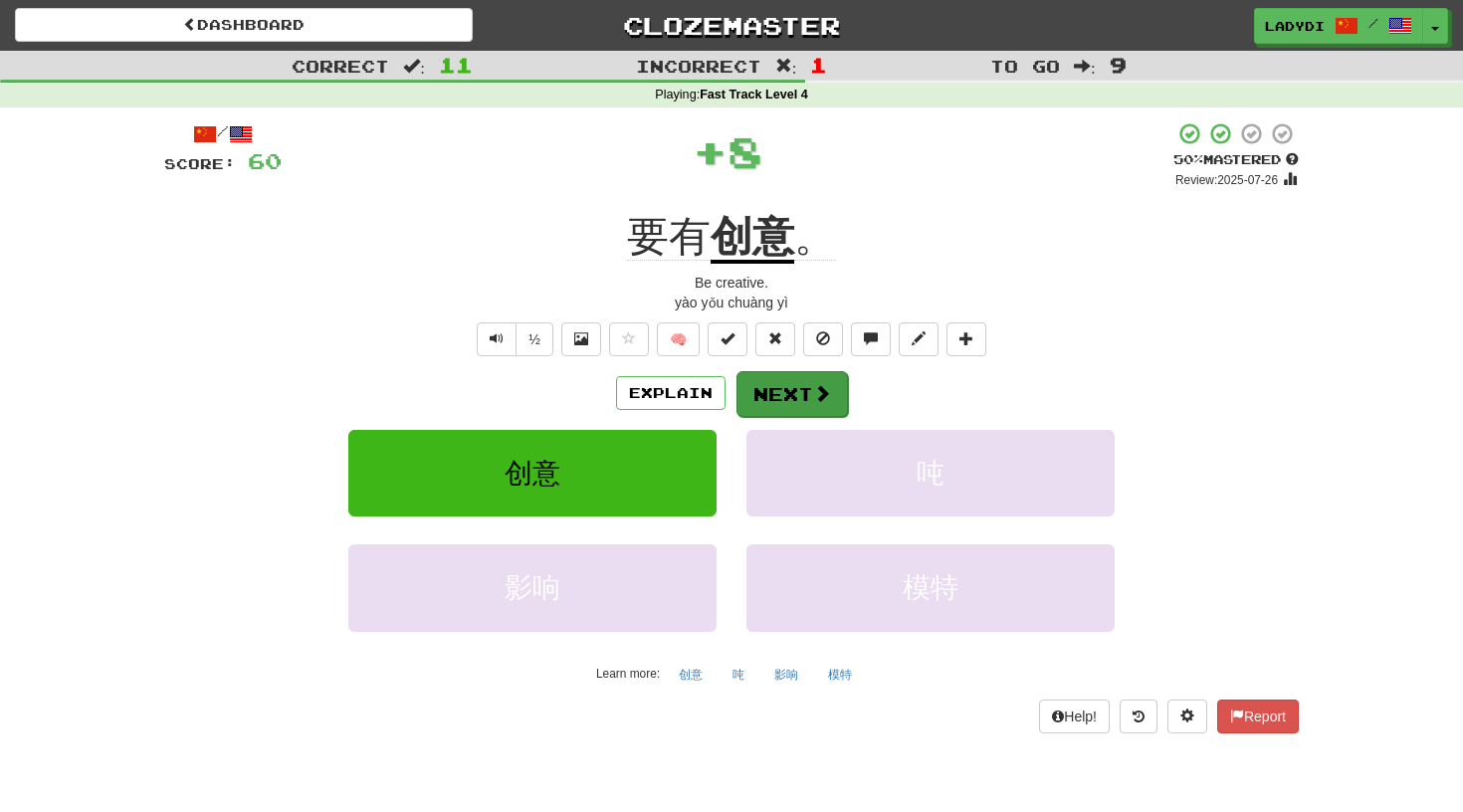 click on "Next" at bounding box center [792, 394] 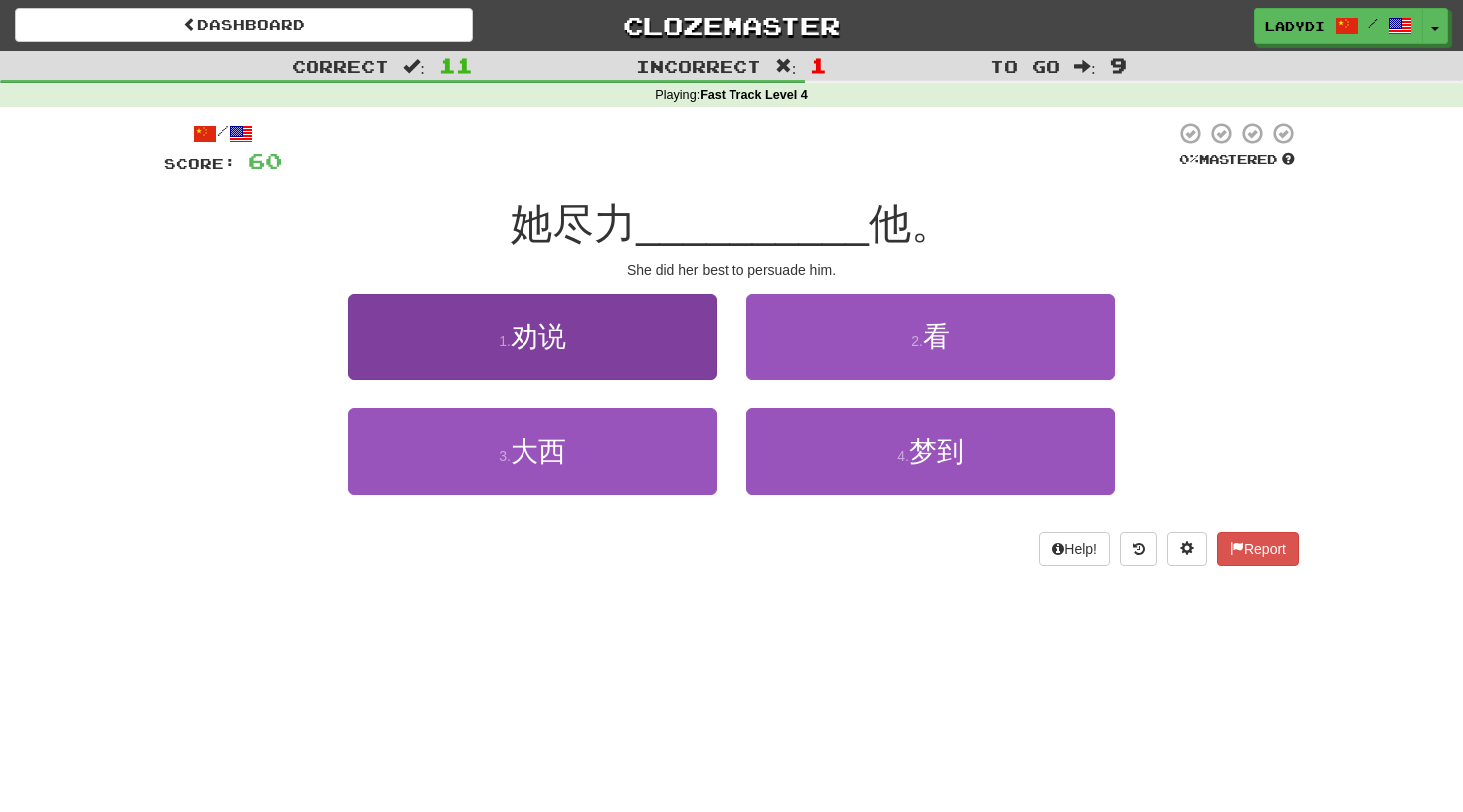 click on "1 .  劝说" at bounding box center [532, 336] 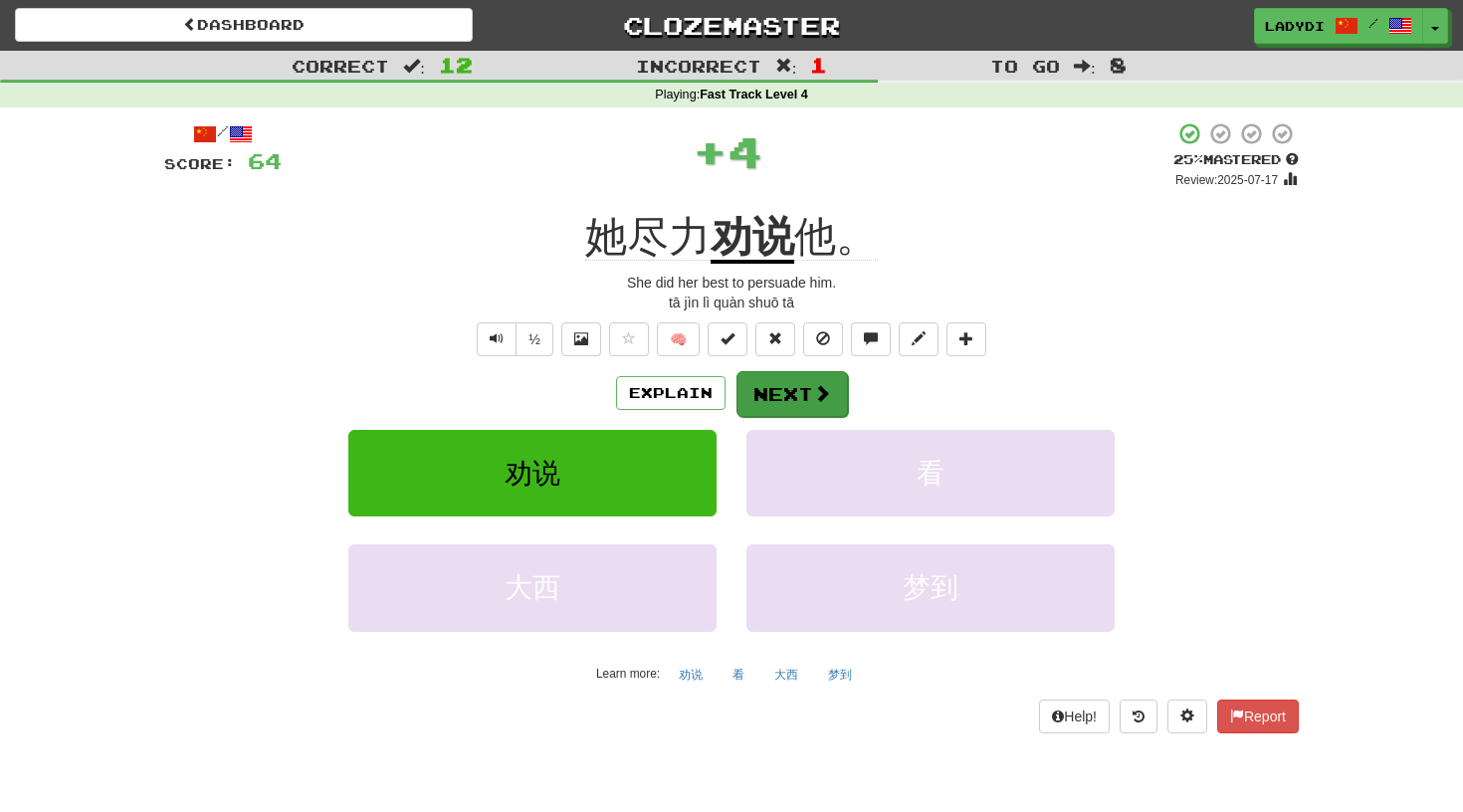 click on "Next" at bounding box center [792, 394] 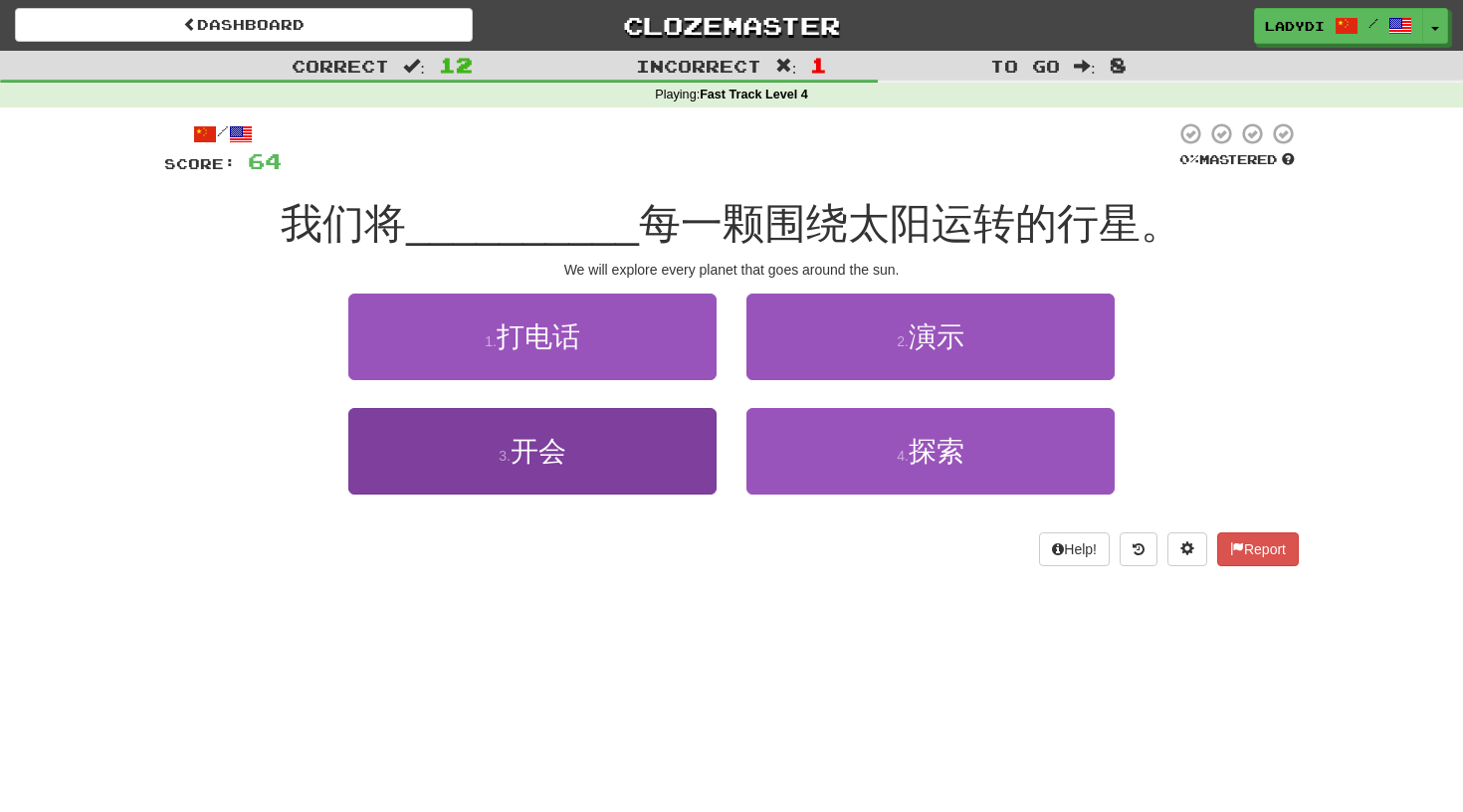 click on "3 .  开会" at bounding box center (532, 451) 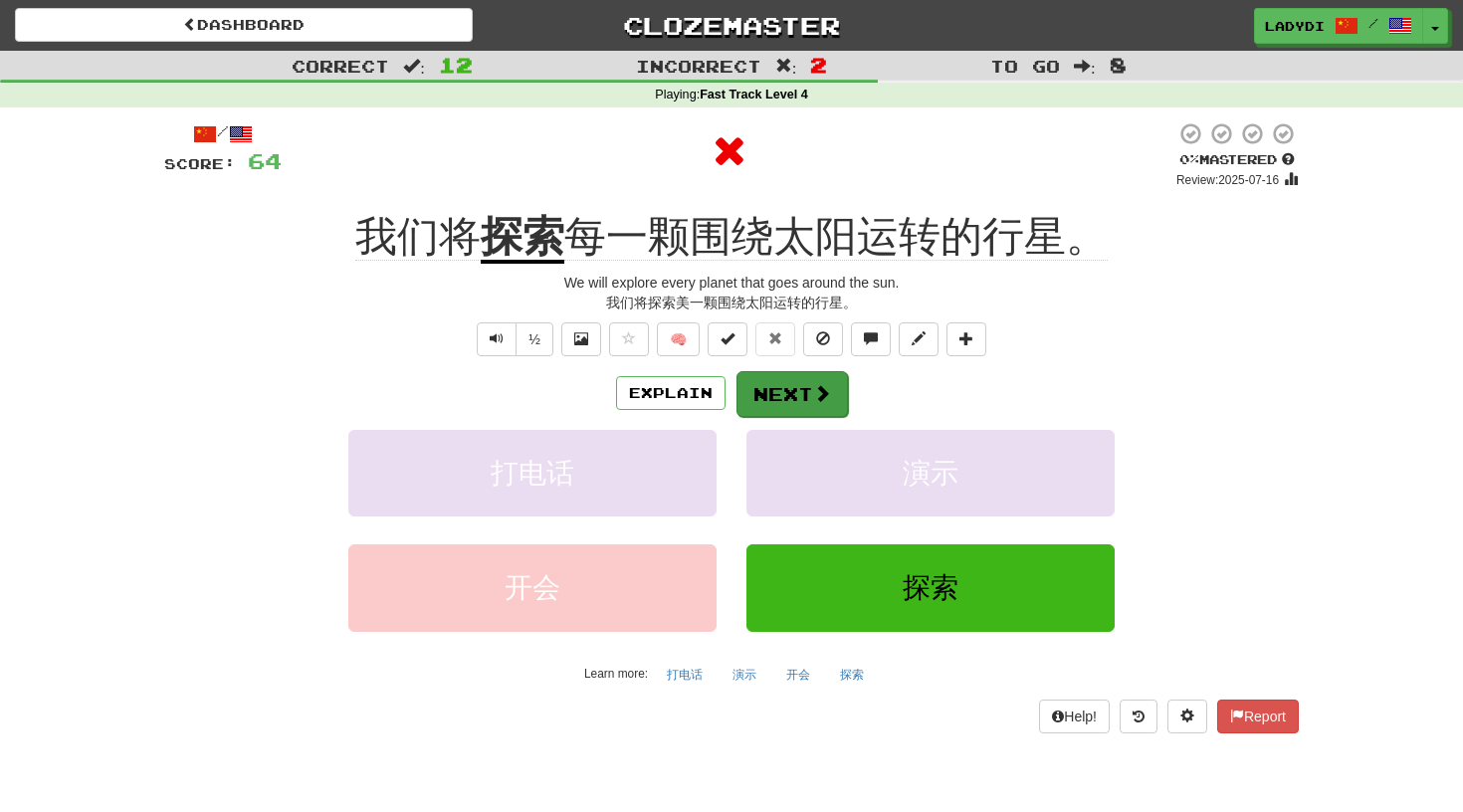 click on "Next" at bounding box center (792, 394) 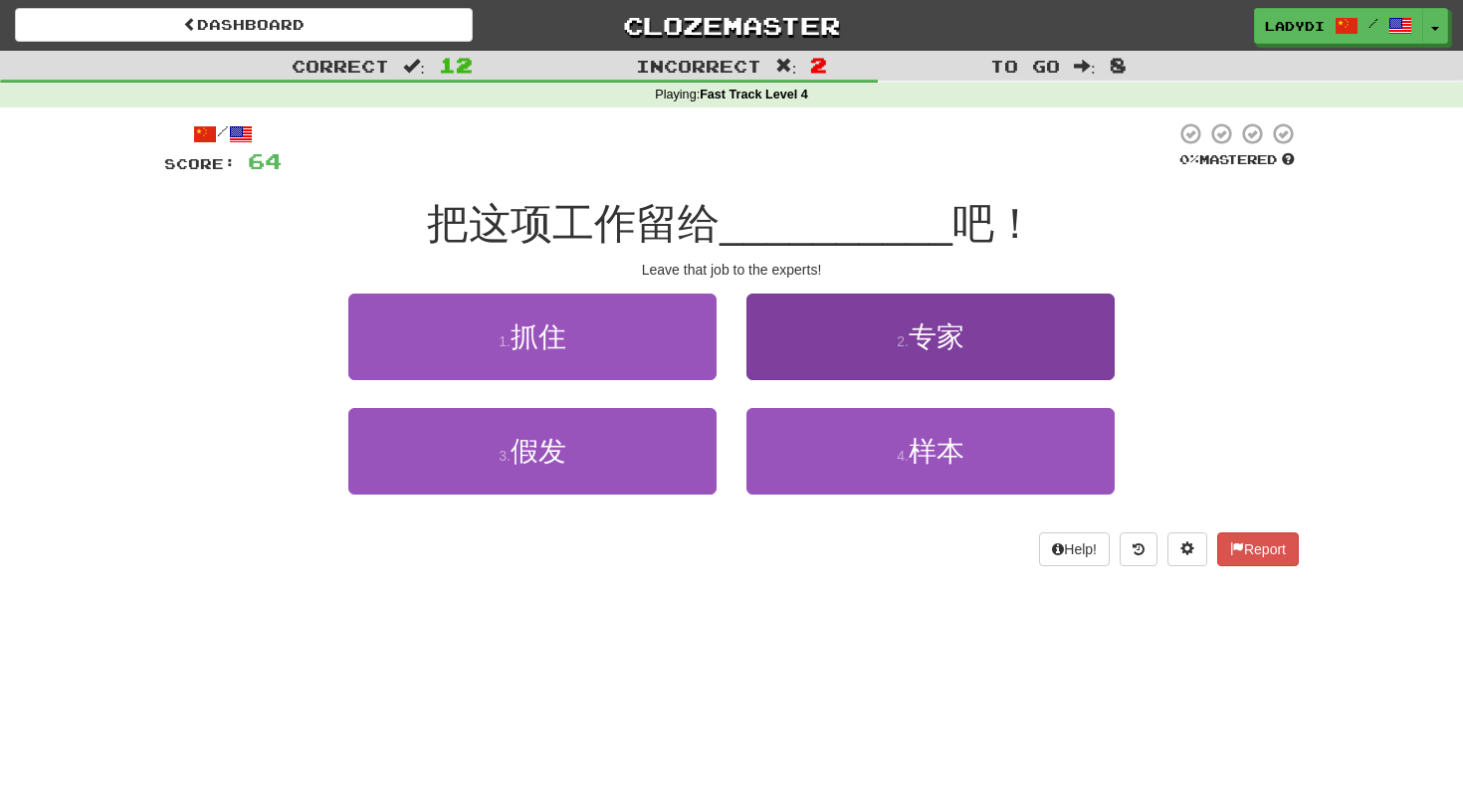 click on "2 .  专家" at bounding box center (931, 336) 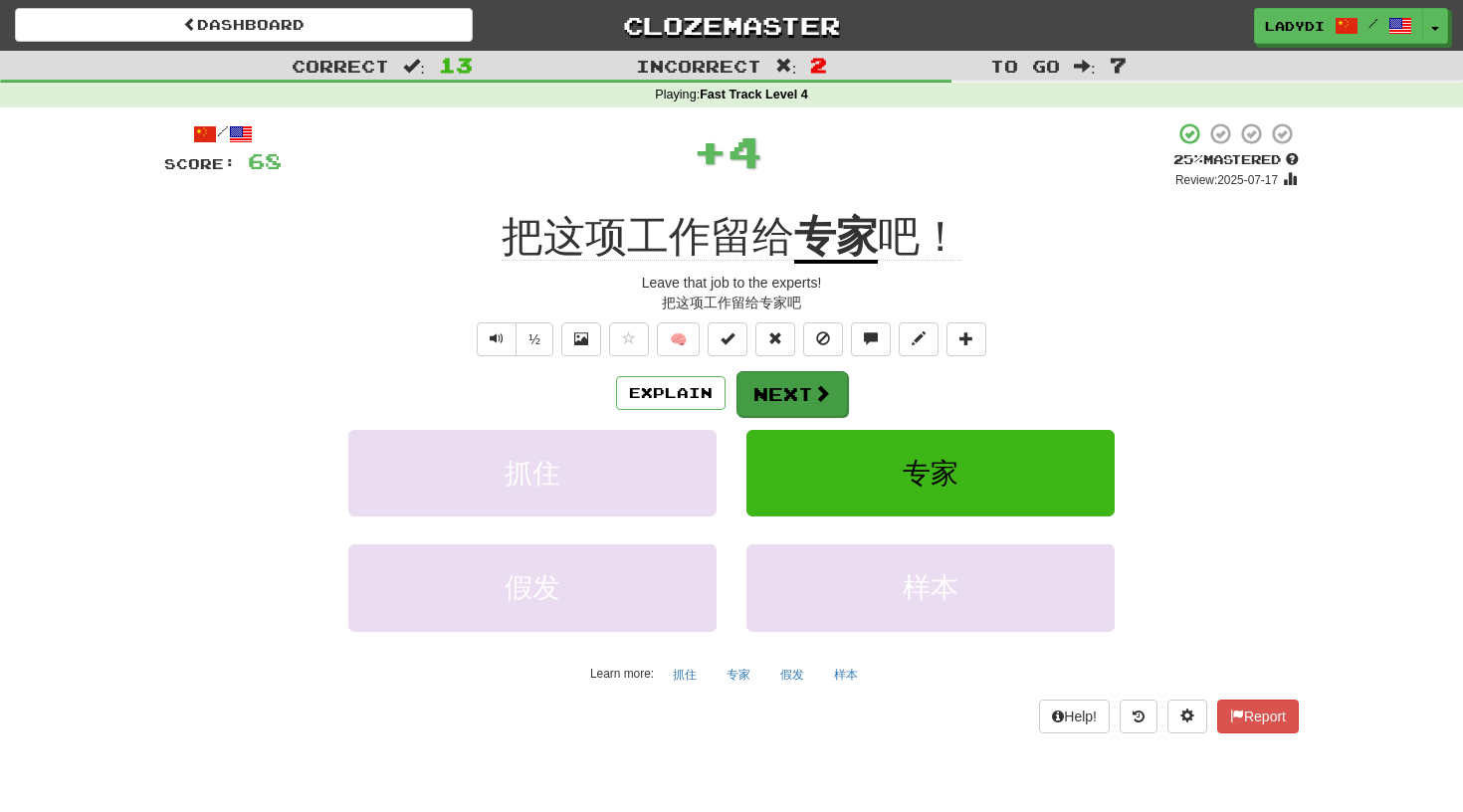 click on "Next" at bounding box center [792, 394] 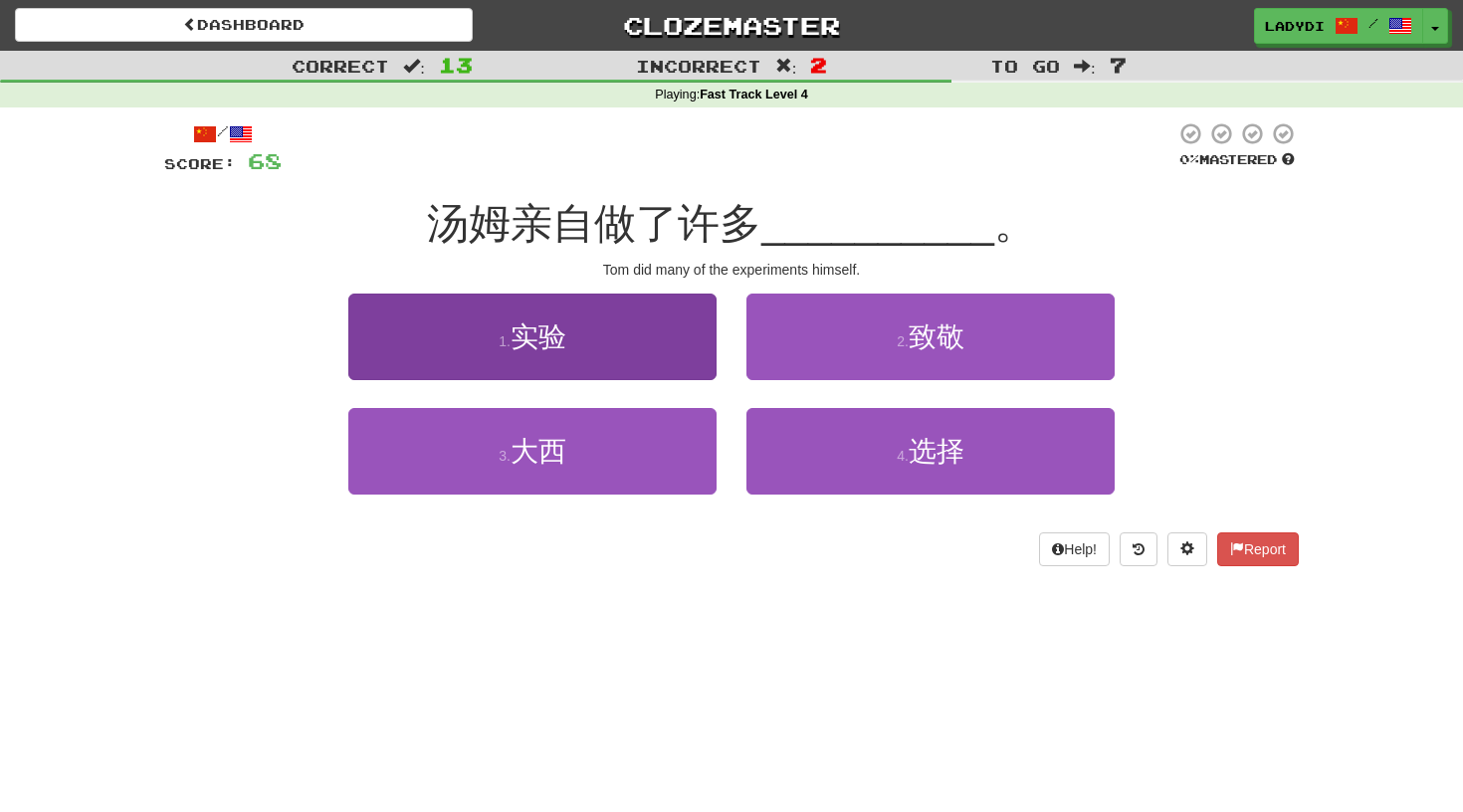 click on "1 .  实验" at bounding box center [532, 336] 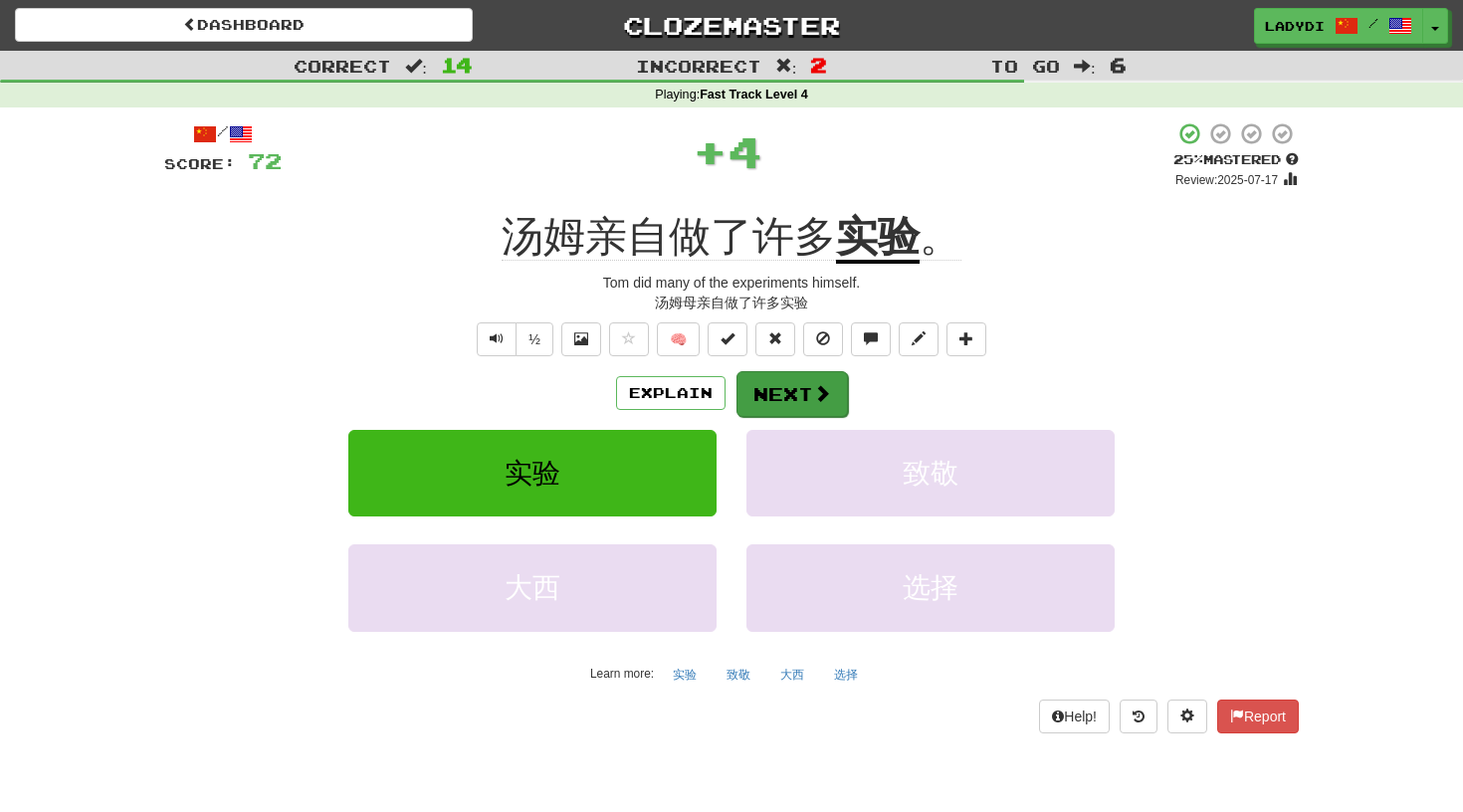 click on "Next" at bounding box center (792, 394) 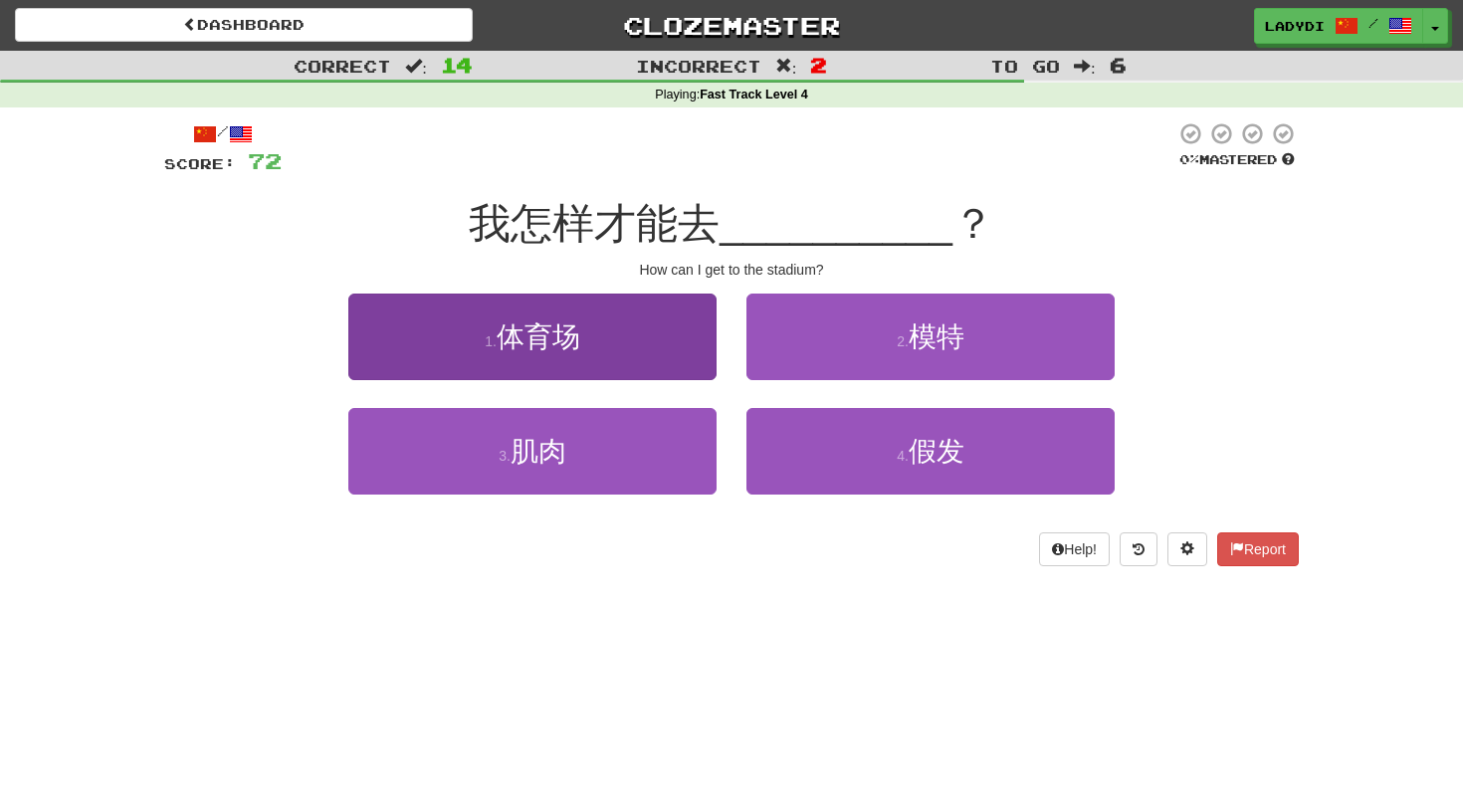 click on "1 .  体育场" at bounding box center [532, 336] 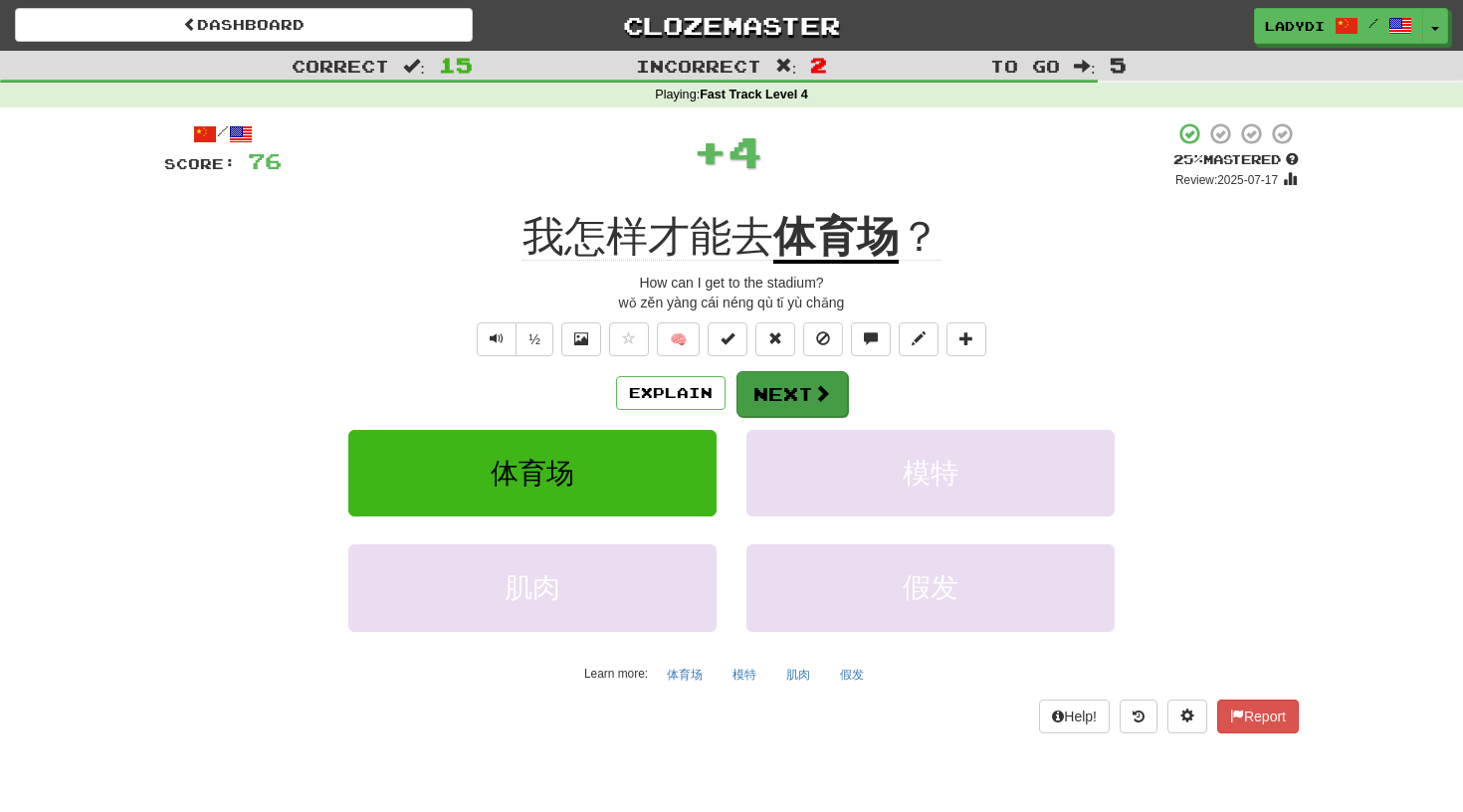 click on "Next" at bounding box center (792, 394) 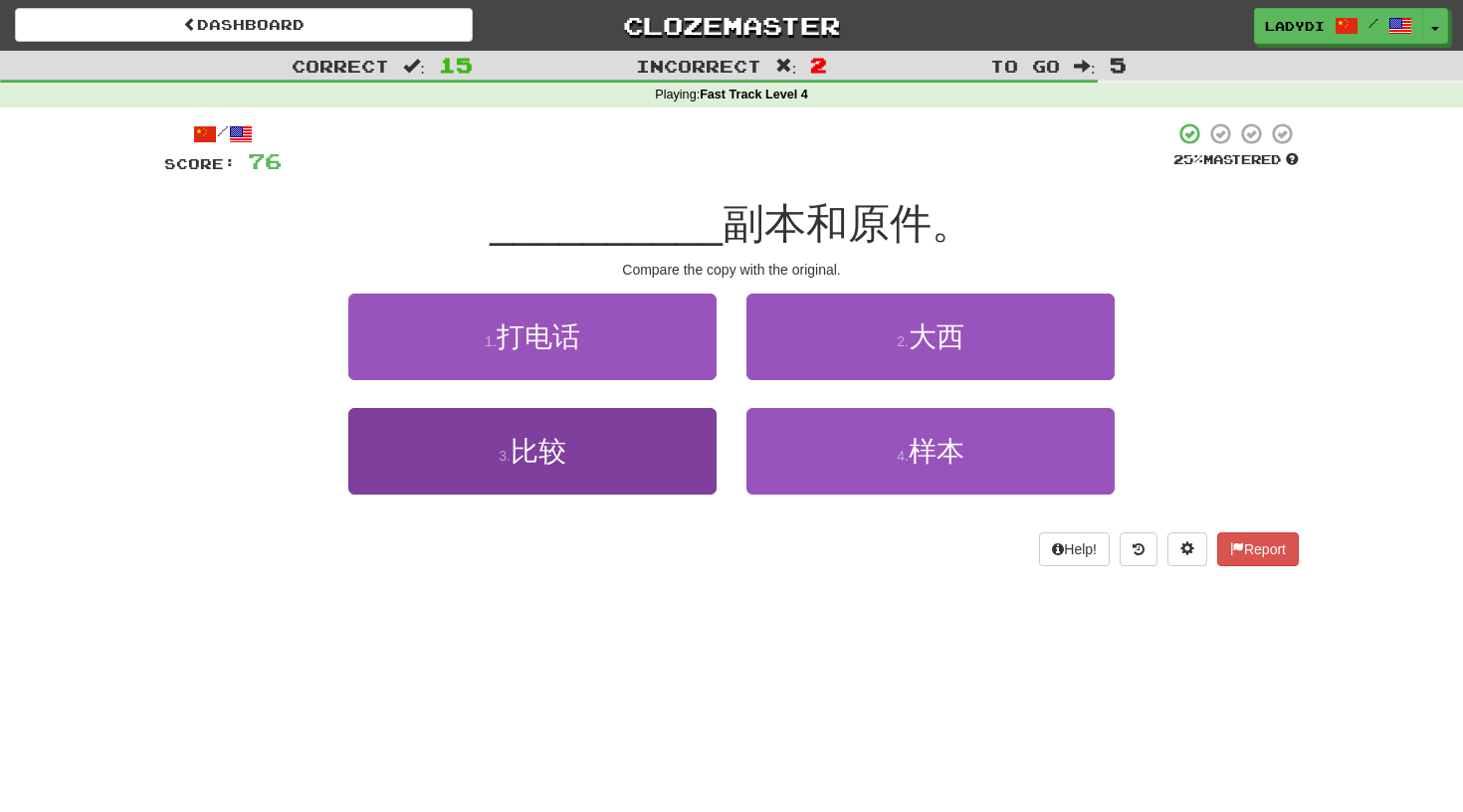 click on "3 .  比较" at bounding box center [532, 451] 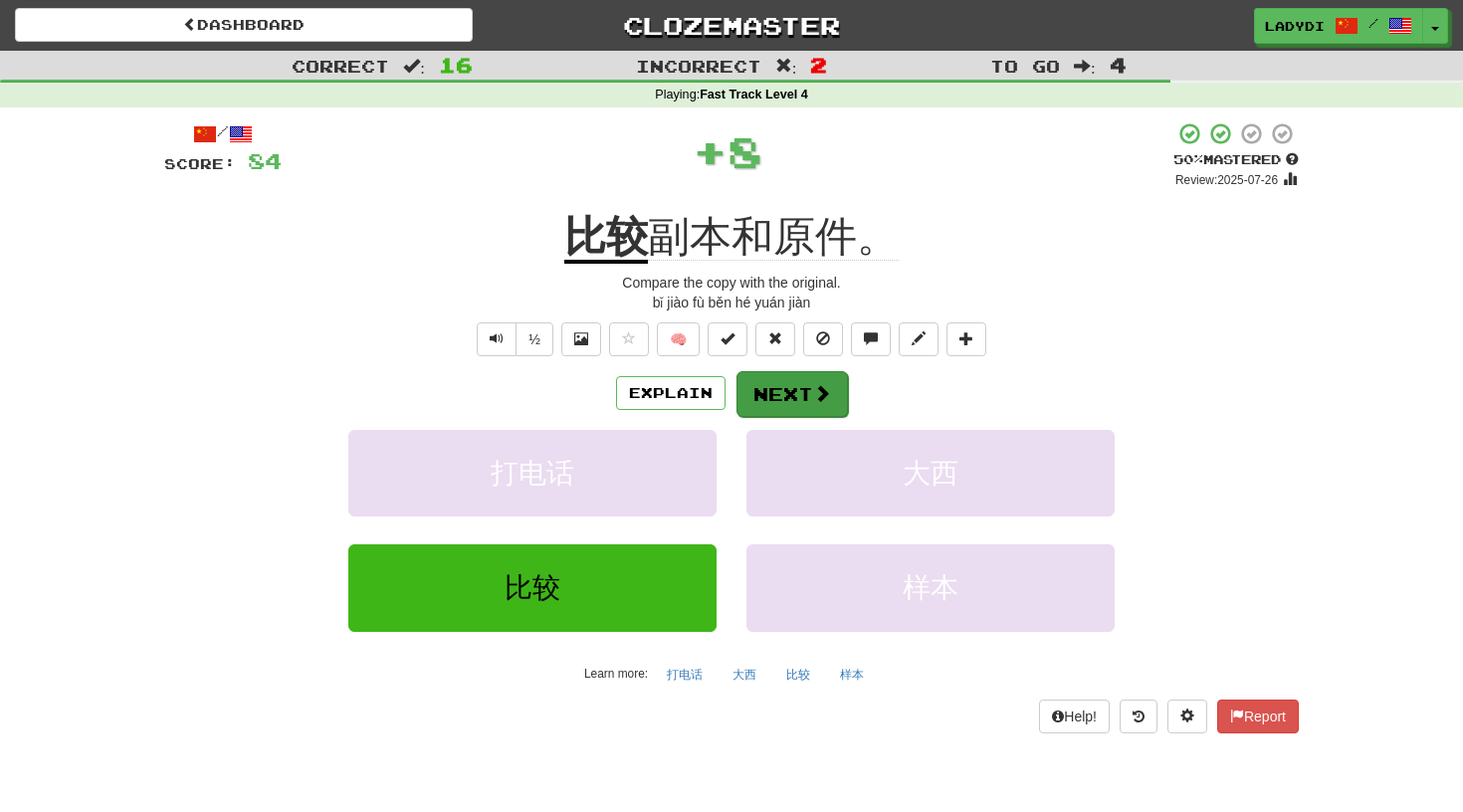 click on "Next" at bounding box center [792, 394] 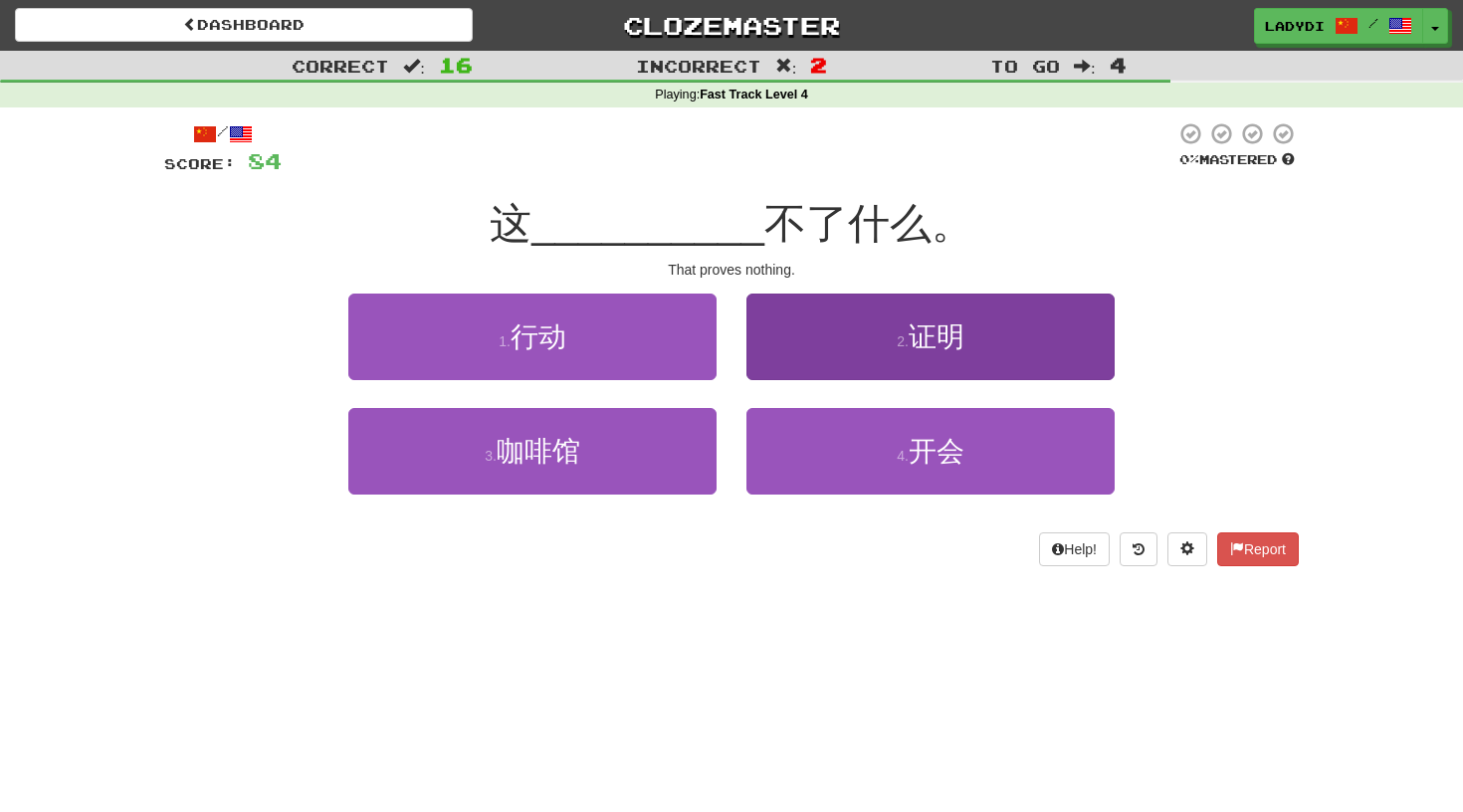 click on "2 .  证明" at bounding box center (931, 336) 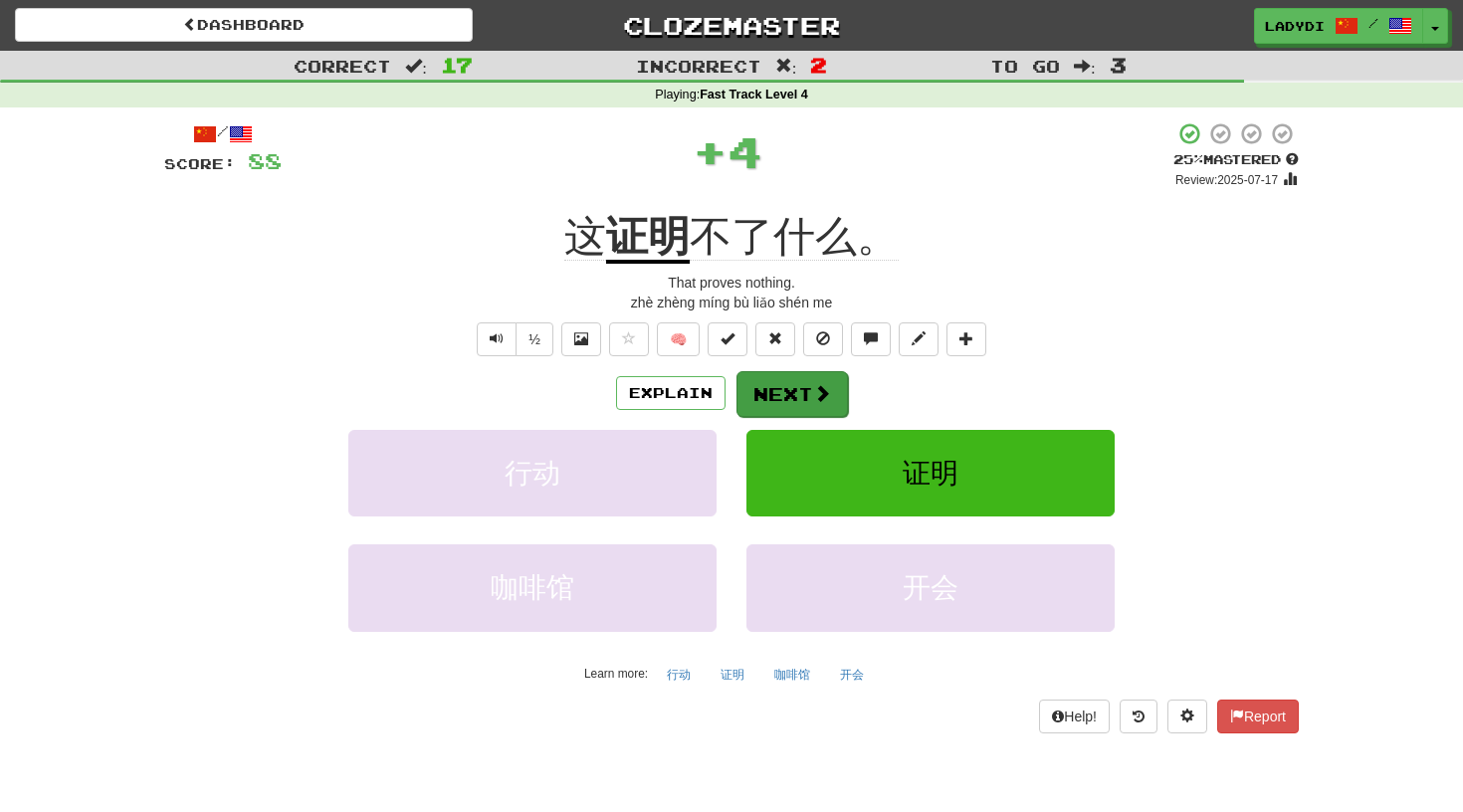 click on "Next" at bounding box center (792, 394) 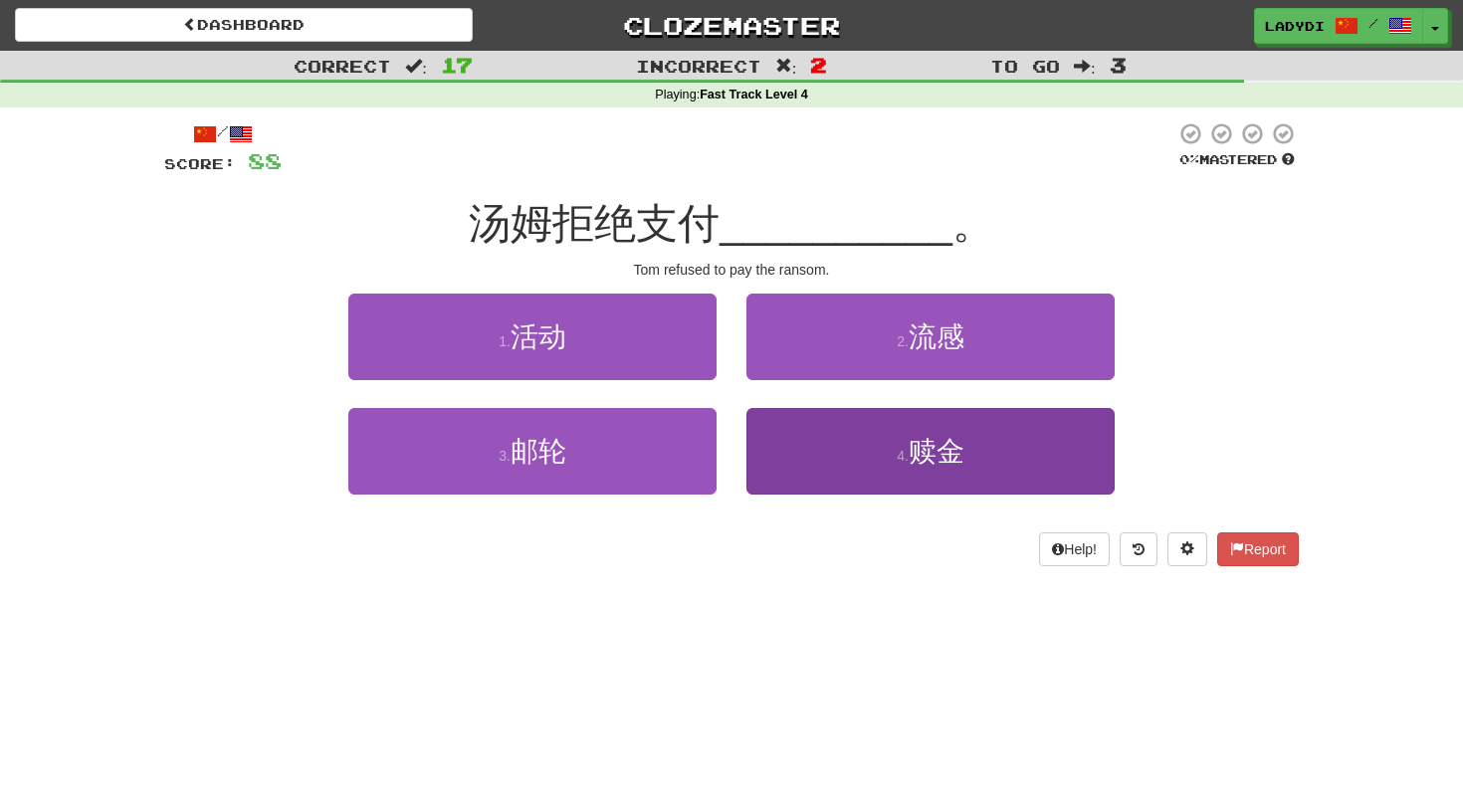 click on "4 .  赎金" at bounding box center (931, 451) 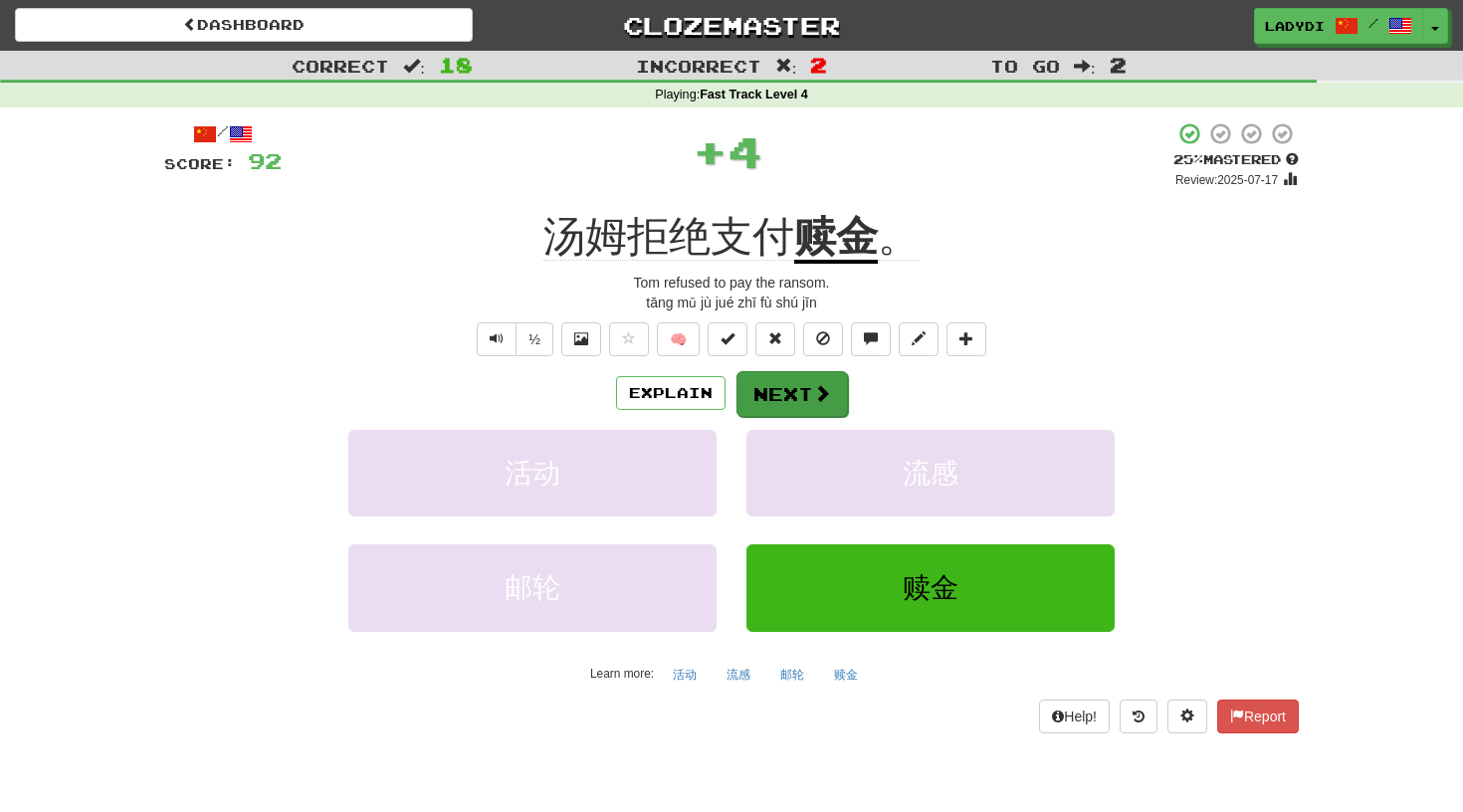click on "Next" at bounding box center (792, 394) 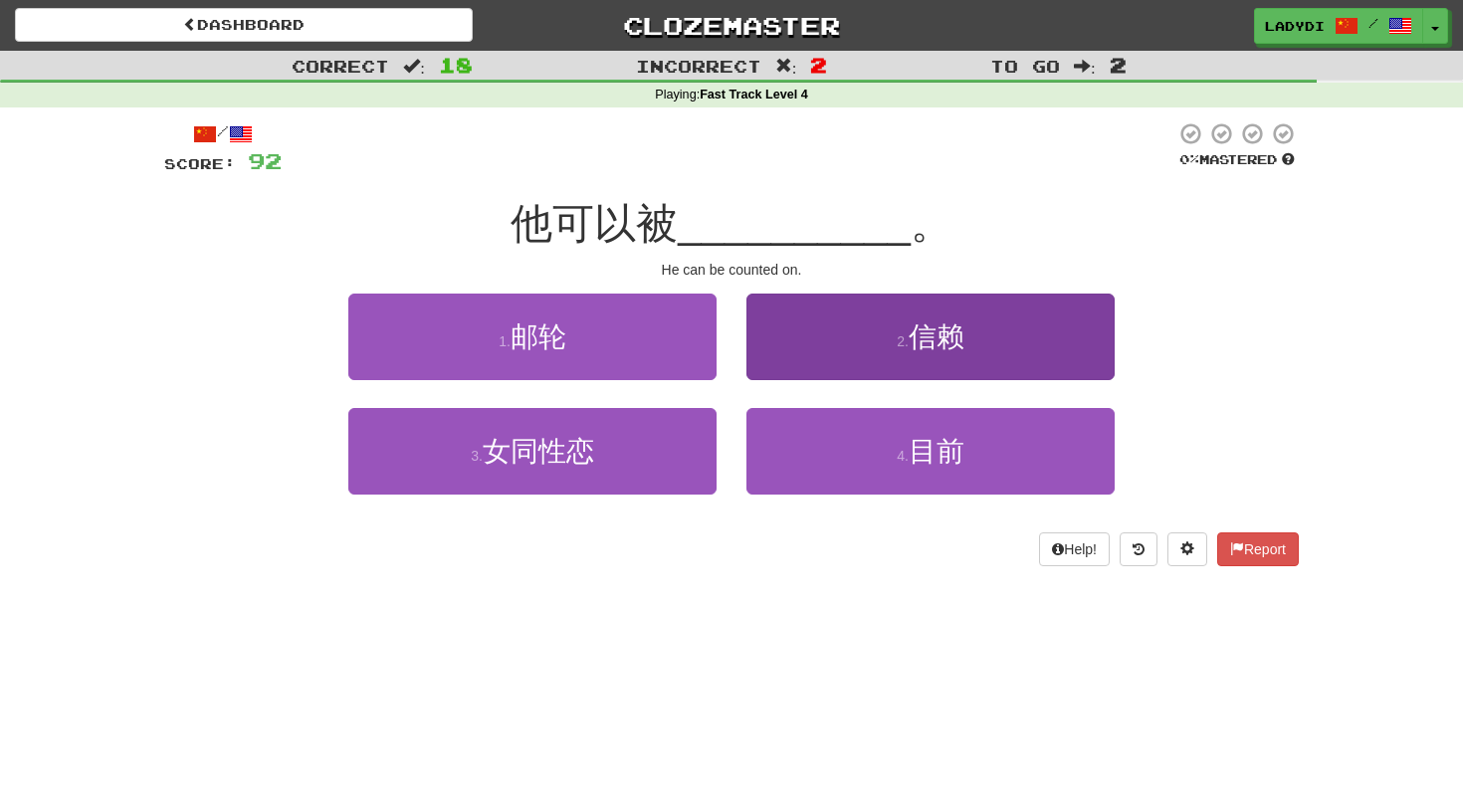 click on "2 .  信赖" at bounding box center (931, 336) 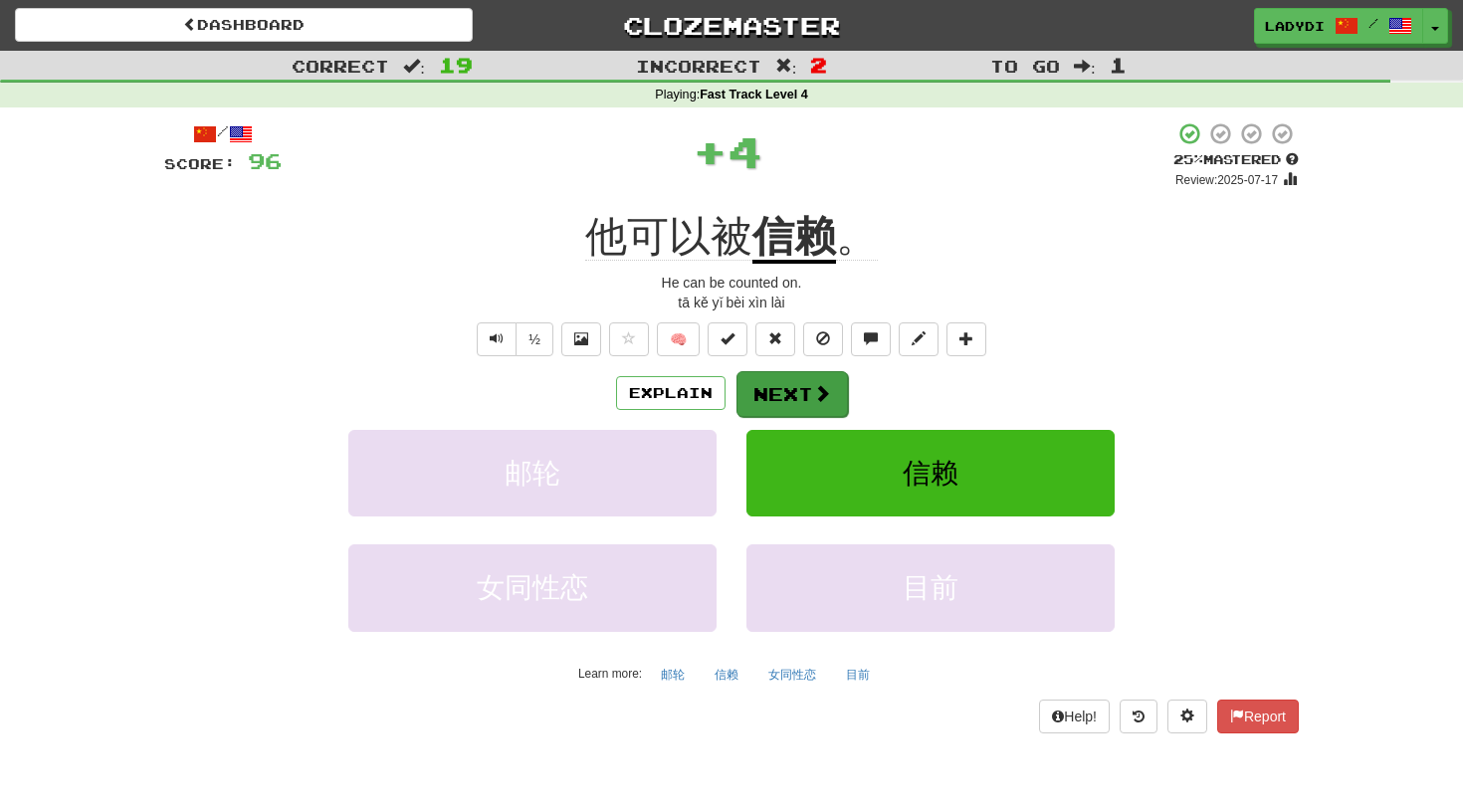 click on "Next" at bounding box center [792, 394] 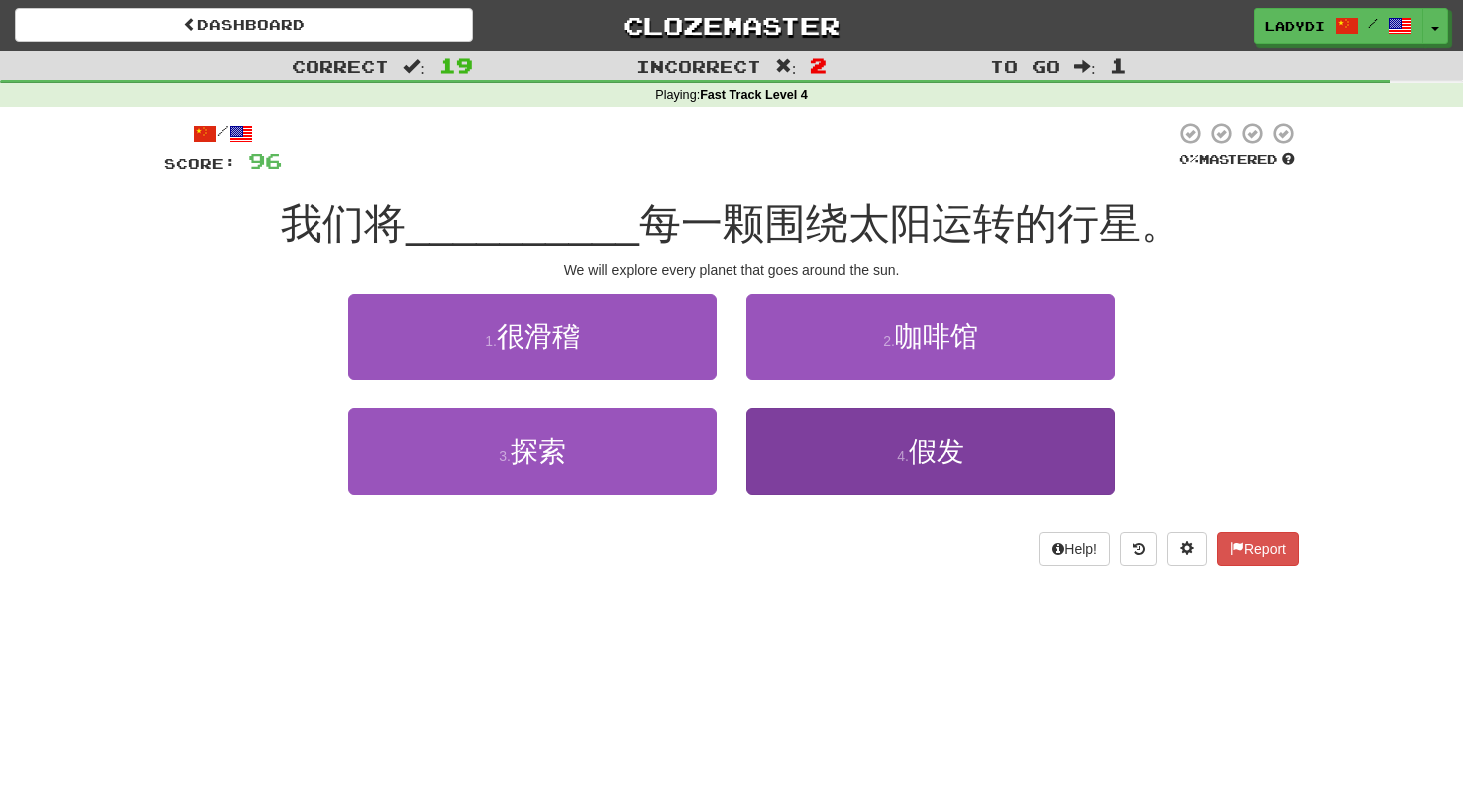 click on "4 .  假发" at bounding box center (931, 451) 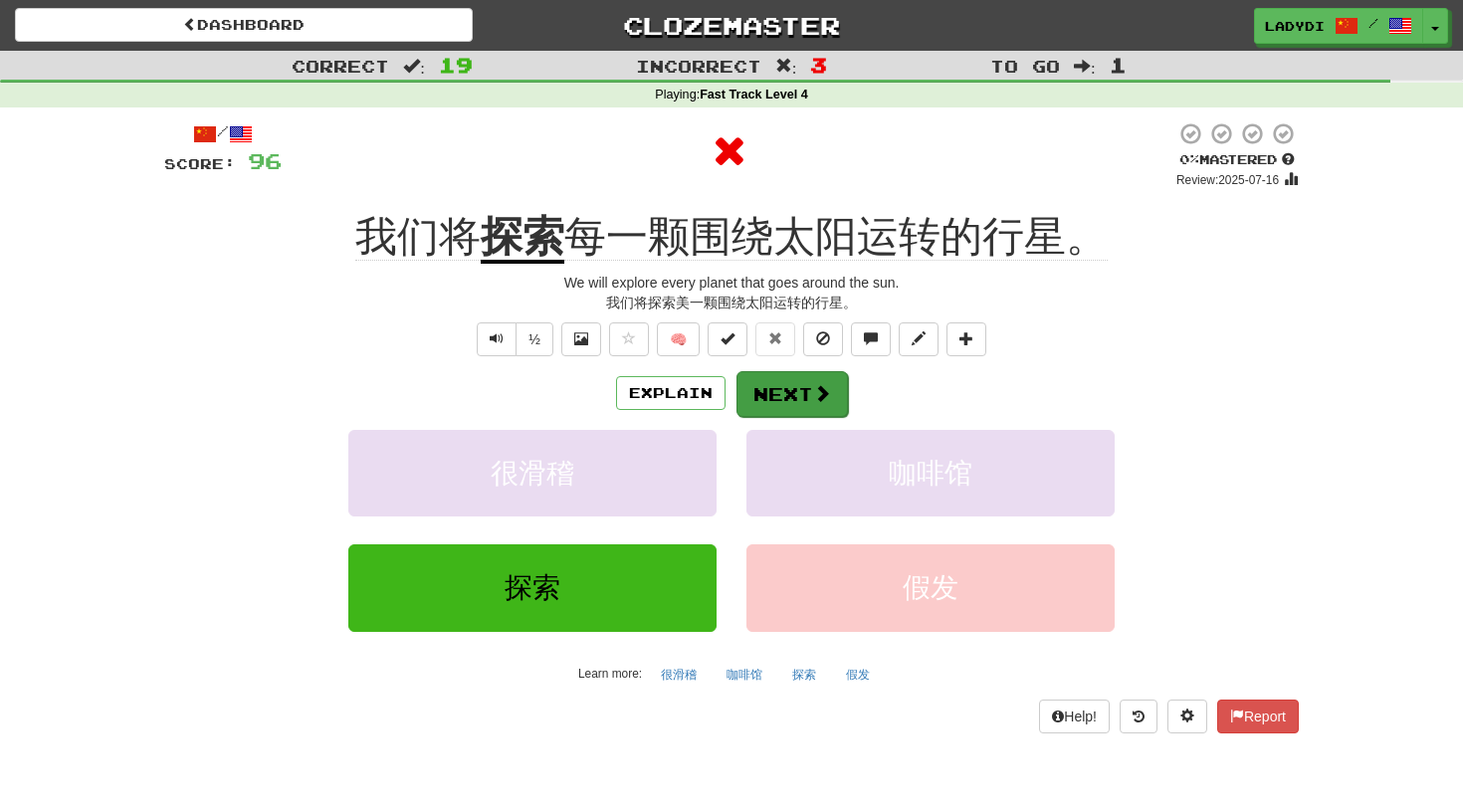 click at bounding box center (822, 393) 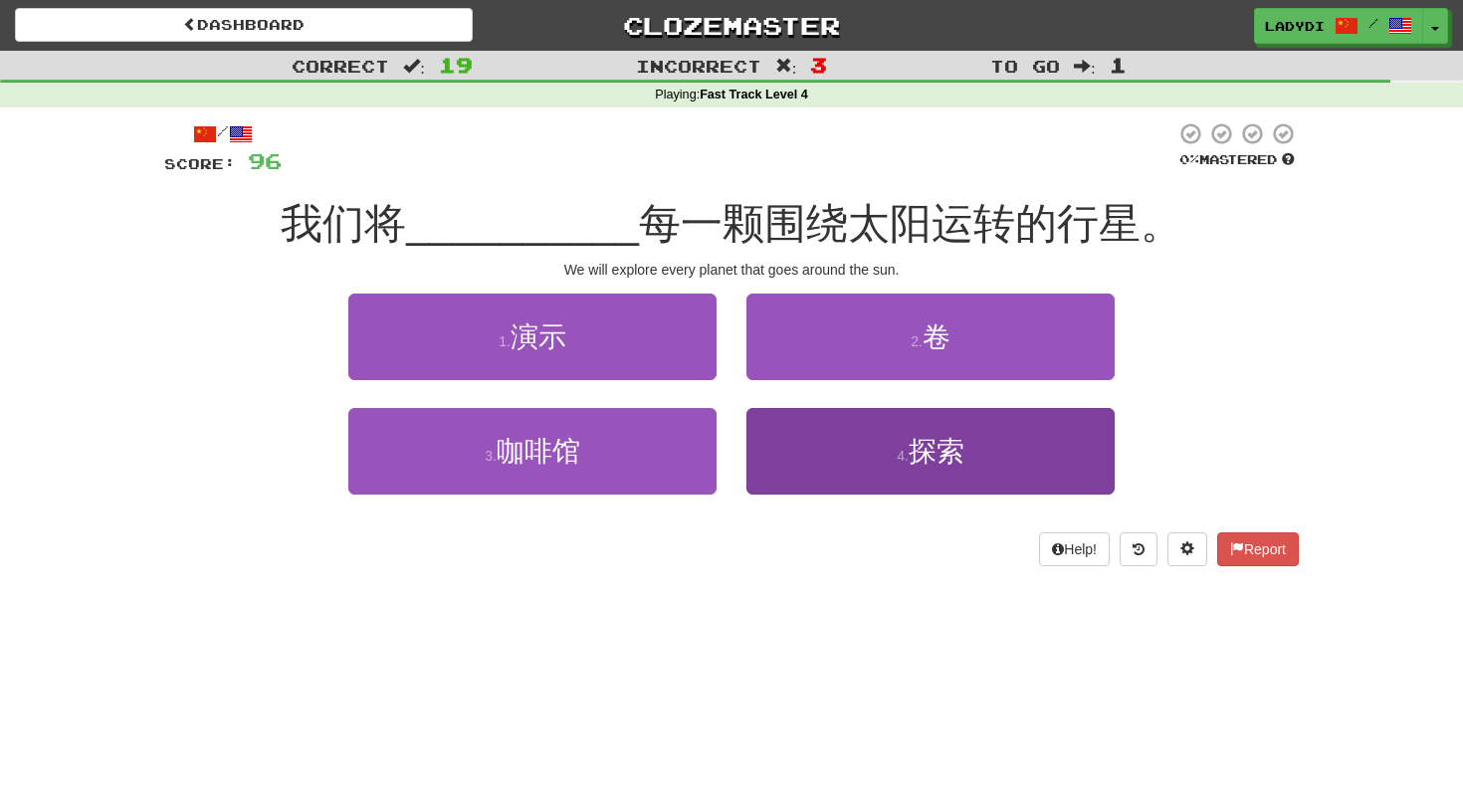 click on "4 .  探索" at bounding box center (931, 451) 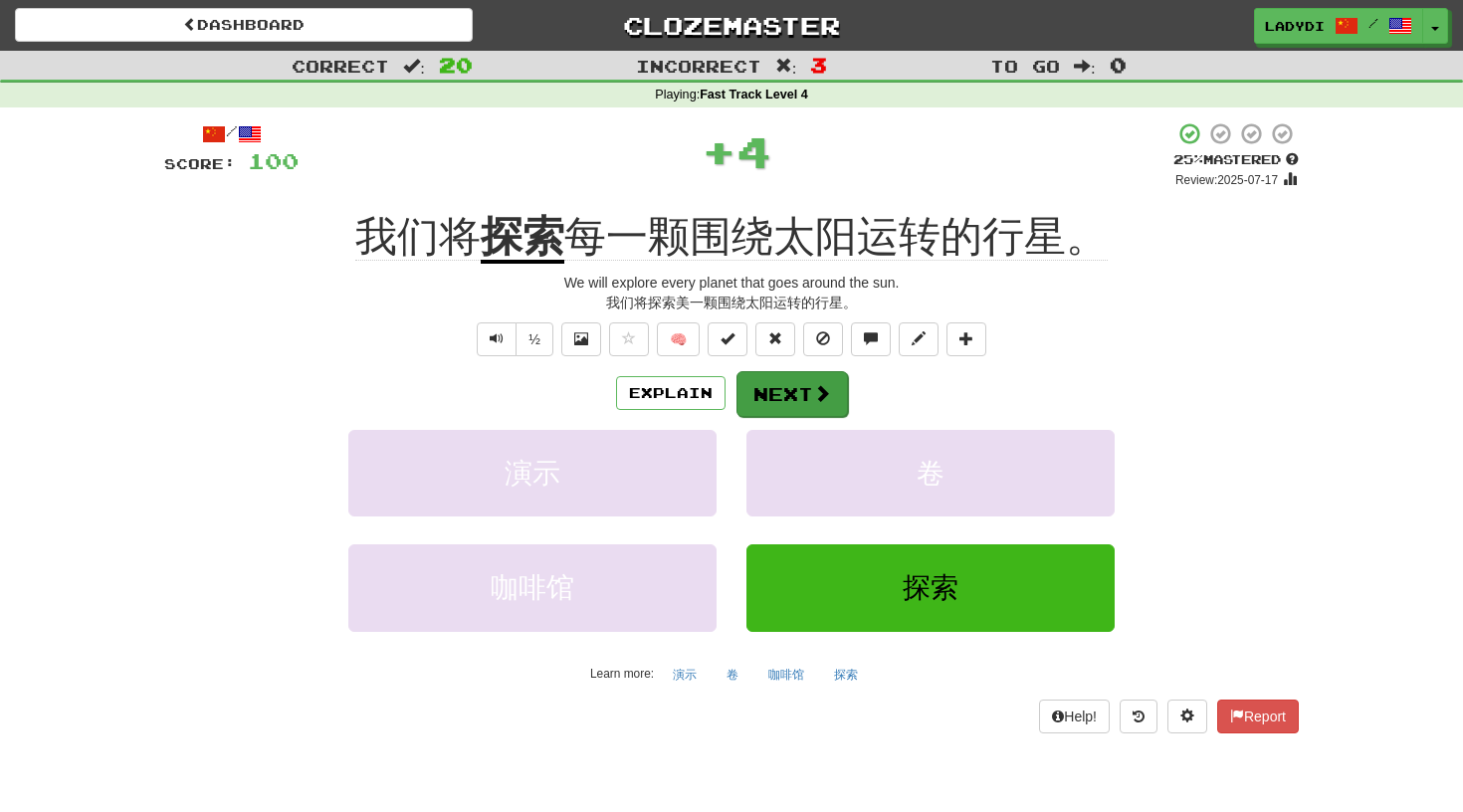 click on "Next" at bounding box center (792, 394) 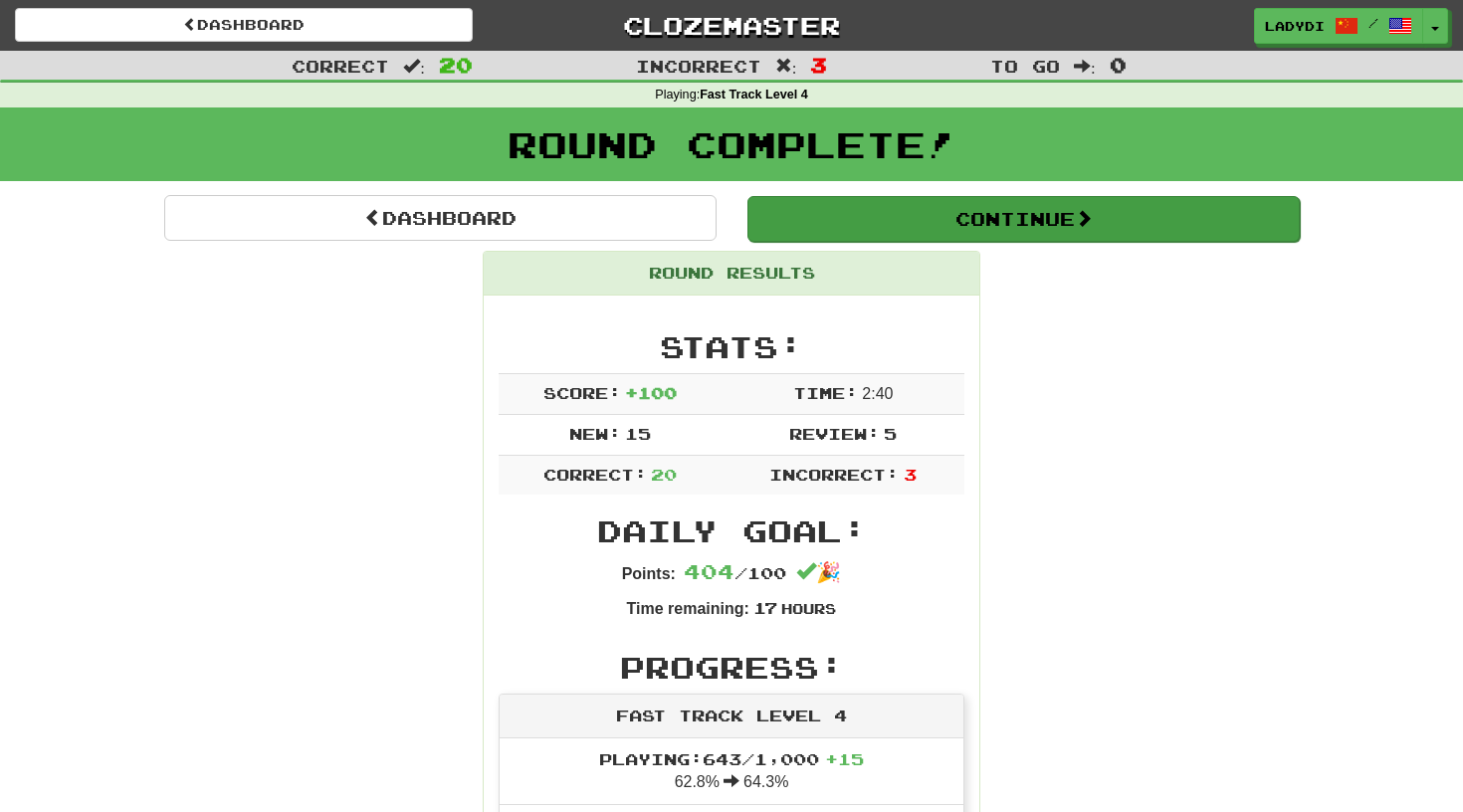 click on "Continue" at bounding box center (1023, 219) 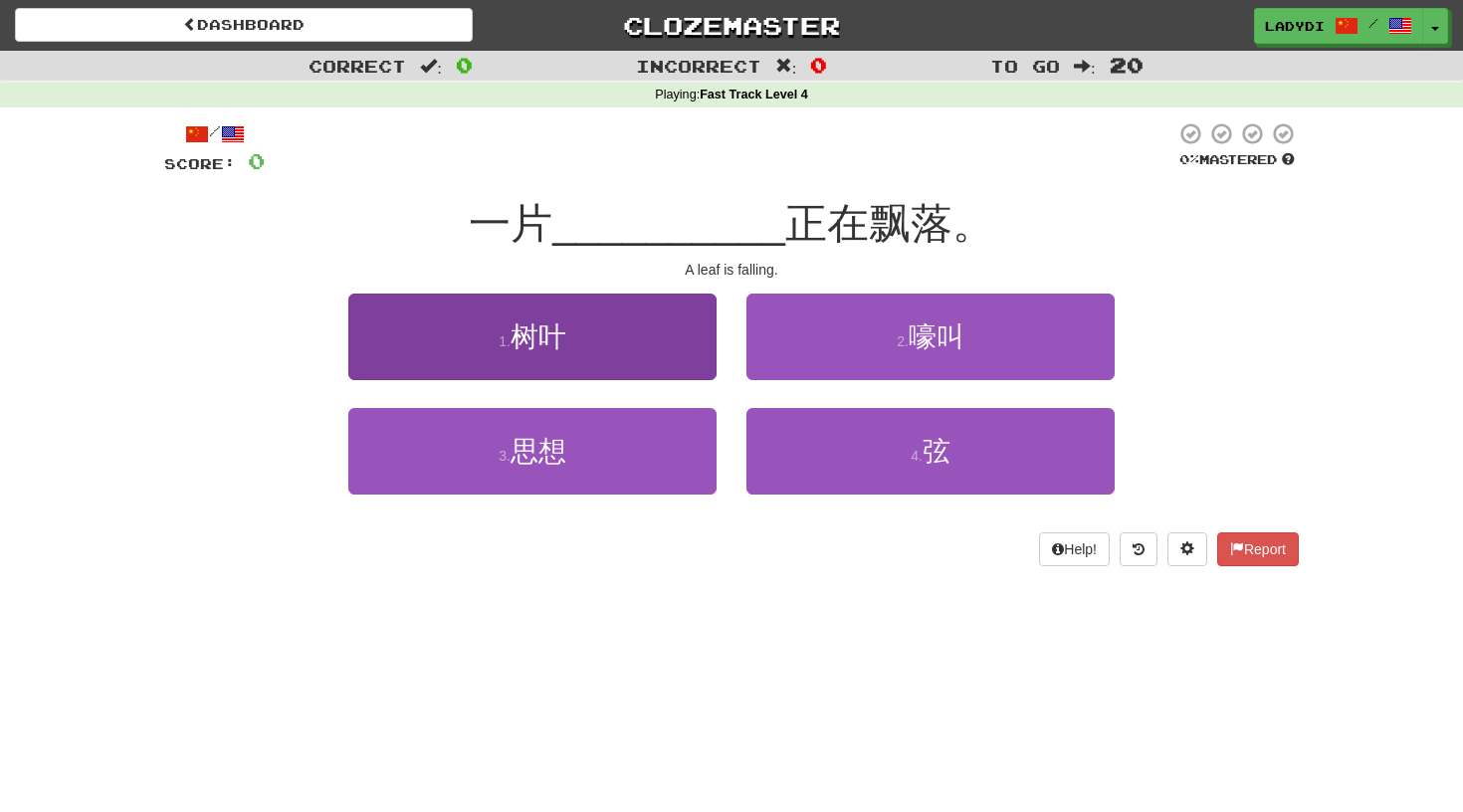 click on "1 .  树叶" at bounding box center (532, 336) 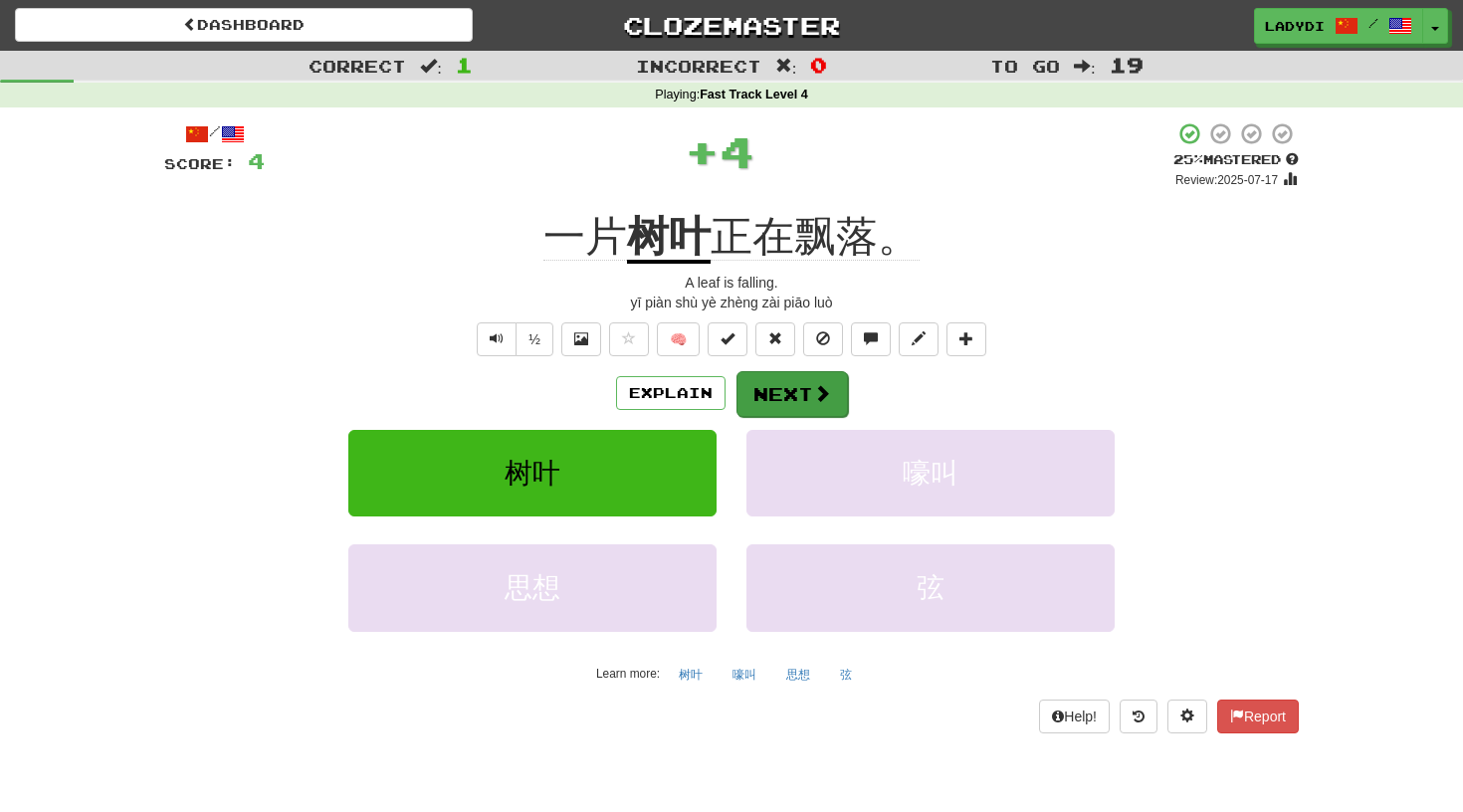 click on "Next" at bounding box center [792, 394] 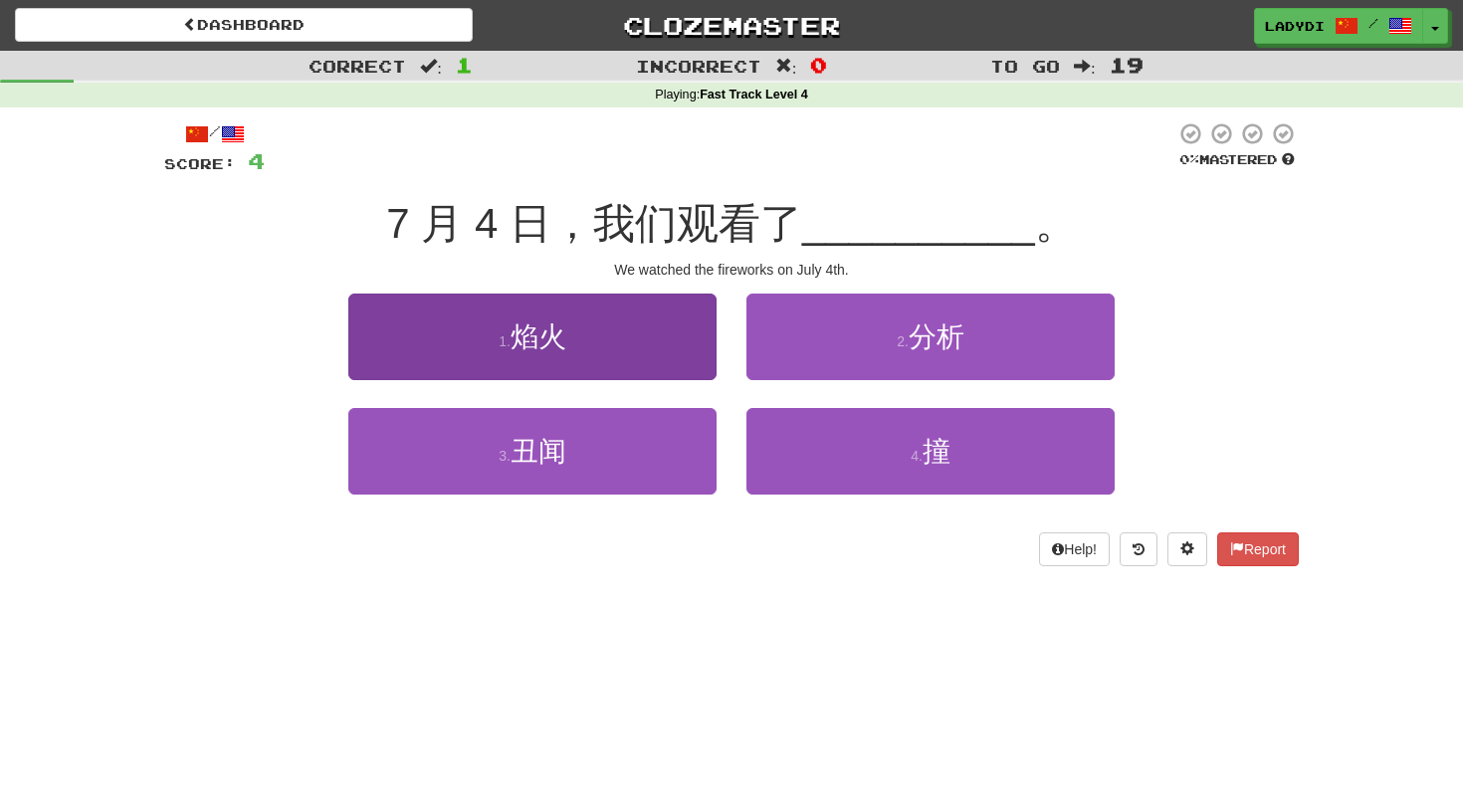 click on "1 .  焰火" at bounding box center [532, 336] 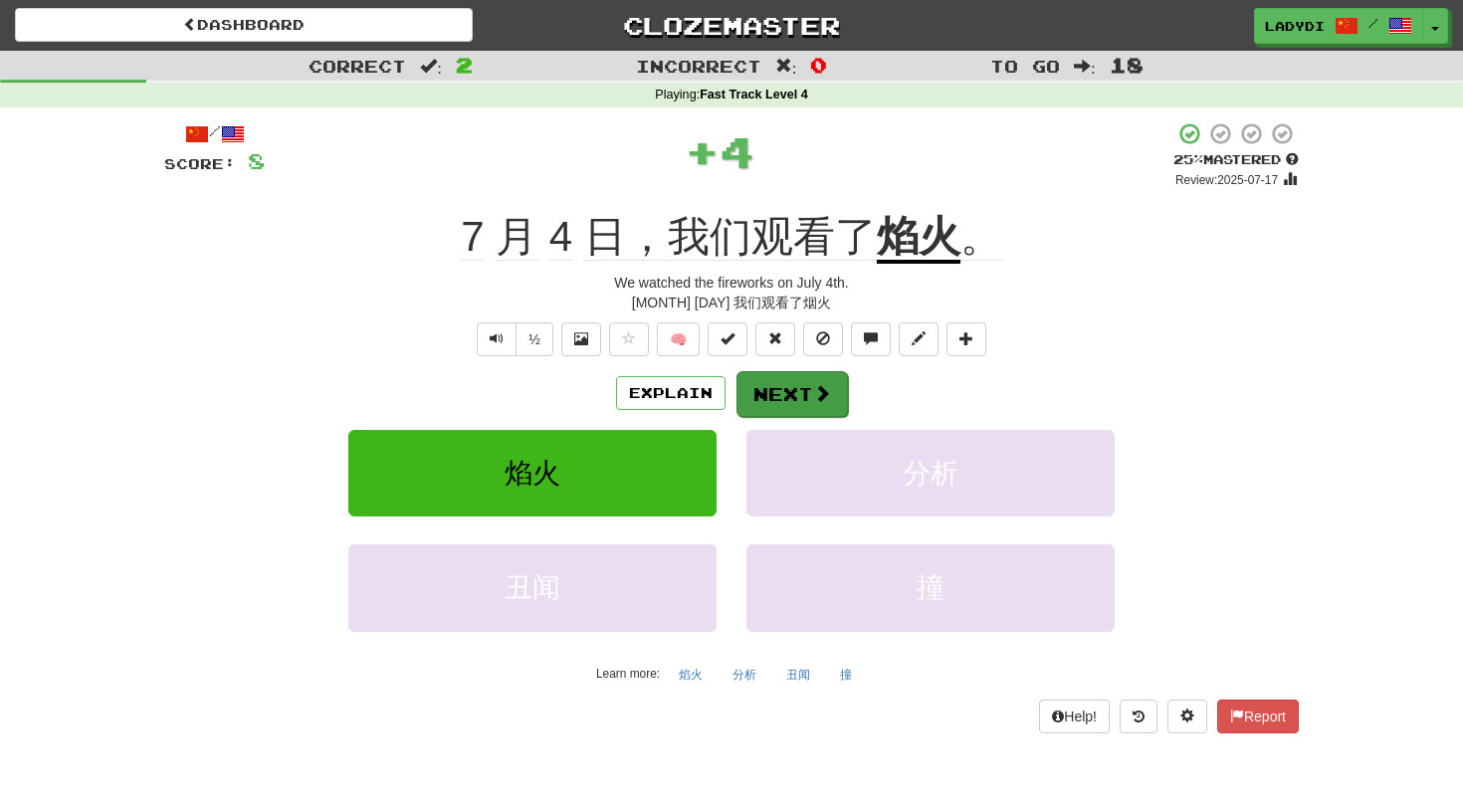 click on "Next" at bounding box center [792, 394] 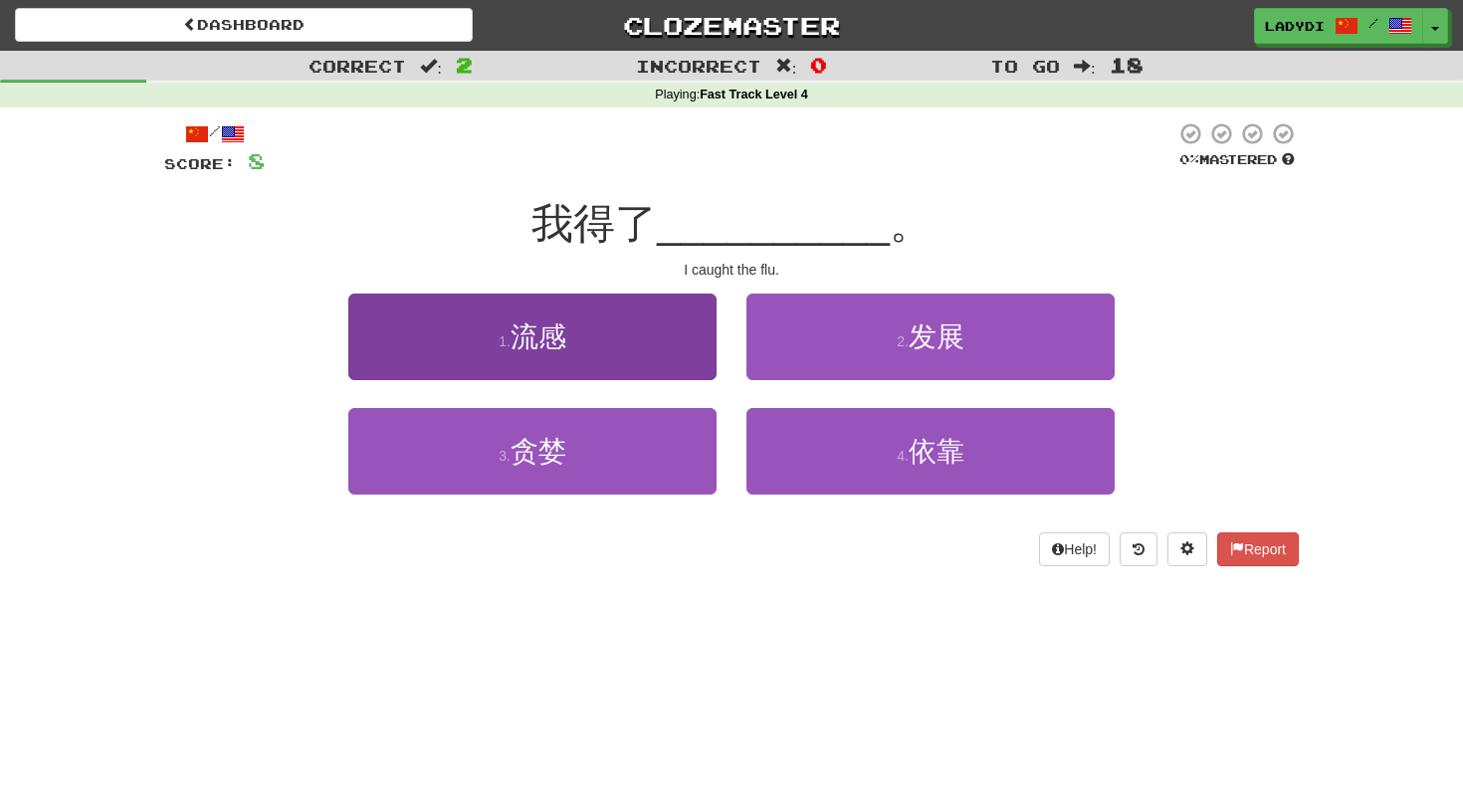 click on "1 .  流感" at bounding box center [532, 336] 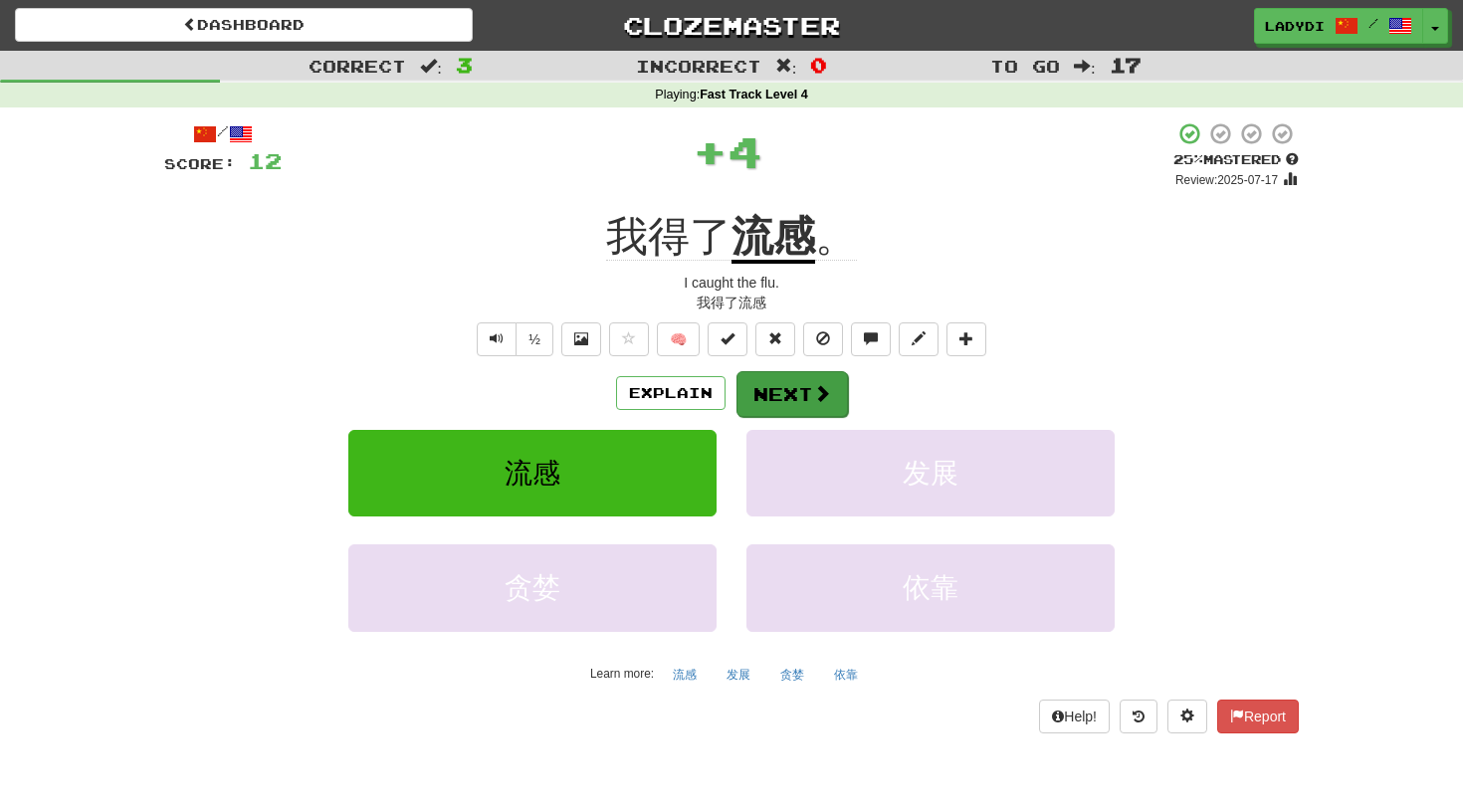 click on "Next" at bounding box center [792, 394] 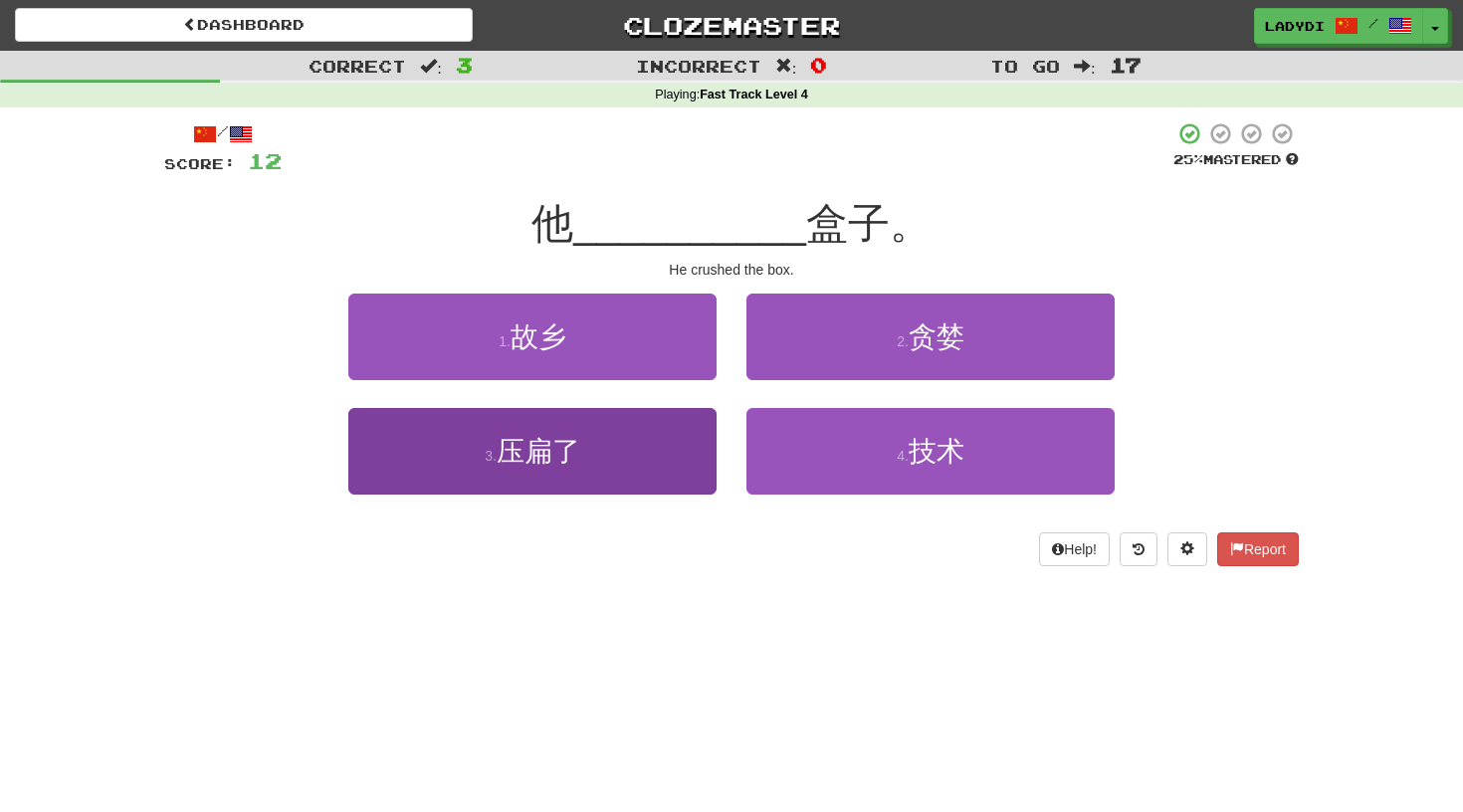 click on "3 .  压扁了" at bounding box center (532, 451) 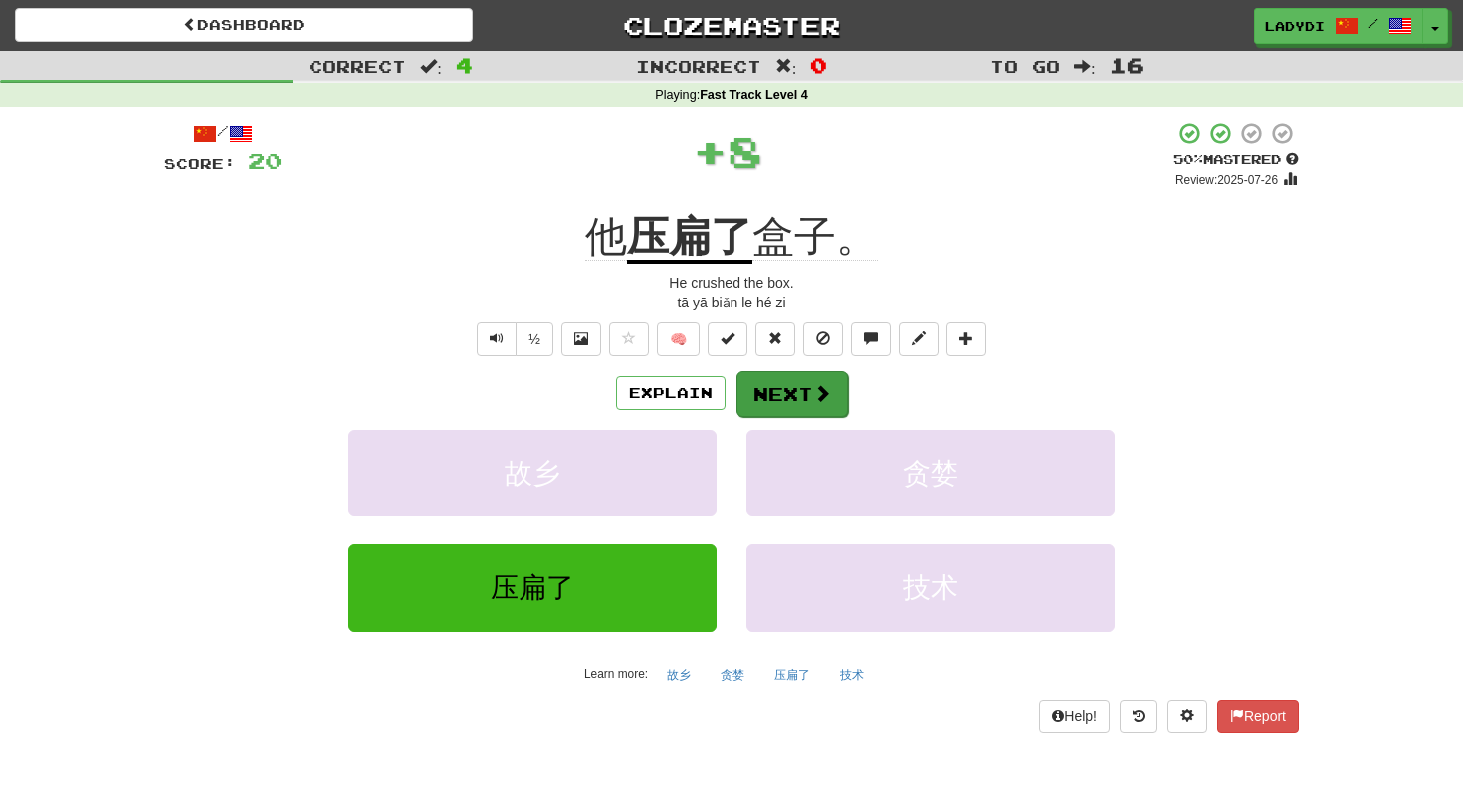 click on "Next" at bounding box center [792, 394] 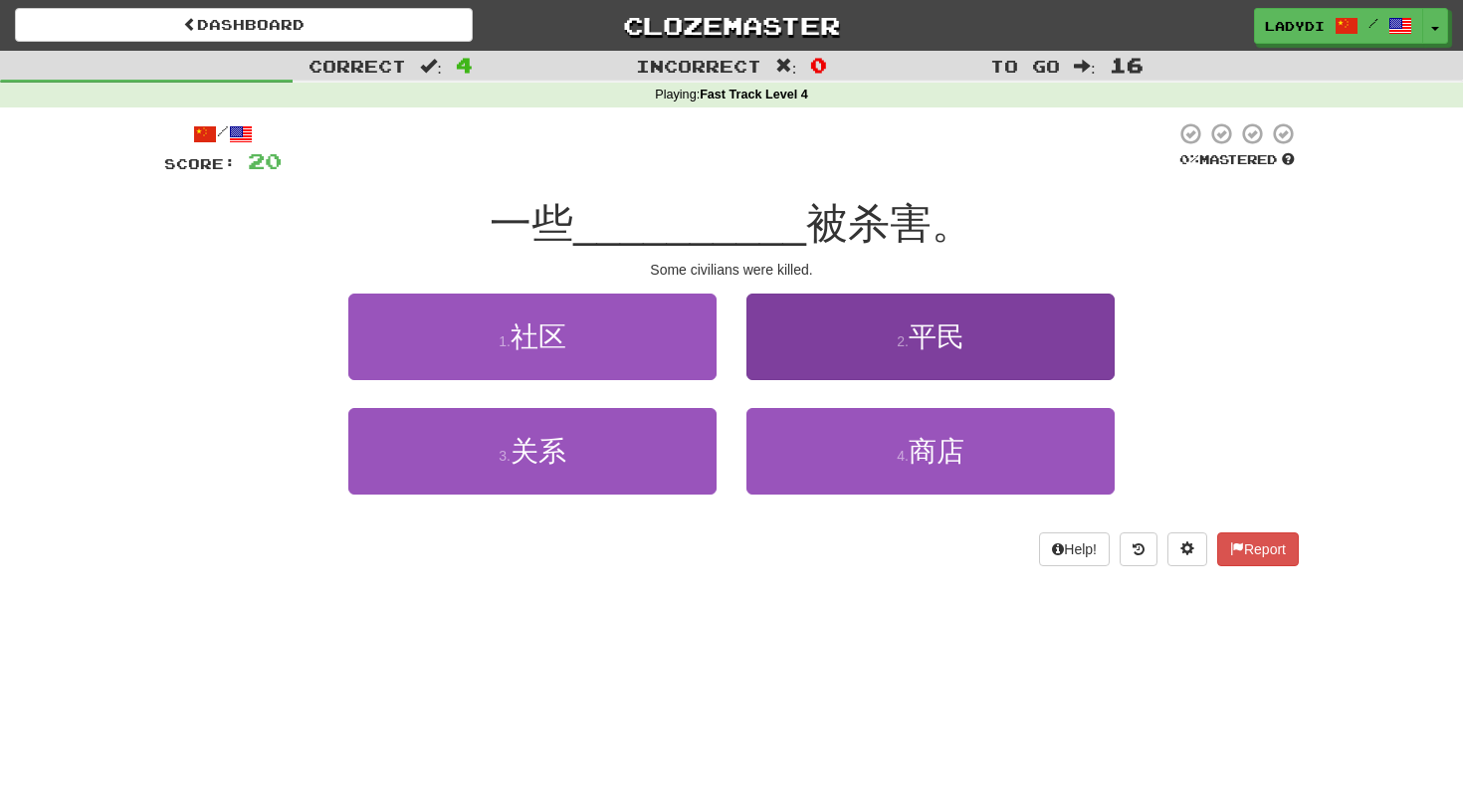 click on "2 .  平民" at bounding box center (931, 336) 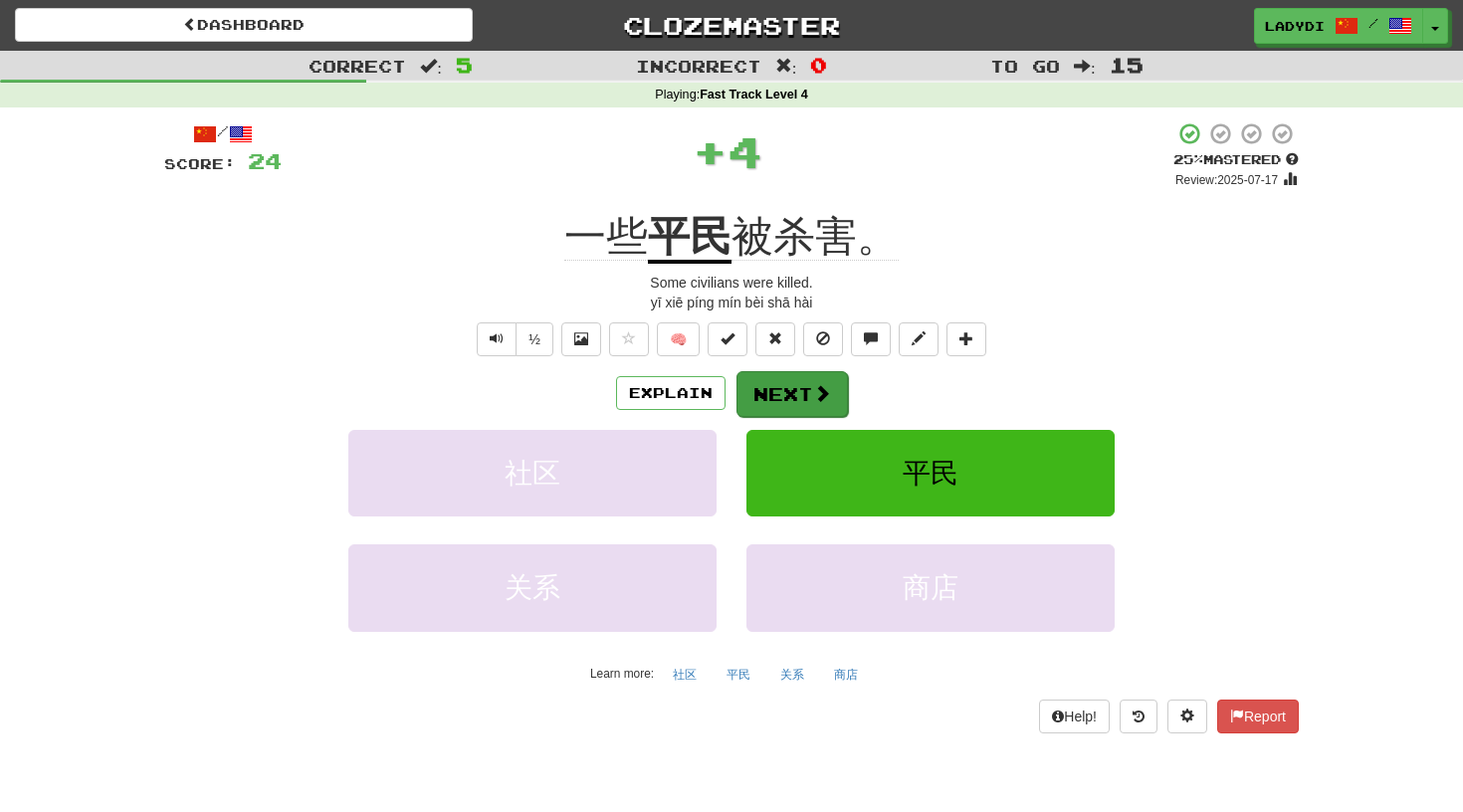 click on "Next" at bounding box center [792, 394] 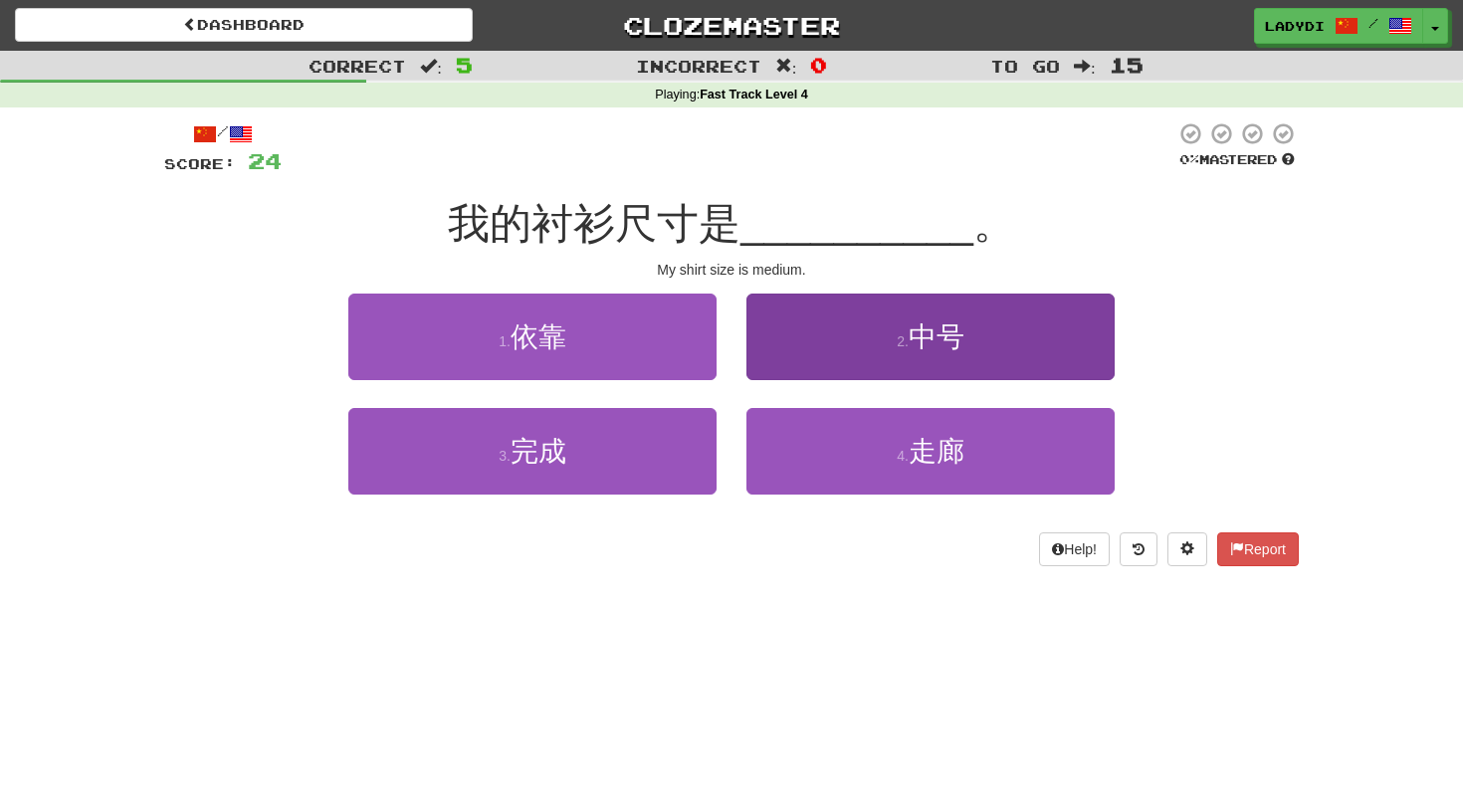 click on "2 .  中号" at bounding box center (931, 336) 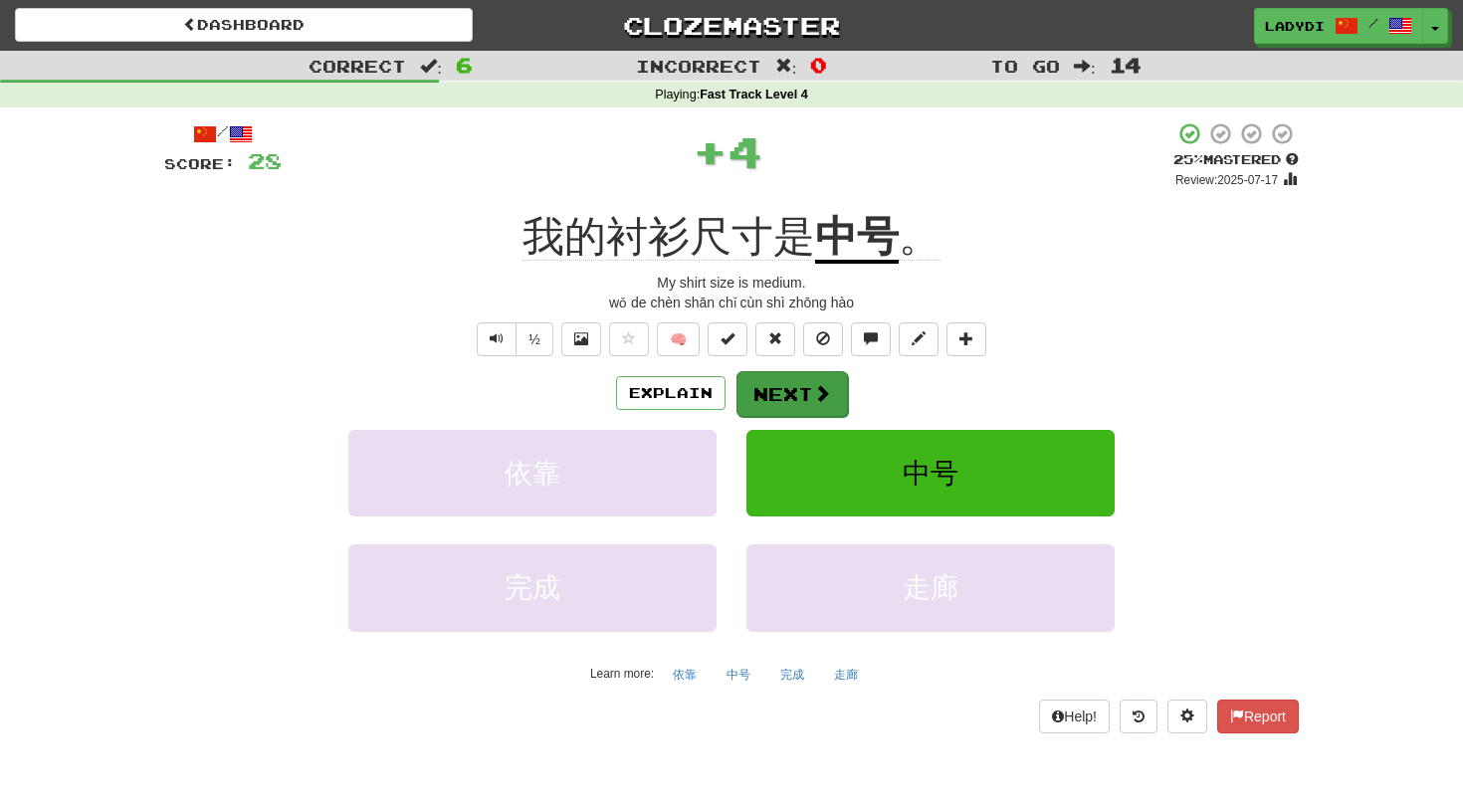 click on "Next" at bounding box center (792, 394) 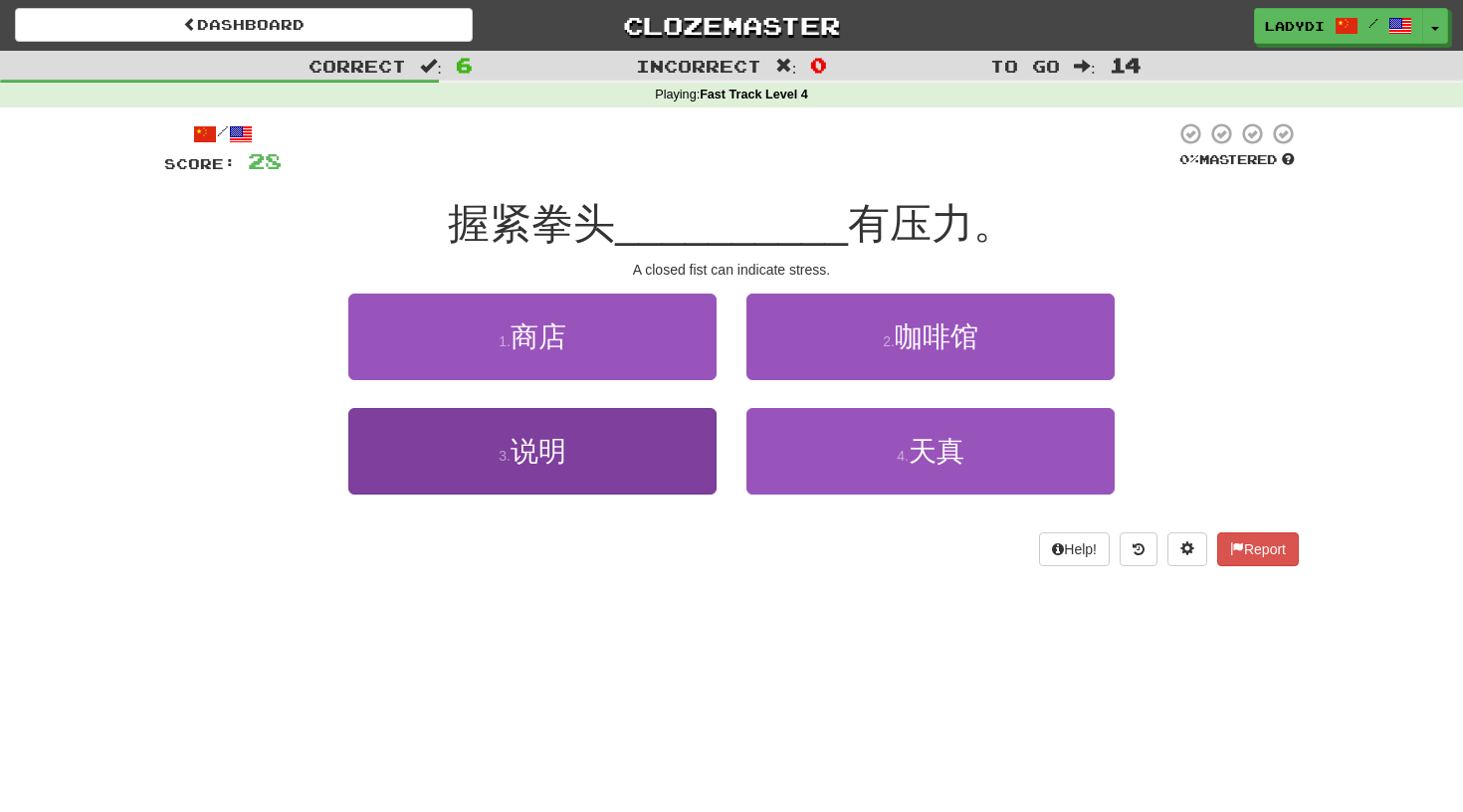 click on "3 .  说明" at bounding box center [532, 451] 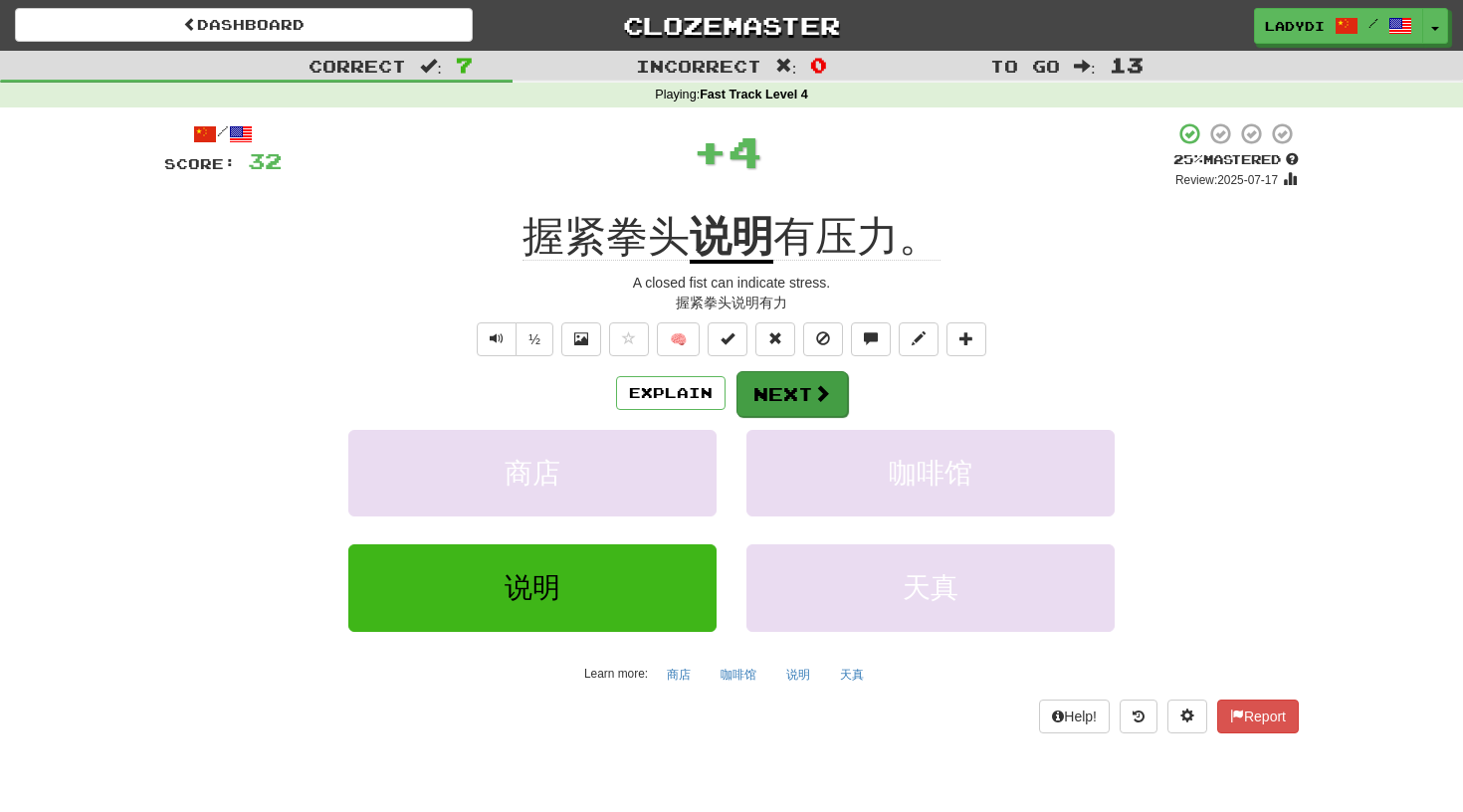 click on "Next" at bounding box center (792, 394) 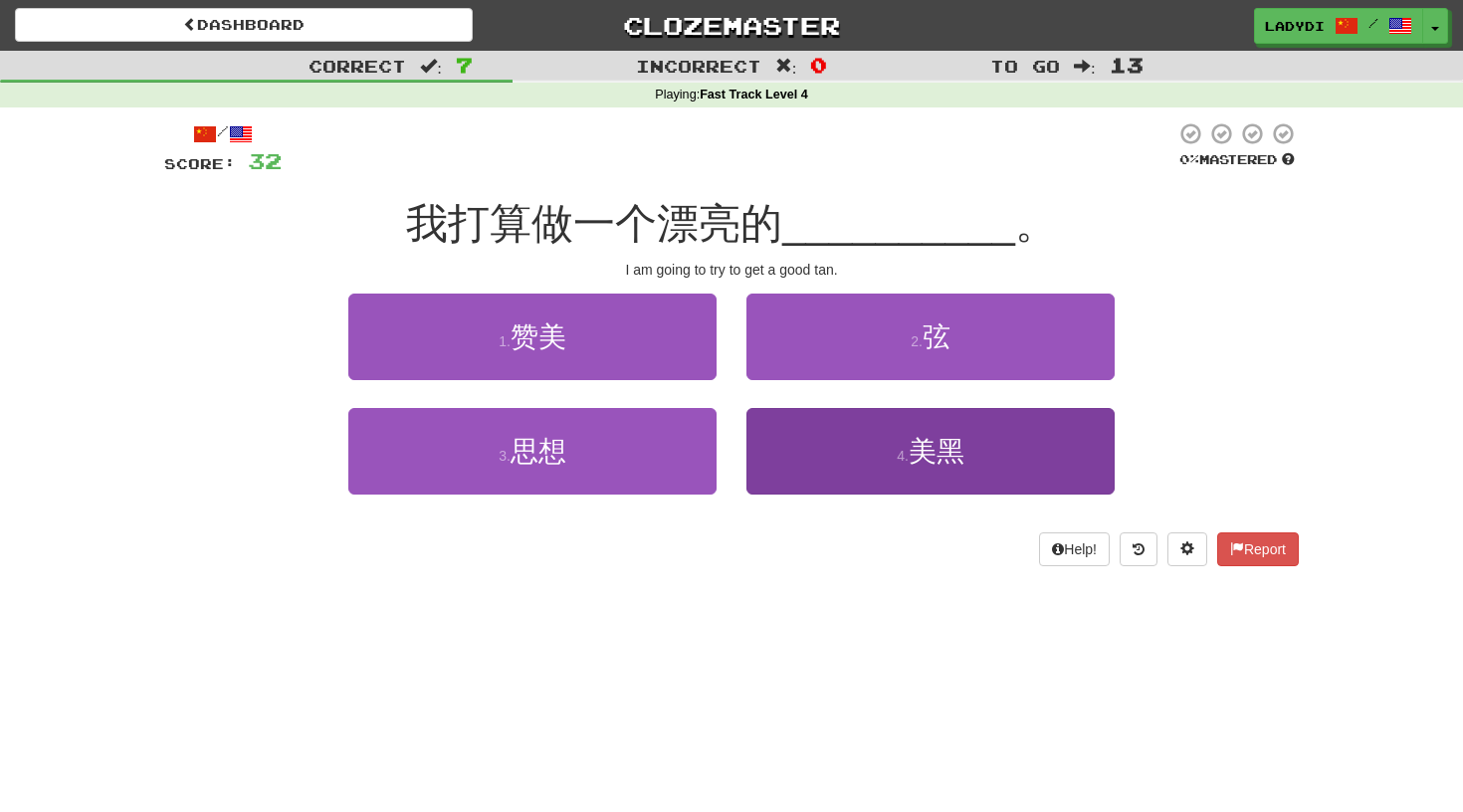 click on "4 .  美黑" at bounding box center (931, 451) 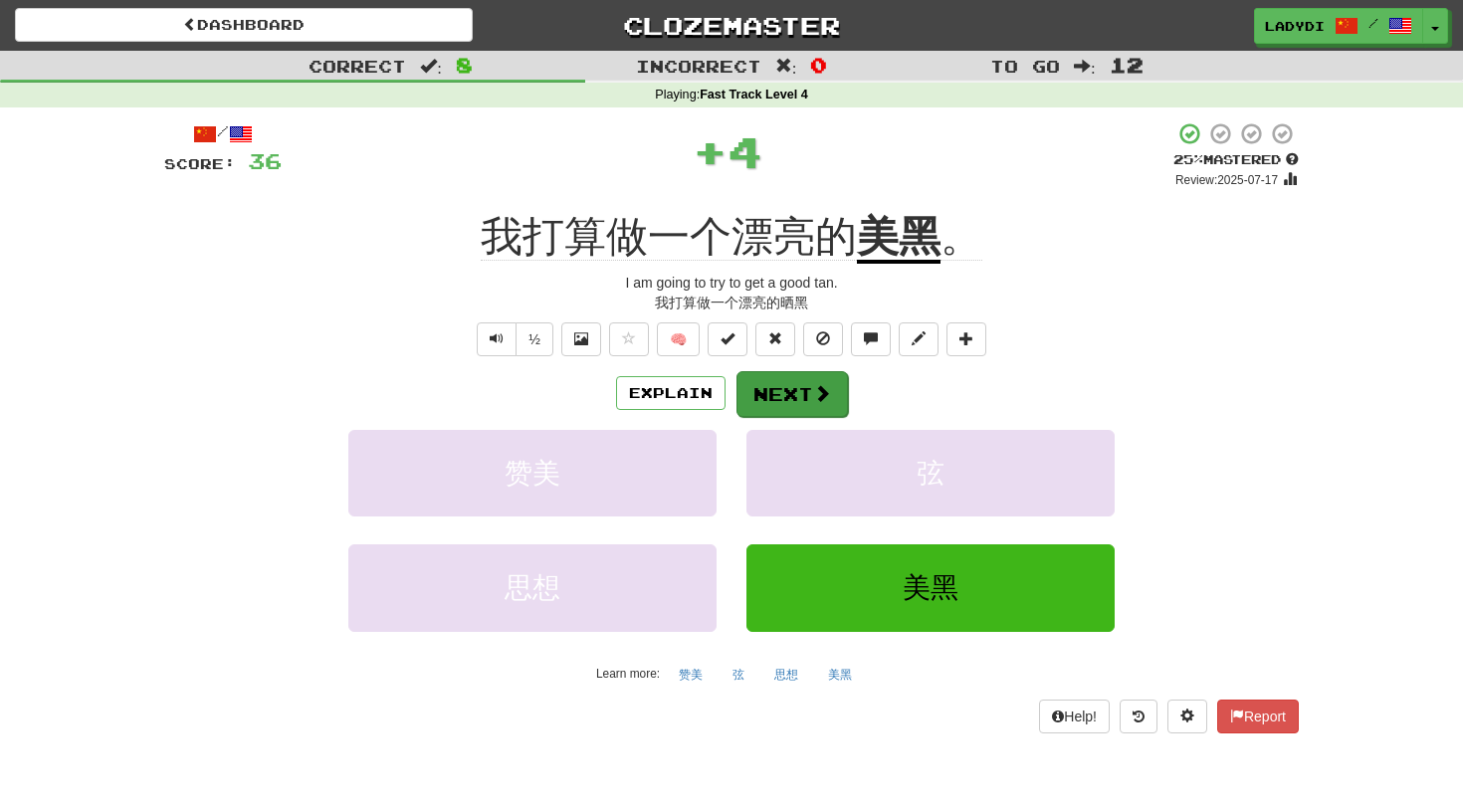 click on "Next" at bounding box center [792, 394] 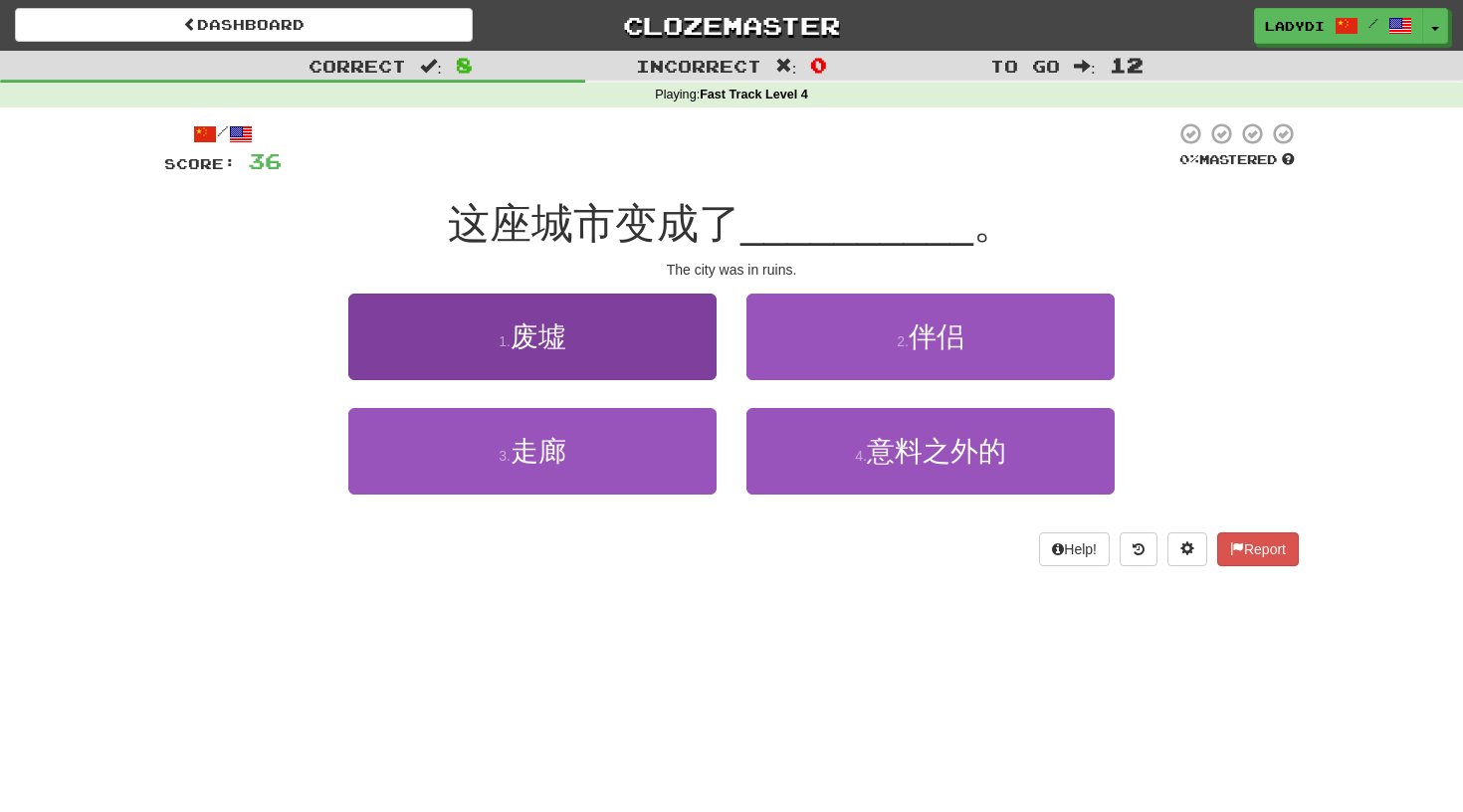 click on "1 .  废墟" at bounding box center (532, 336) 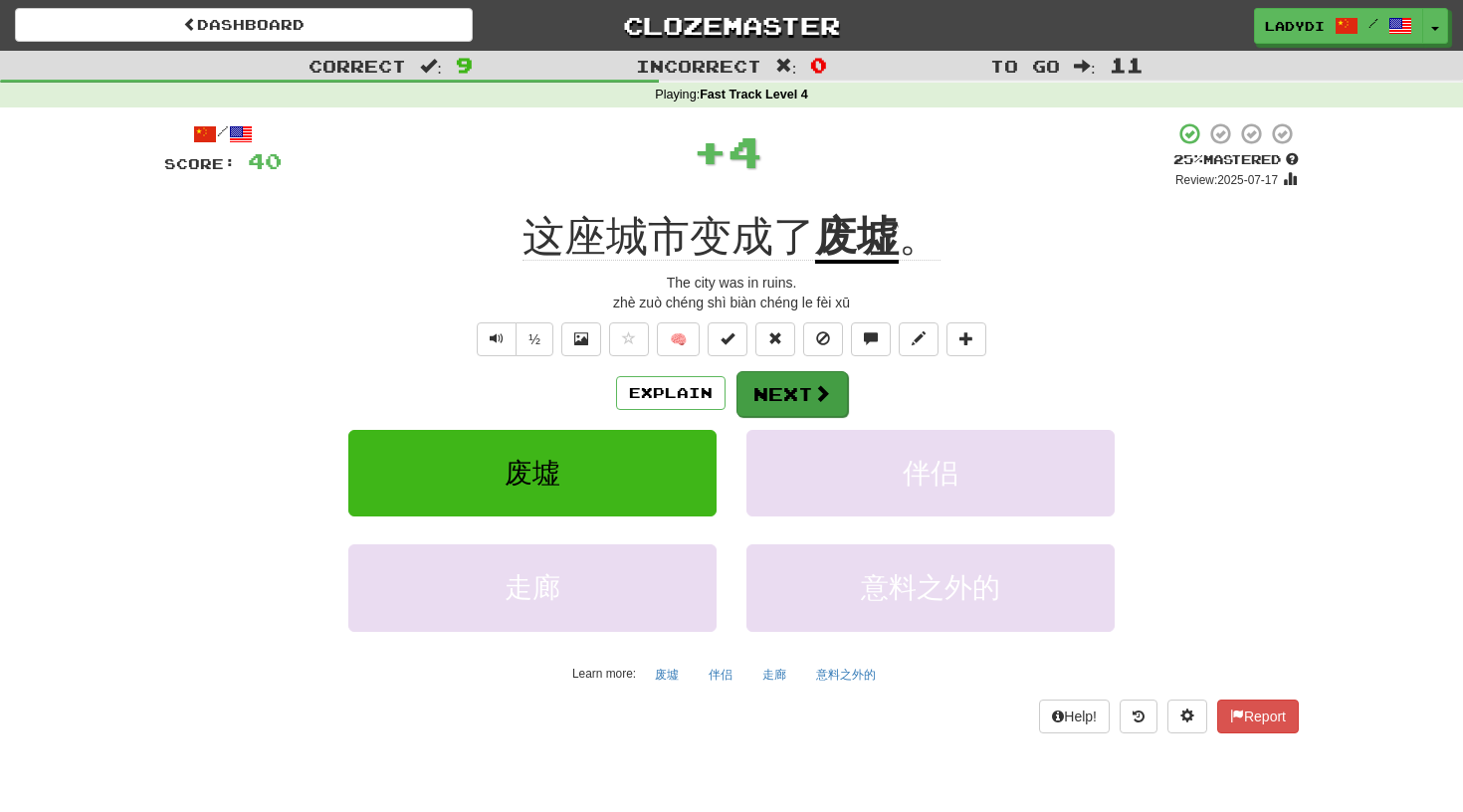 click on "Next" at bounding box center (792, 394) 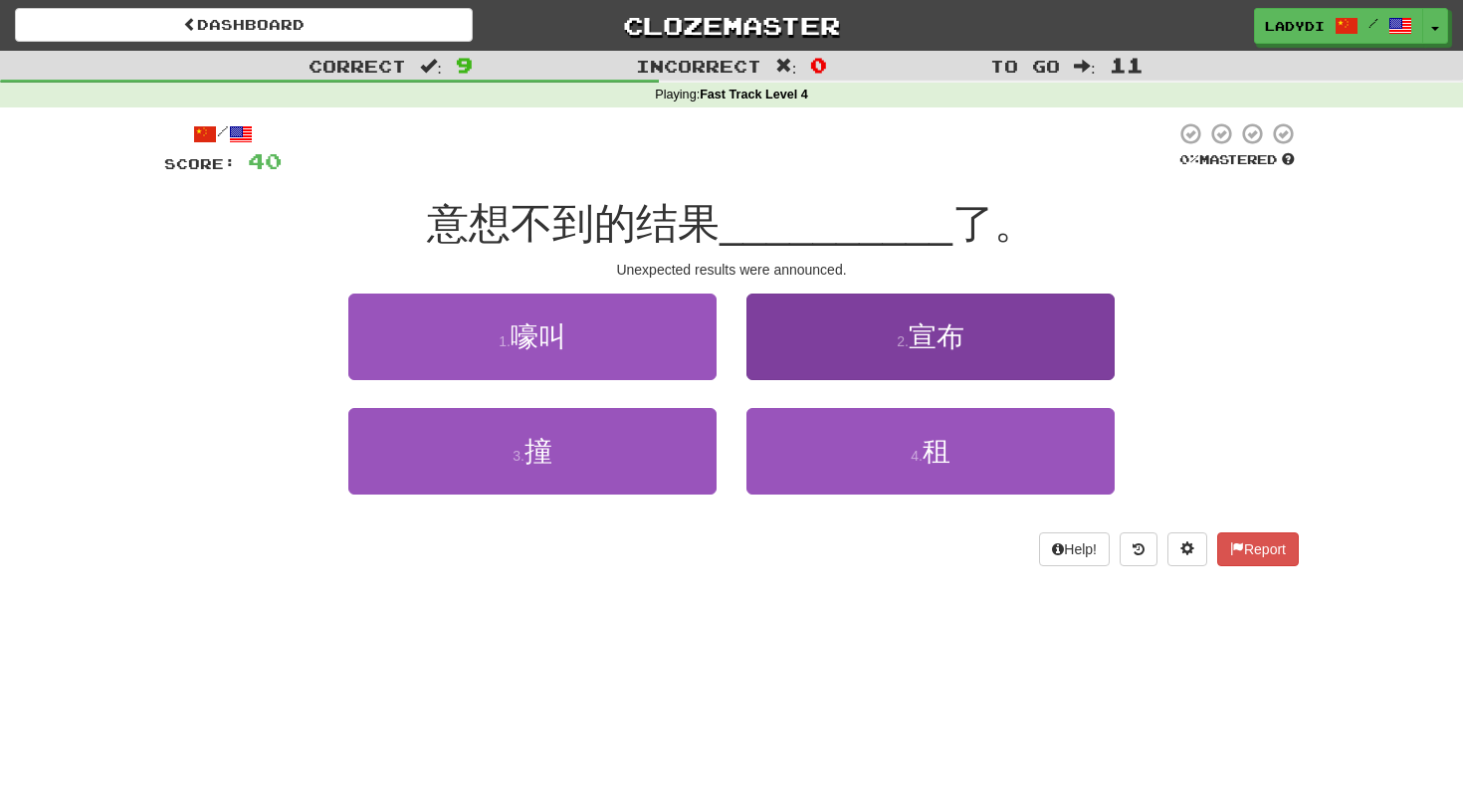click on "2 .  宣布" at bounding box center [931, 336] 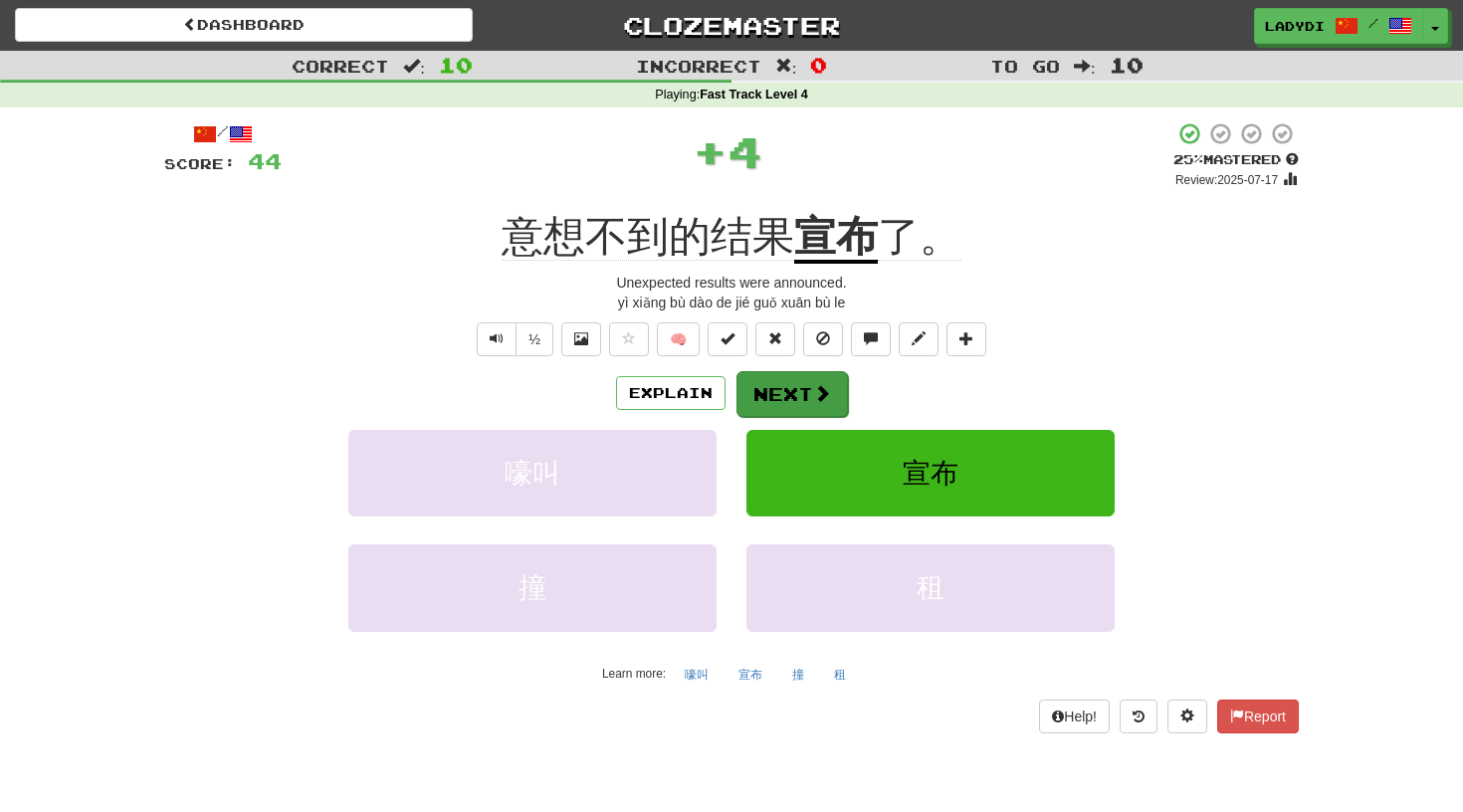 click on "Next" at bounding box center (792, 394) 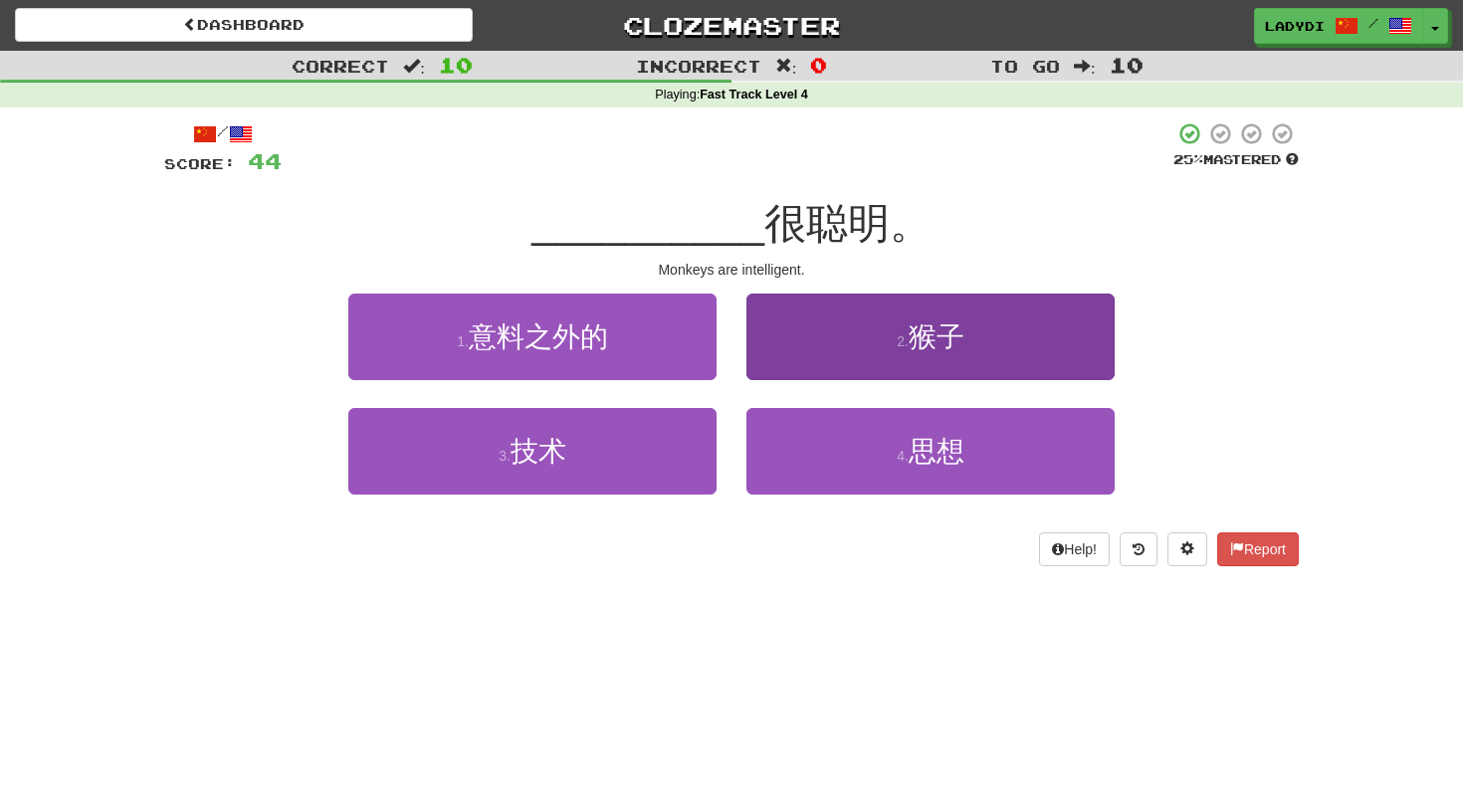 click on "2 .  猴子" at bounding box center [931, 336] 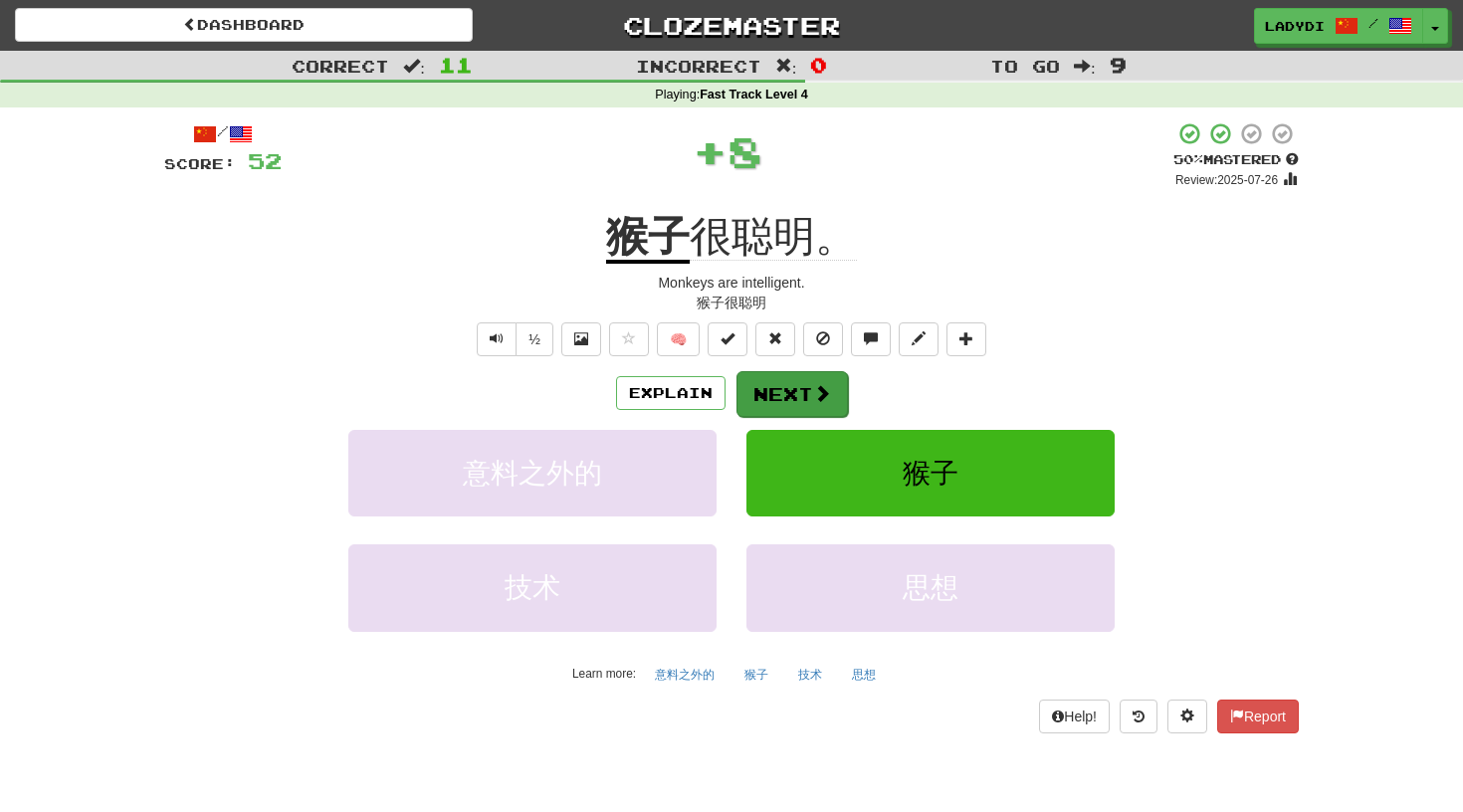click on "Next" at bounding box center [792, 394] 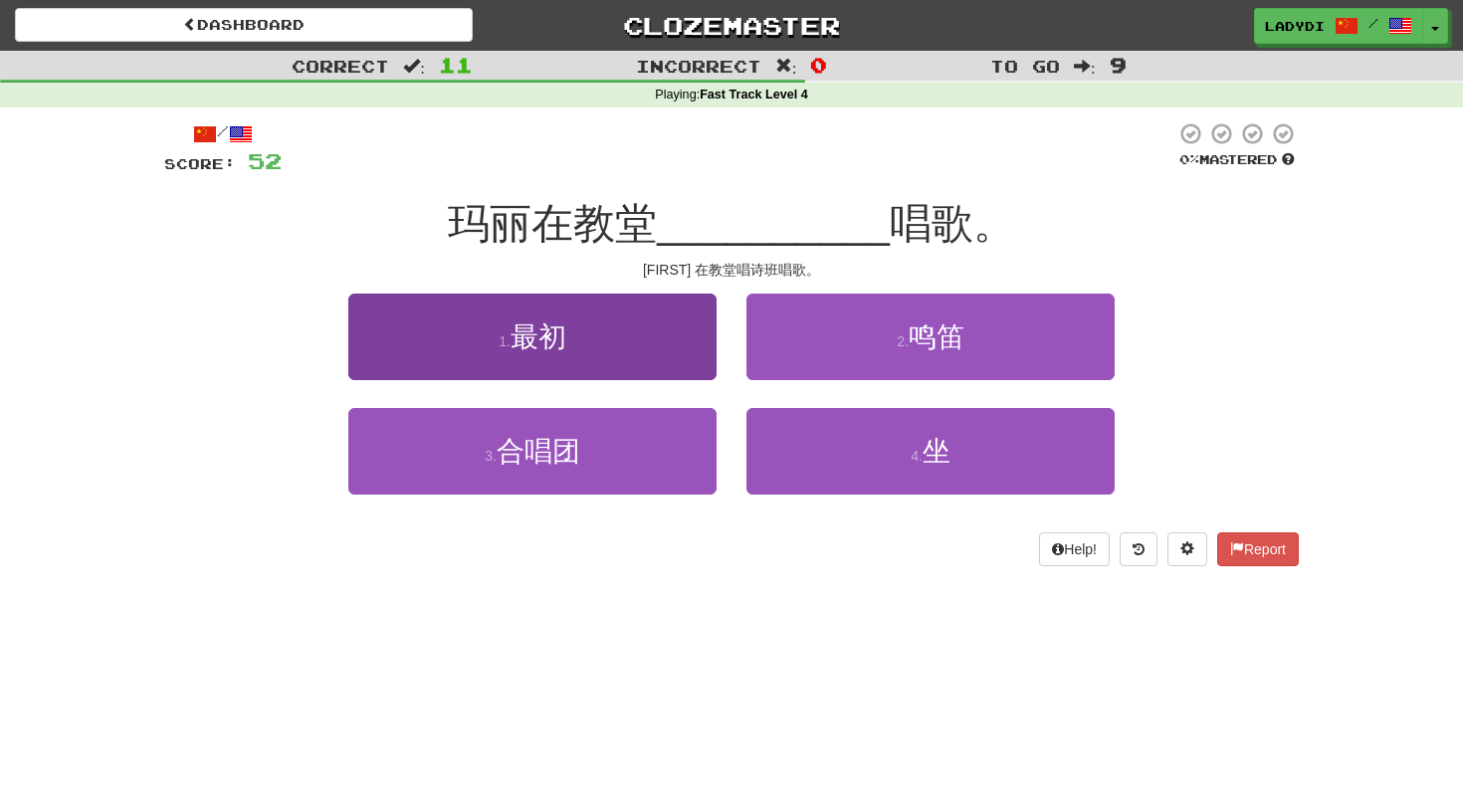 click on "1 .  最初" at bounding box center [532, 336] 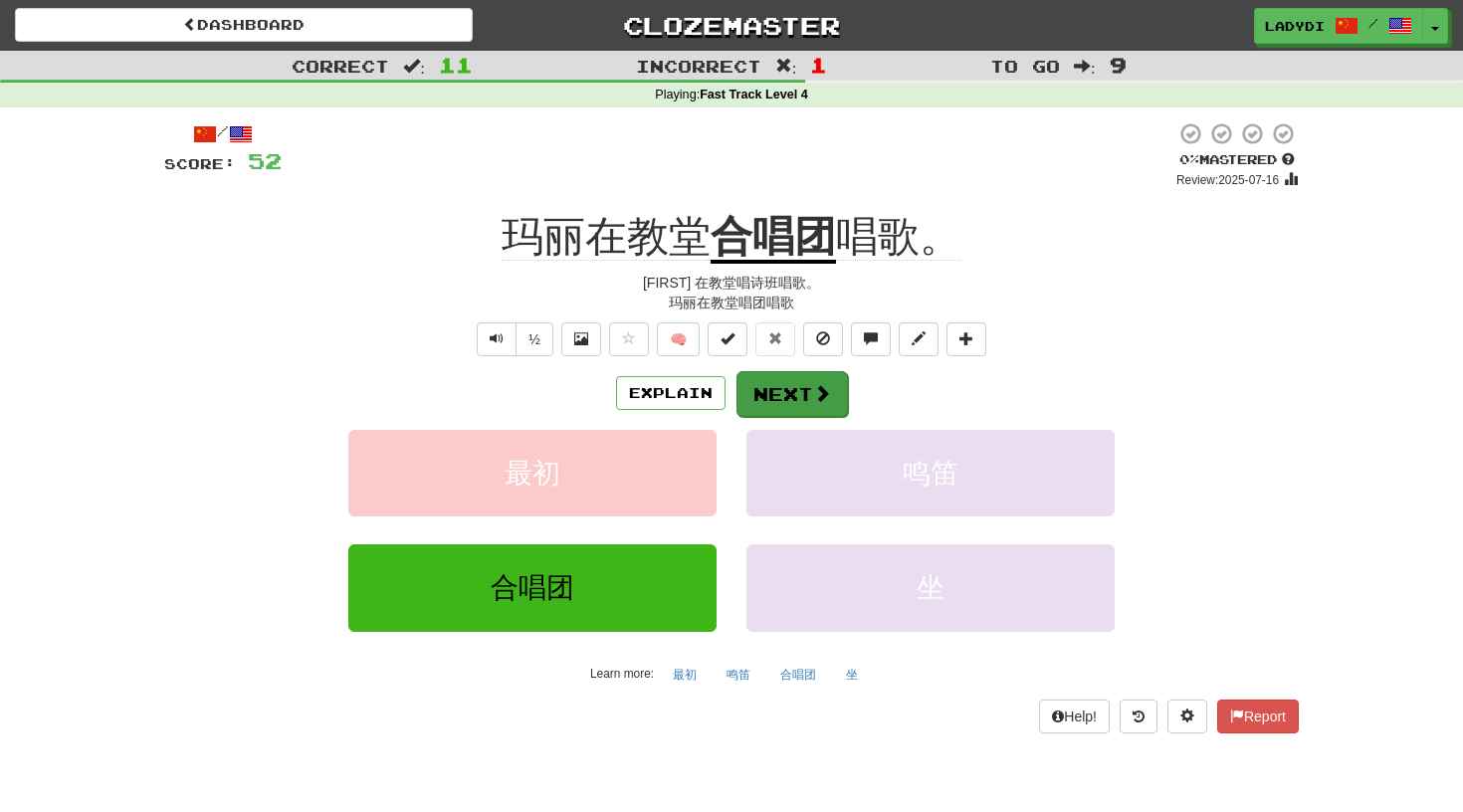 click on "Next" at bounding box center [792, 394] 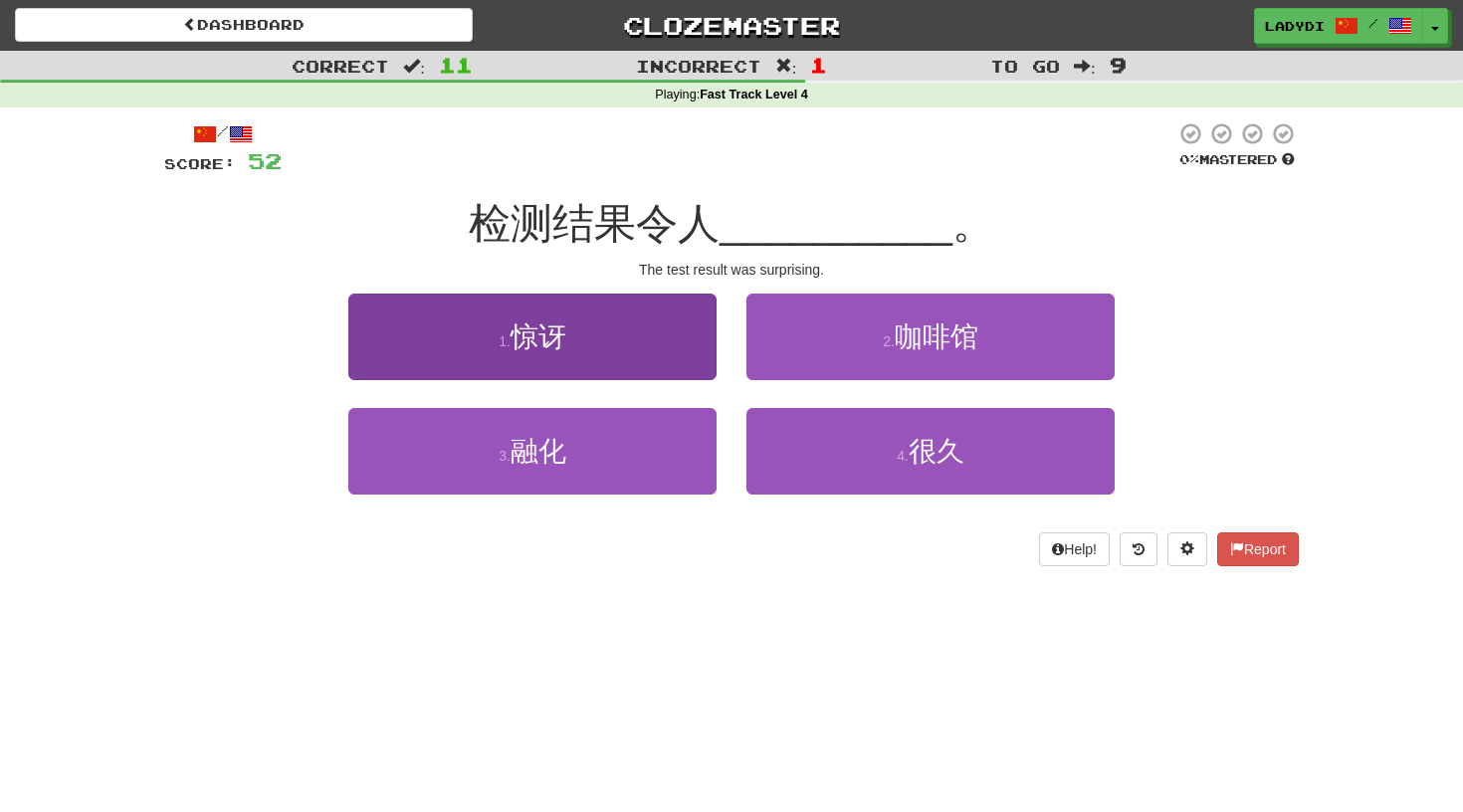 click on "1 .  惊讶" at bounding box center (532, 336) 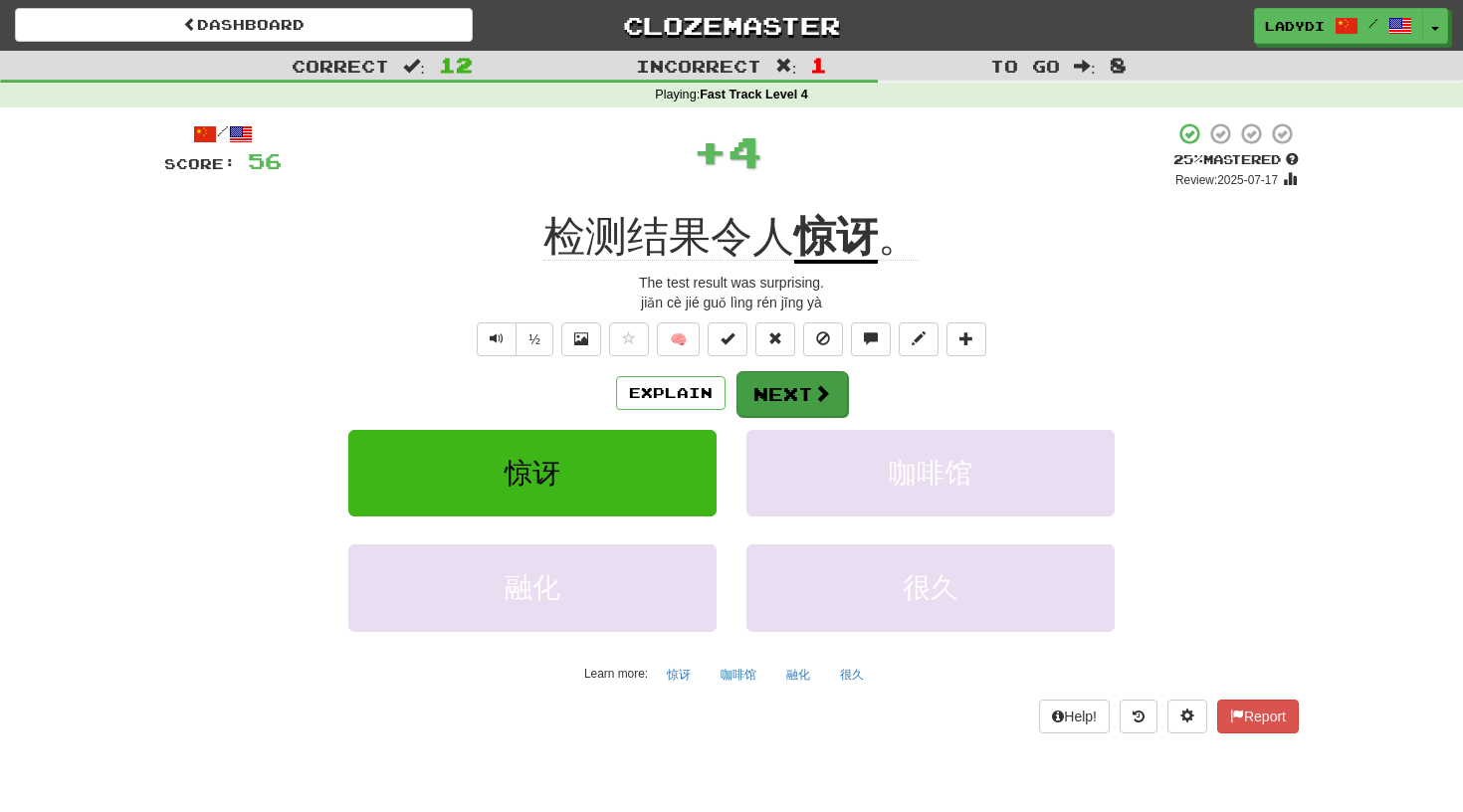 click on "Next" at bounding box center [792, 394] 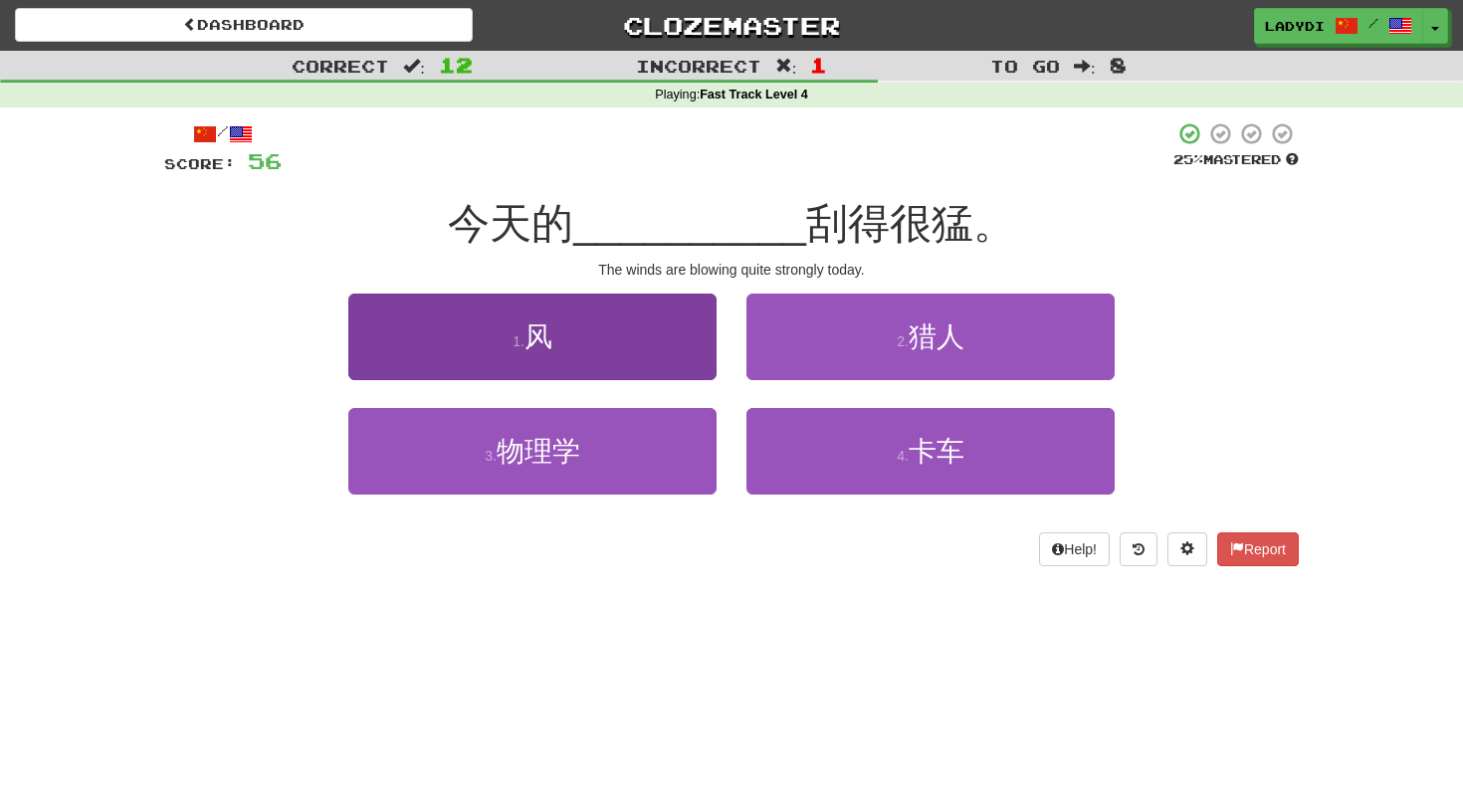 click on "1 .  风" at bounding box center [532, 336] 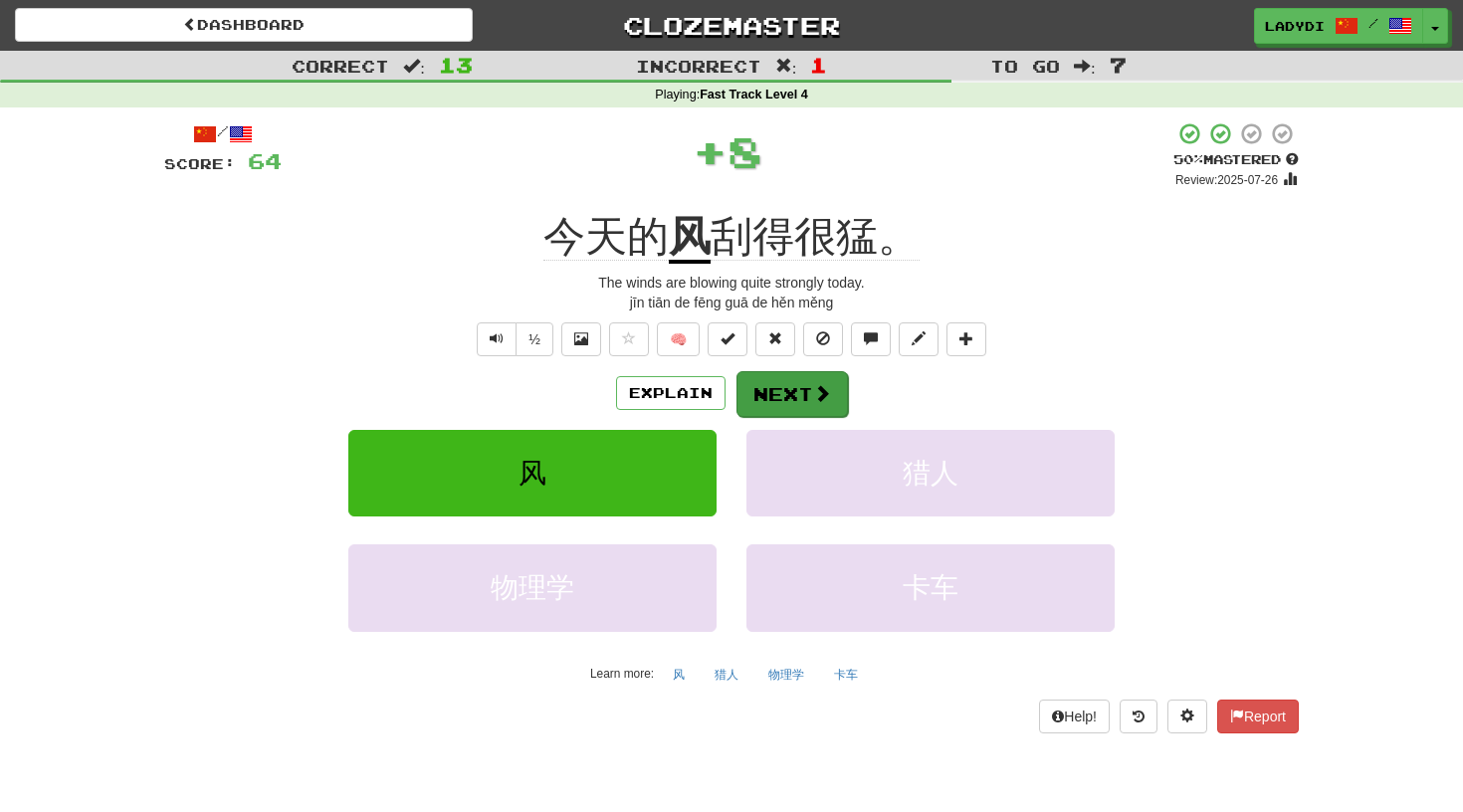 click on "Next" at bounding box center [792, 394] 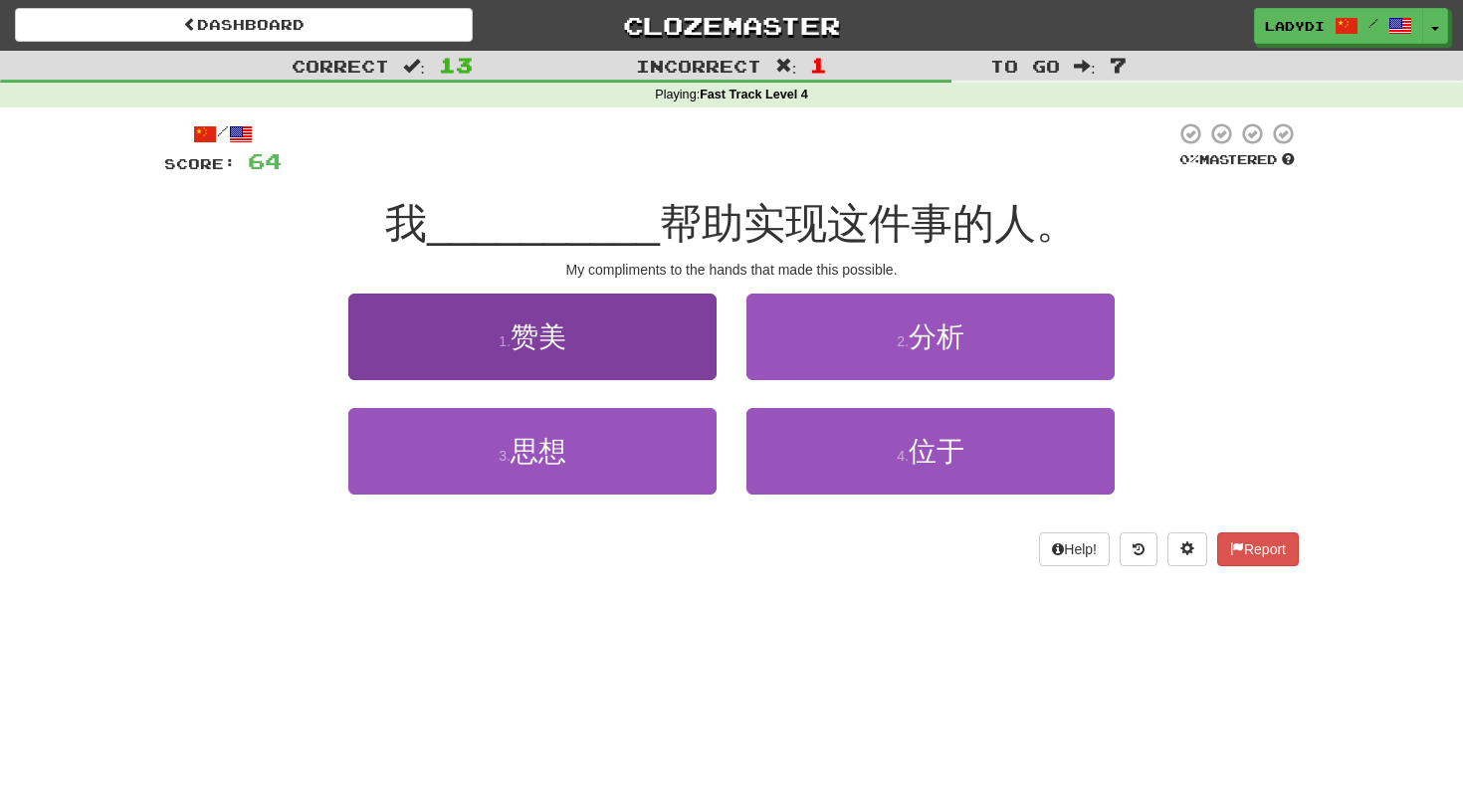 click on "1 .  赞美" at bounding box center [532, 336] 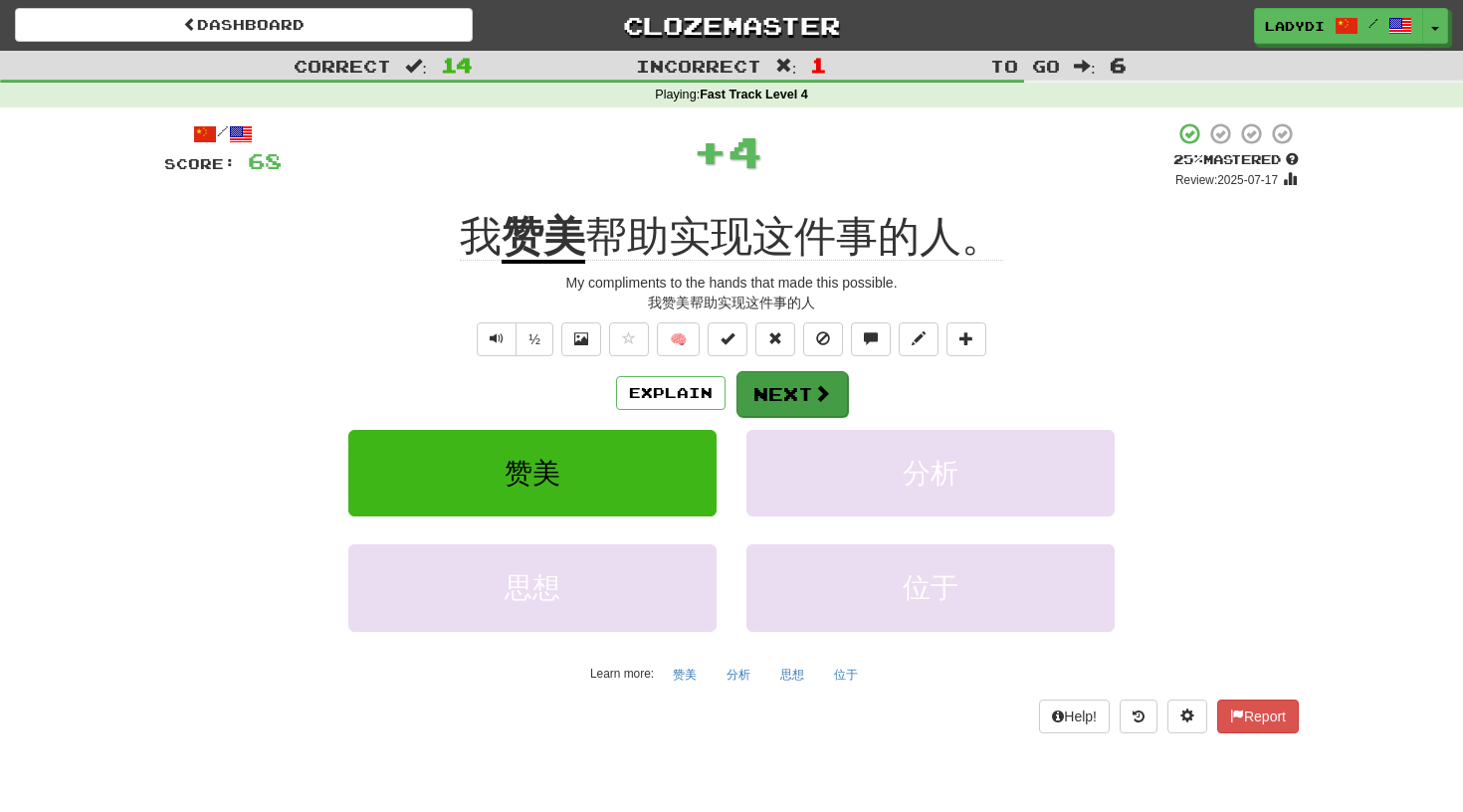 click on "Next" at bounding box center [792, 394] 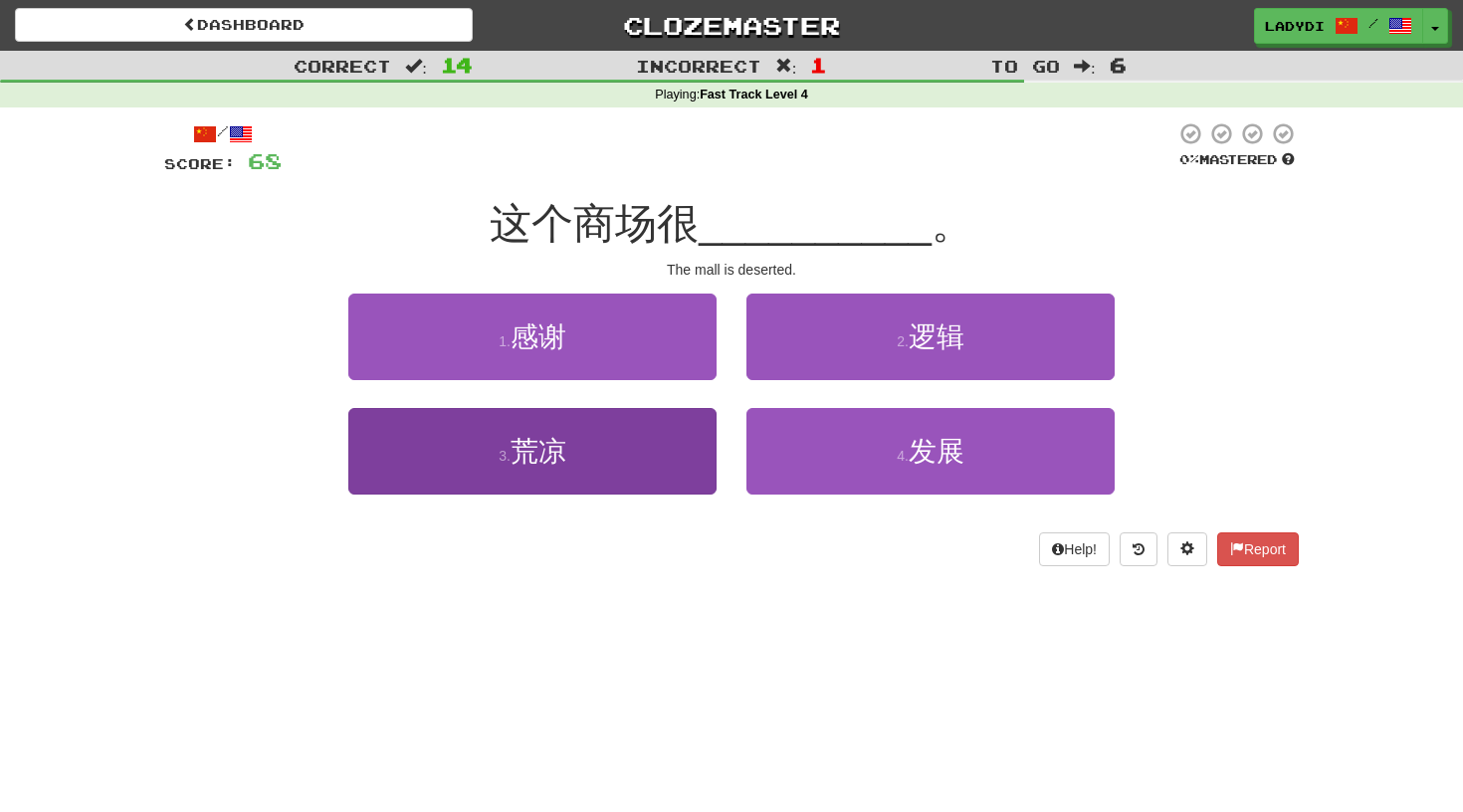click on "3 .  荒凉" at bounding box center [532, 451] 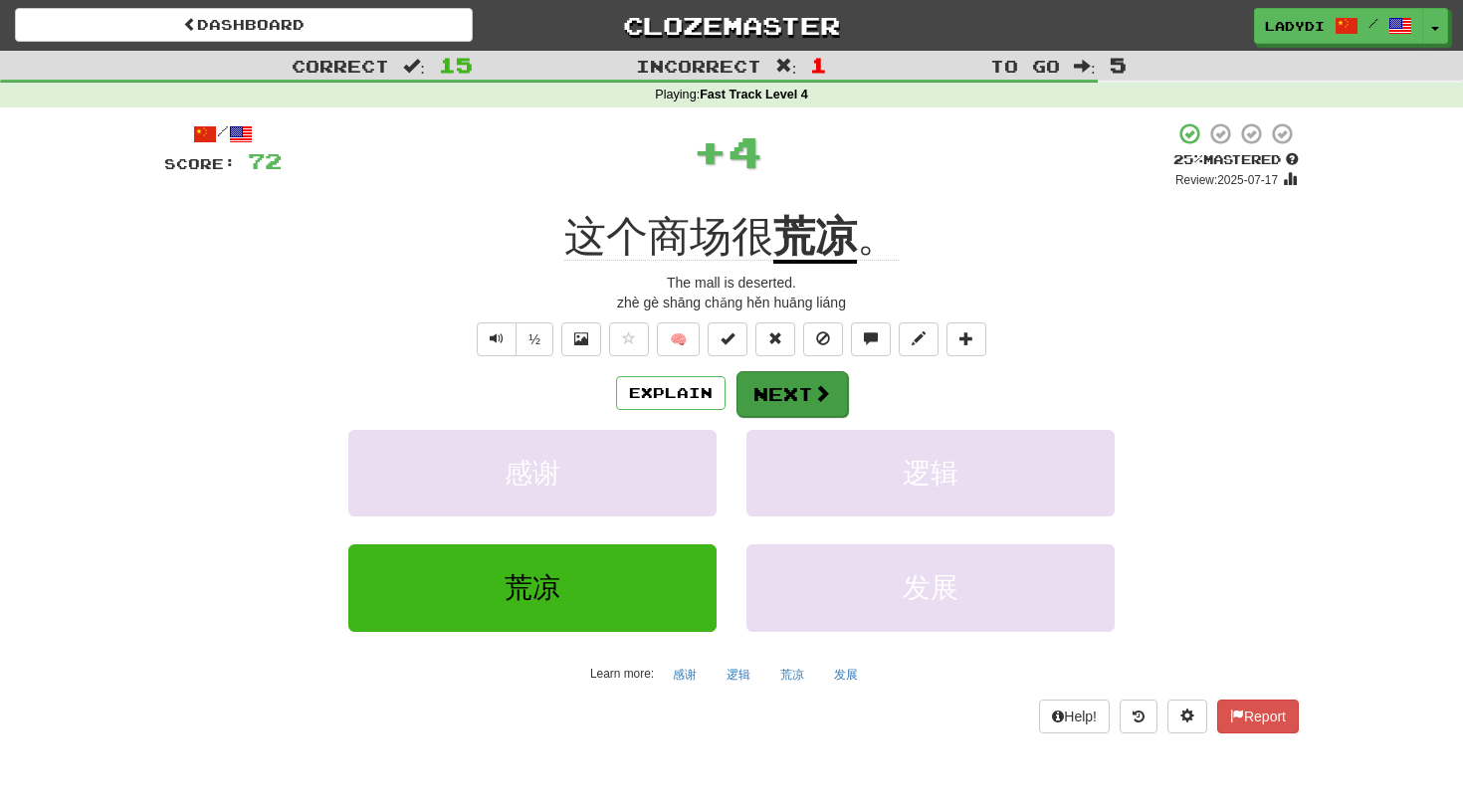 click on "Next" at bounding box center [792, 394] 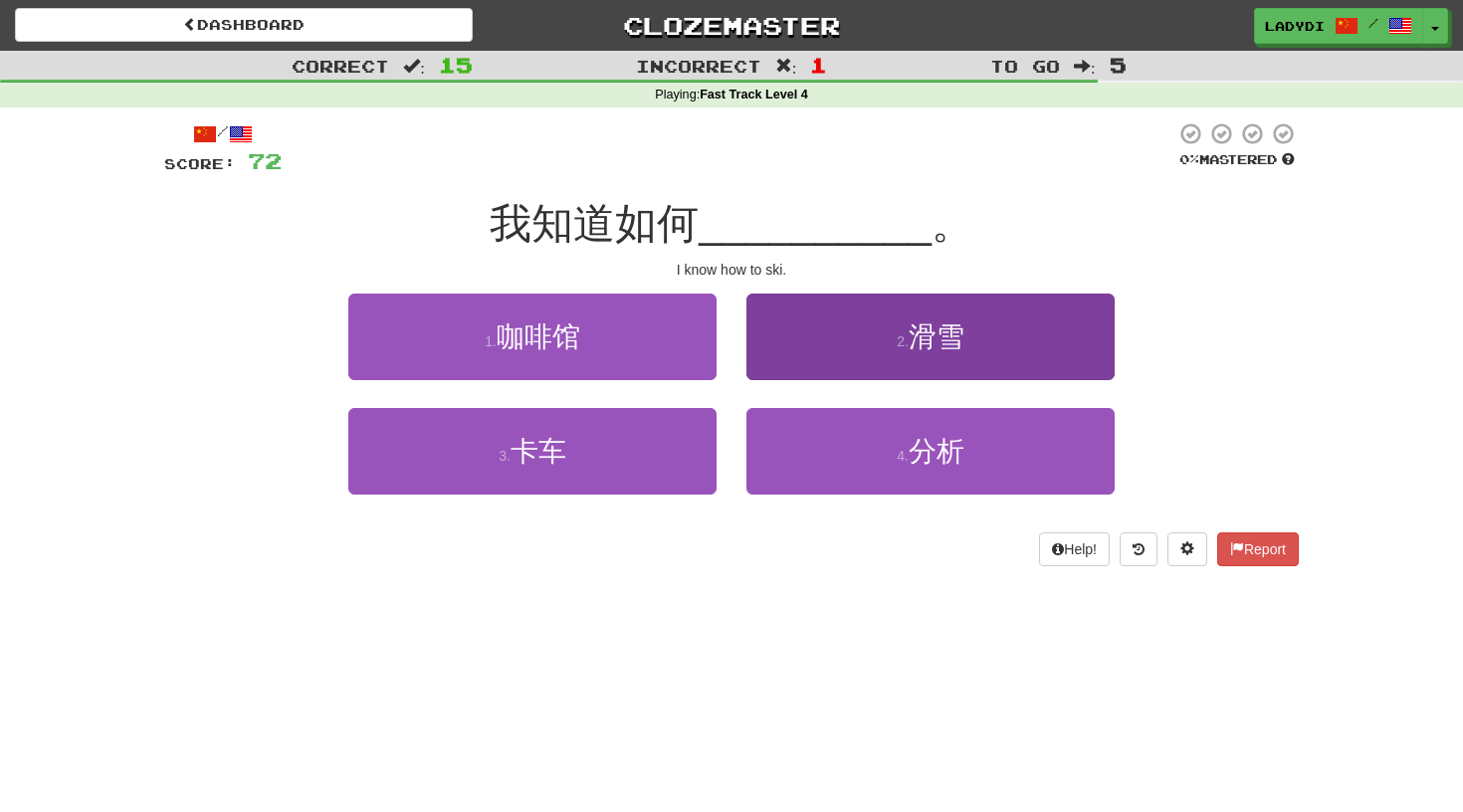click on "2 .  滑雪" at bounding box center [931, 336] 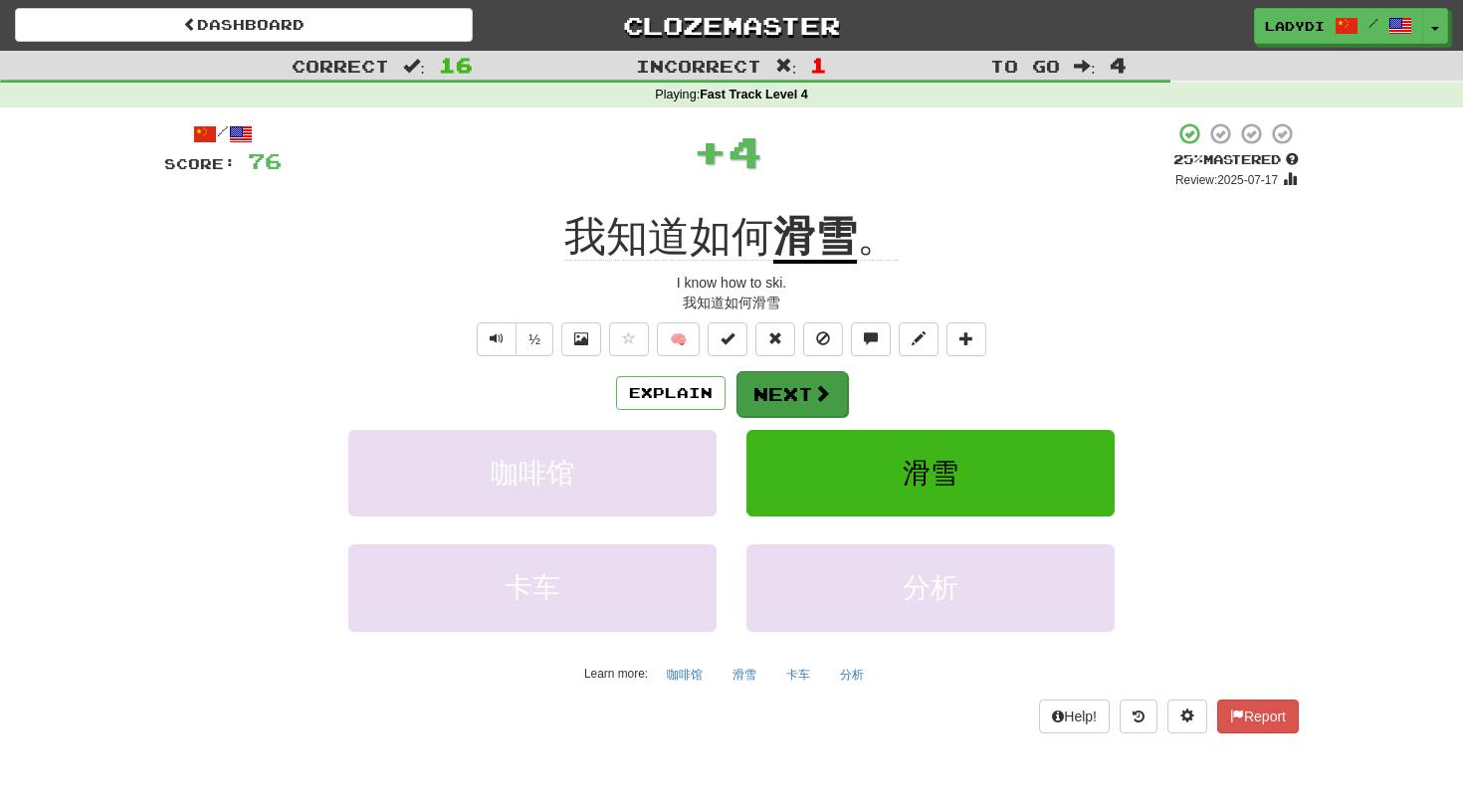 click on "Next" at bounding box center [792, 394] 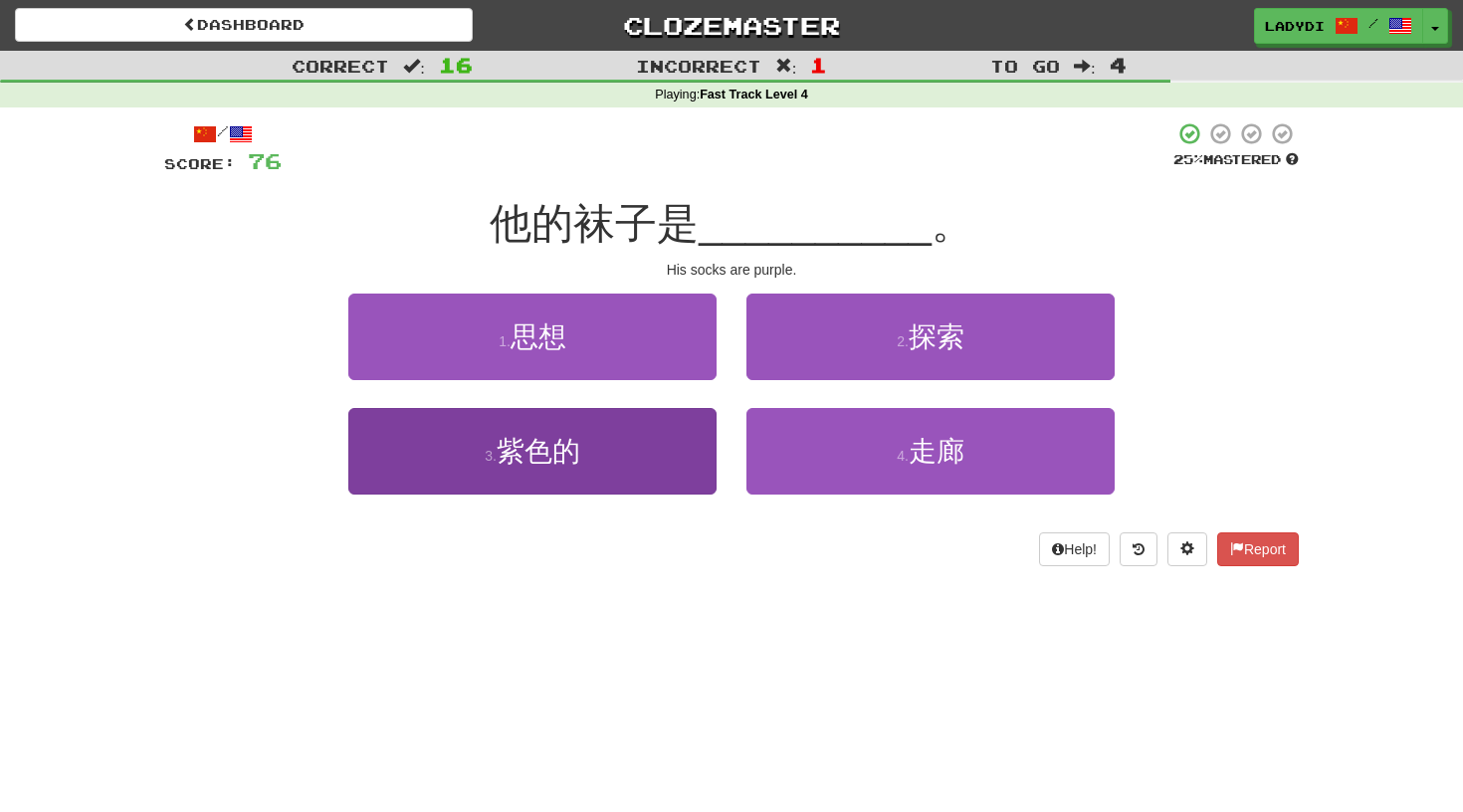 click on "3 .  紫色的" at bounding box center [532, 451] 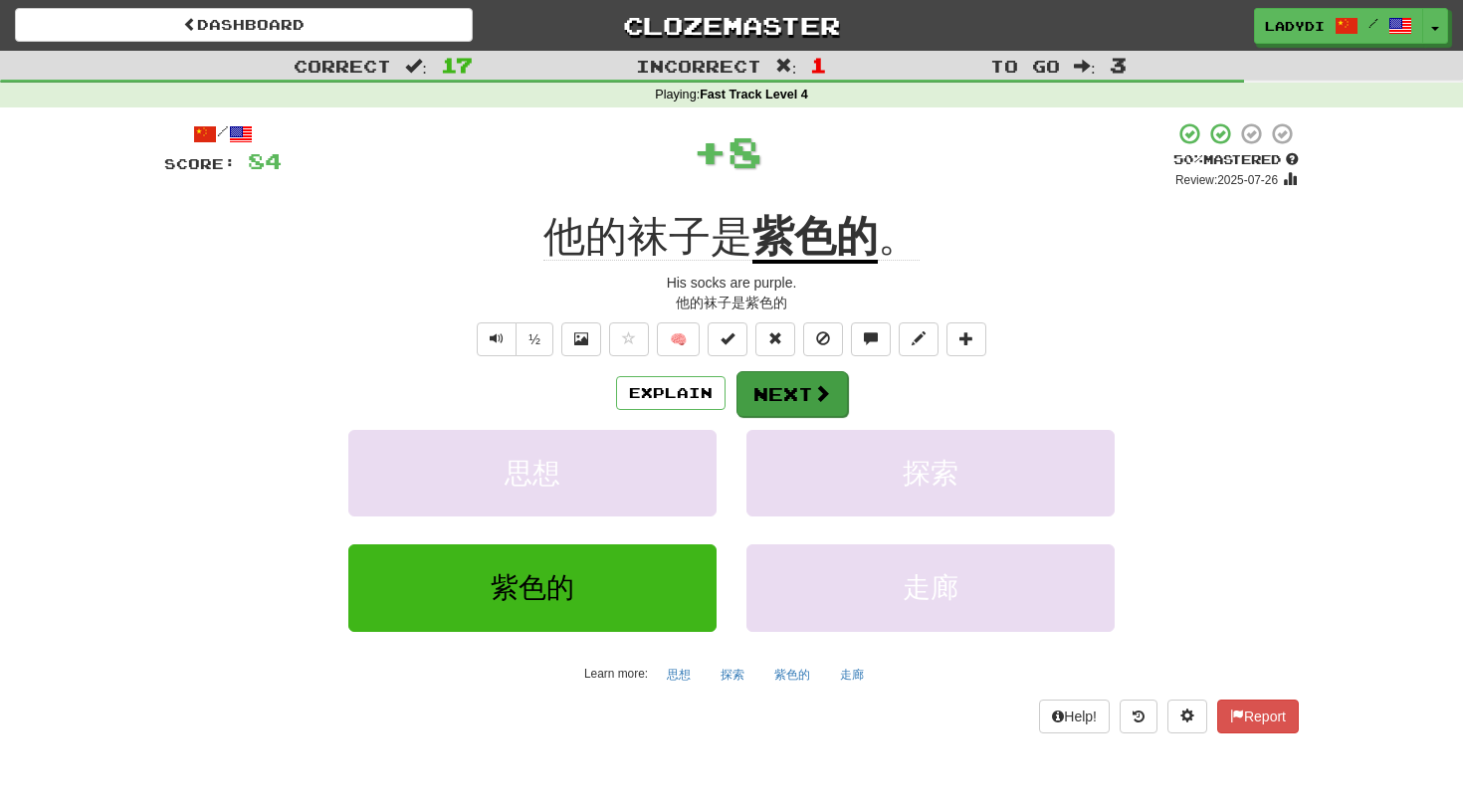 click on "Next" at bounding box center (792, 394) 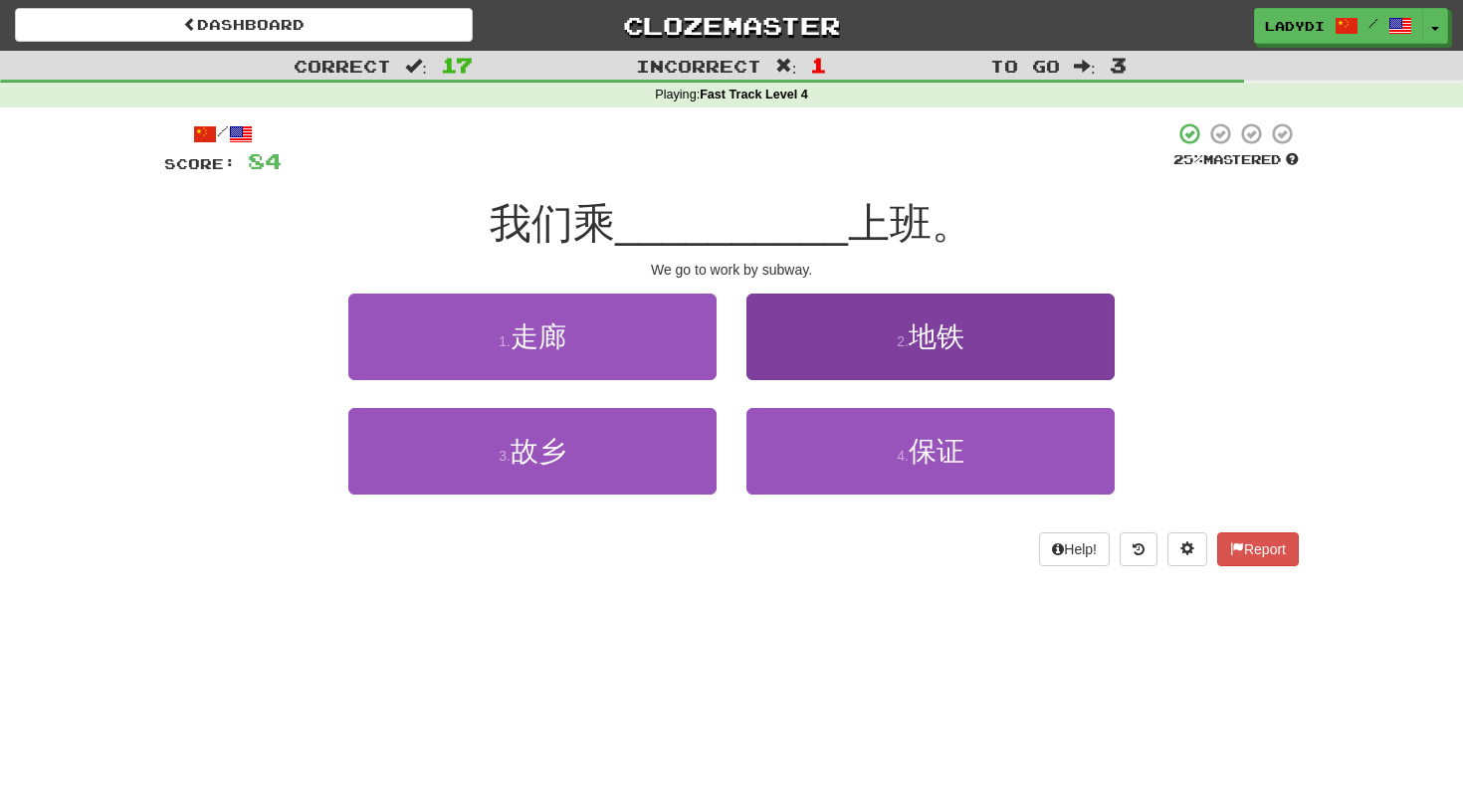 click on "2 .  地铁" at bounding box center (931, 336) 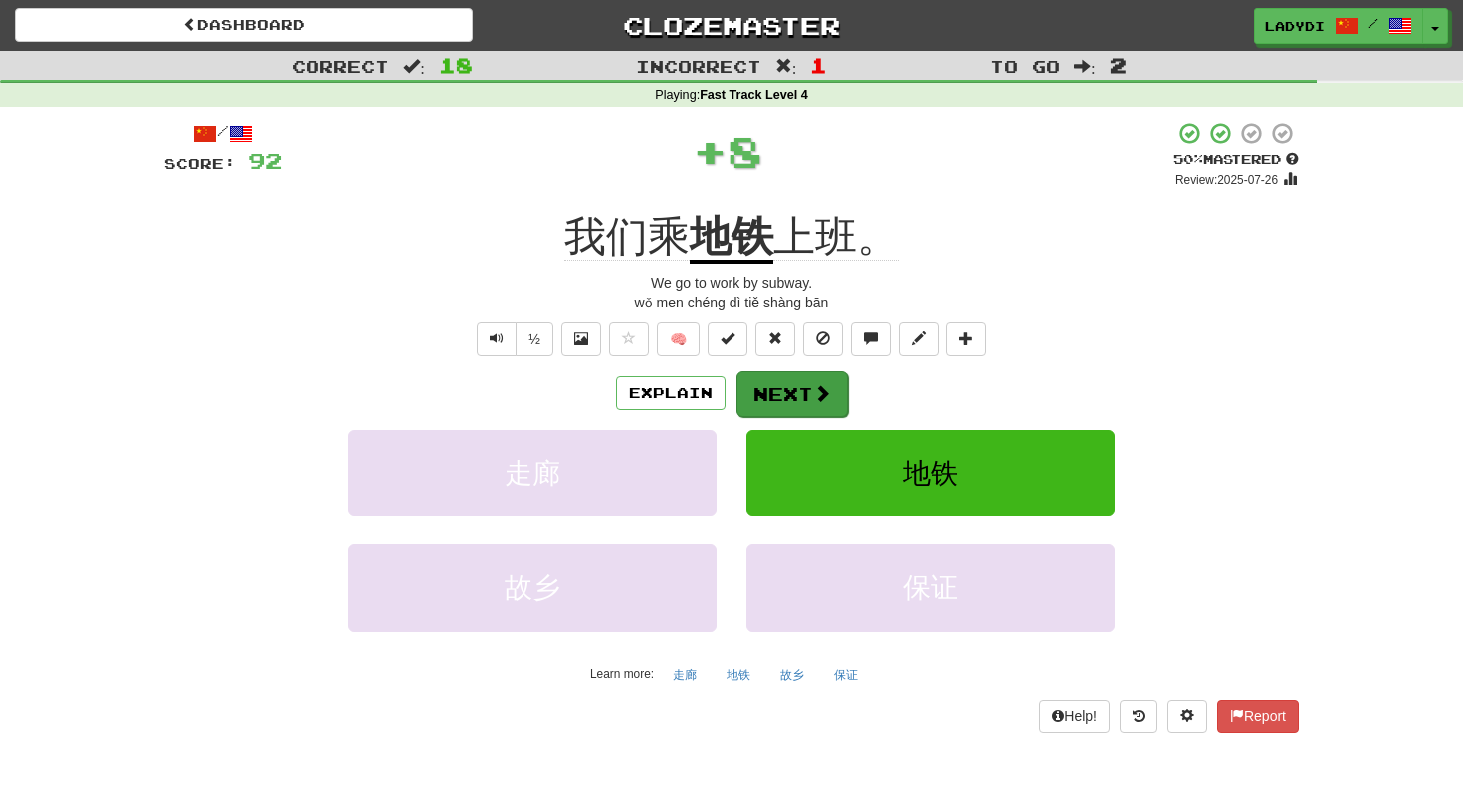 click on "Next" at bounding box center [792, 394] 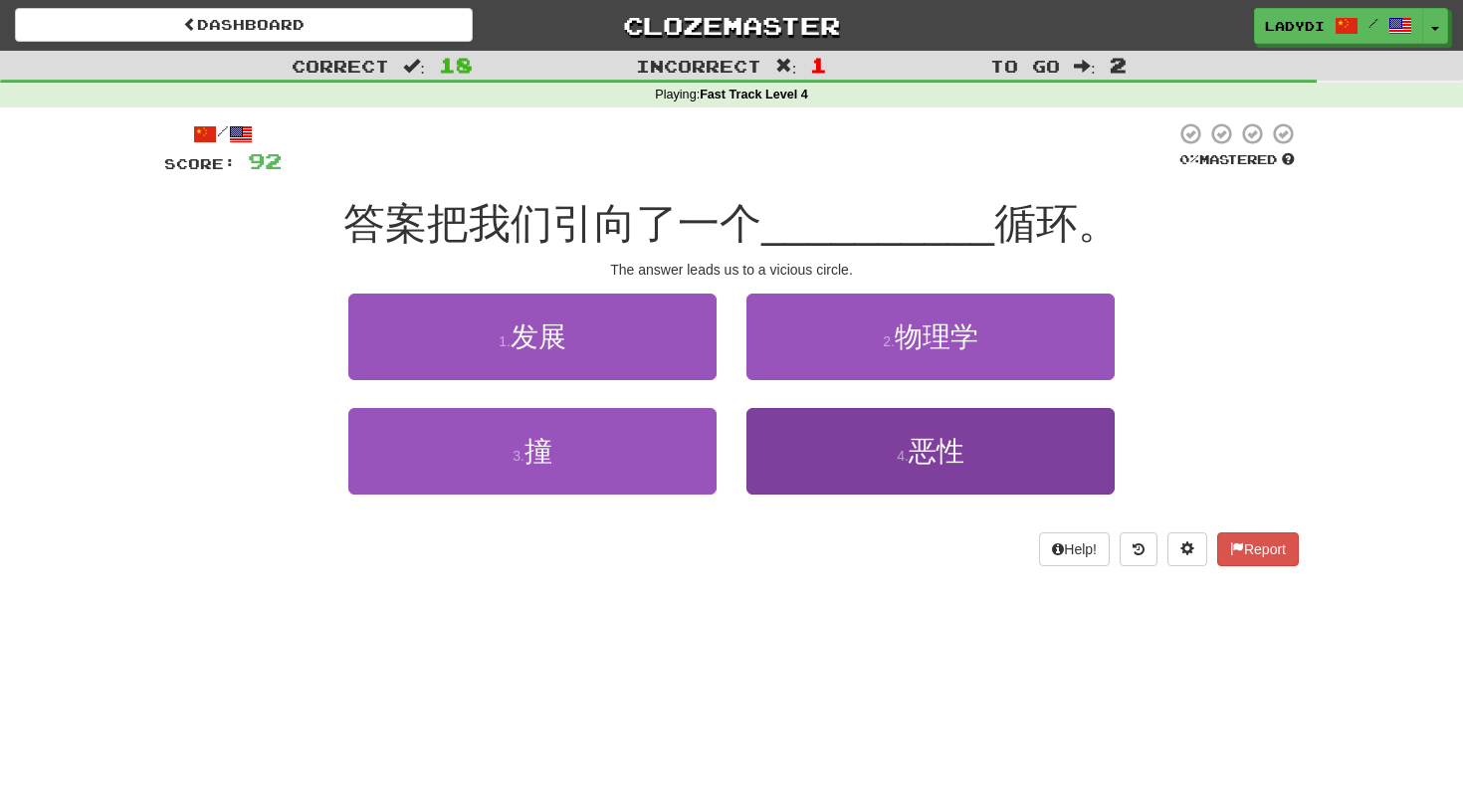 click on "4 .  恶性" at bounding box center (931, 451) 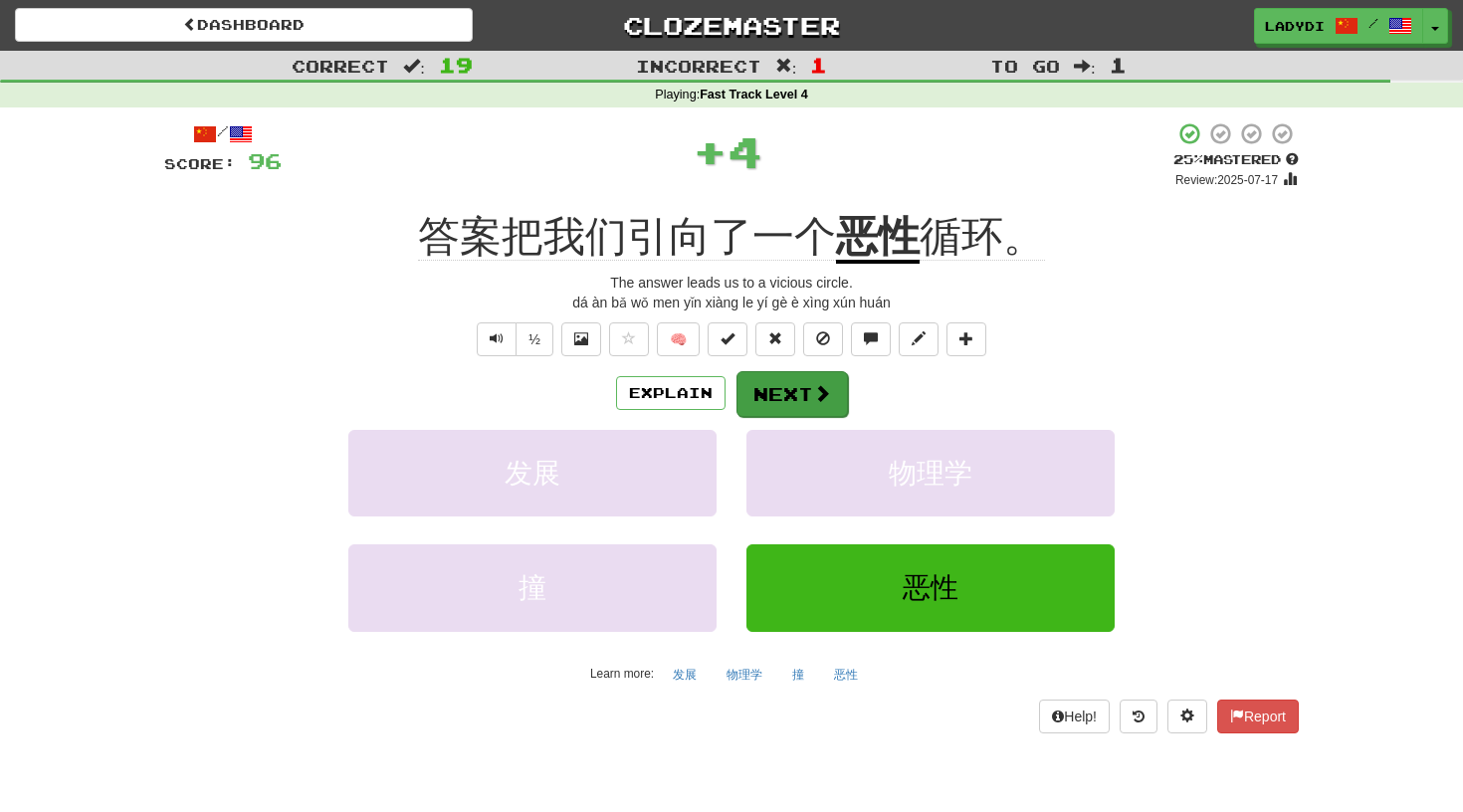 click on "Next" at bounding box center [792, 394] 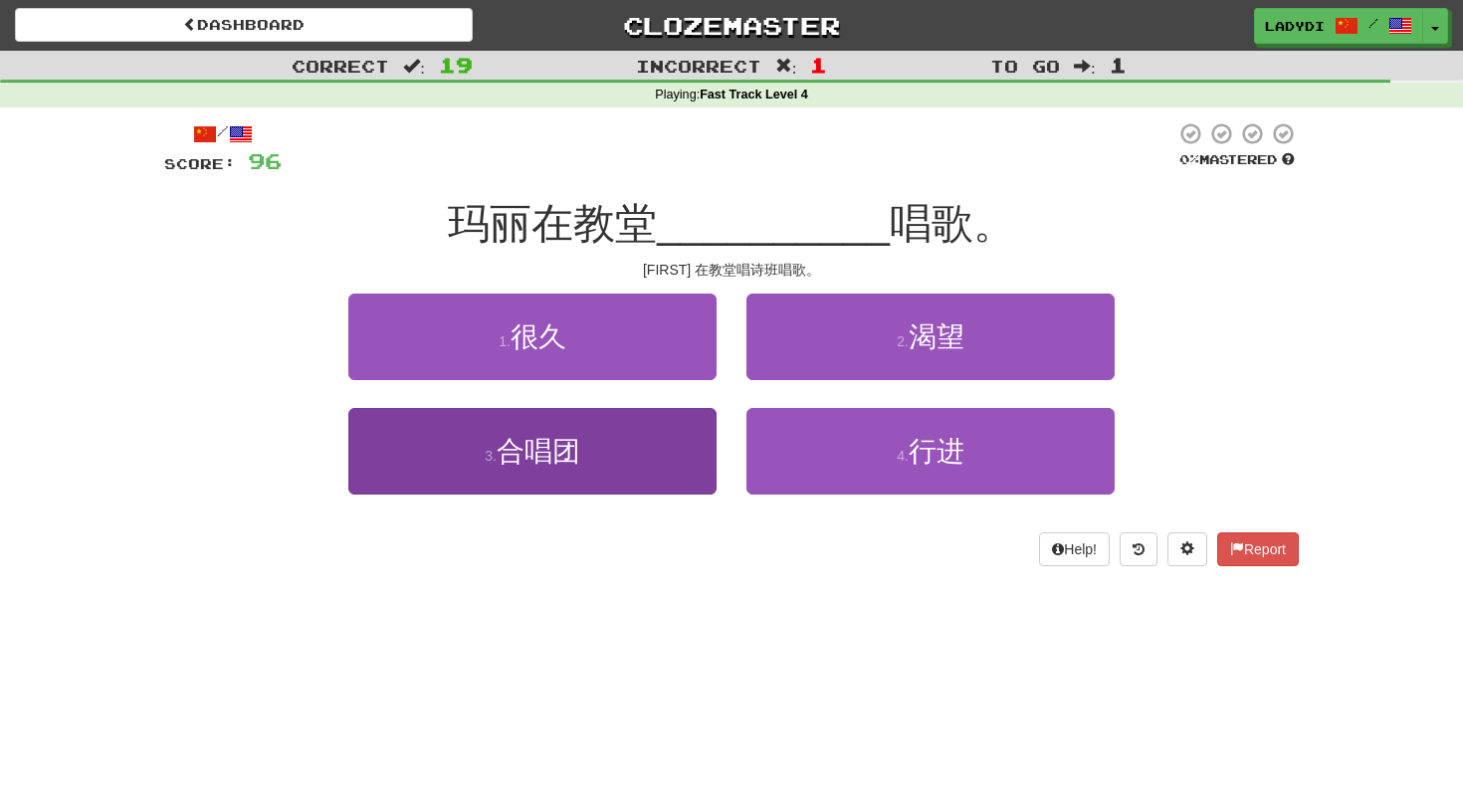 click on "3 .  合唱团" at bounding box center (532, 451) 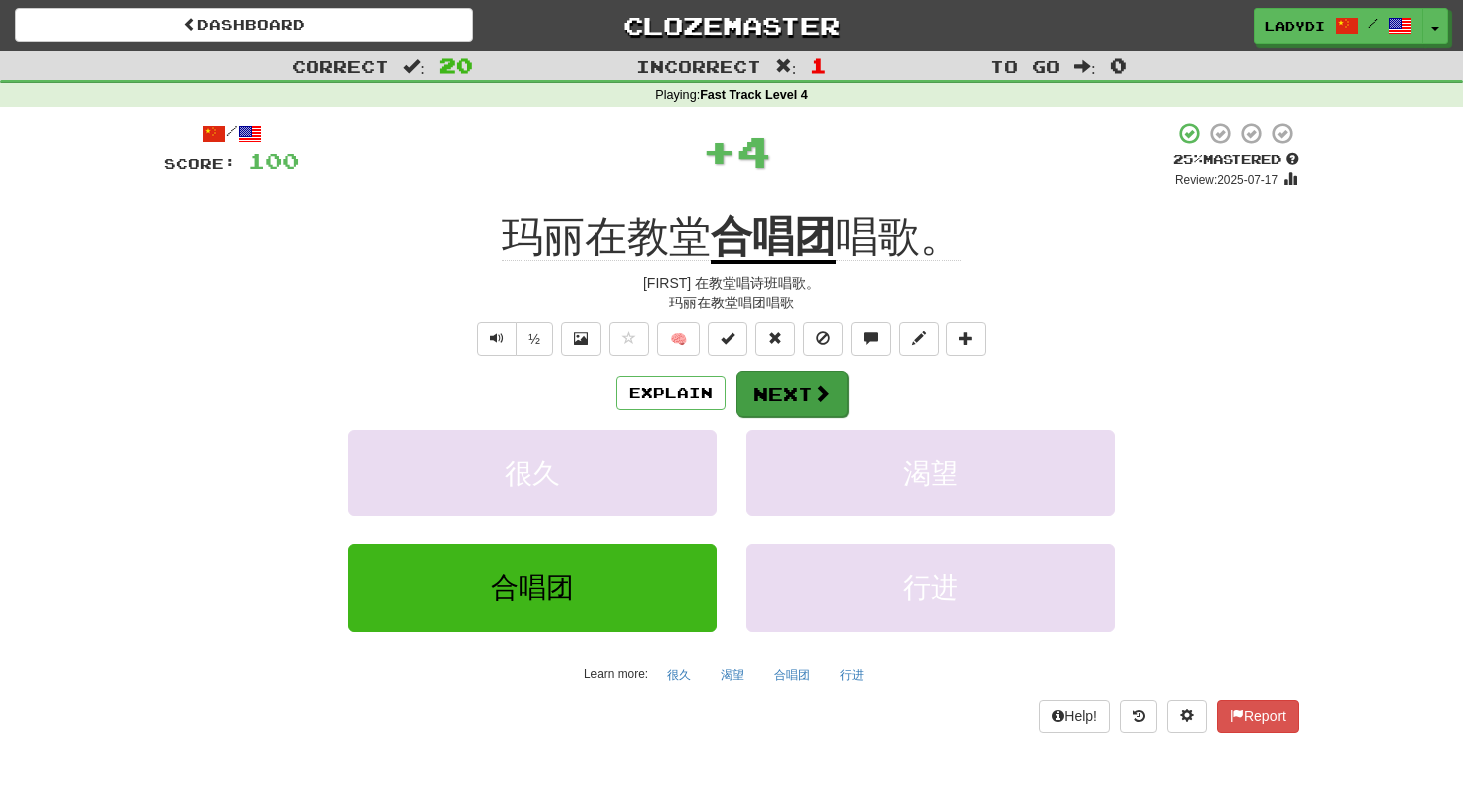 click on "Next" at bounding box center [792, 394] 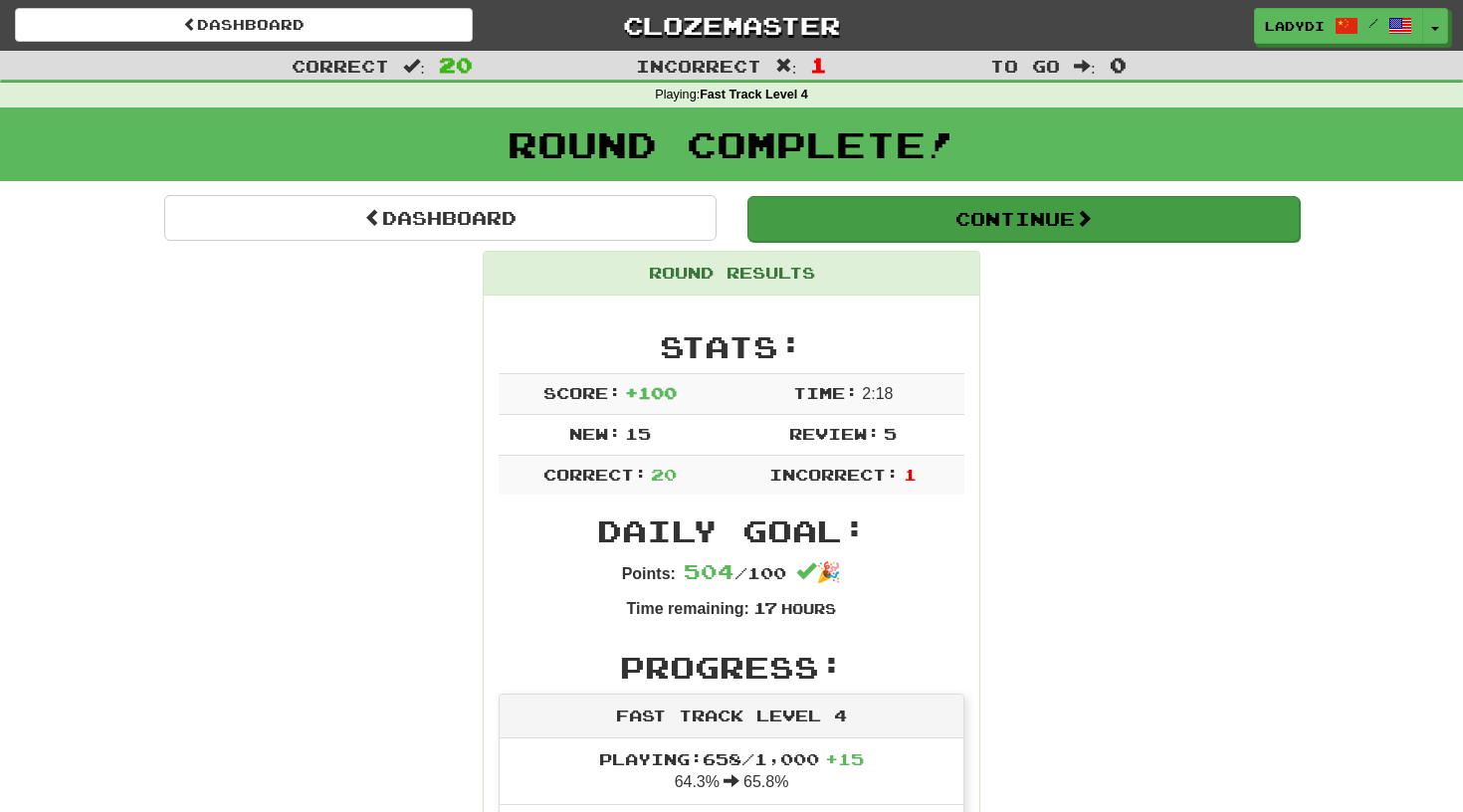 click on "Continue" at bounding box center (1023, 219) 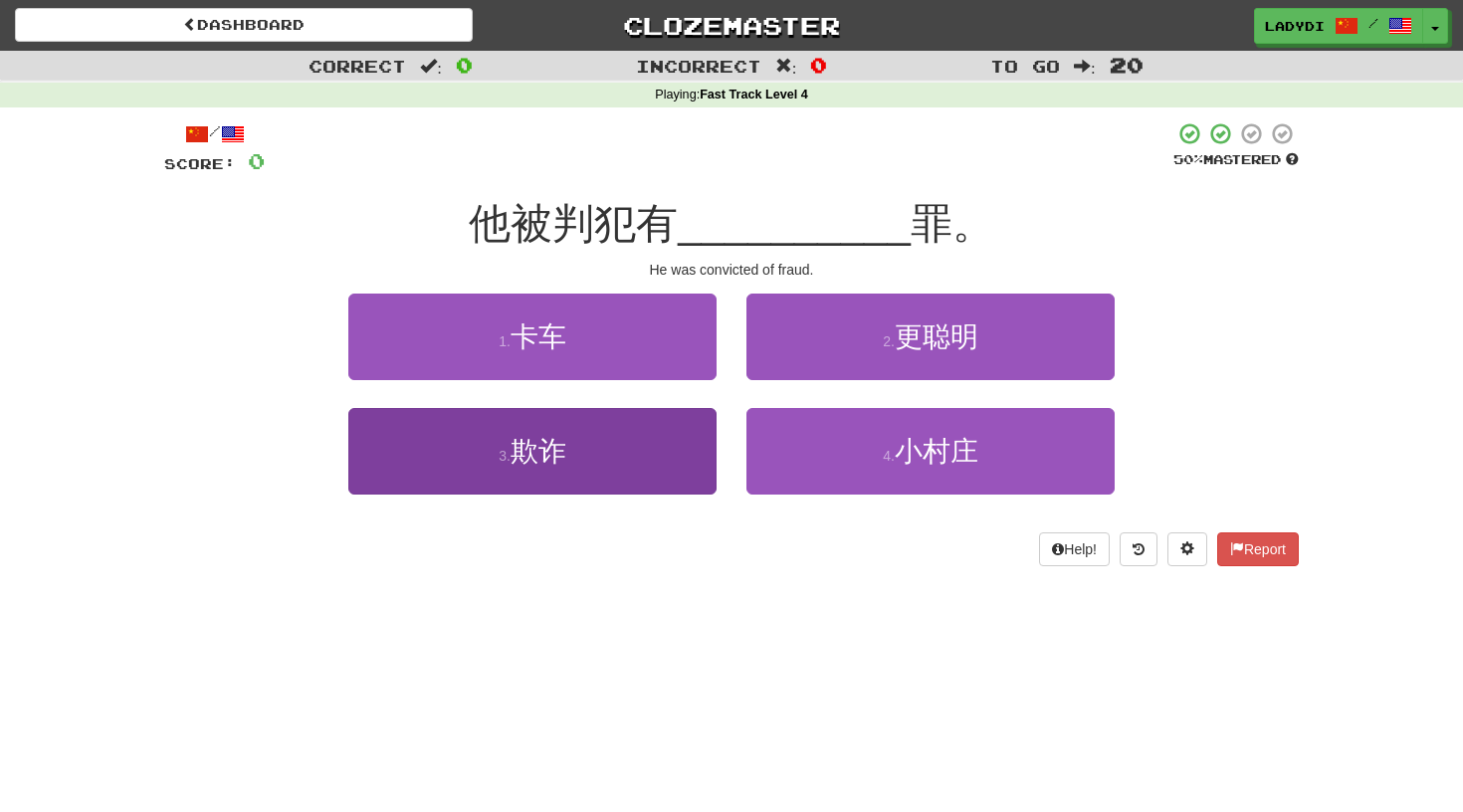 click on "3 .  欺诈" at bounding box center [532, 451] 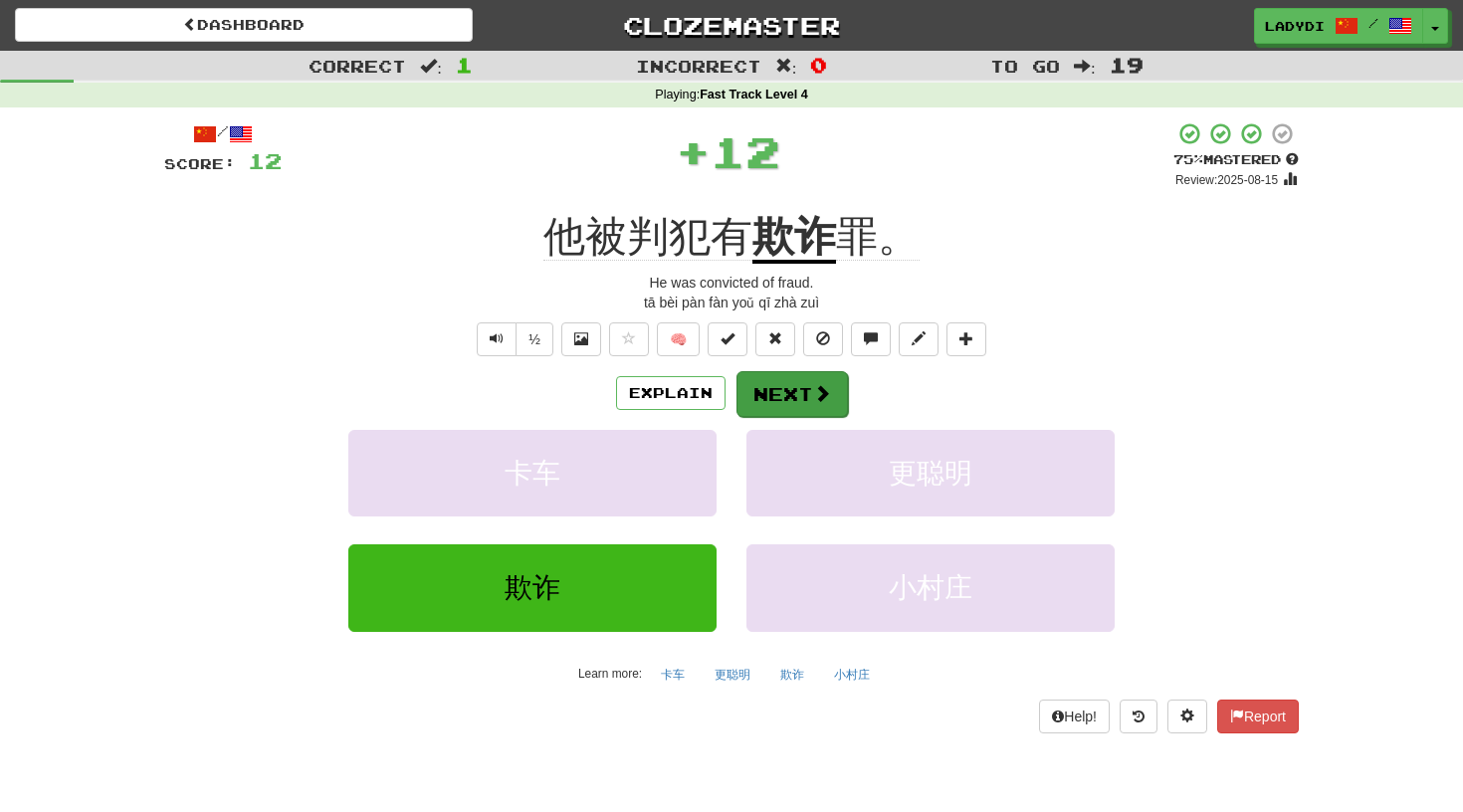click on "Next" at bounding box center (792, 394) 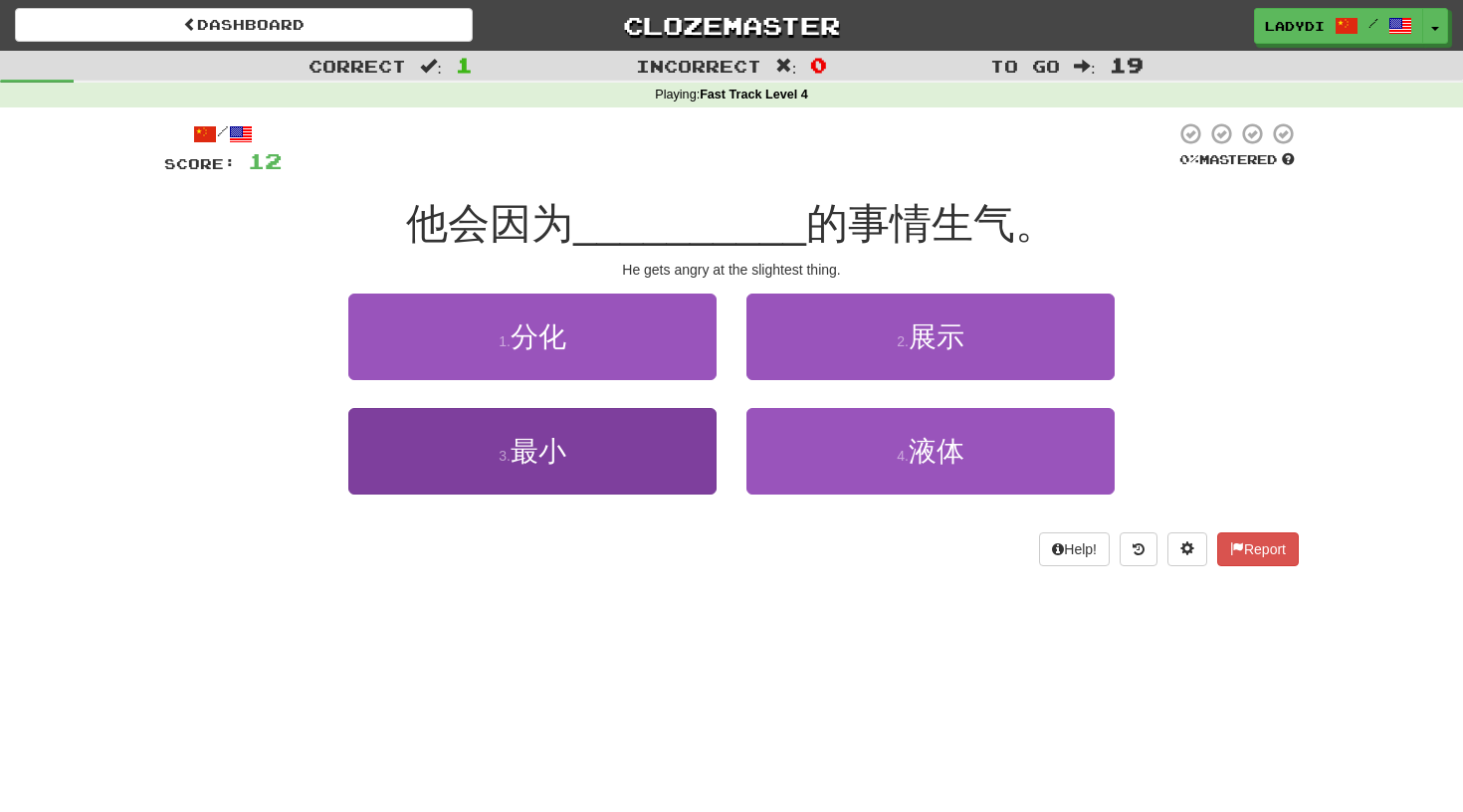 click on "3 .  最小" at bounding box center [532, 451] 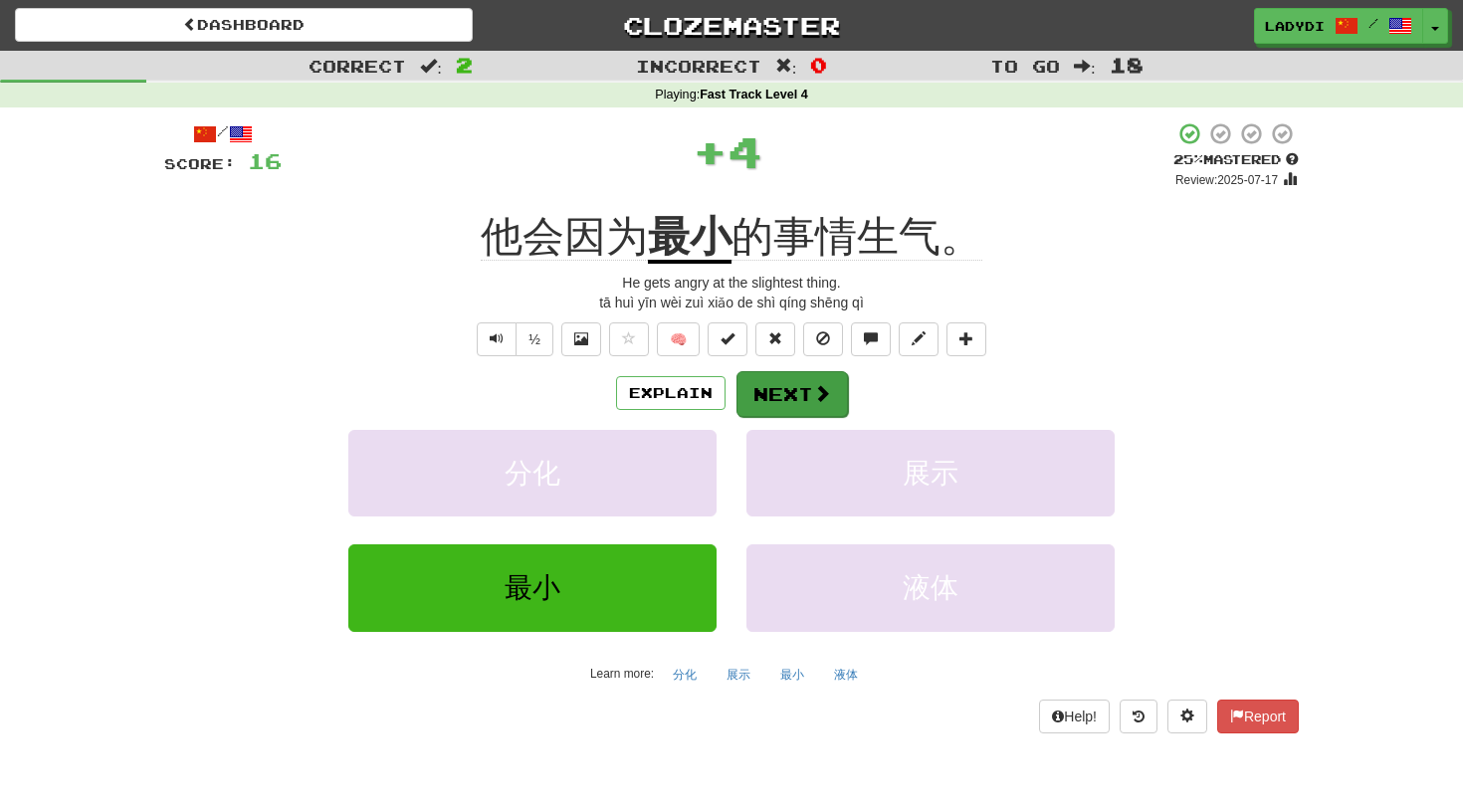 click on "Next" at bounding box center (792, 394) 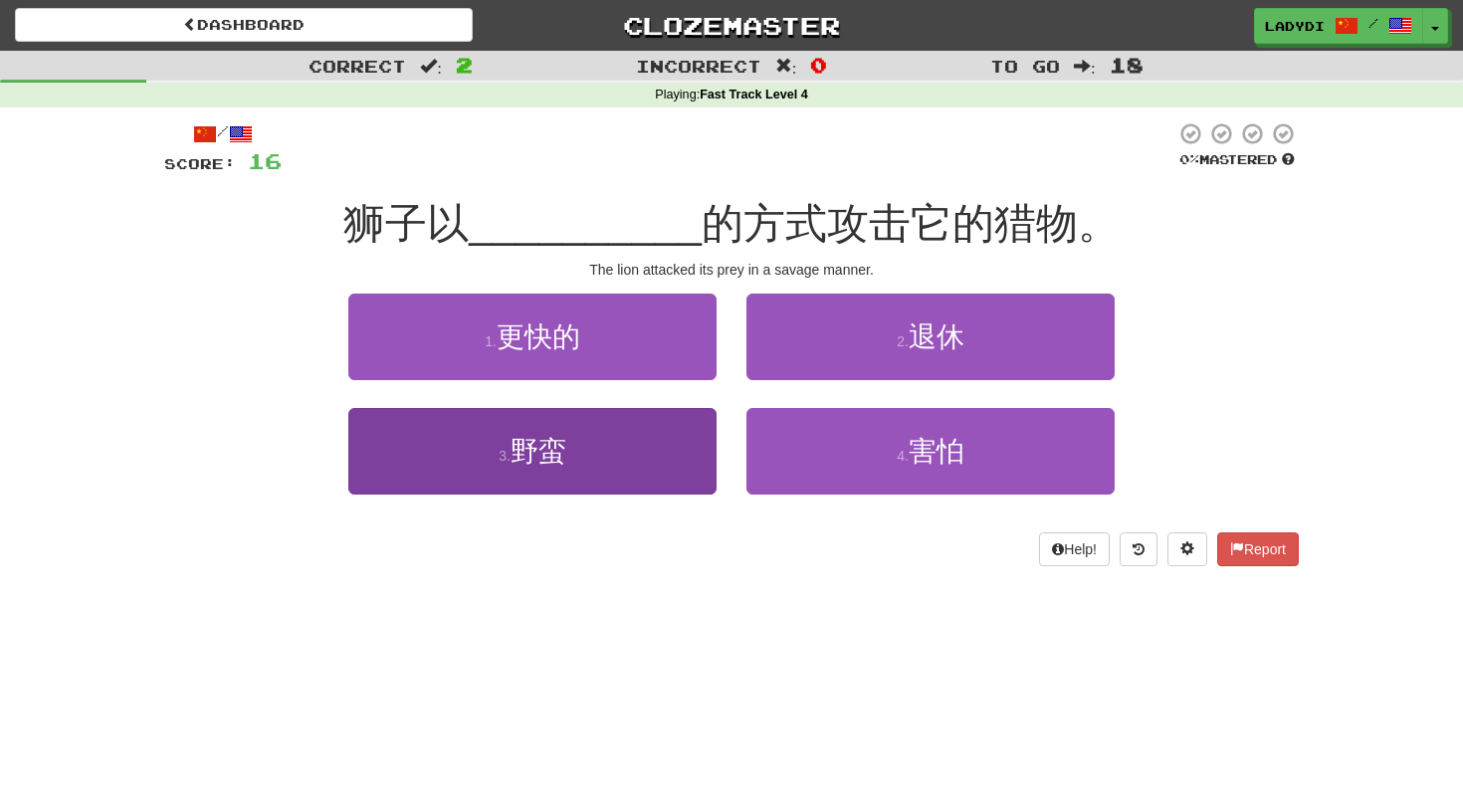click on "3 .  野蛮" at bounding box center (532, 451) 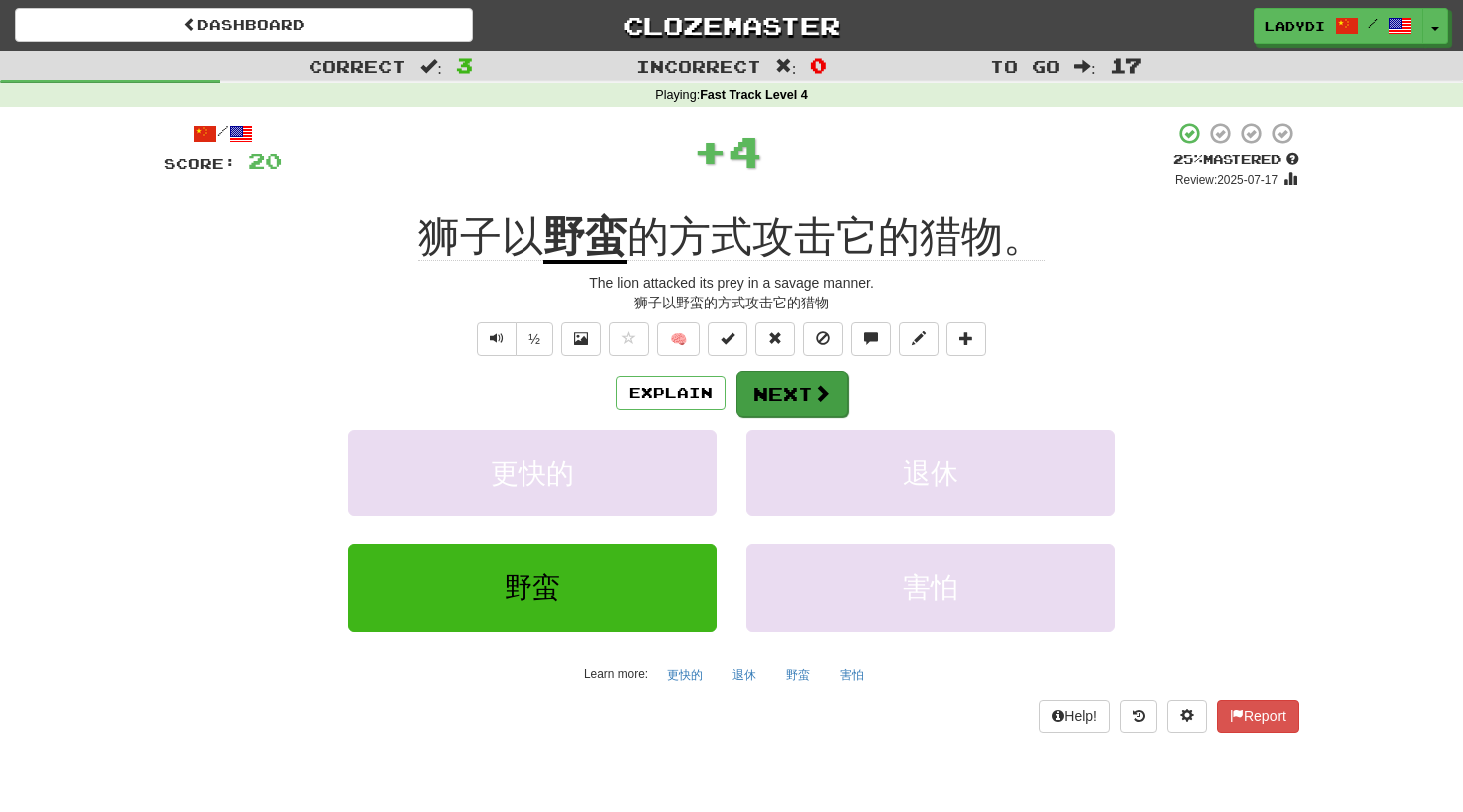 click on "Next" at bounding box center (792, 394) 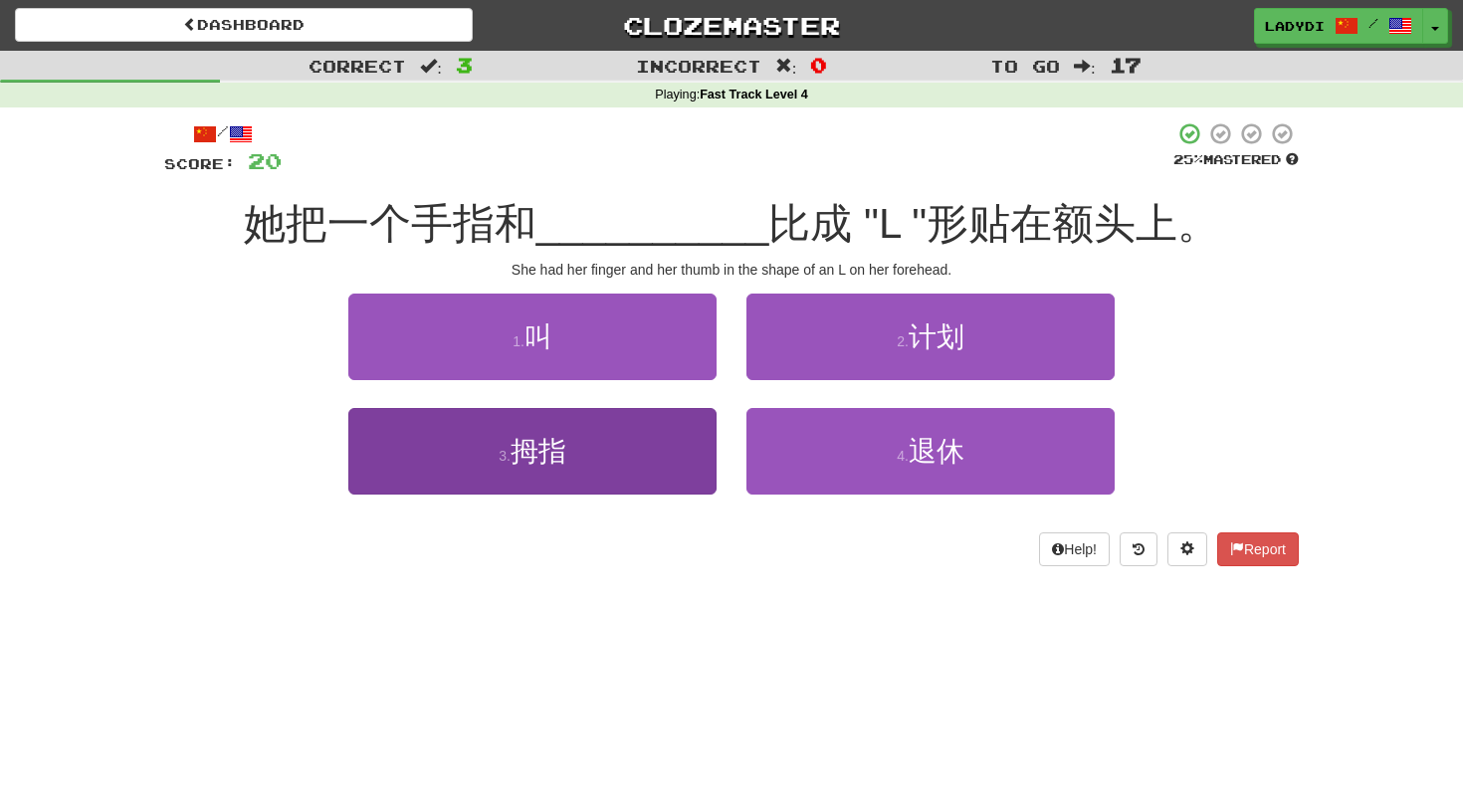 click on "3 .  拇指" at bounding box center (532, 451) 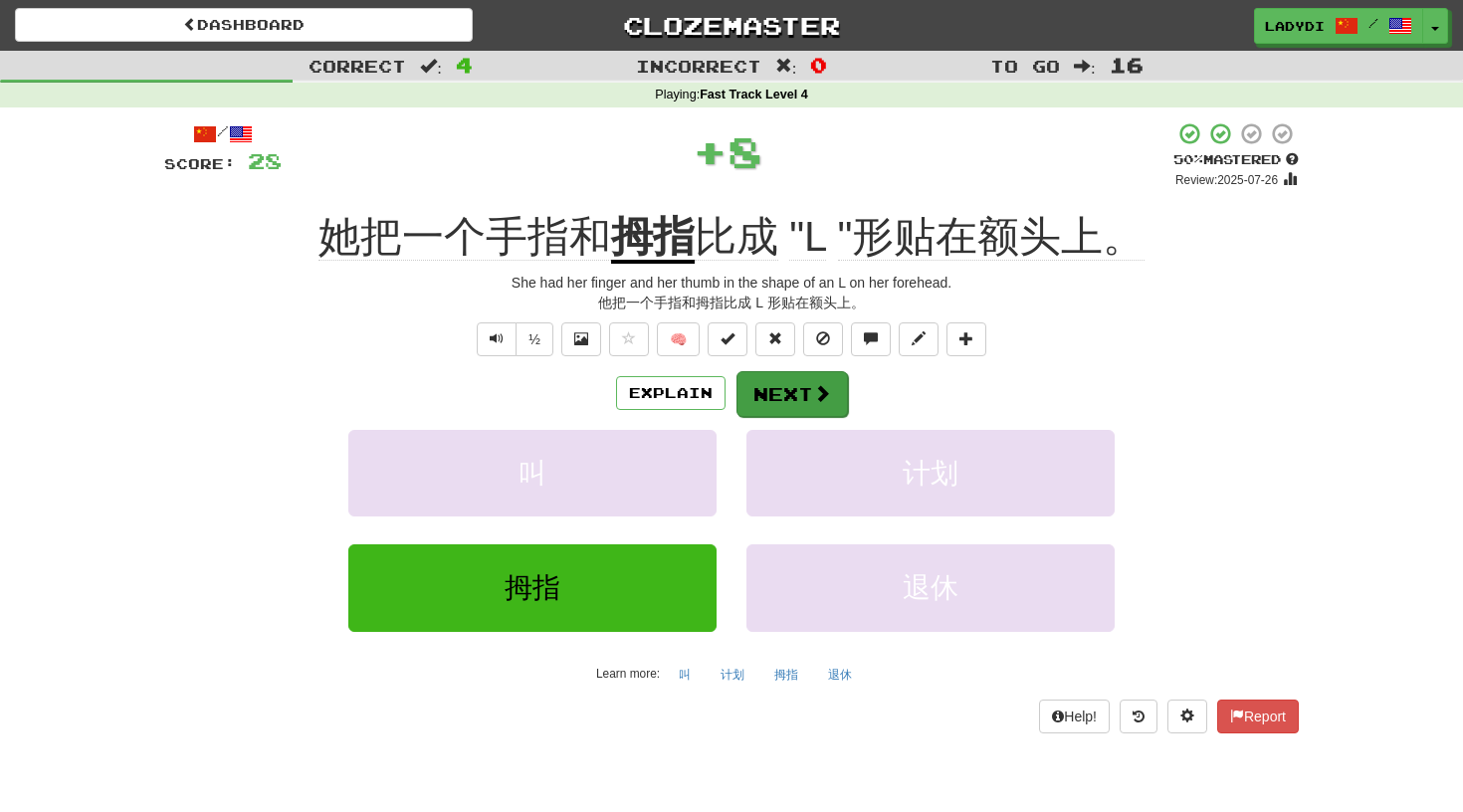 click on "Next" at bounding box center (792, 394) 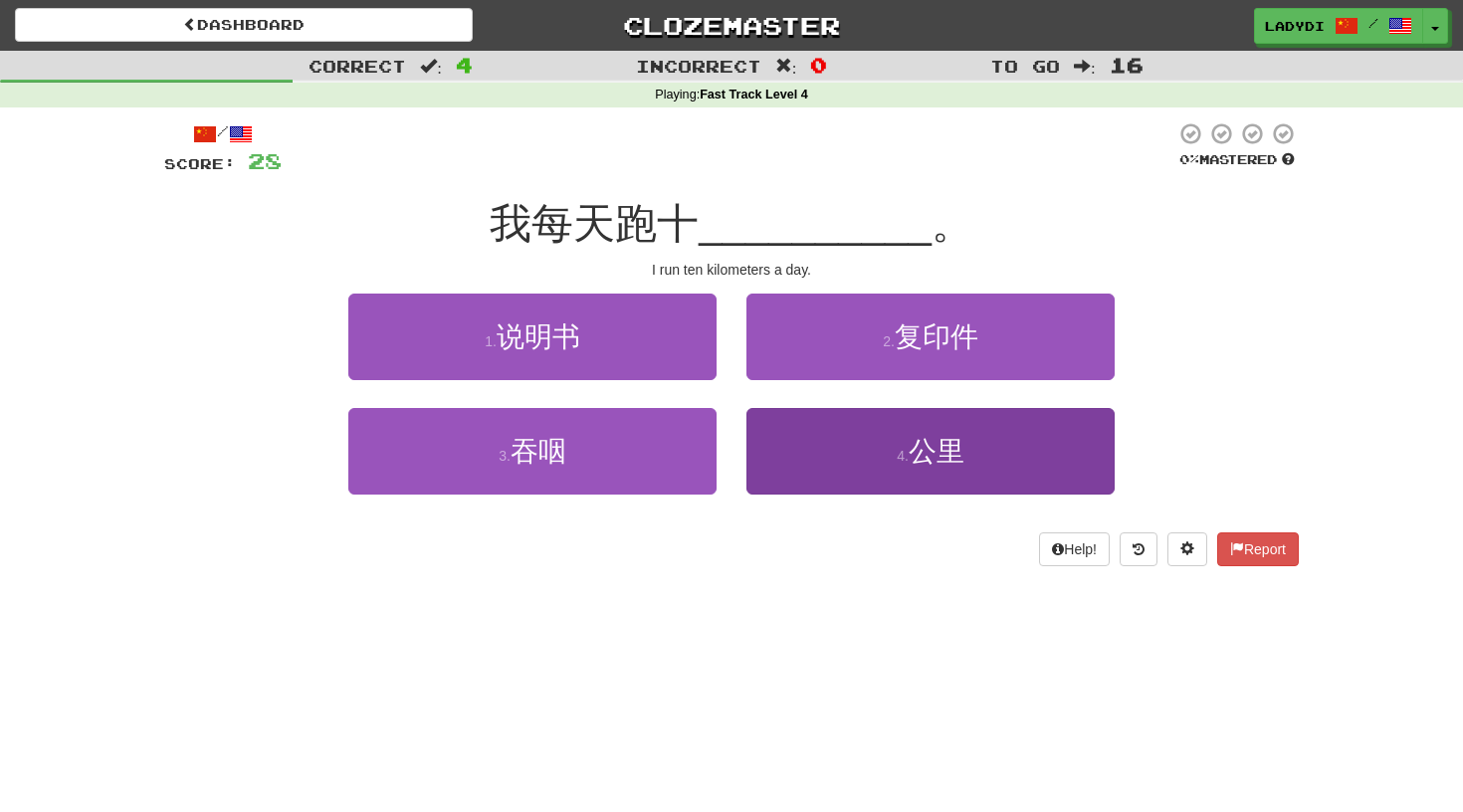 click on "4 .  公里" at bounding box center (931, 451) 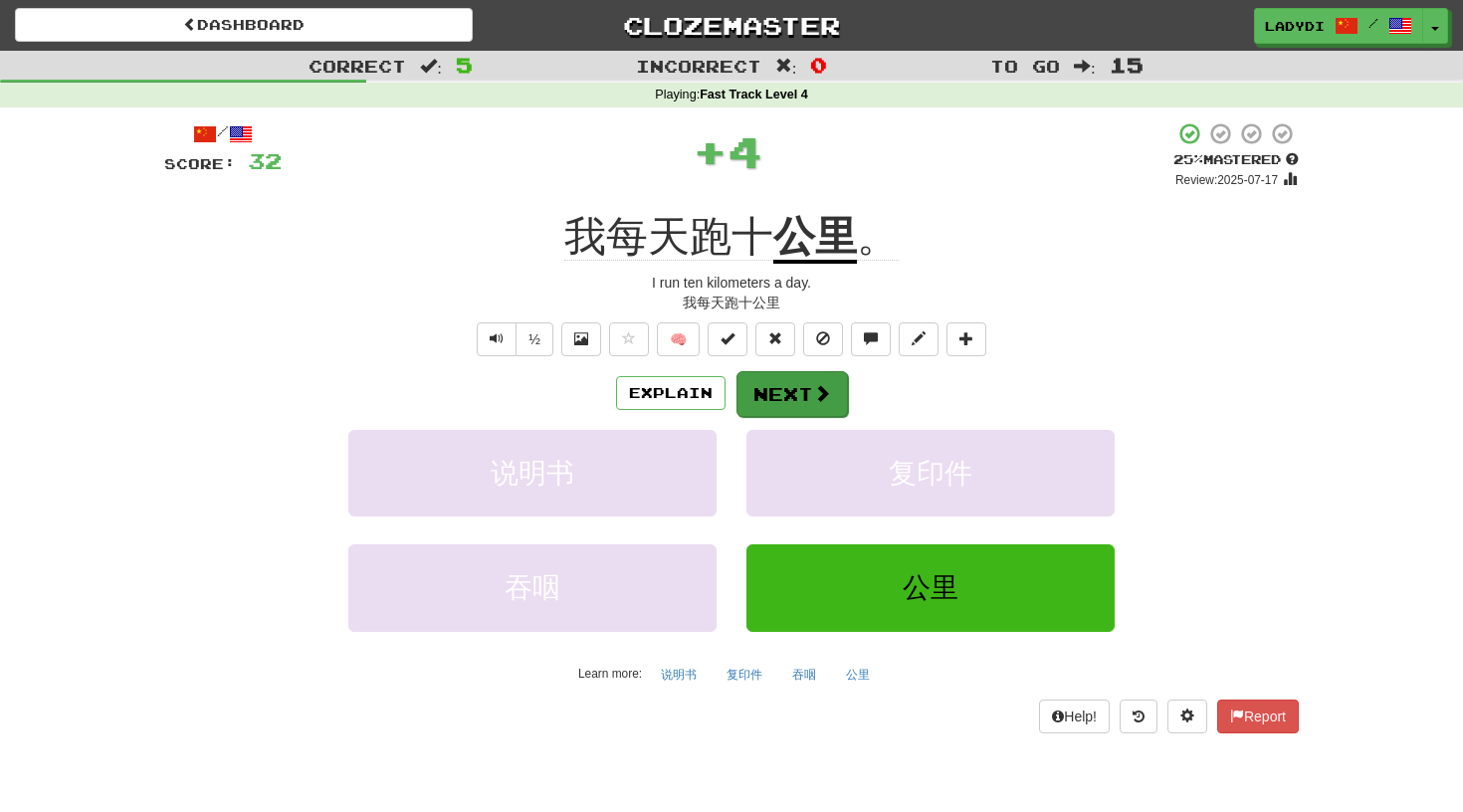 click on "Next" at bounding box center (792, 394) 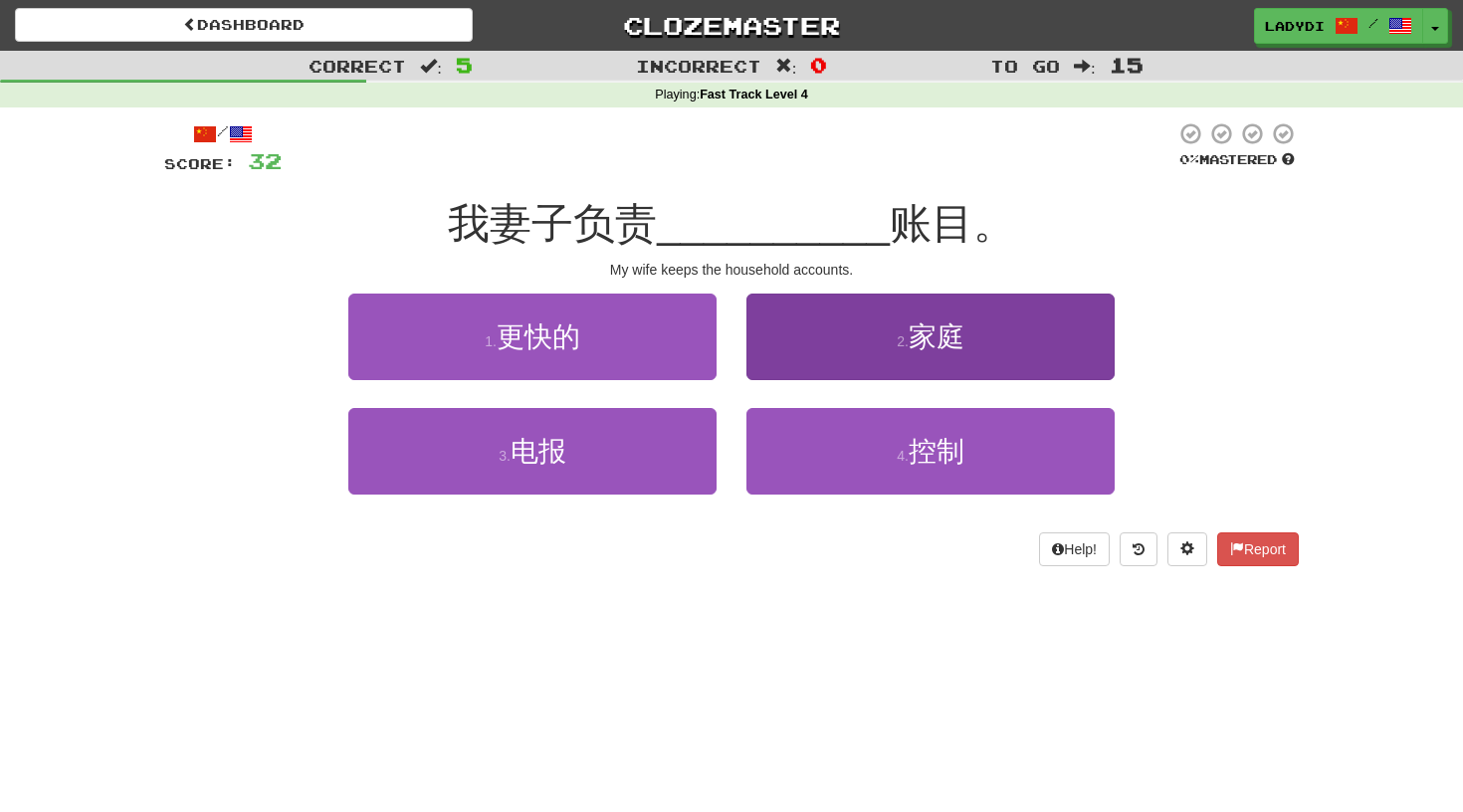 click on "2 .  家庭" at bounding box center [931, 336] 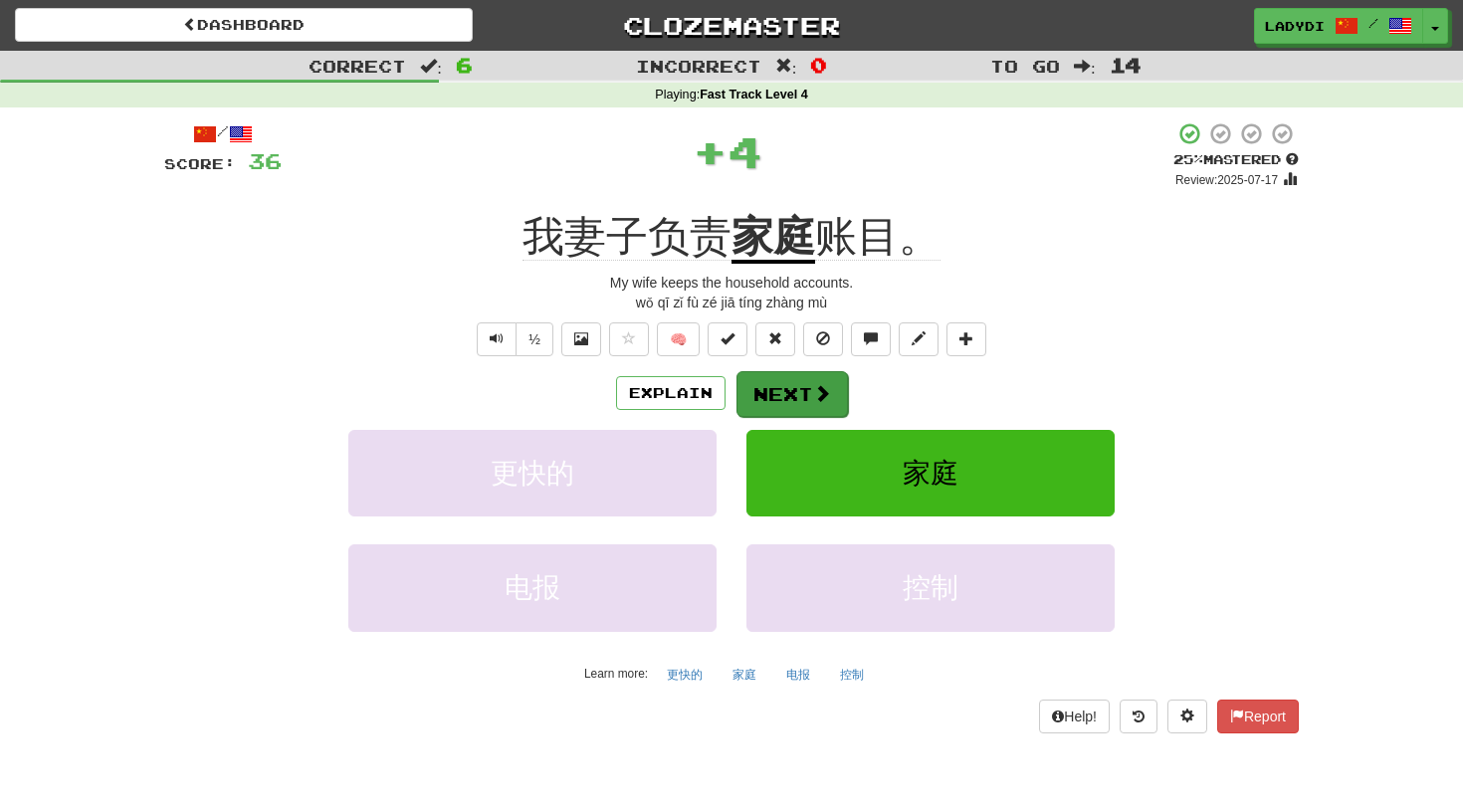 click on "Next" at bounding box center [792, 394] 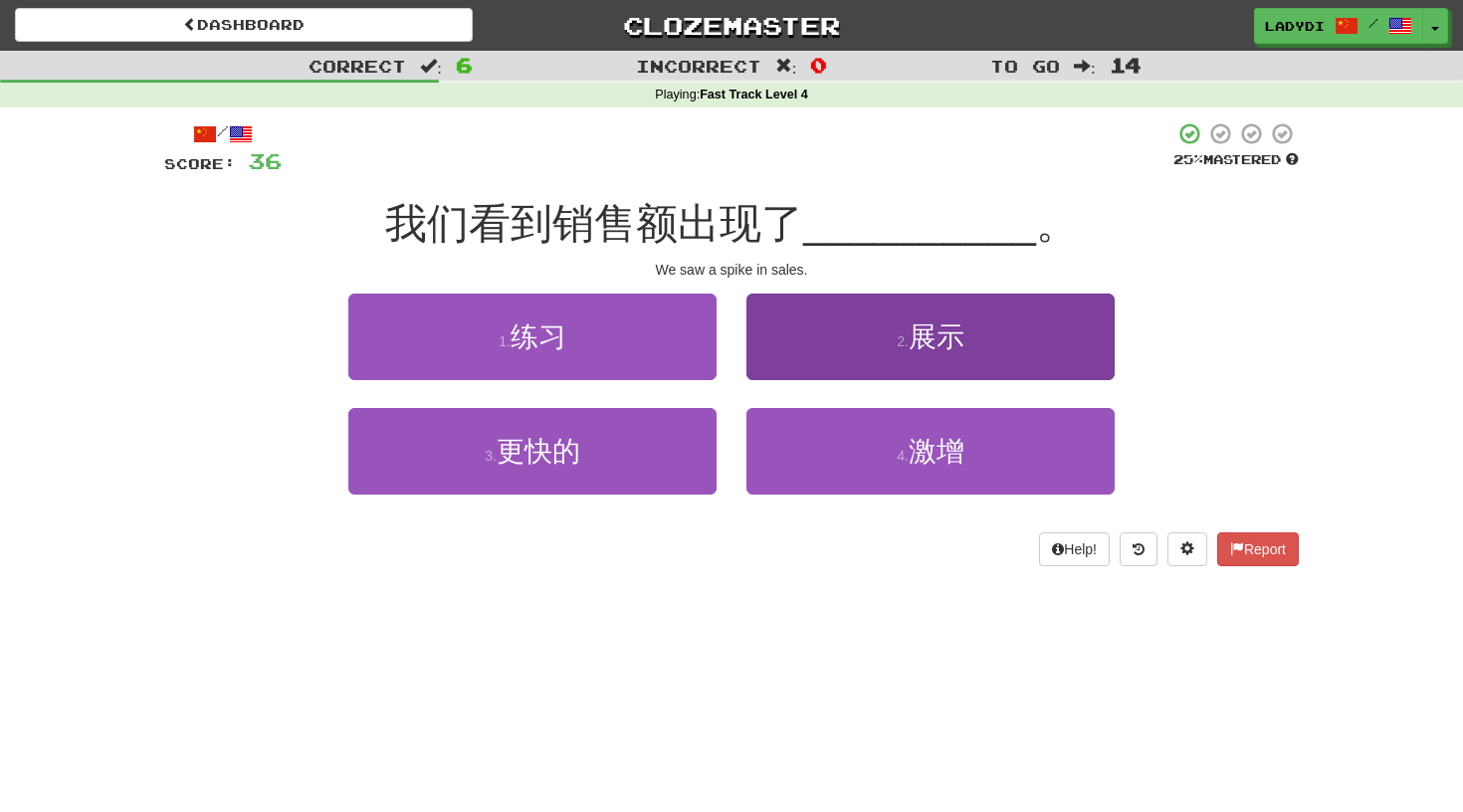 click on "2 .  展示" at bounding box center (931, 336) 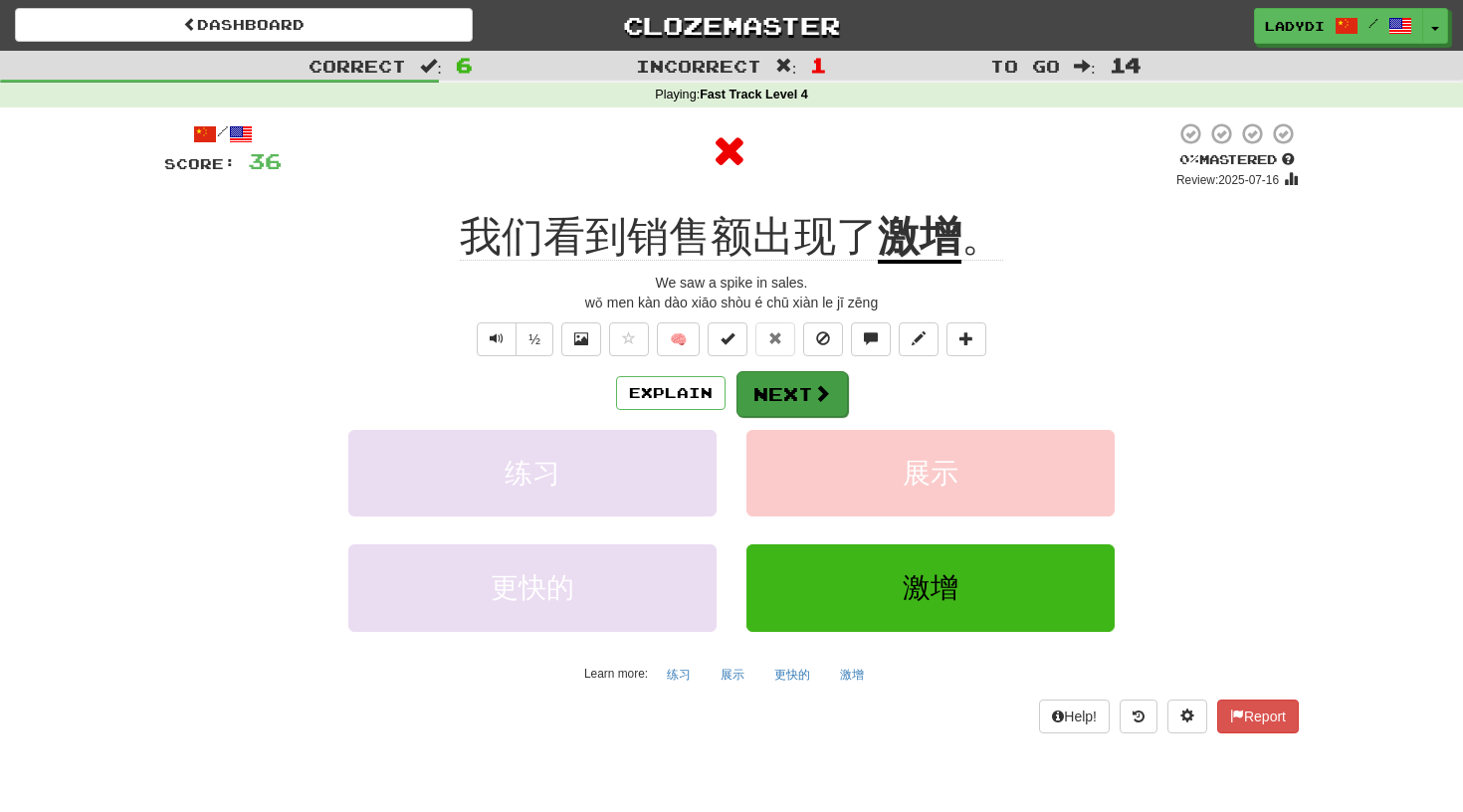 click on "Next" at bounding box center [792, 394] 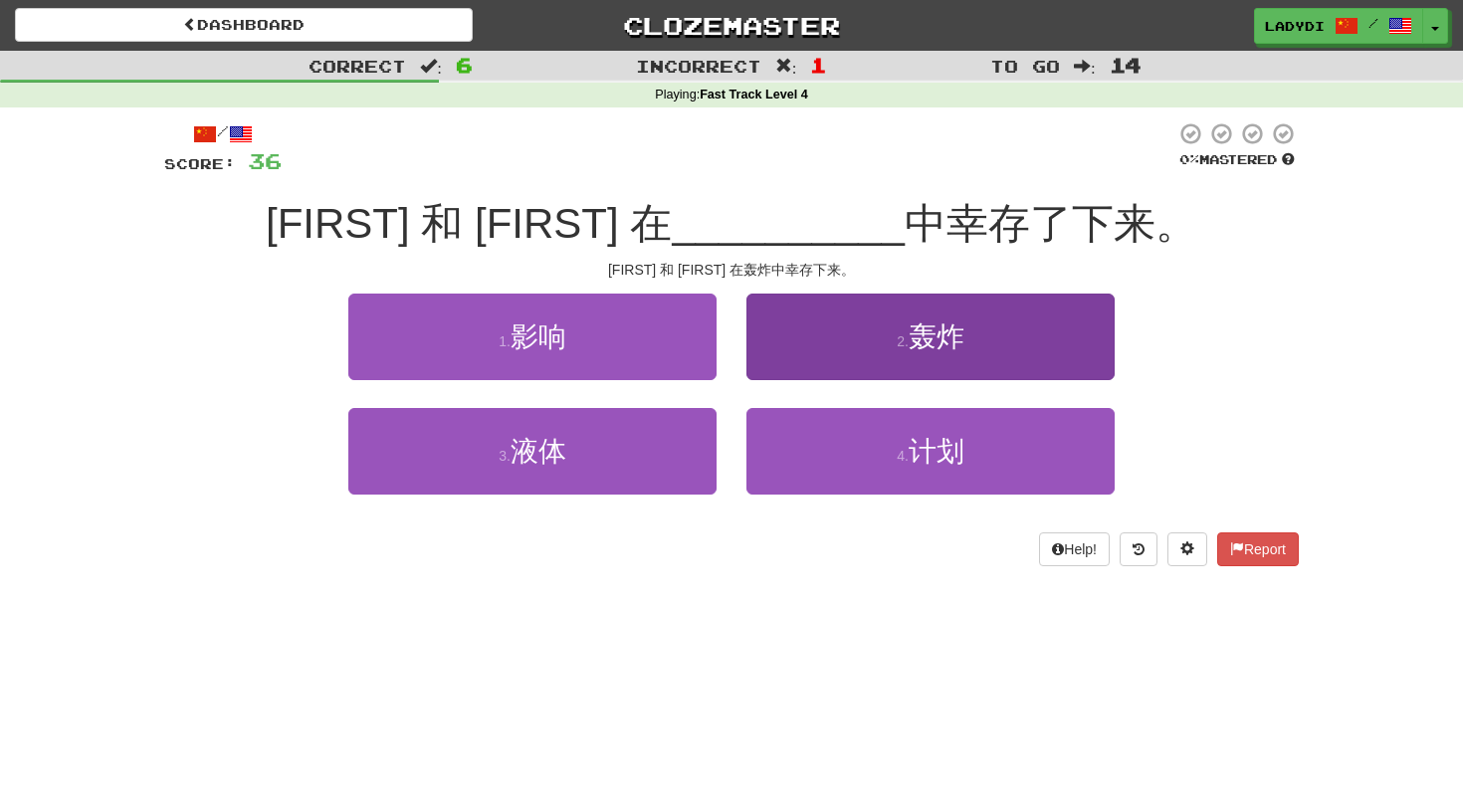 click on "2 .  轰炸" at bounding box center (931, 336) 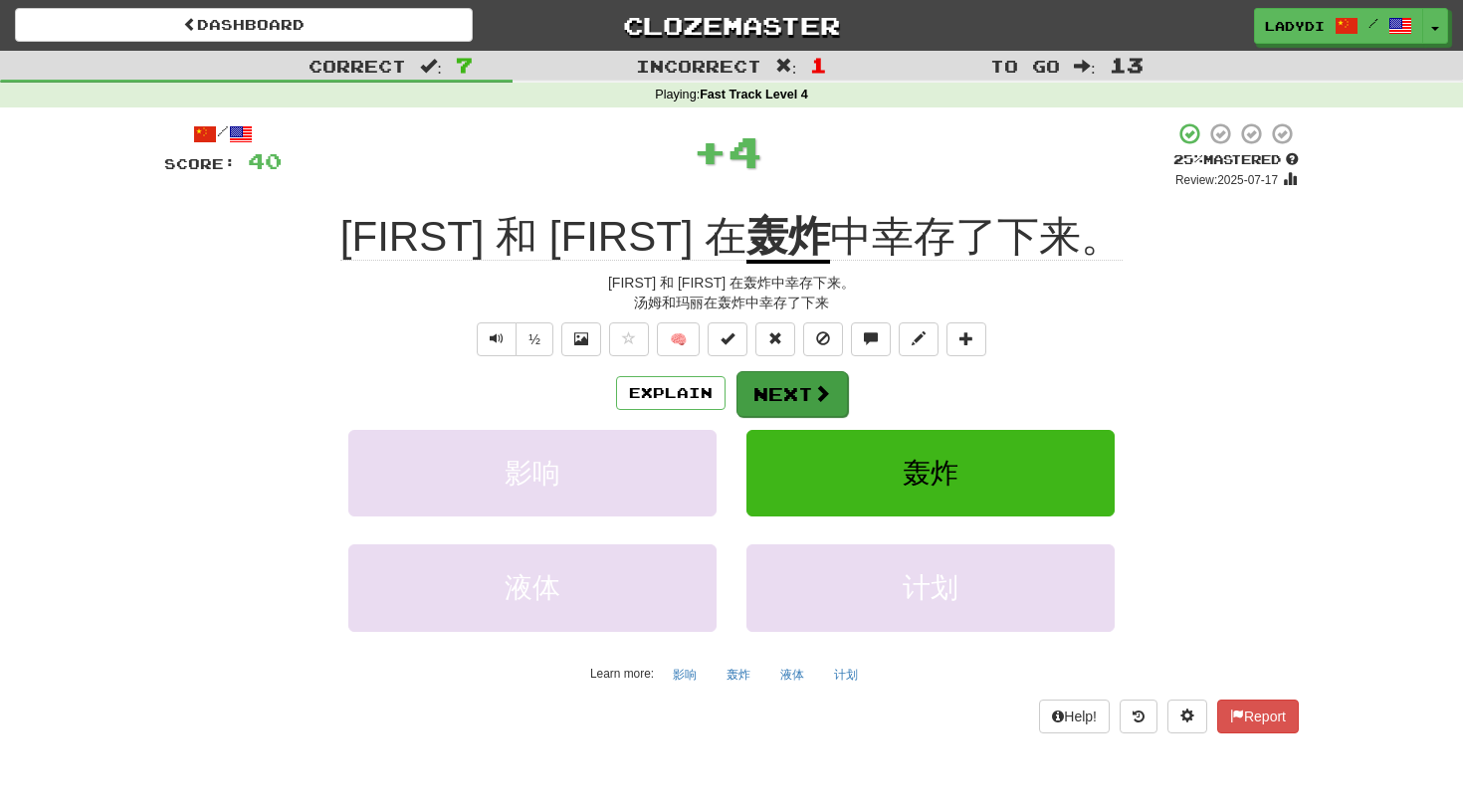 click on "Next" at bounding box center (792, 394) 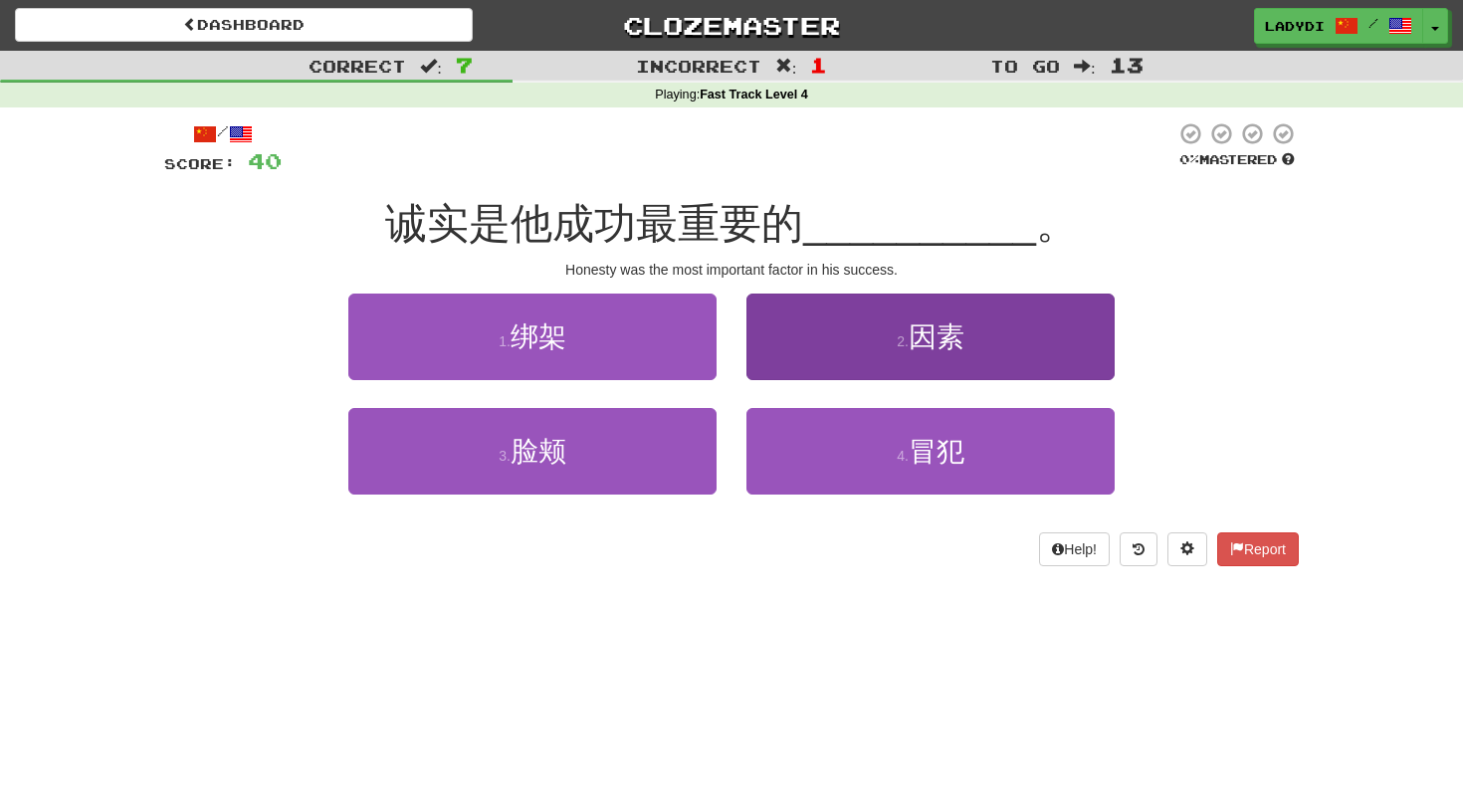 click on "2 .  因素" at bounding box center (931, 336) 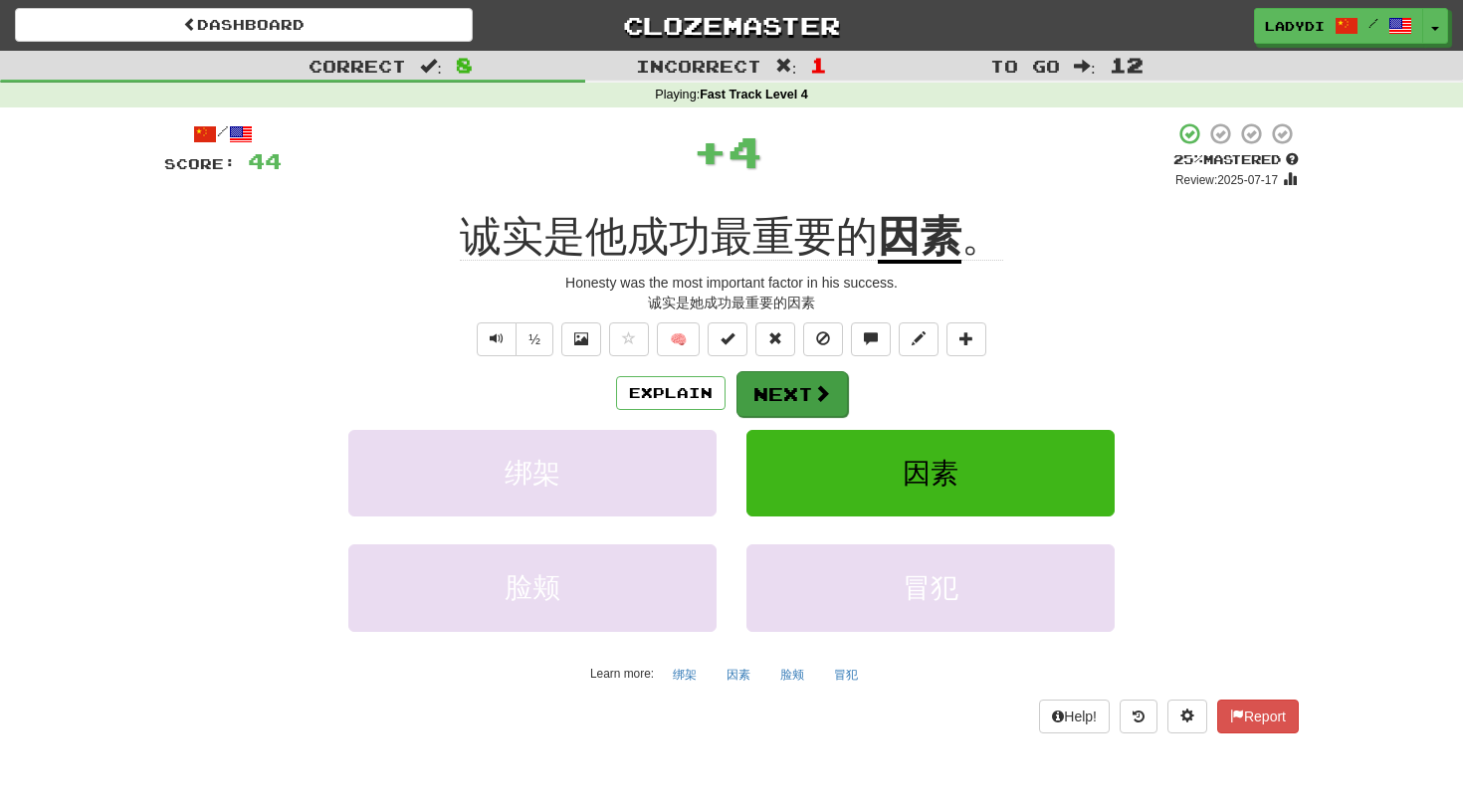 click on "Next" at bounding box center [792, 394] 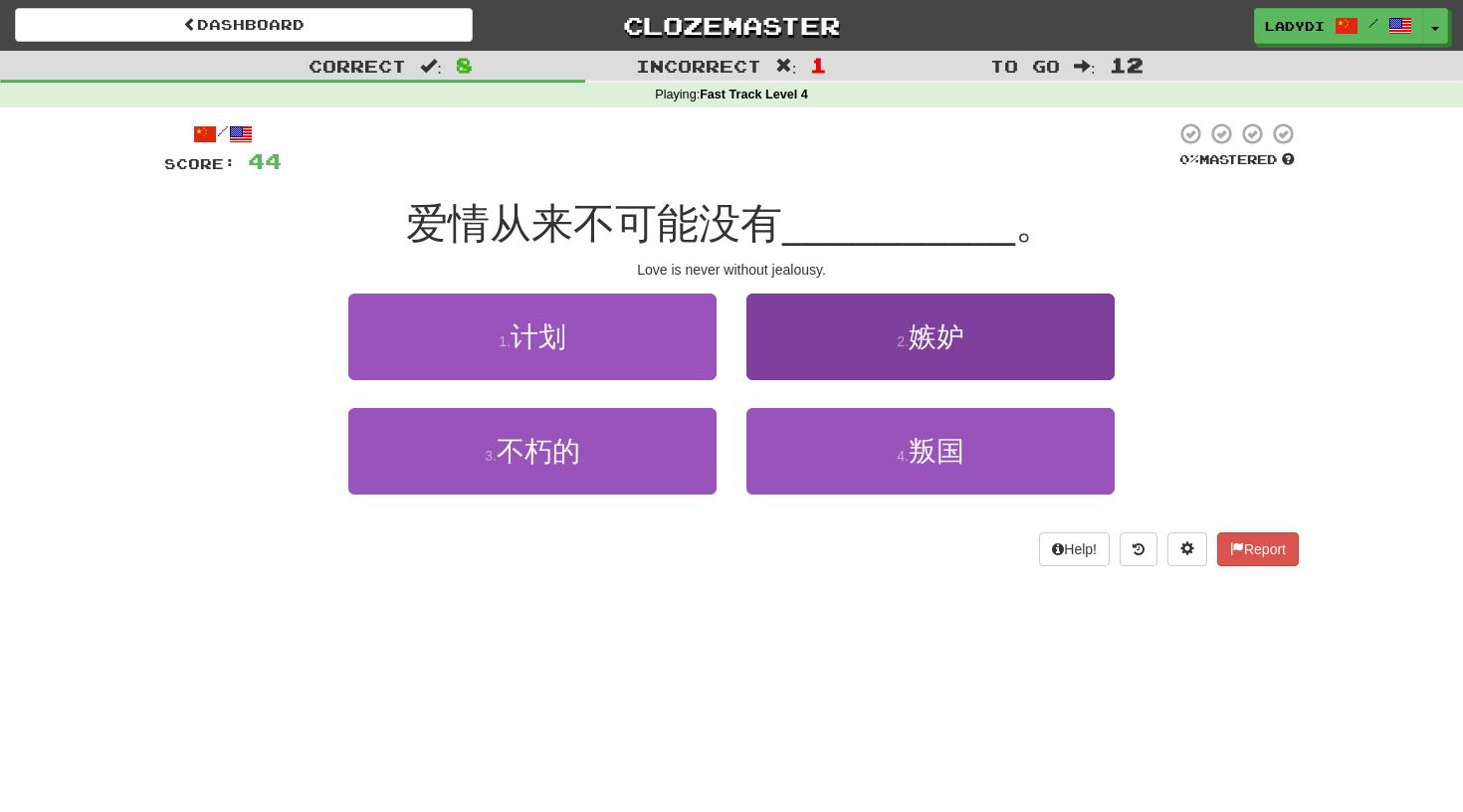 click on "2 .  嫉妒" at bounding box center [931, 336] 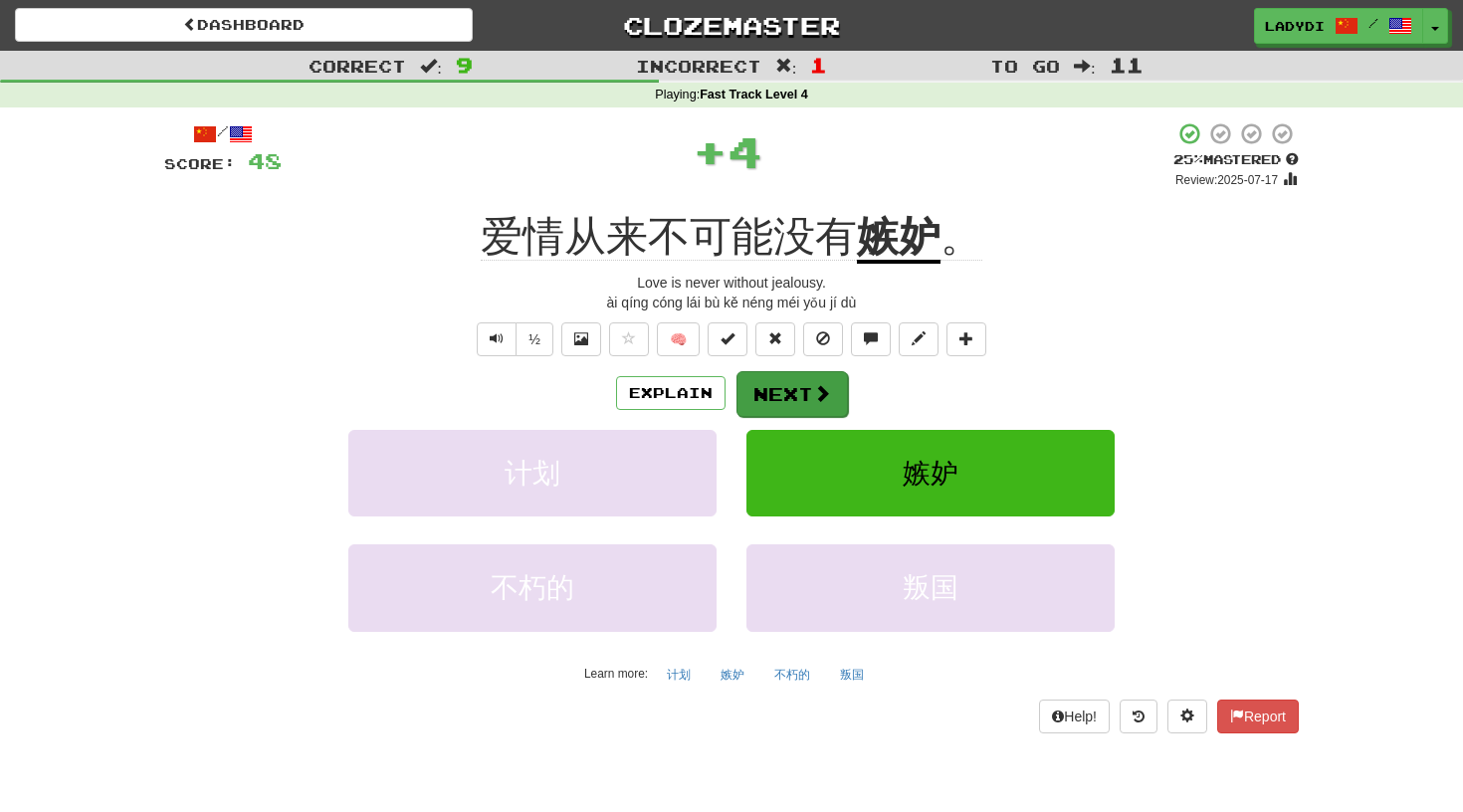 click on "Next" at bounding box center (792, 394) 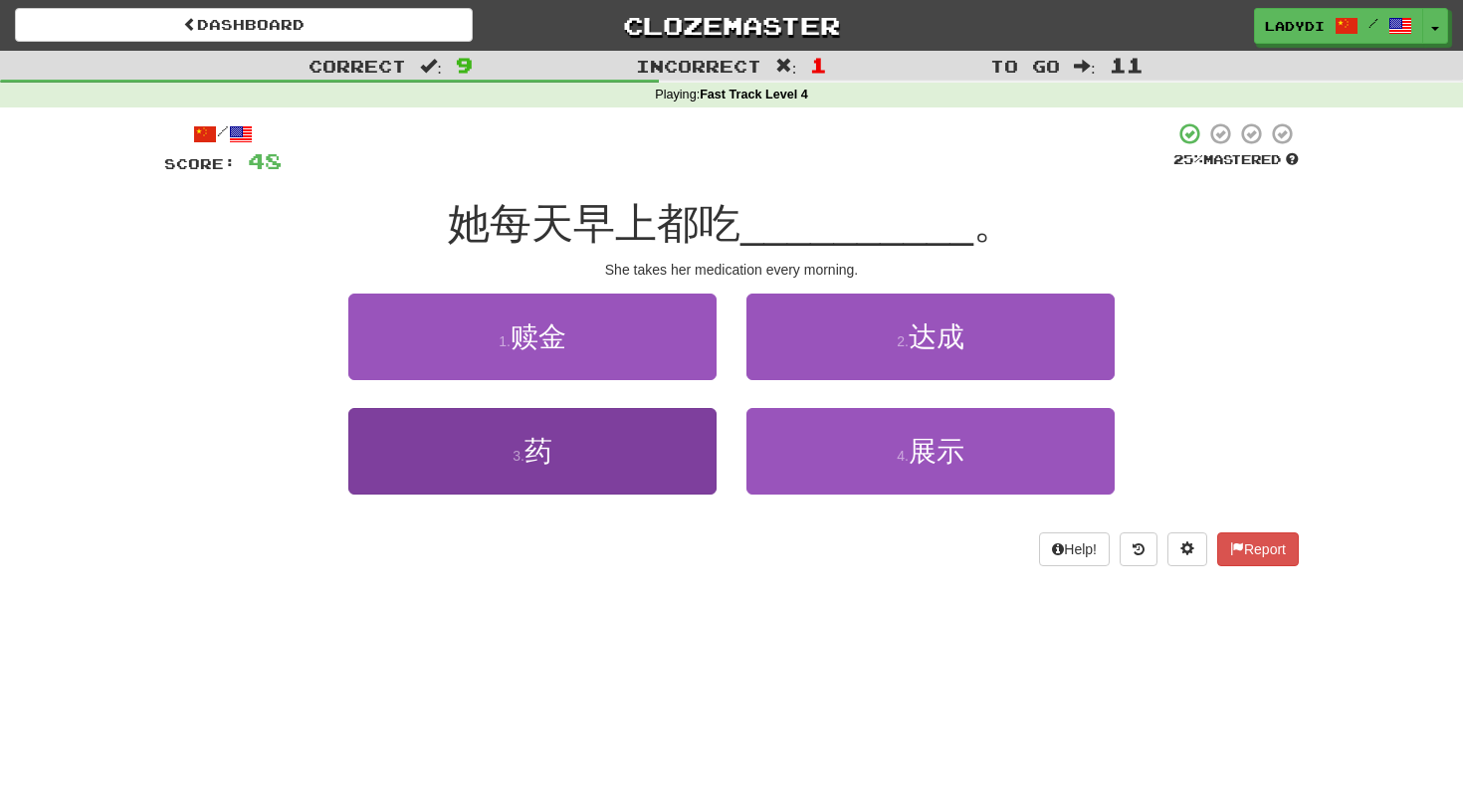click on "3 .  药" at bounding box center [532, 451] 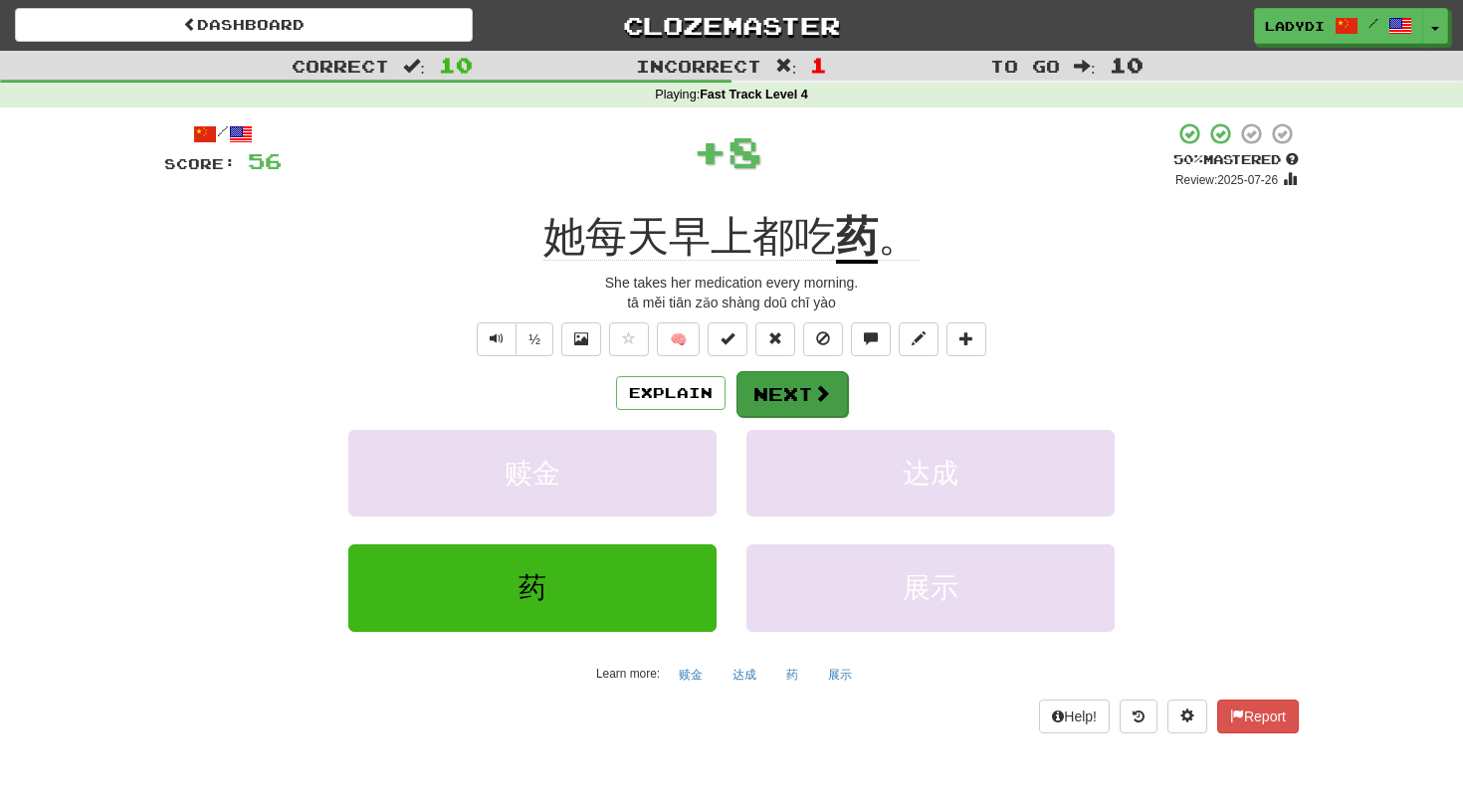 click on "Next" at bounding box center [792, 394] 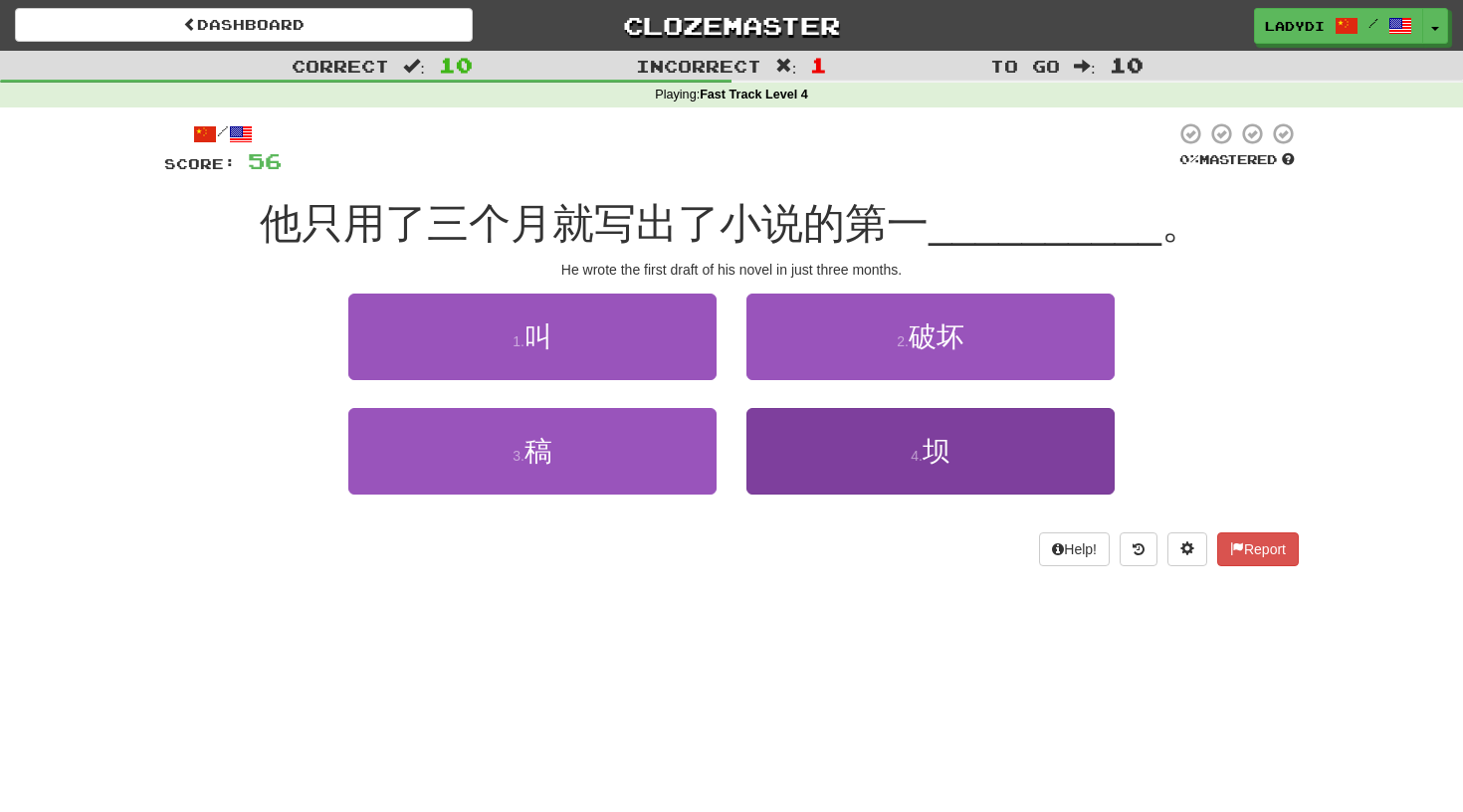 click on "4 .  坝" at bounding box center (931, 451) 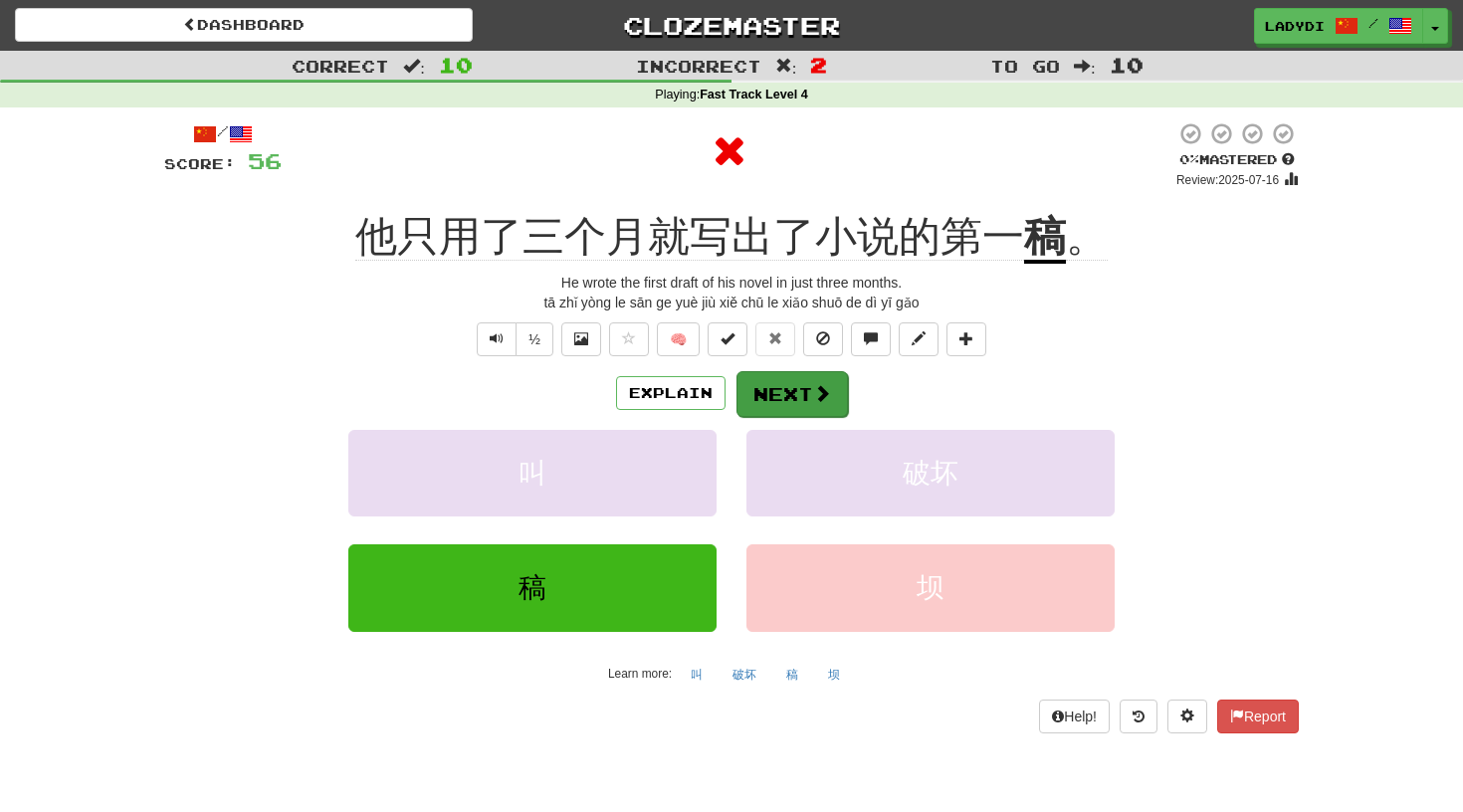 click on "Next" at bounding box center [792, 394] 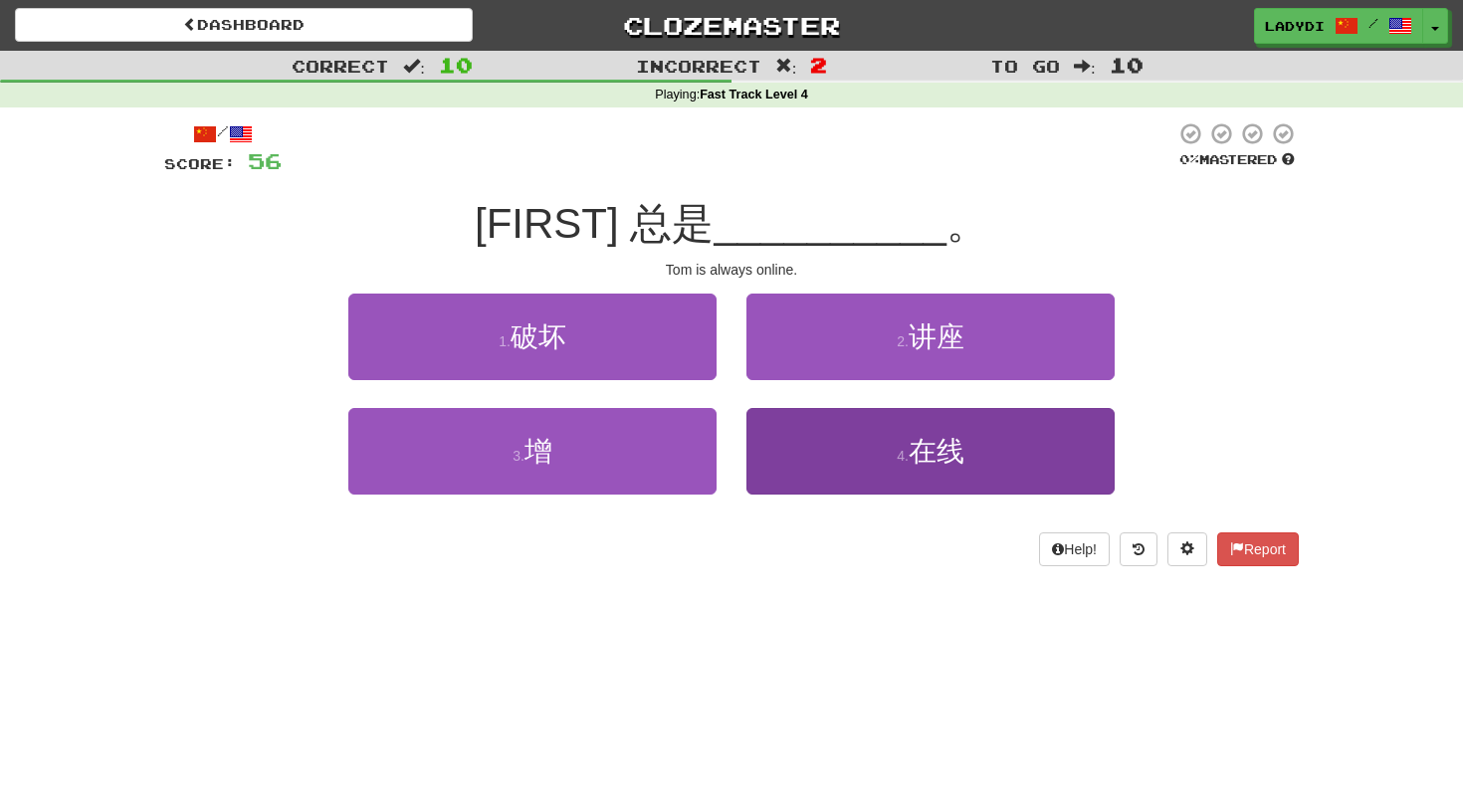 click on "4 .  在线" at bounding box center [931, 451] 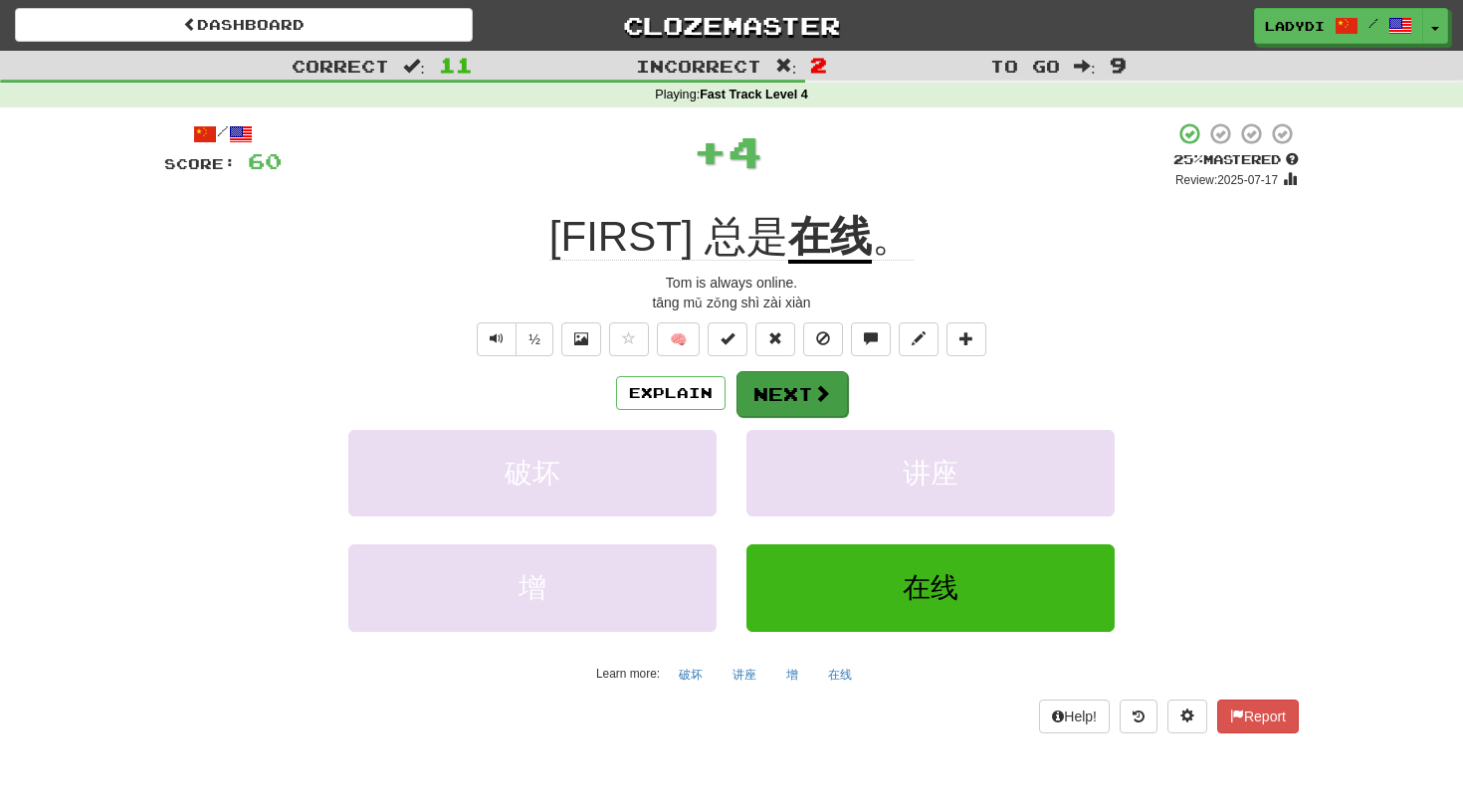 click on "Next" at bounding box center [792, 394] 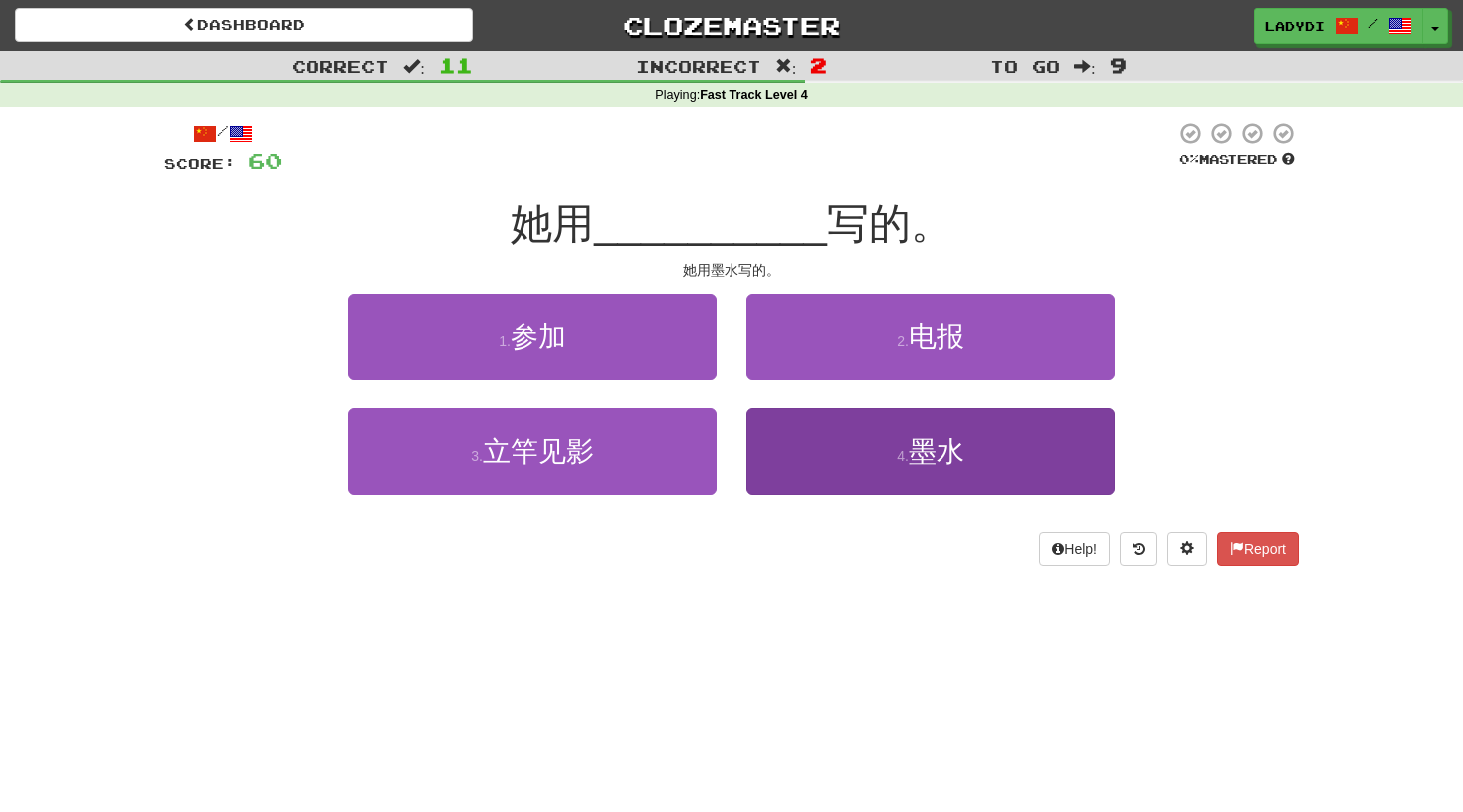 click on "4 .  墨水" at bounding box center (931, 451) 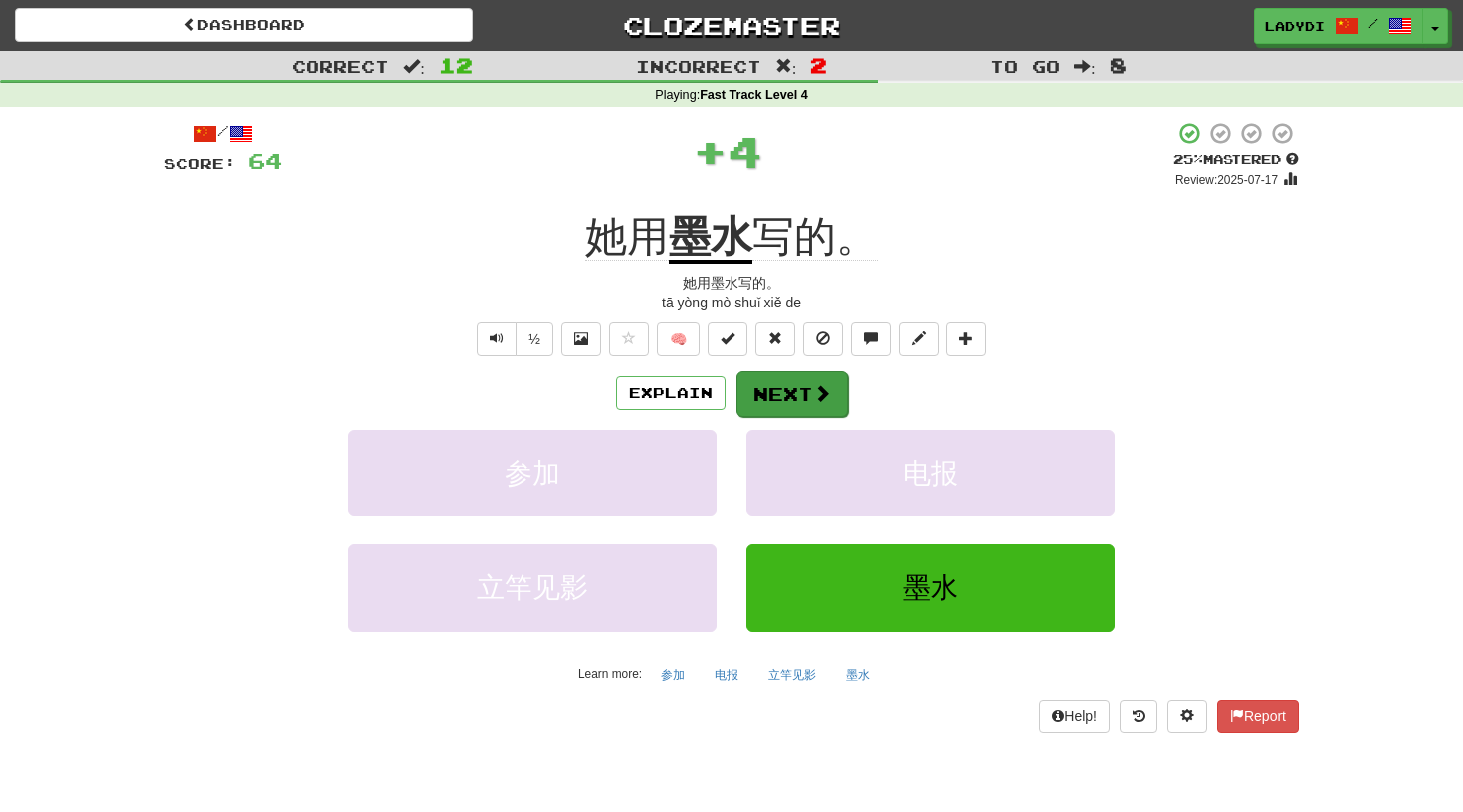 click on "Next" at bounding box center (792, 394) 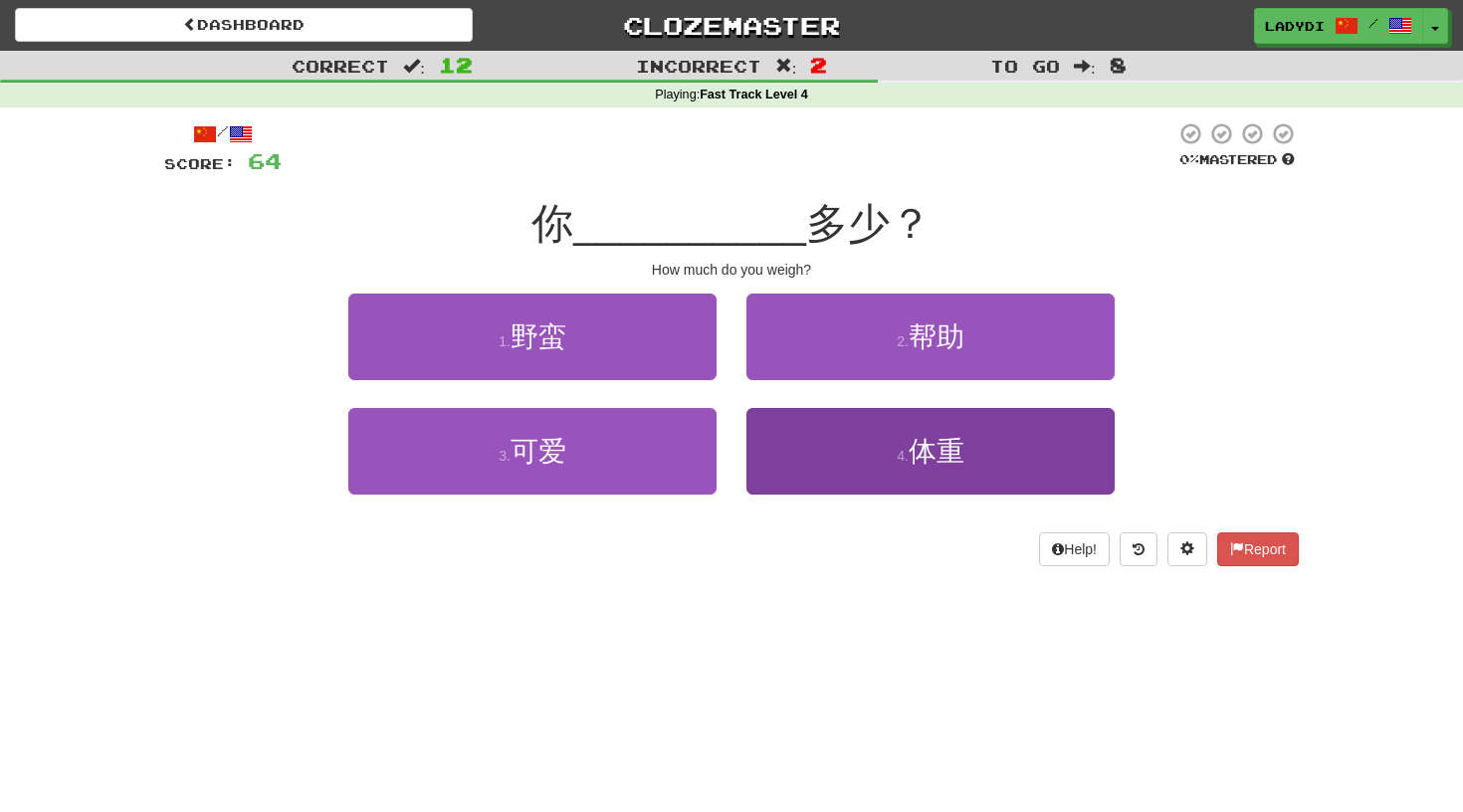 click on "4 .  体重" at bounding box center [931, 451] 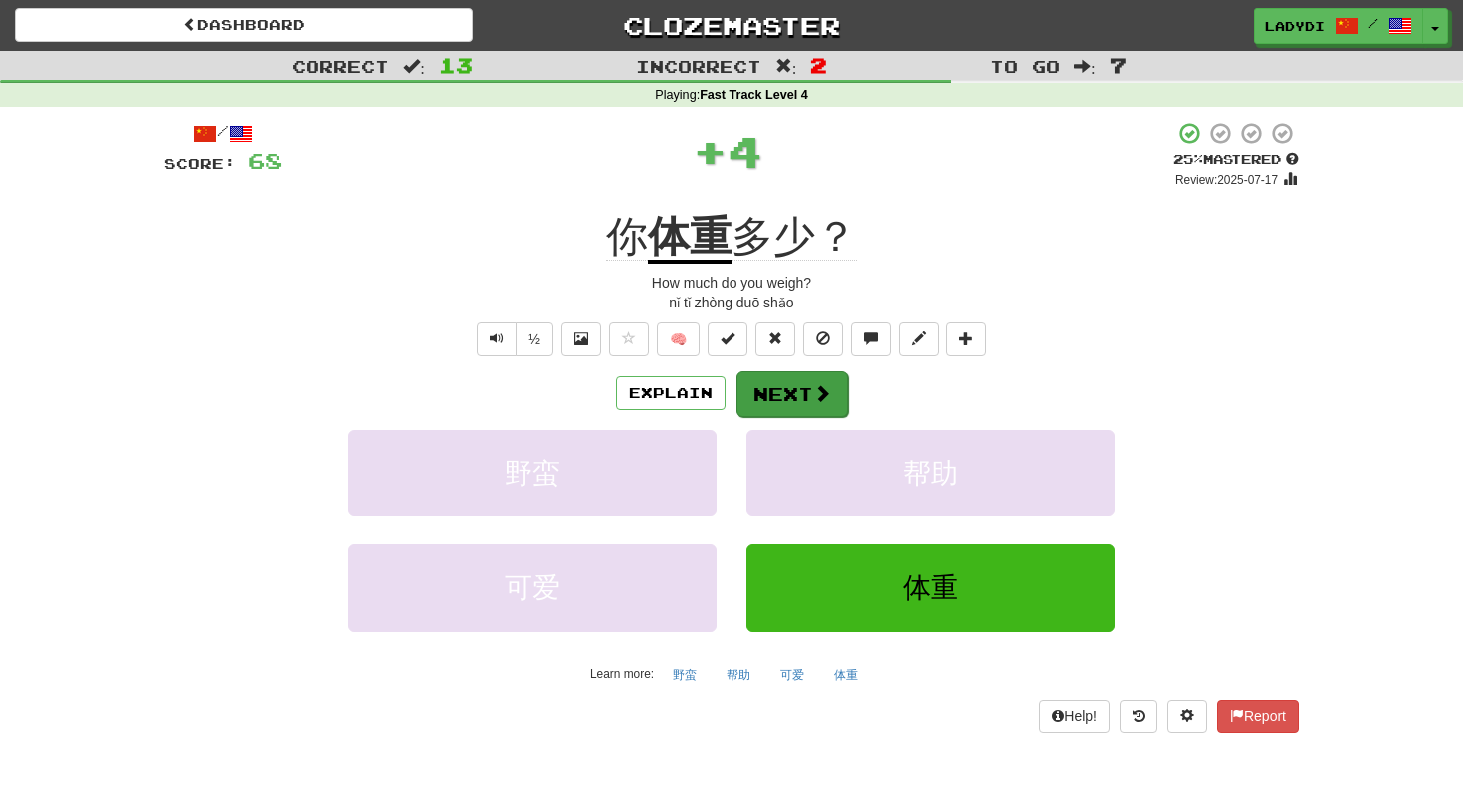 click on "Next" at bounding box center (792, 394) 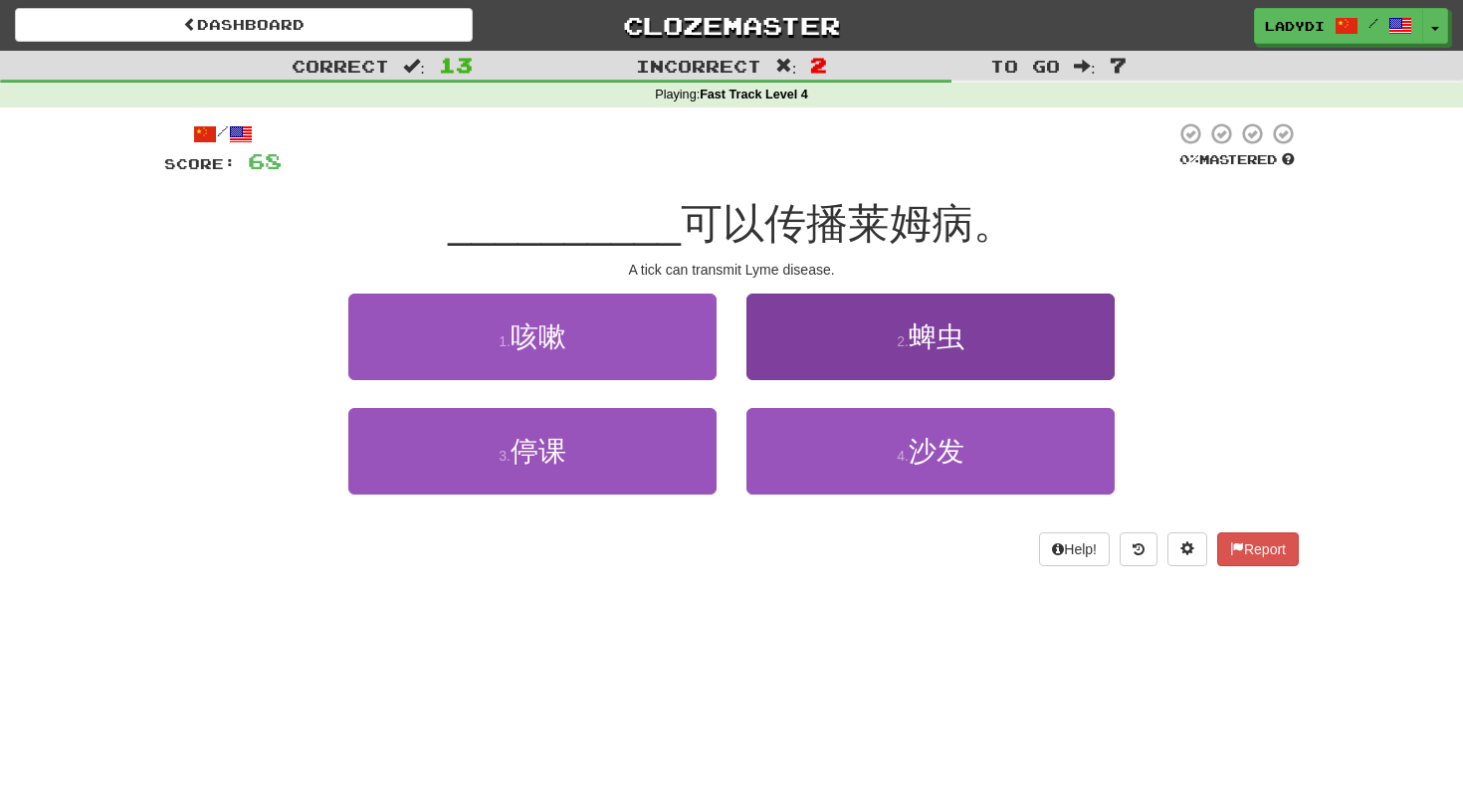 click on "2 .  蜱虫" at bounding box center (931, 336) 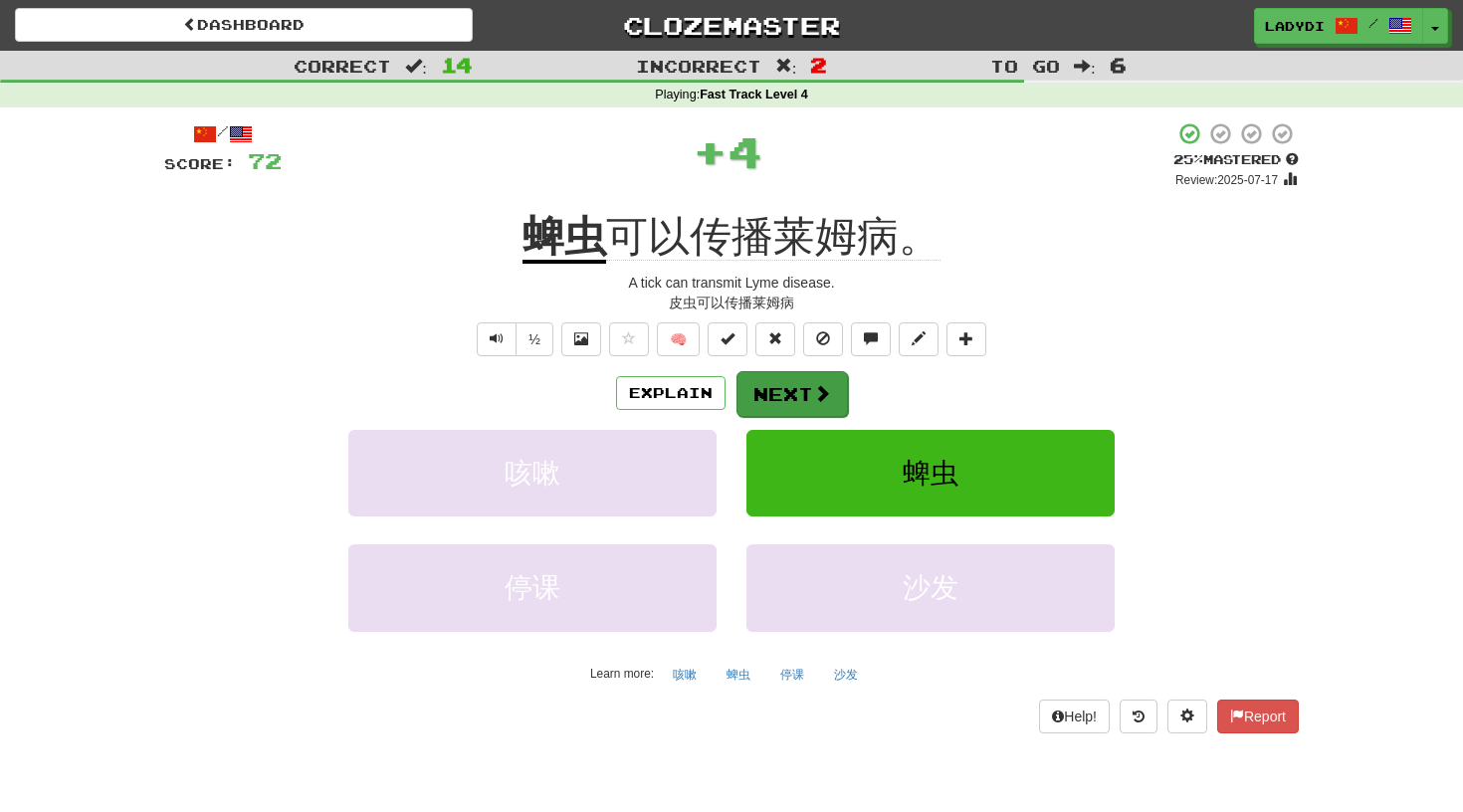 click on "Next" at bounding box center [792, 394] 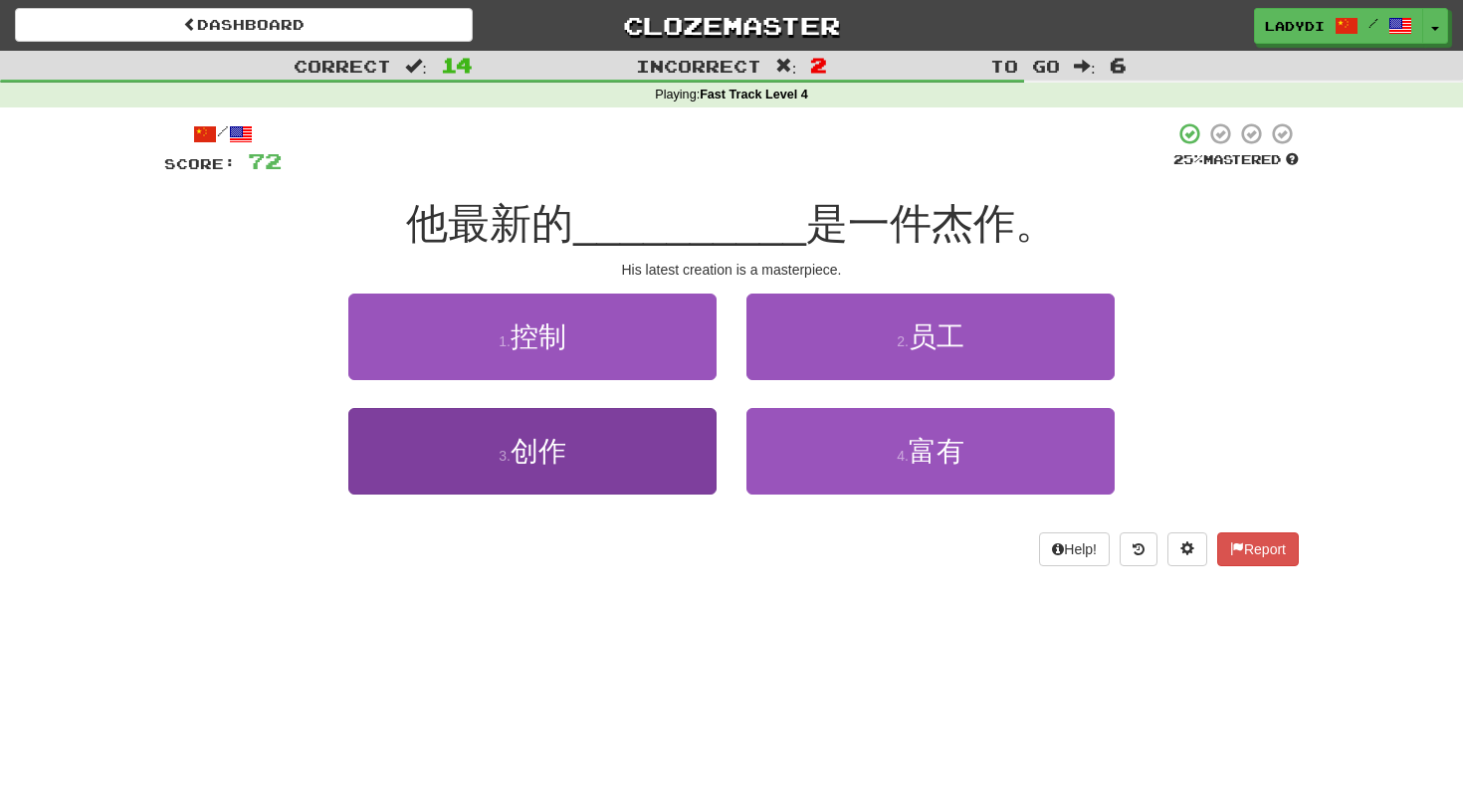 click on "3 .  创作" at bounding box center [532, 451] 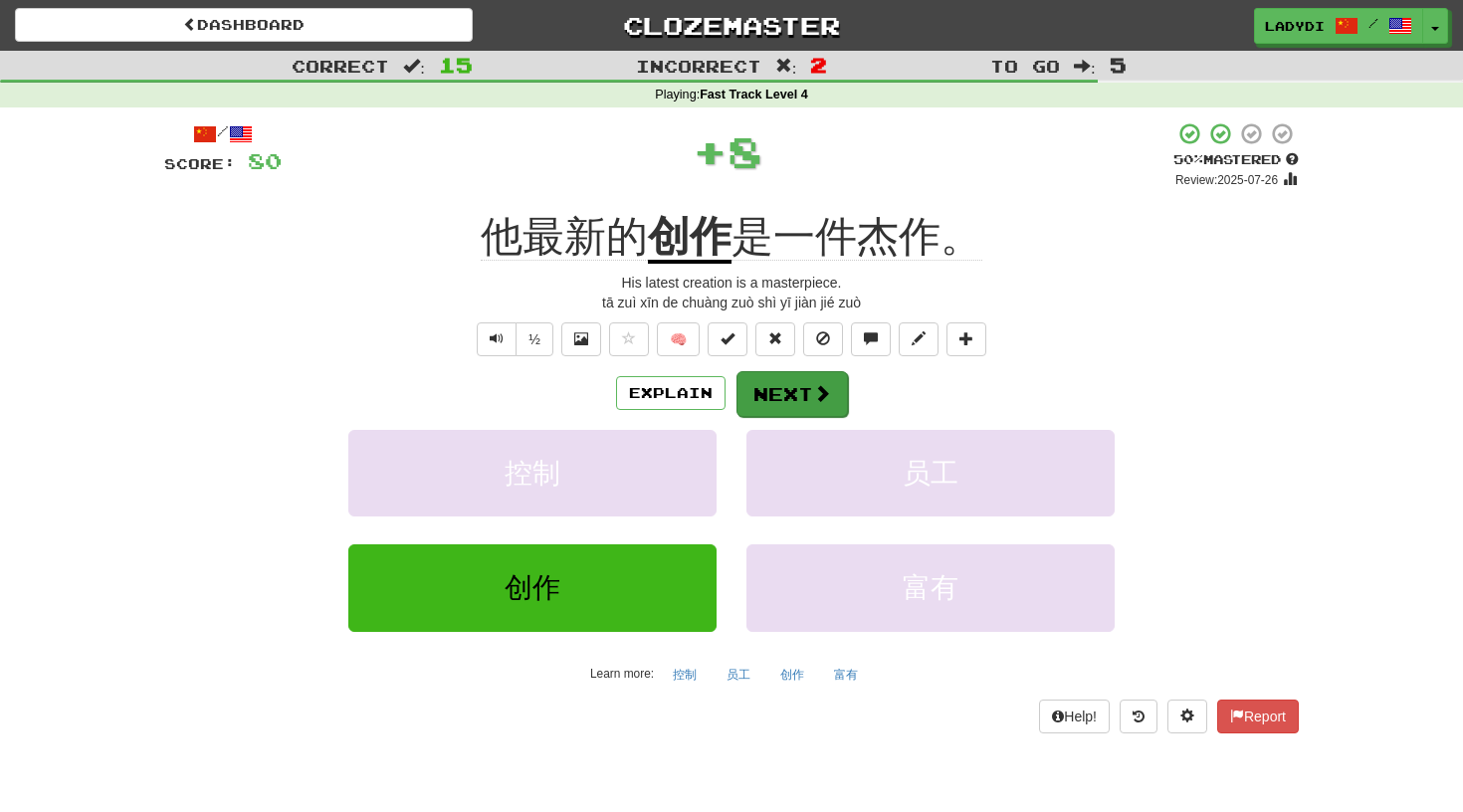 click on "Next" at bounding box center (792, 394) 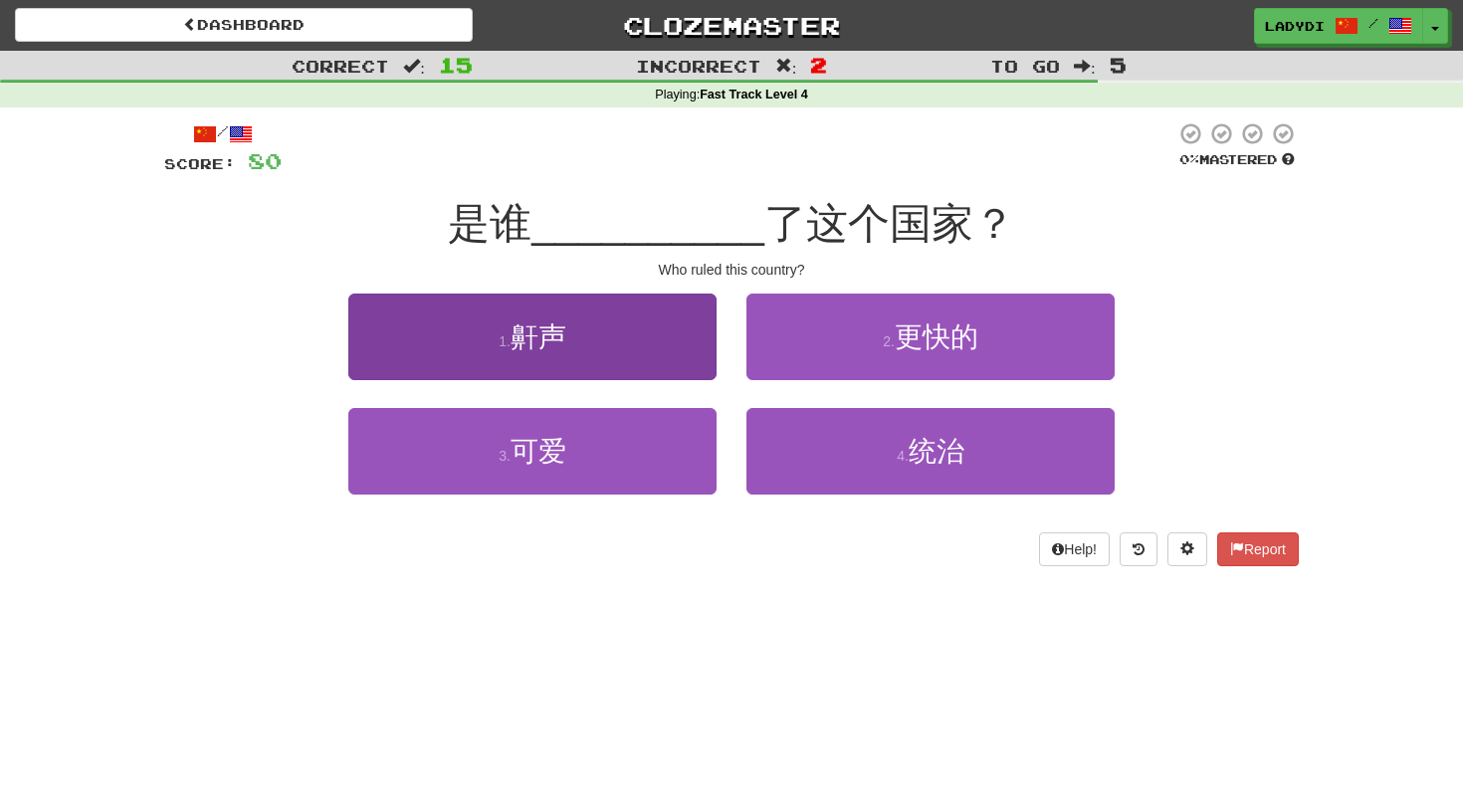 click on "1 .  鼾声" at bounding box center (532, 336) 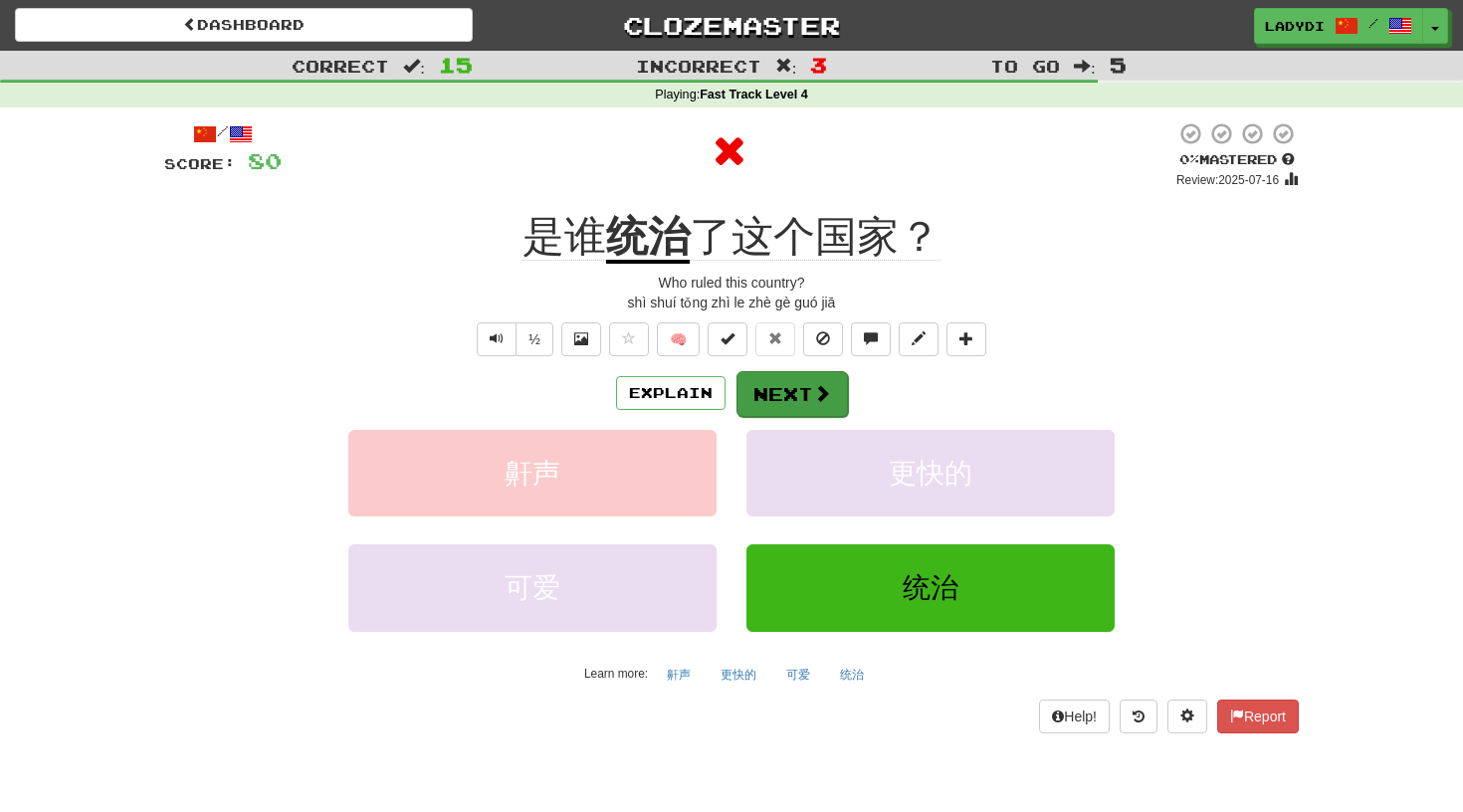 click on "Next" at bounding box center (792, 394) 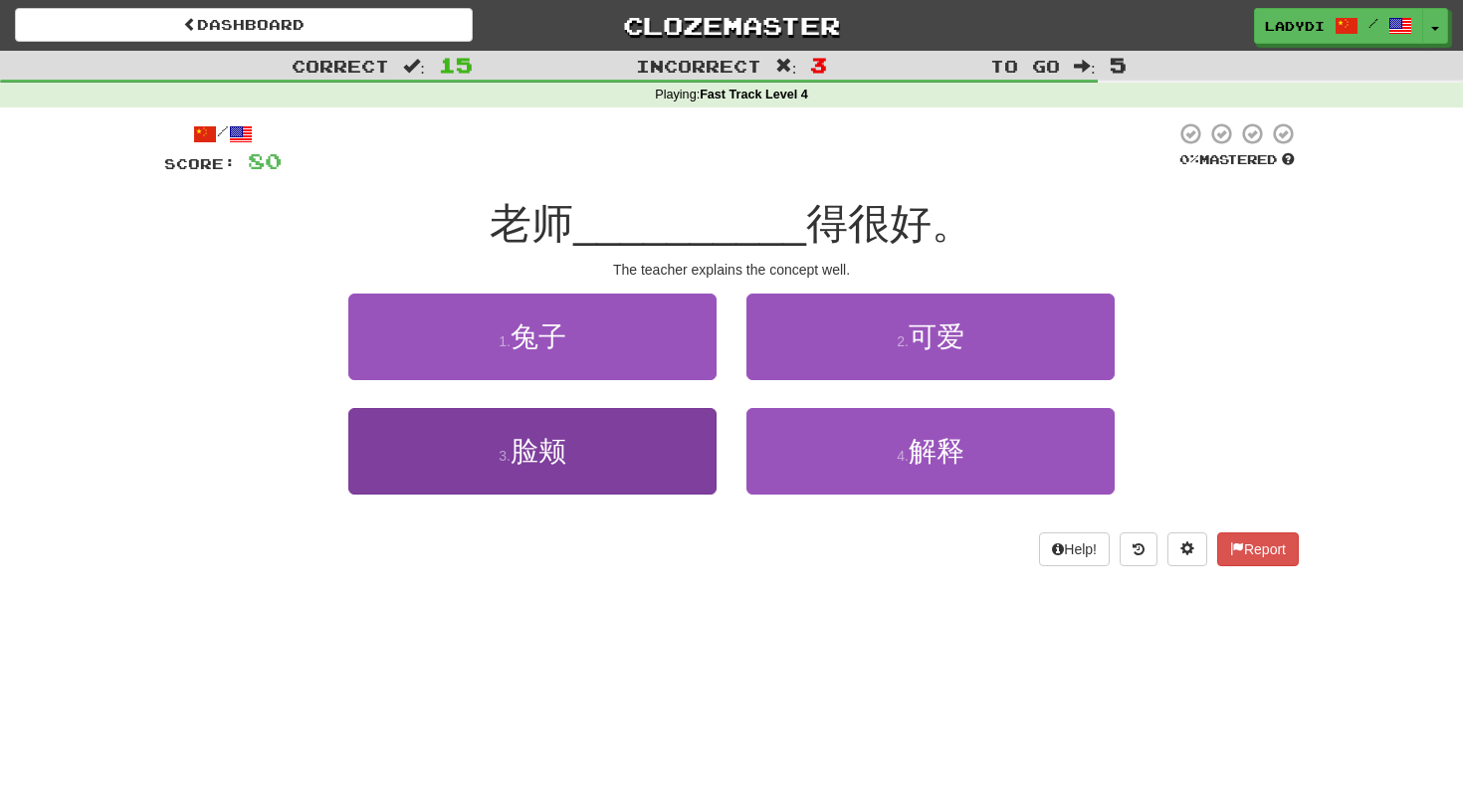 click on "3 .  脸颊" at bounding box center [532, 451] 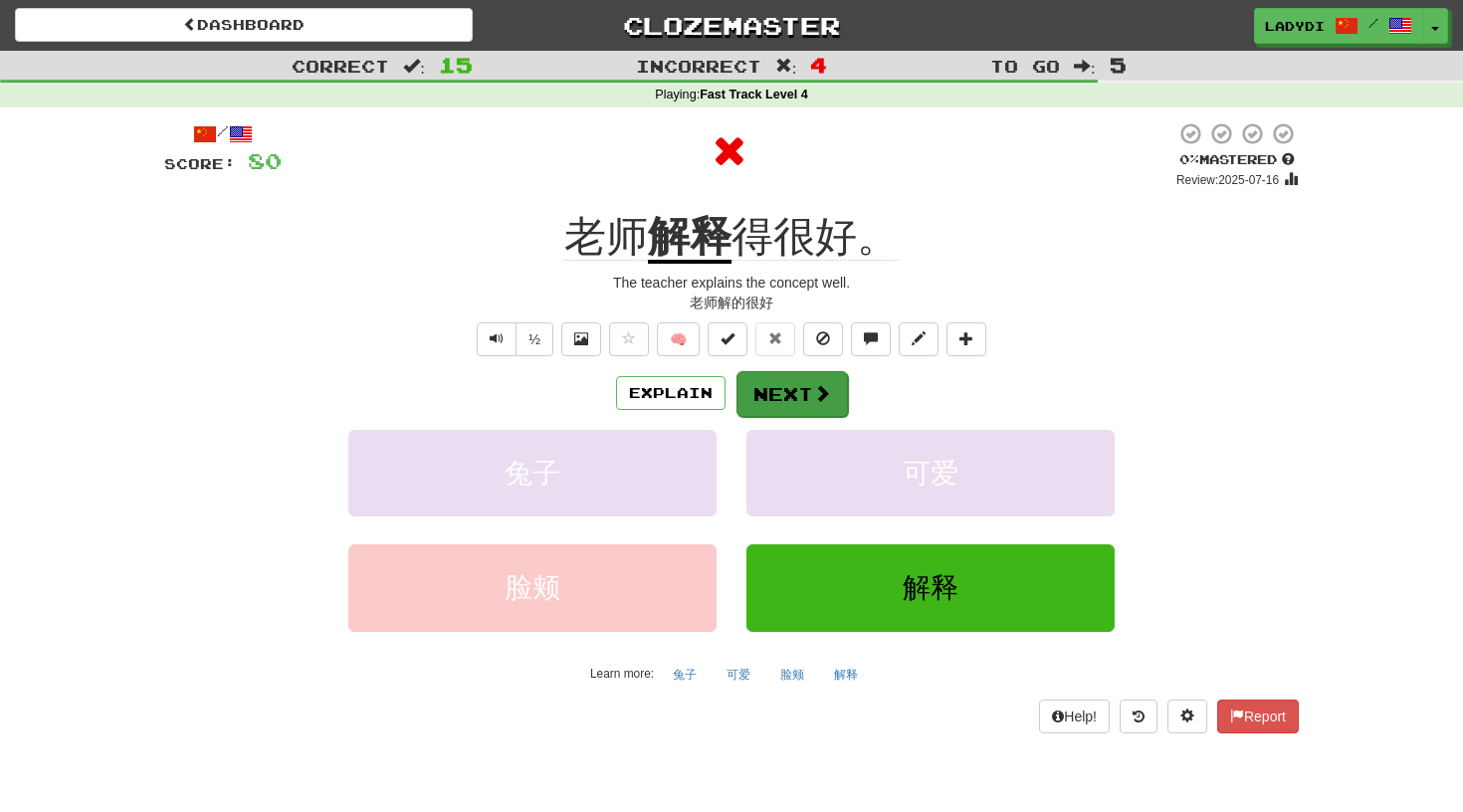 click on "Next" at bounding box center [792, 394] 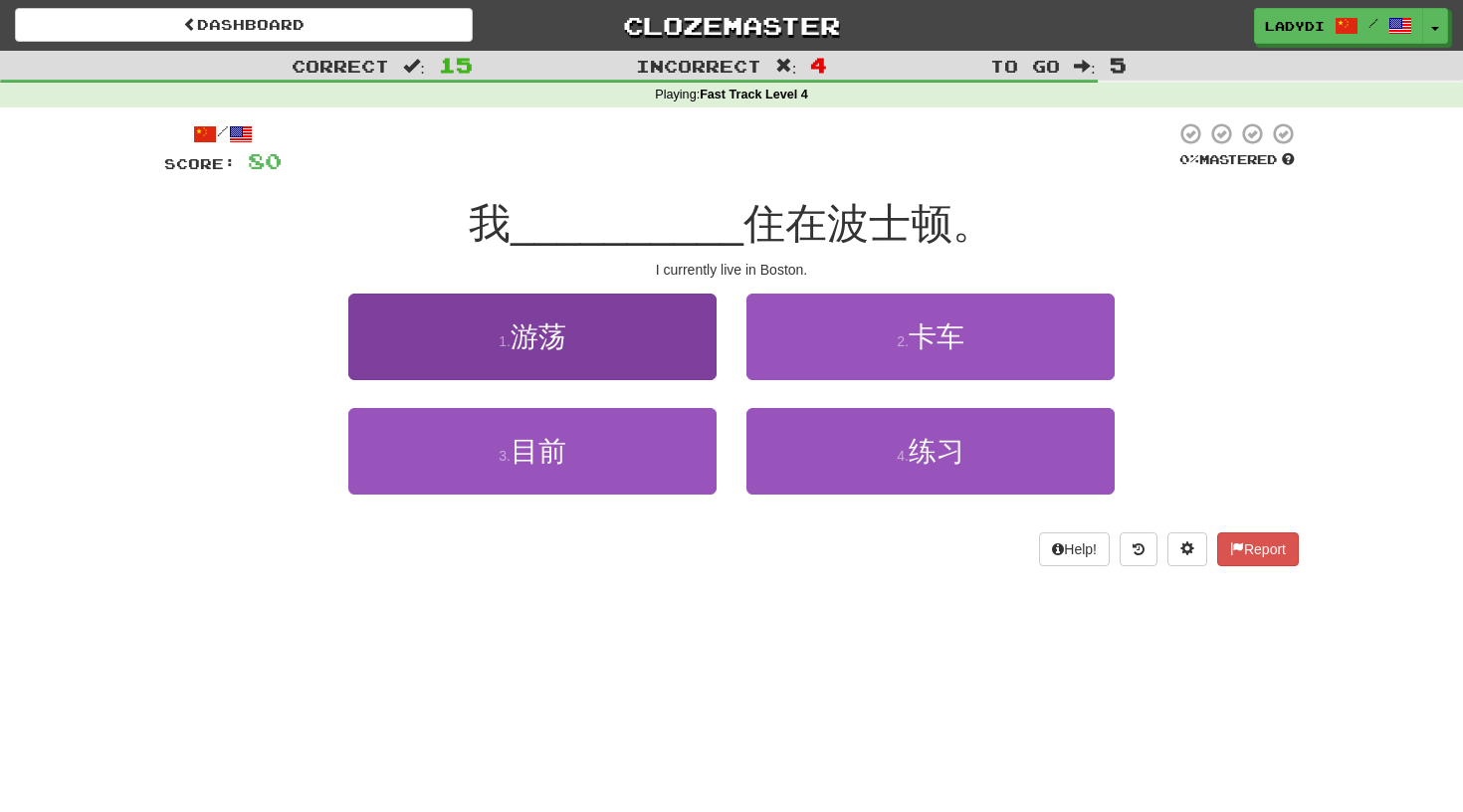 click on "1 .  游荡" at bounding box center (532, 336) 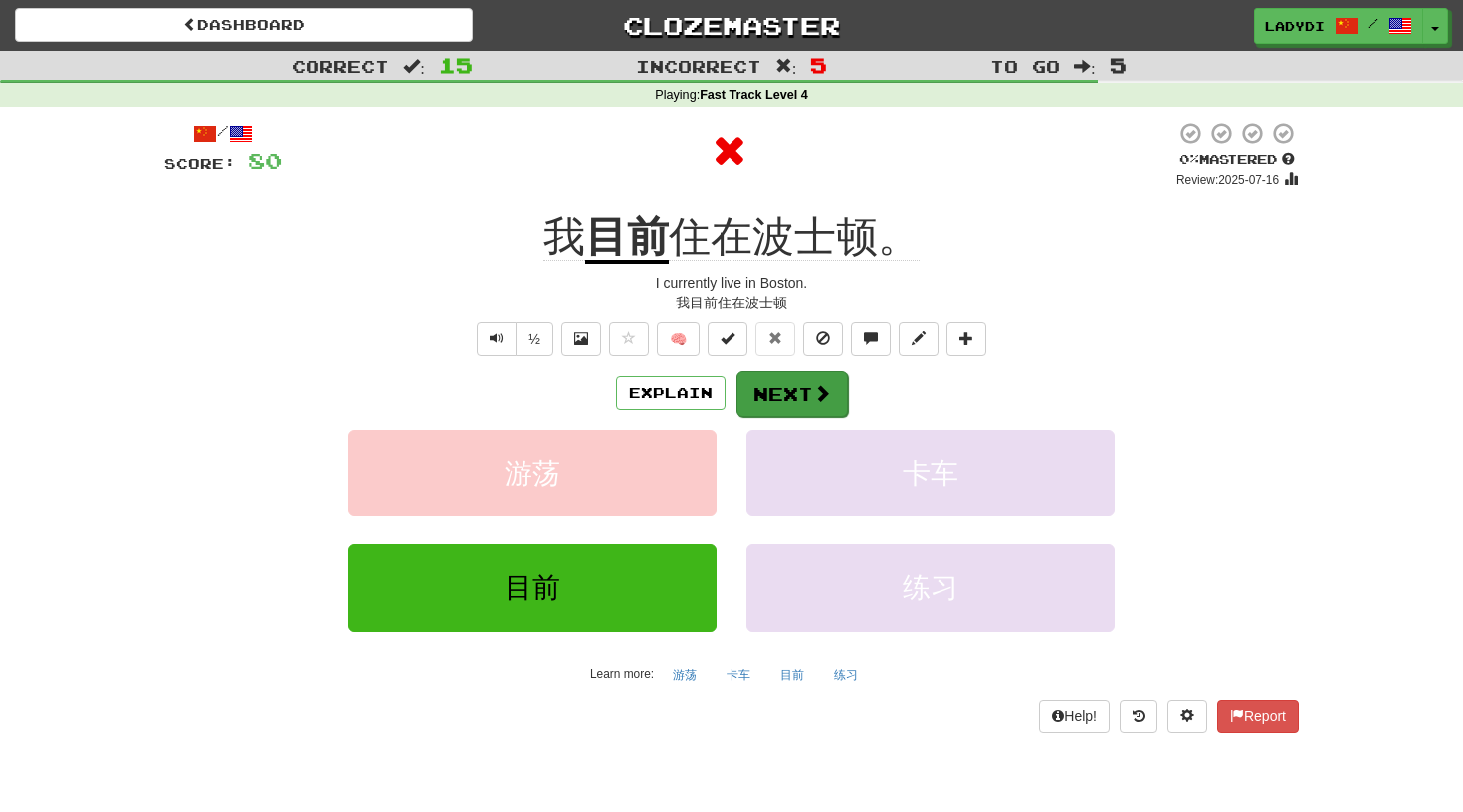 click on "Next" at bounding box center (792, 394) 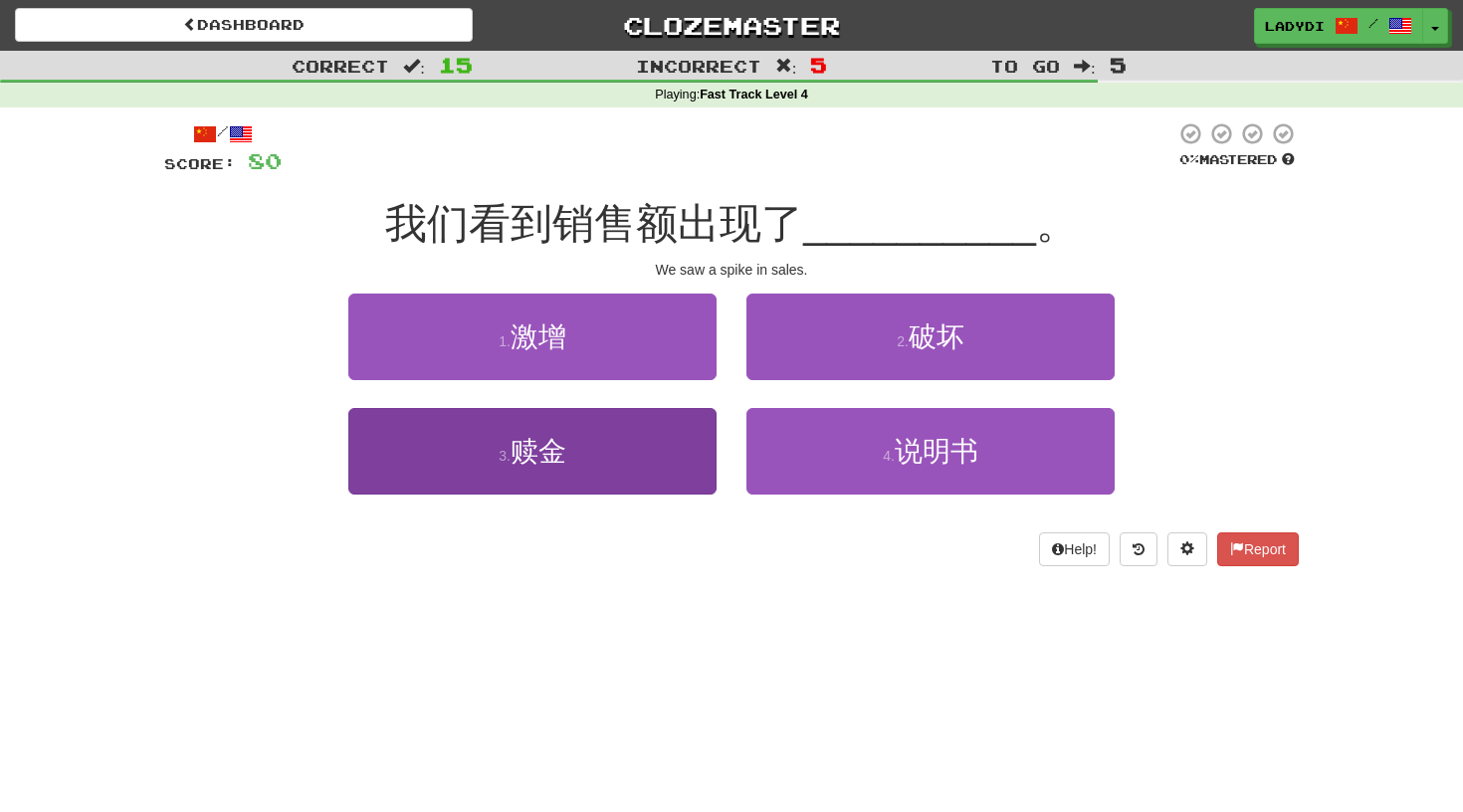 click on "3 .  赎金" at bounding box center [532, 451] 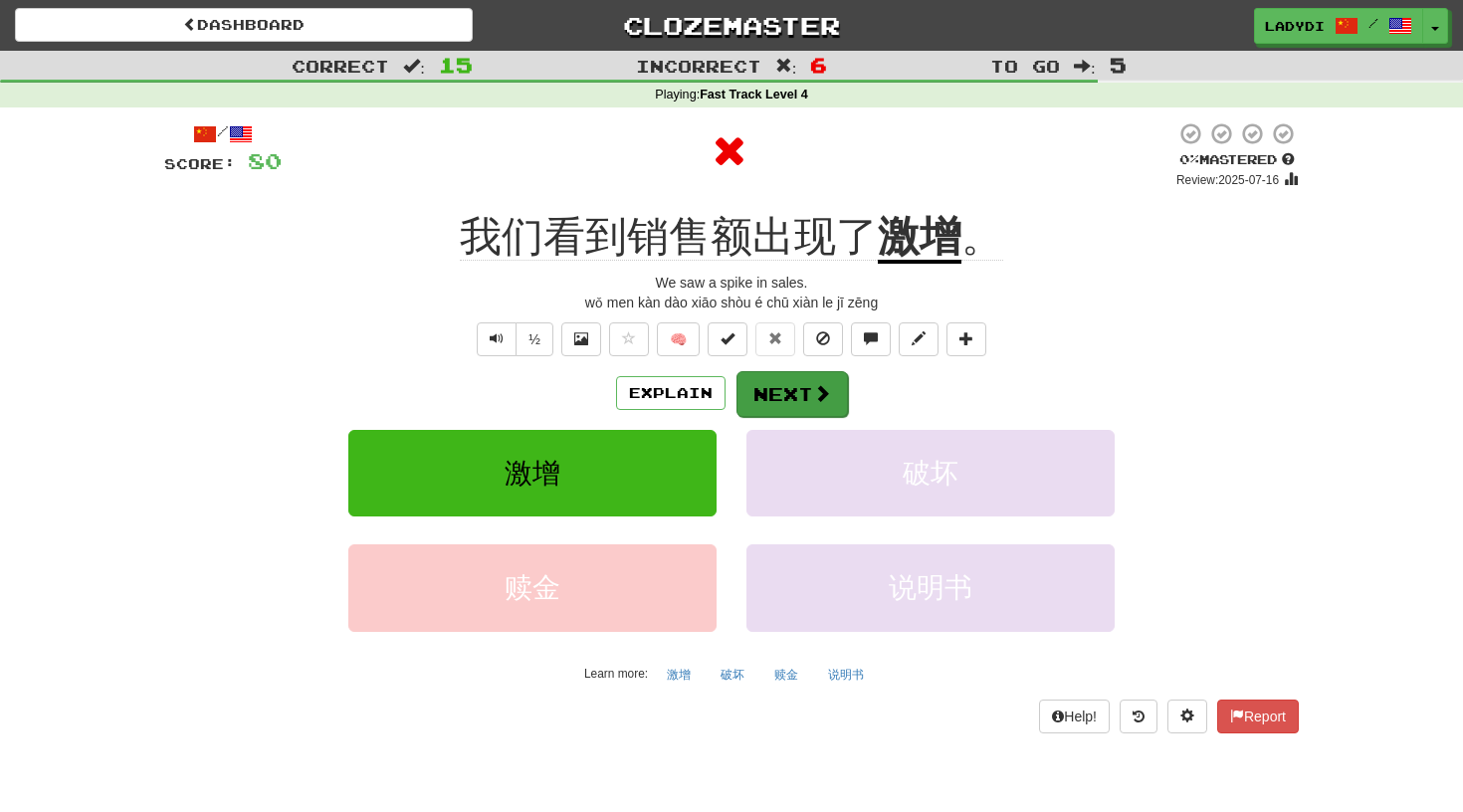 click on "Next" at bounding box center [792, 394] 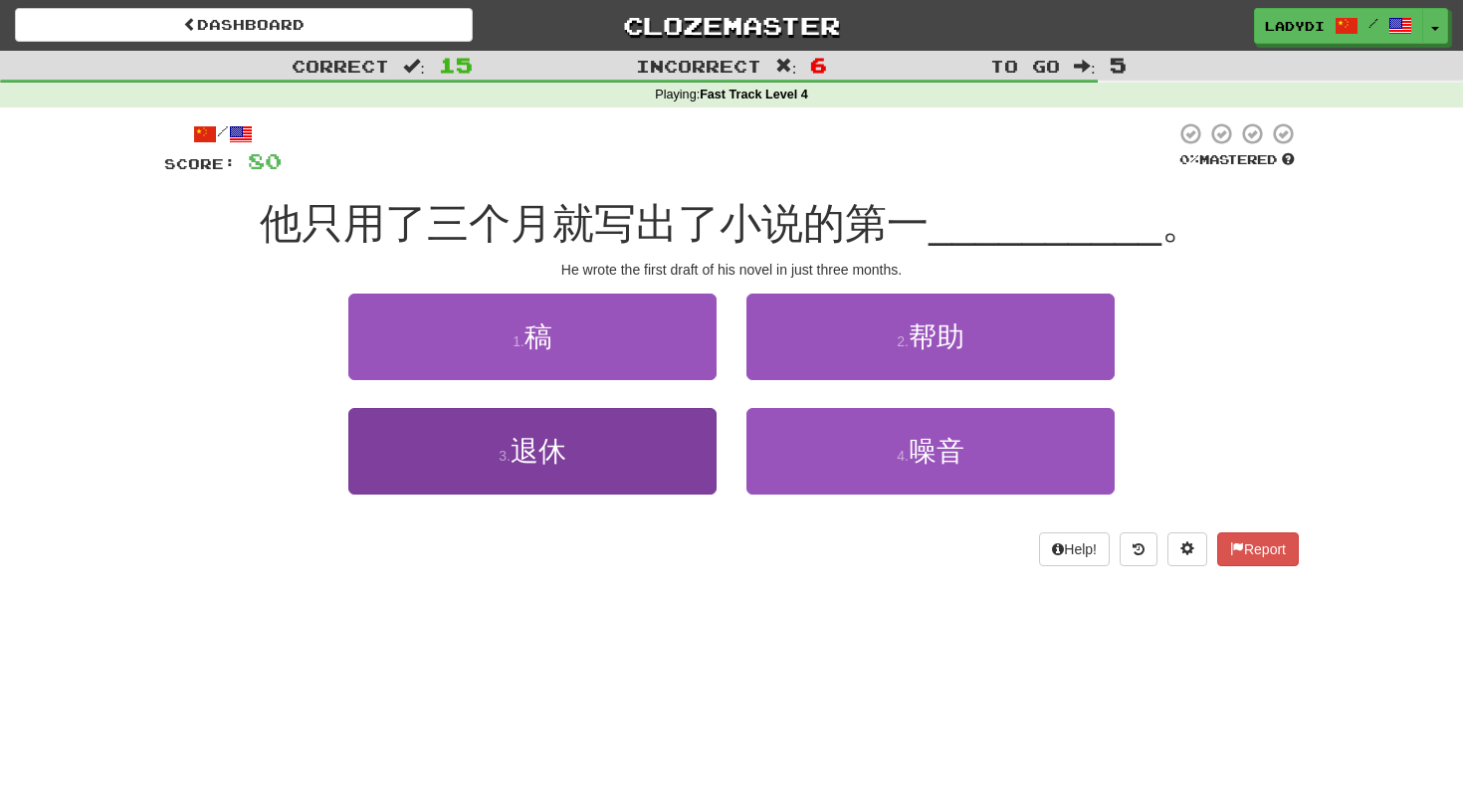 click on "3 .  退休" at bounding box center [532, 451] 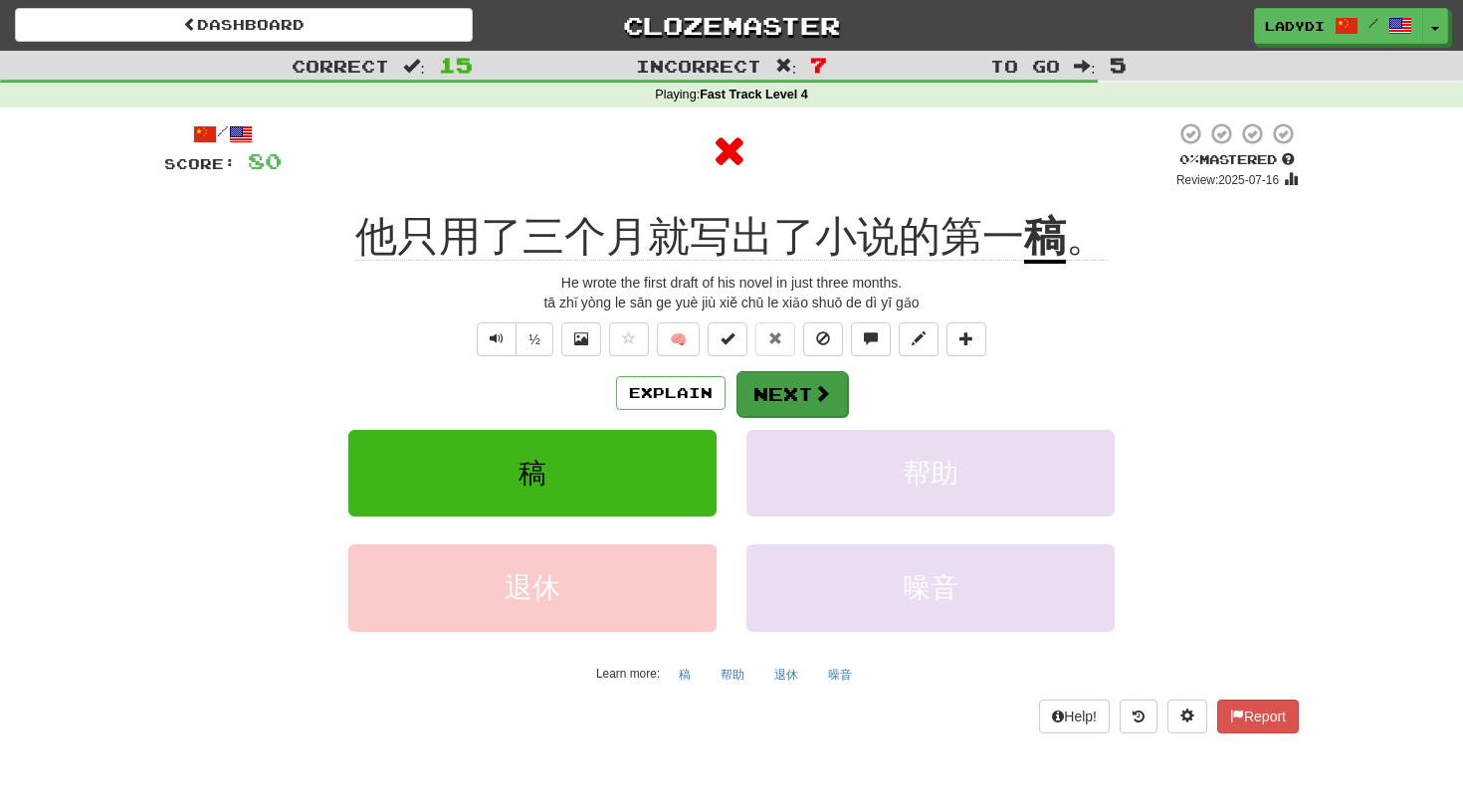 click on "Next" at bounding box center (792, 394) 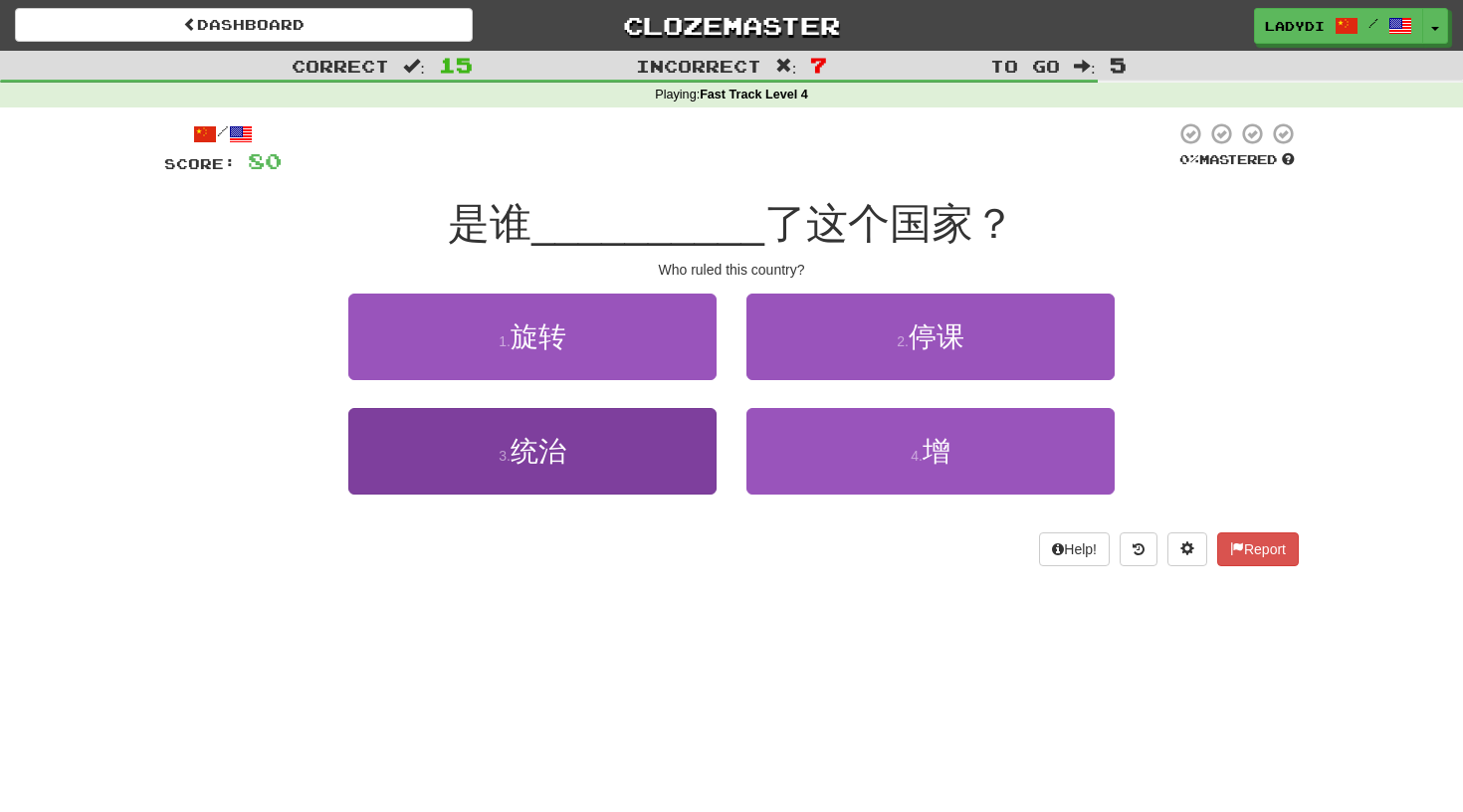 click on "3 .  统治" at bounding box center (532, 451) 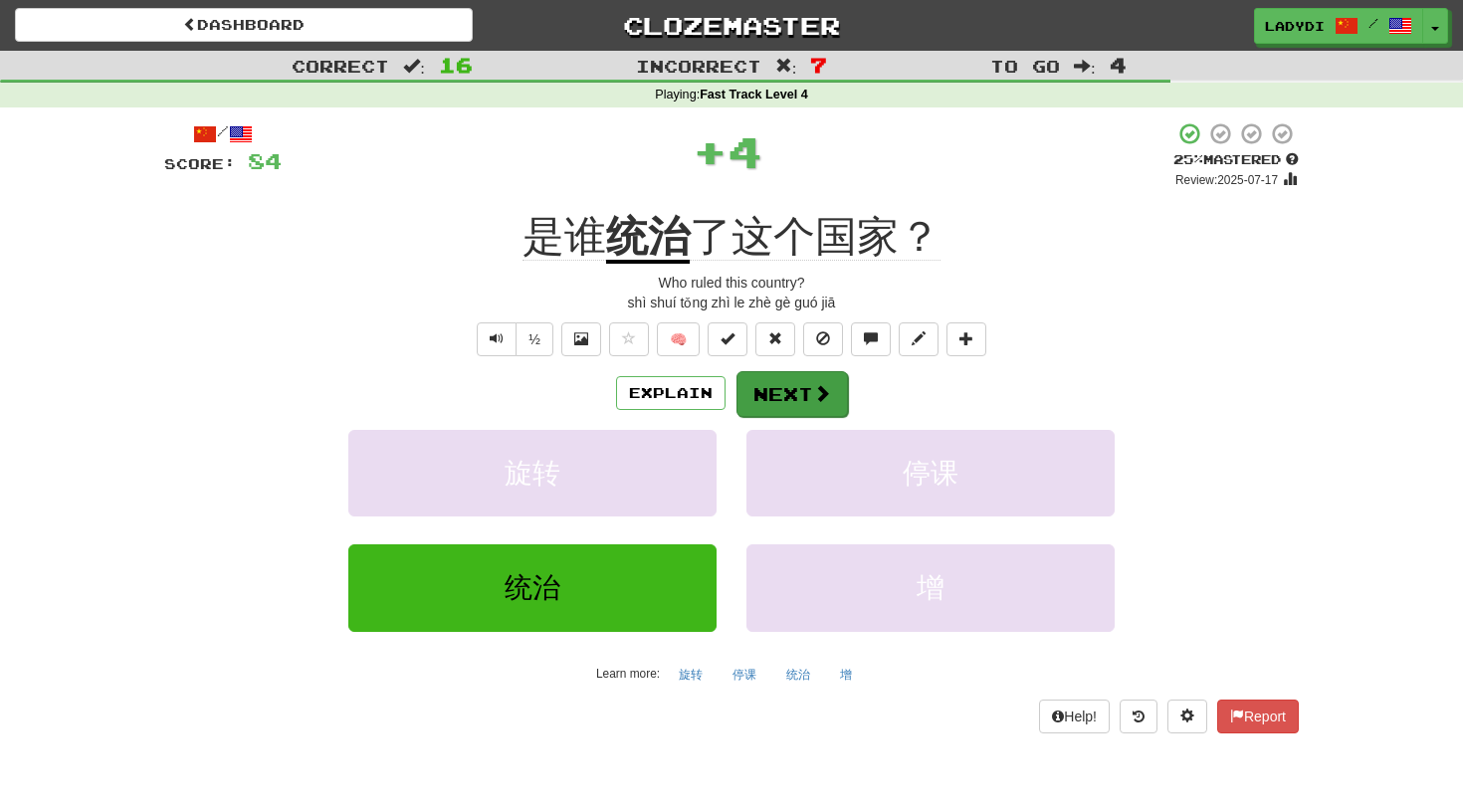 click on "Next" at bounding box center (792, 394) 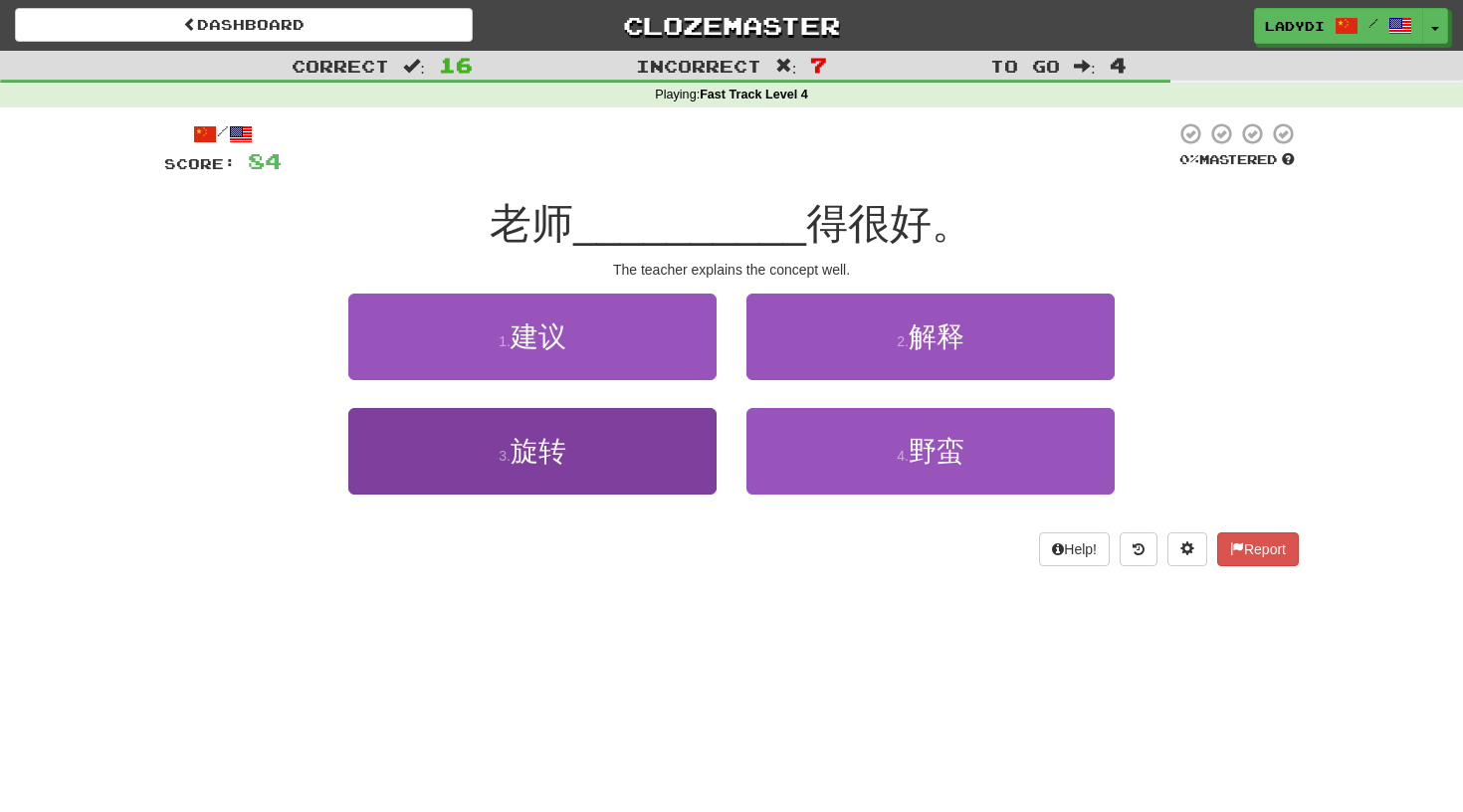 click on "3 .  旋转" at bounding box center (532, 451) 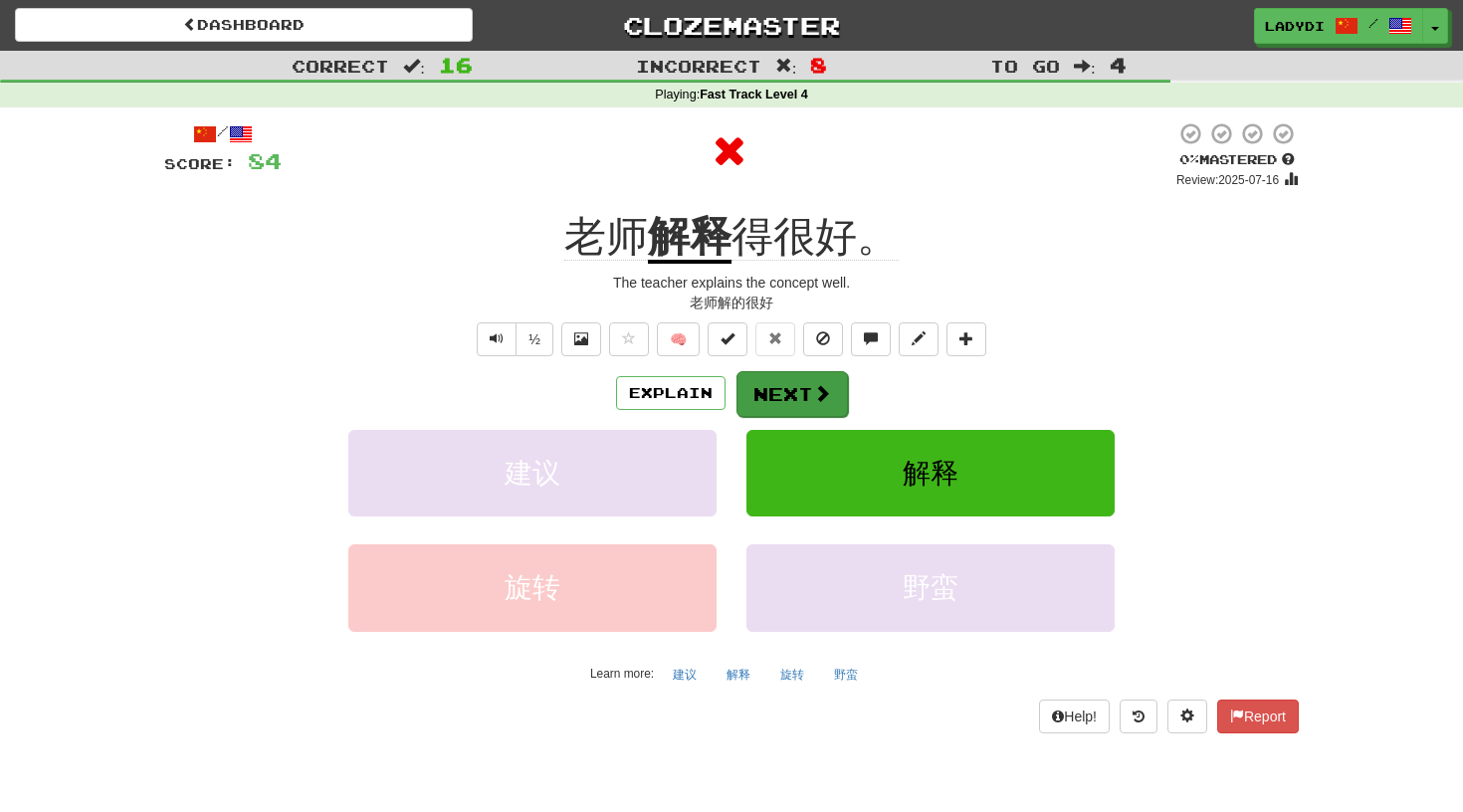 click on "Next" at bounding box center [792, 394] 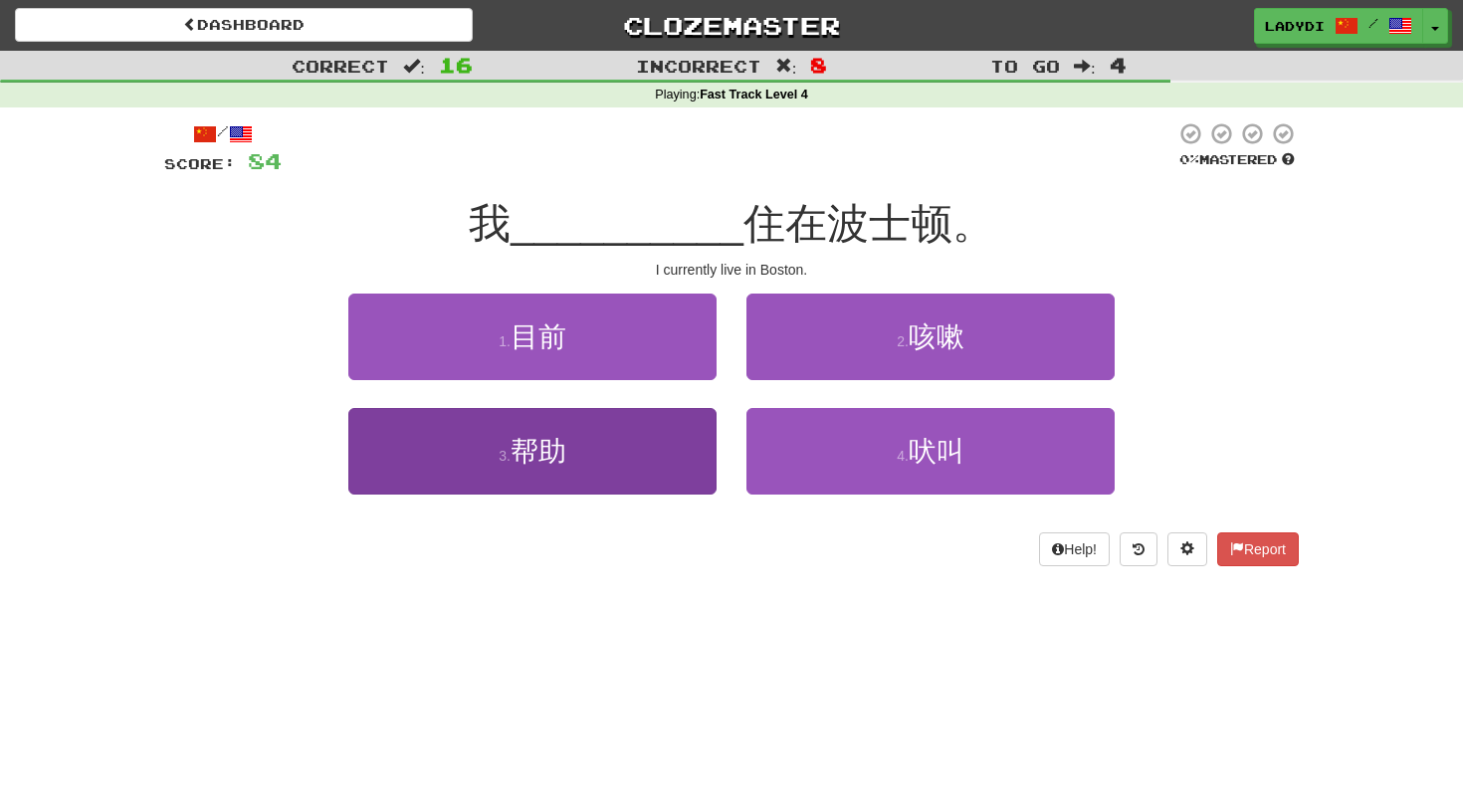 click on "3 .  帮助" at bounding box center [532, 451] 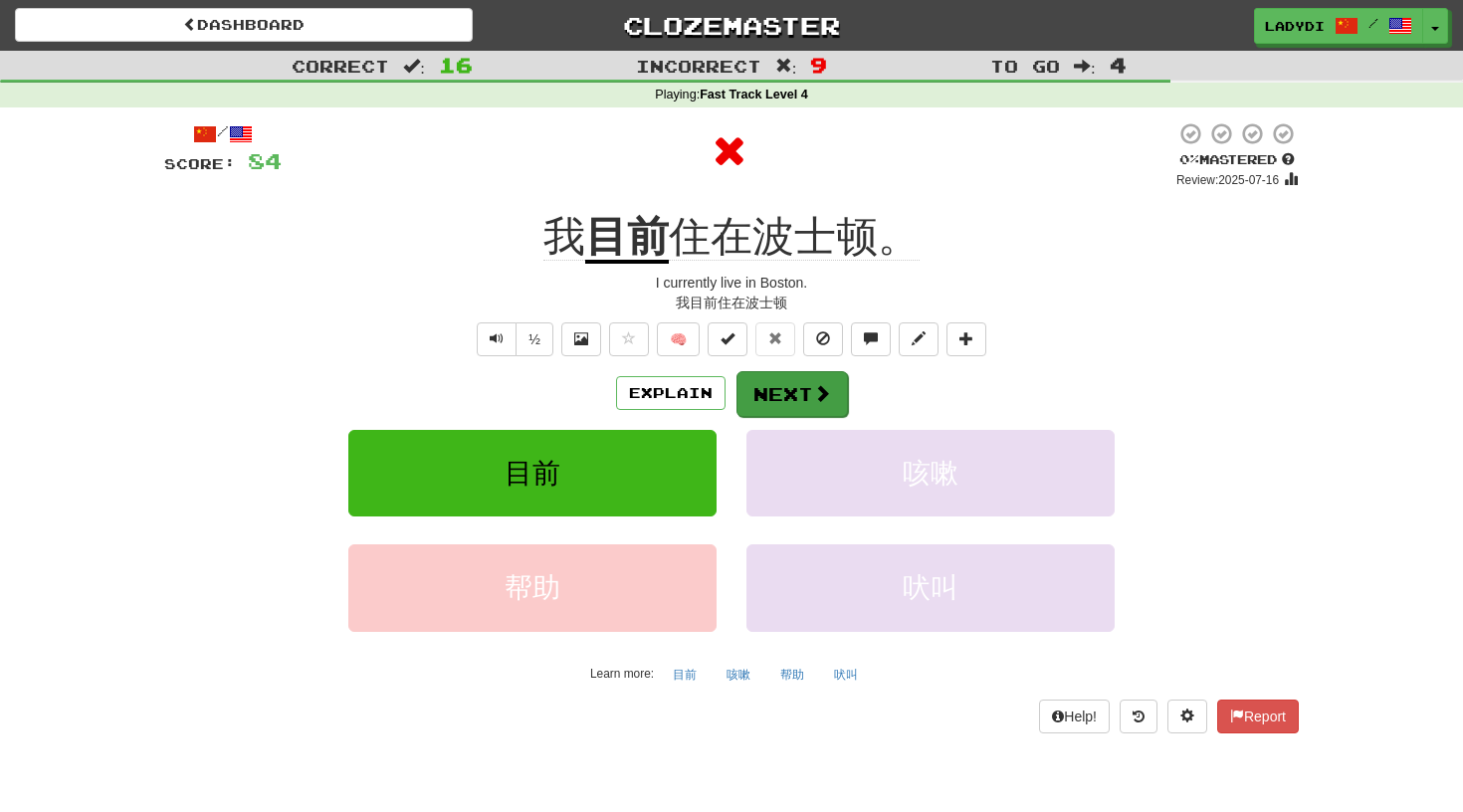 click on "Next" at bounding box center [792, 394] 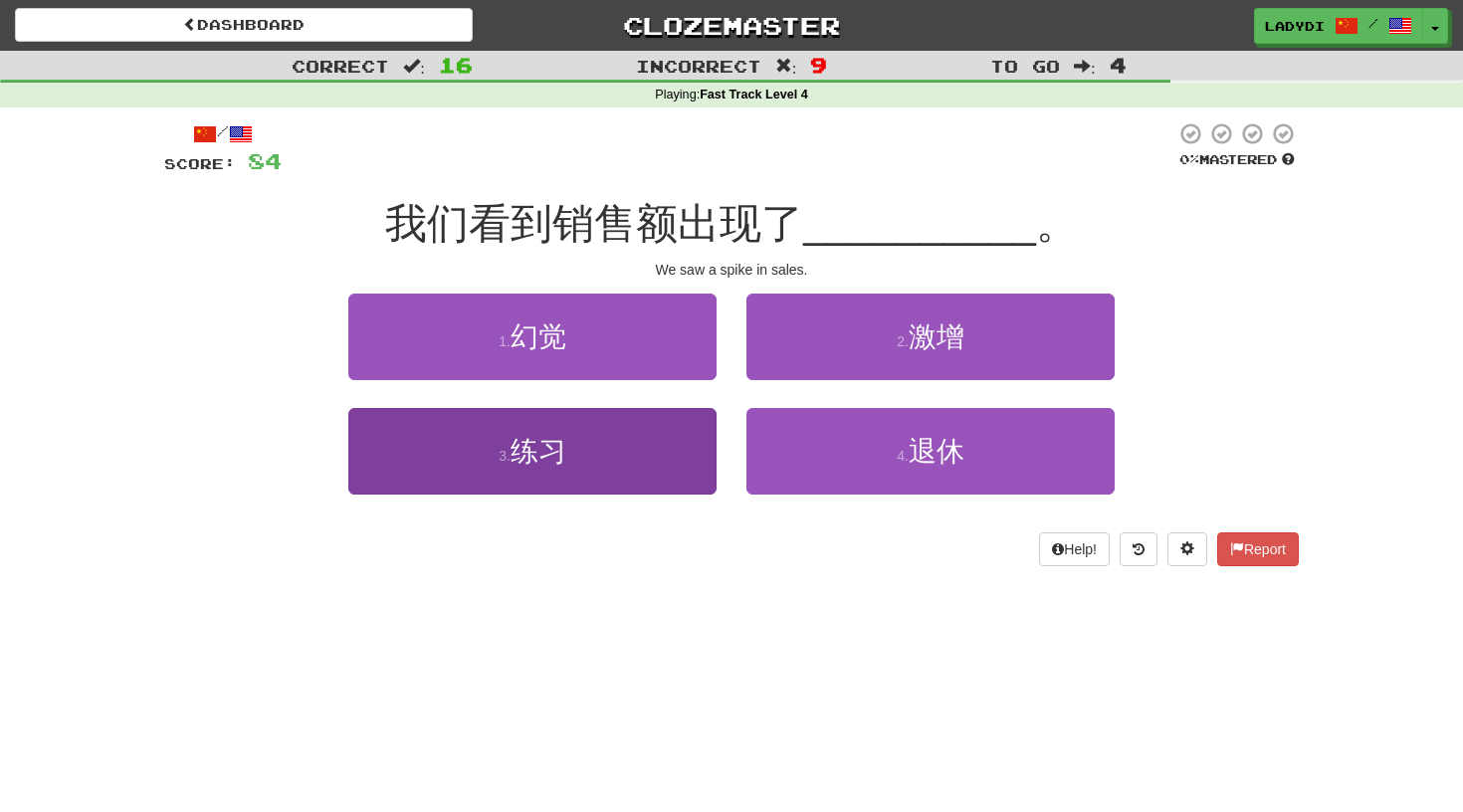 click on "3 .  练习" at bounding box center [532, 451] 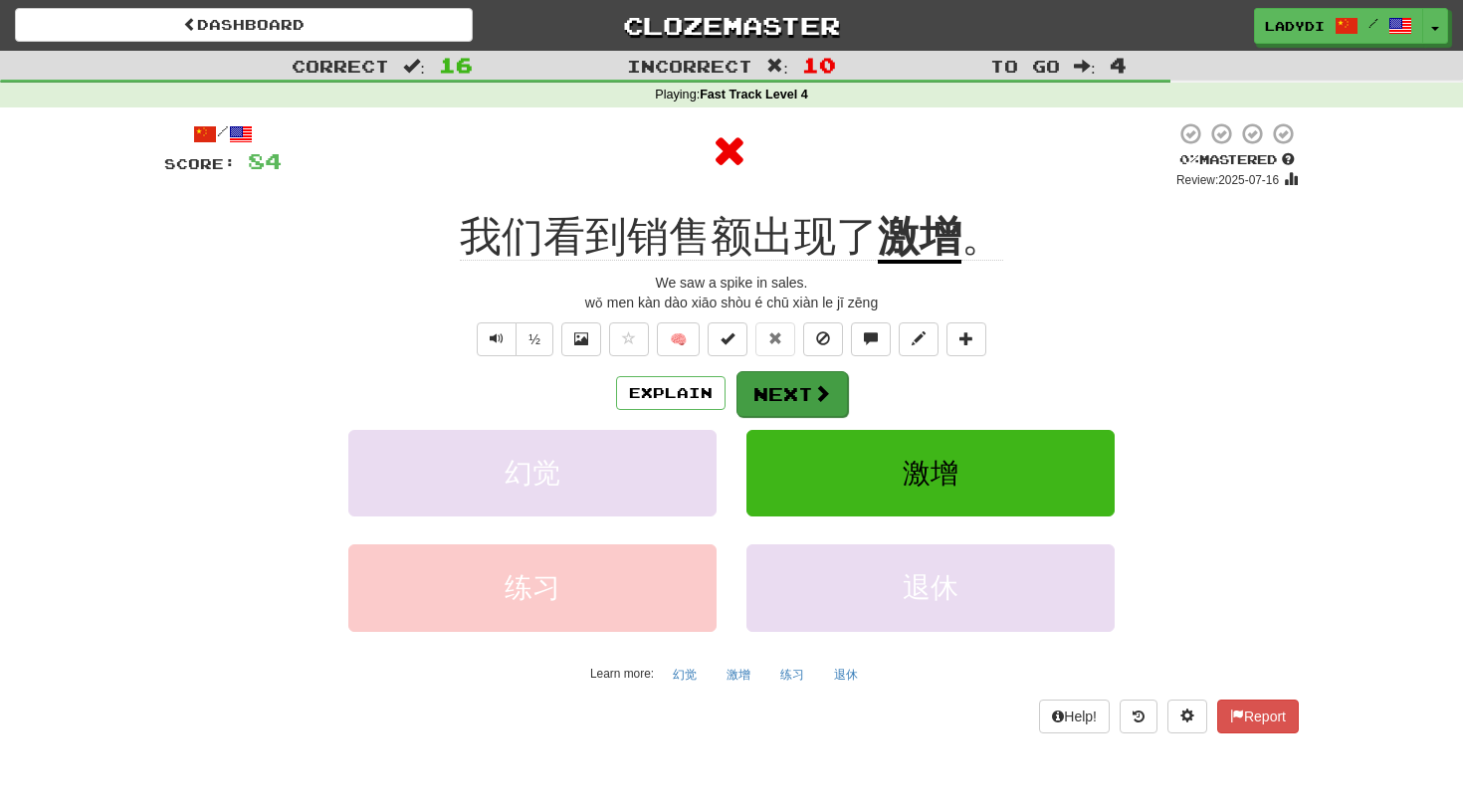 click on "Next" at bounding box center (792, 394) 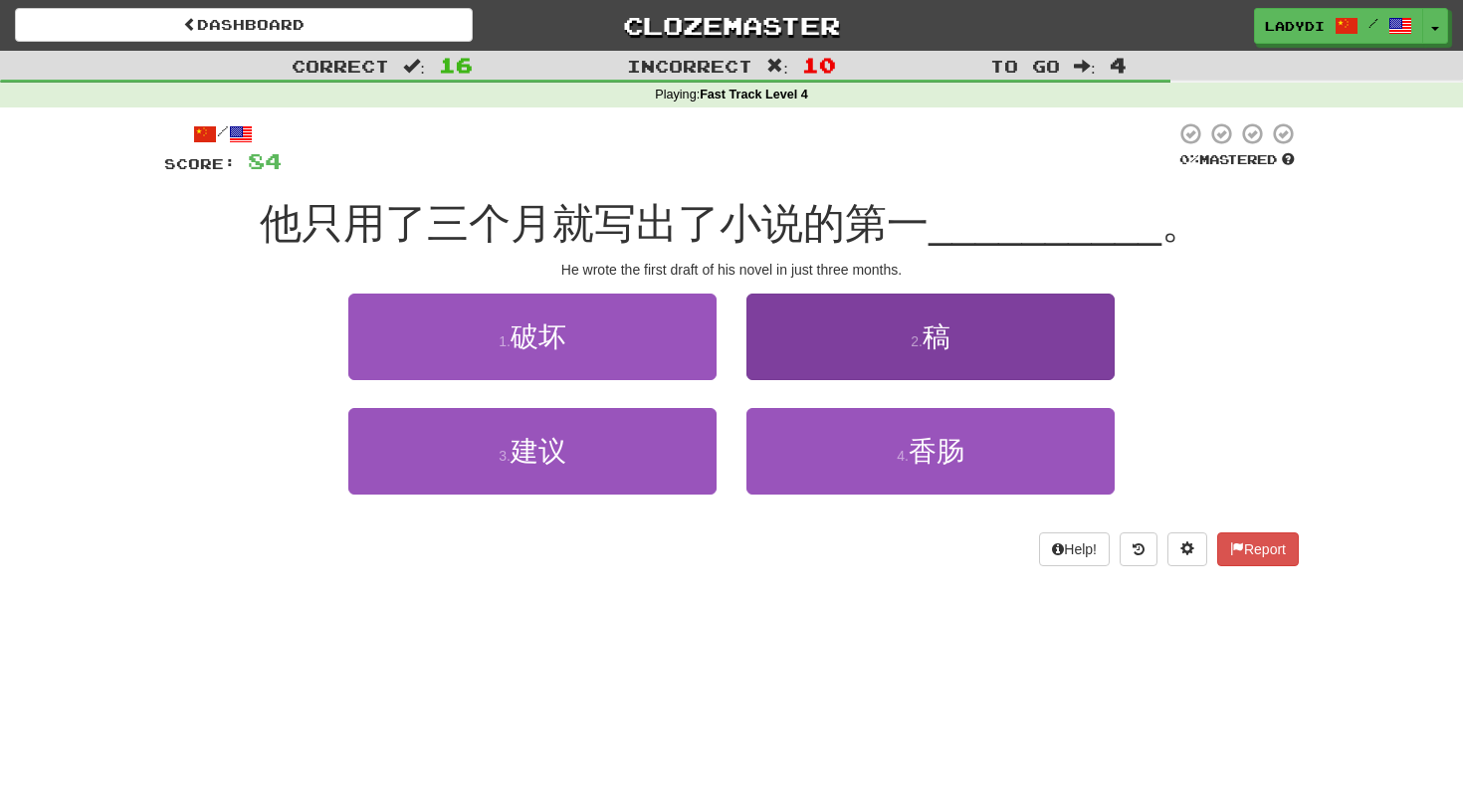 click on "2 .  稿" at bounding box center (931, 336) 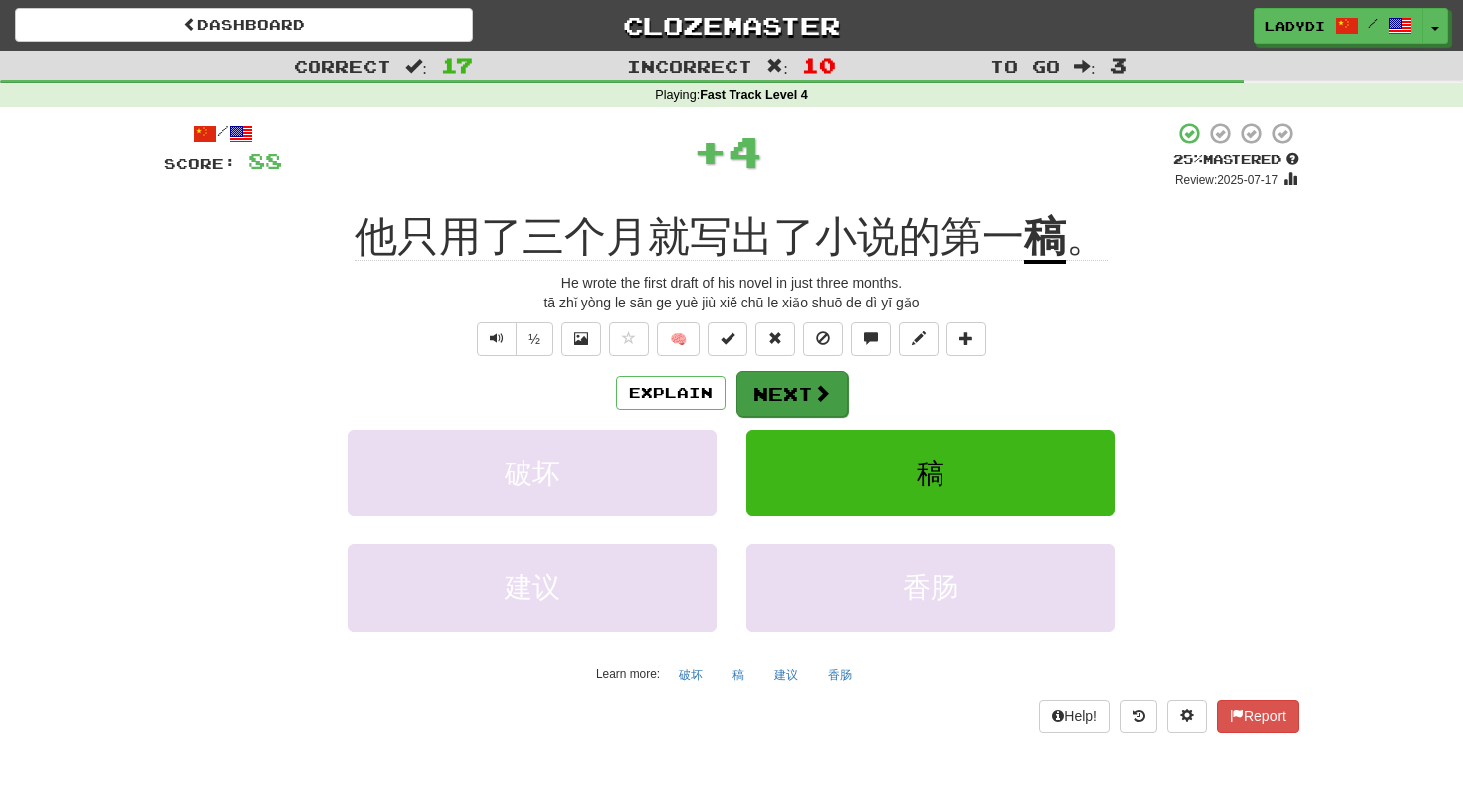 click on "Next" at bounding box center (792, 394) 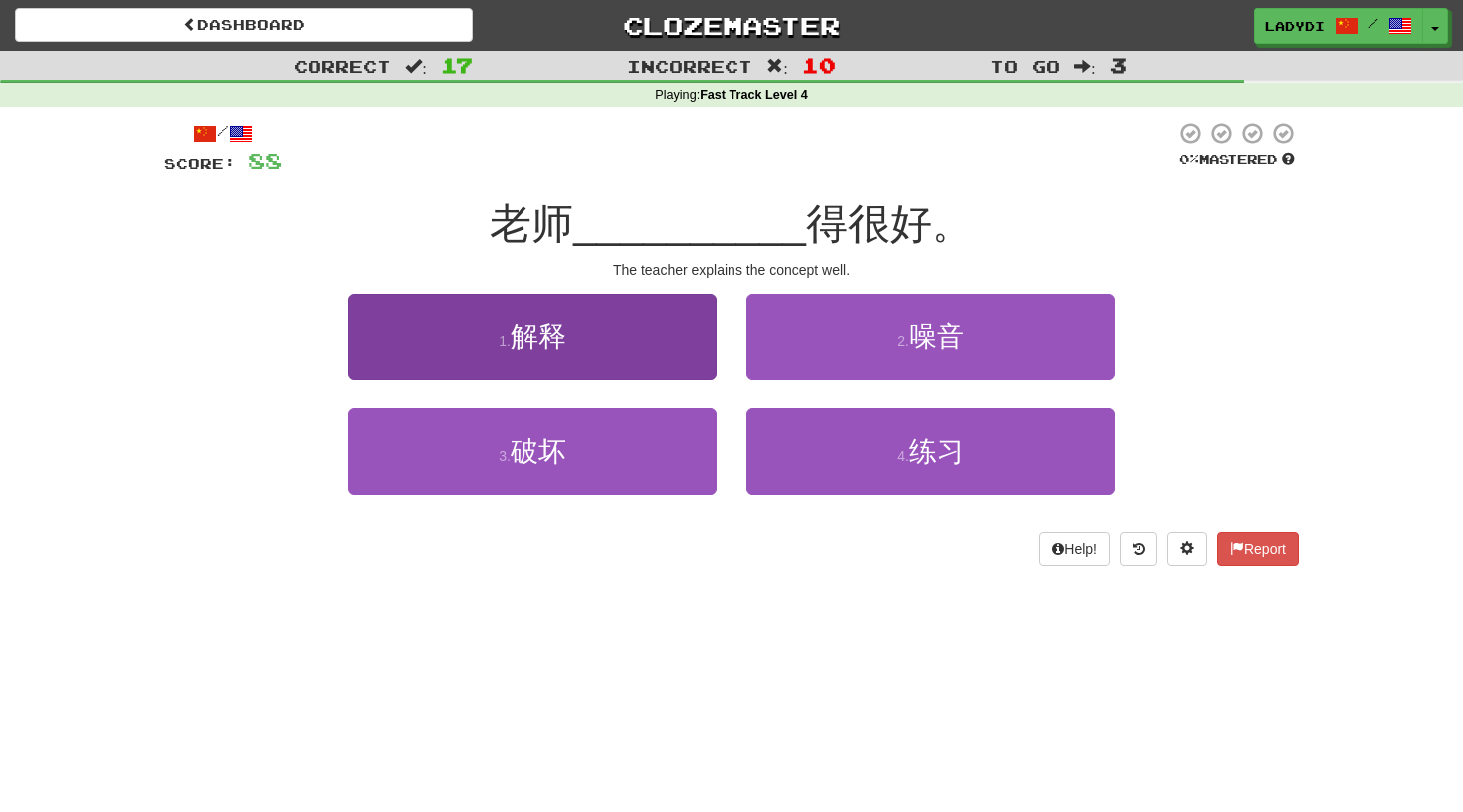click on "1 .  解释" at bounding box center (532, 336) 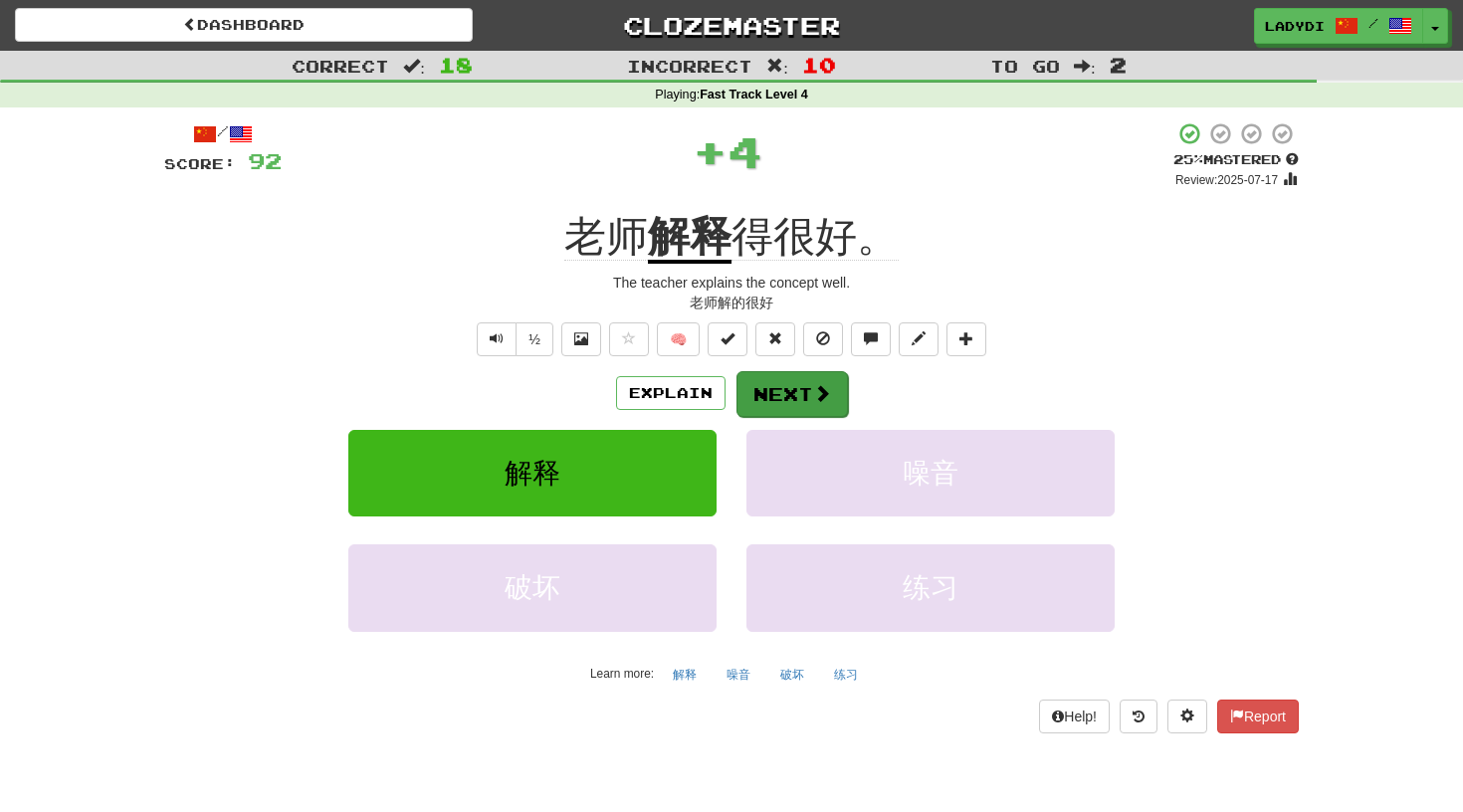 click on "Next" at bounding box center (792, 394) 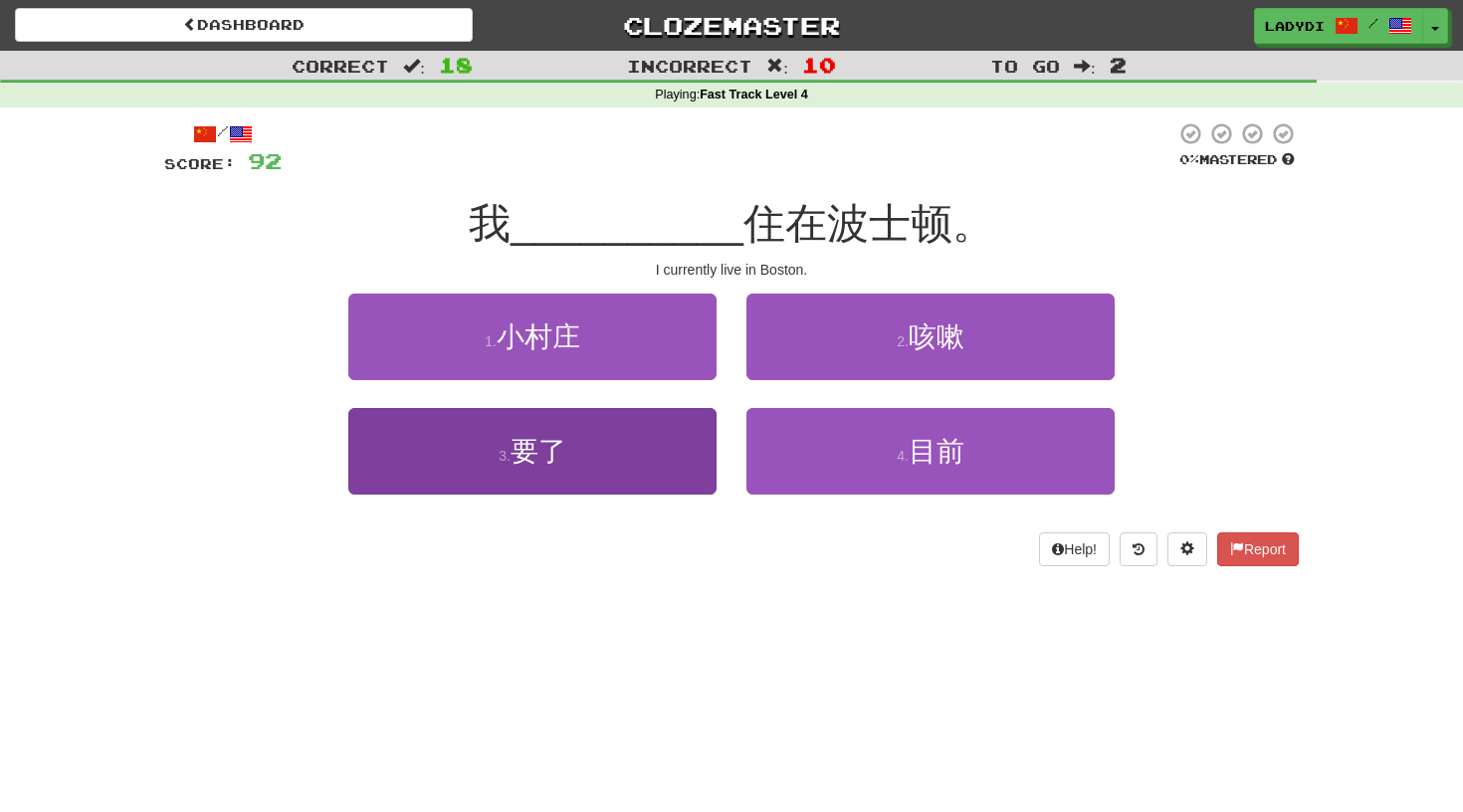 click on "3 .  要了" at bounding box center [532, 451] 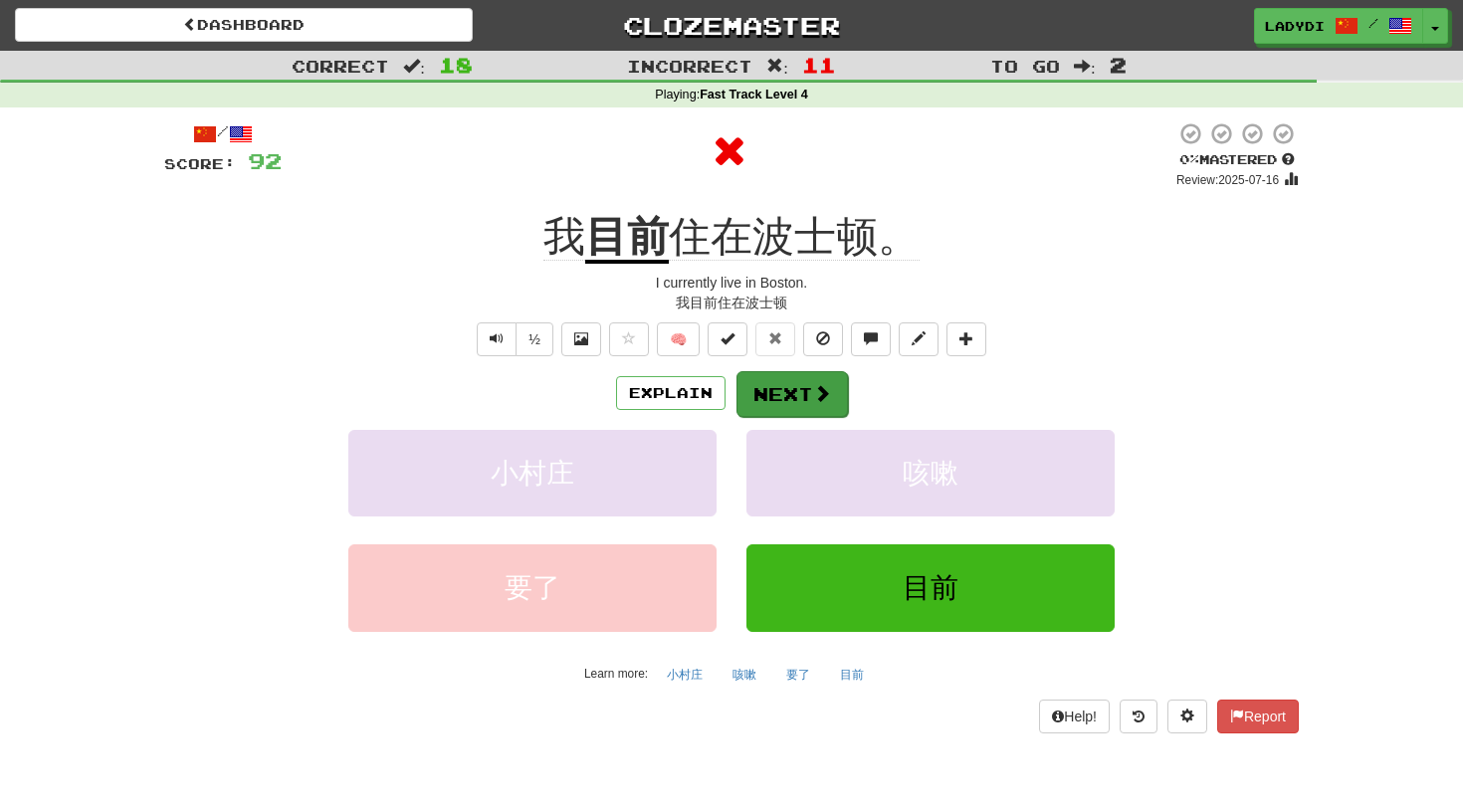 click on "Next" at bounding box center [792, 394] 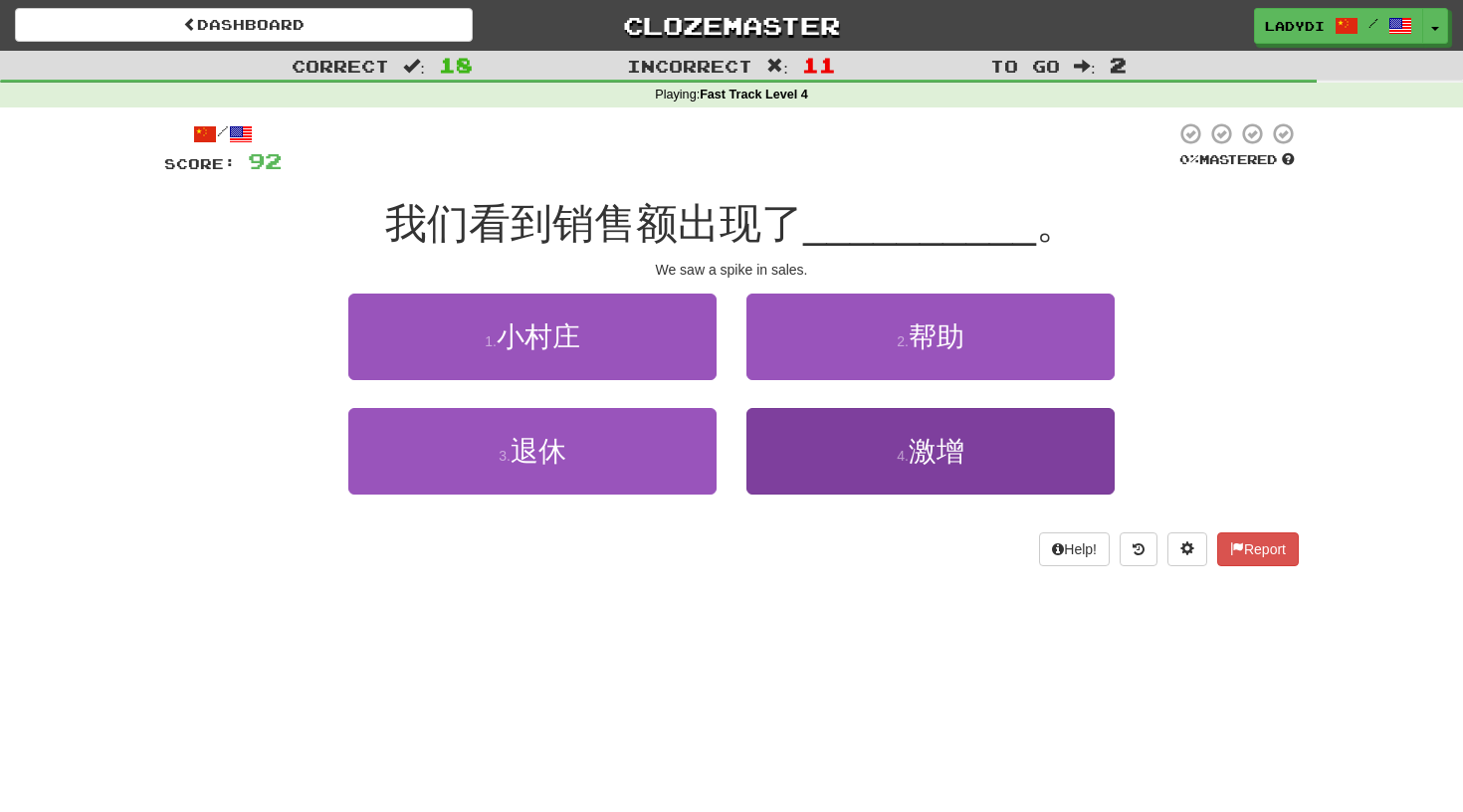 click on "4 .  激增" at bounding box center (931, 451) 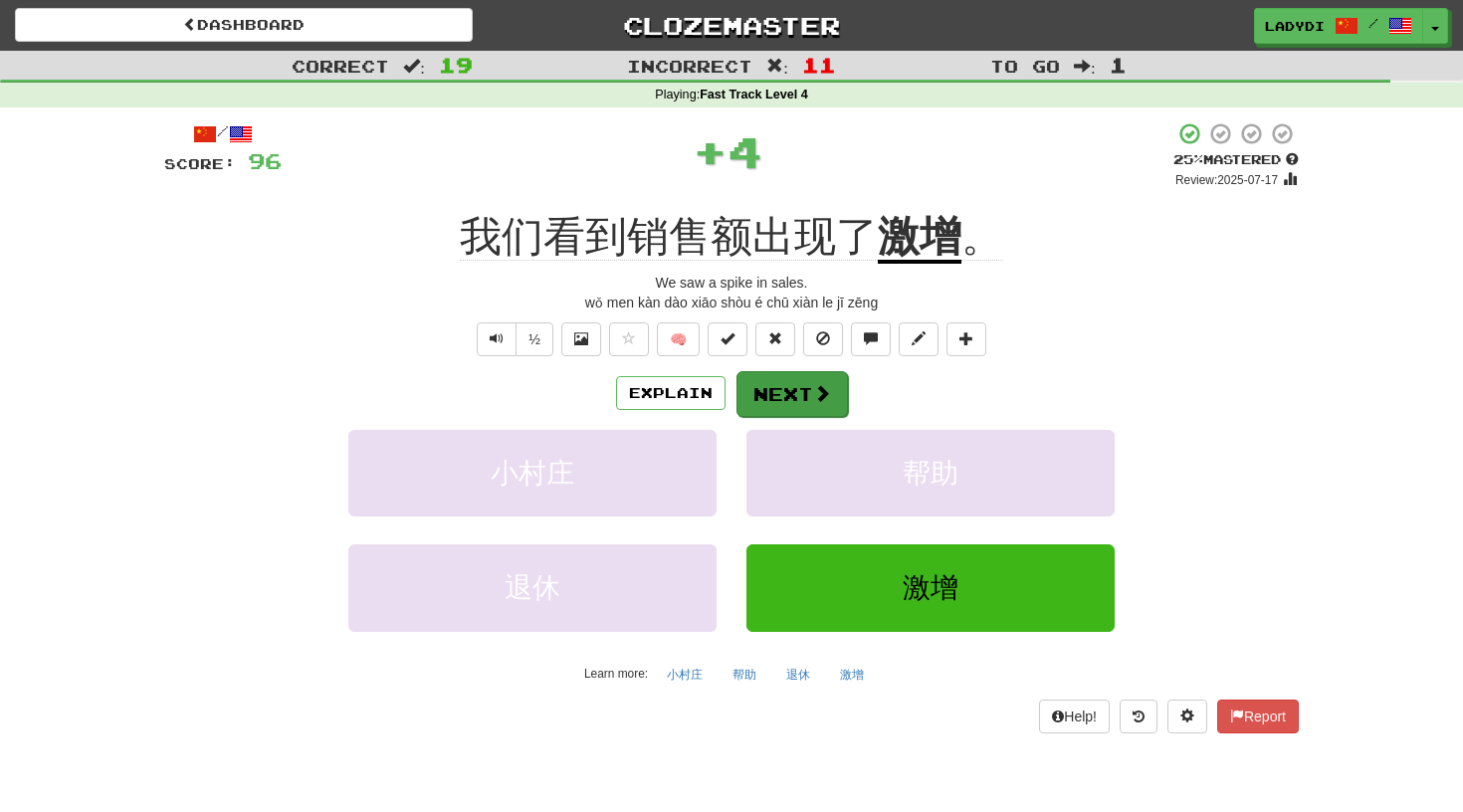 click on "Next" at bounding box center [792, 394] 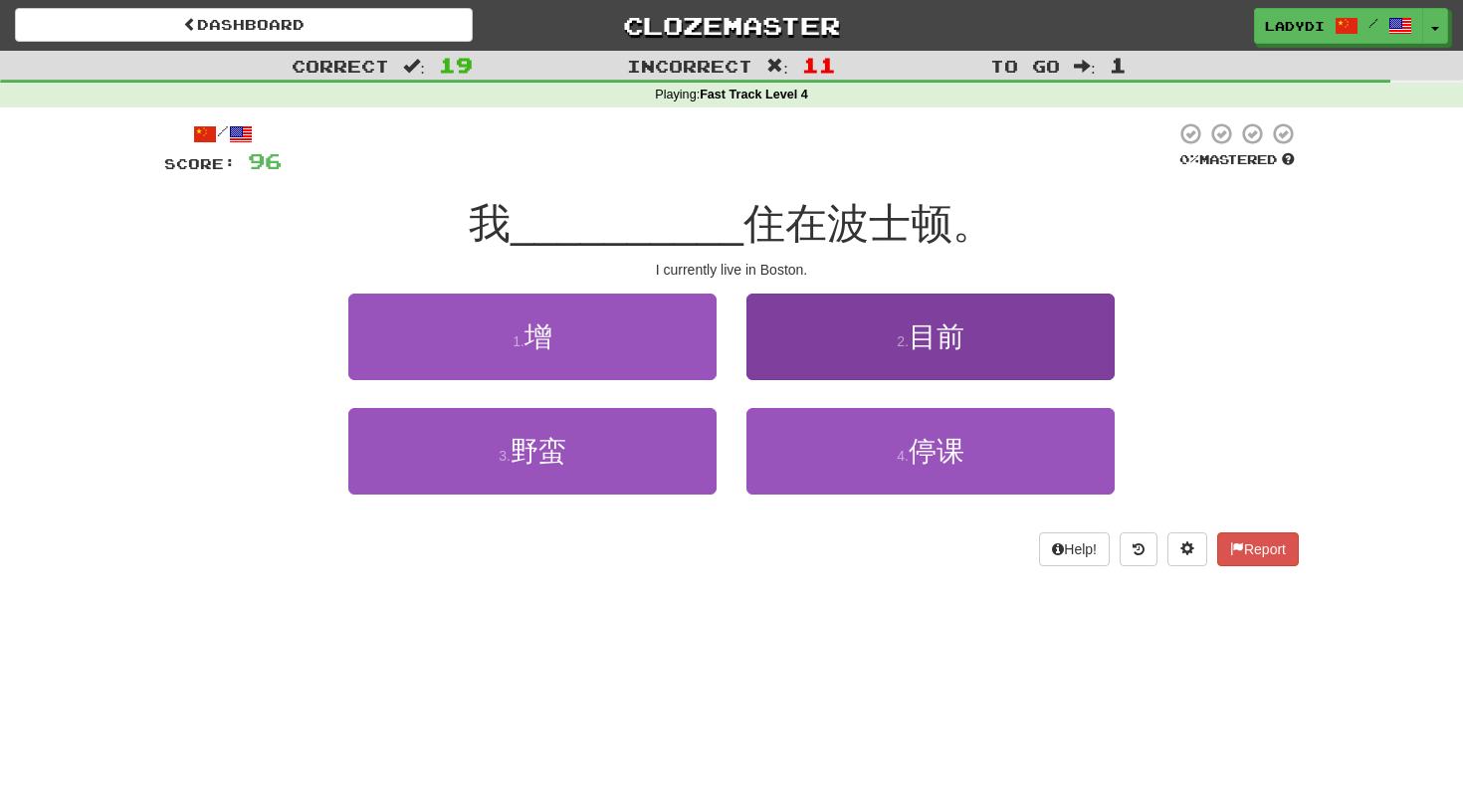 click on "2 .  目前" at bounding box center (931, 336) 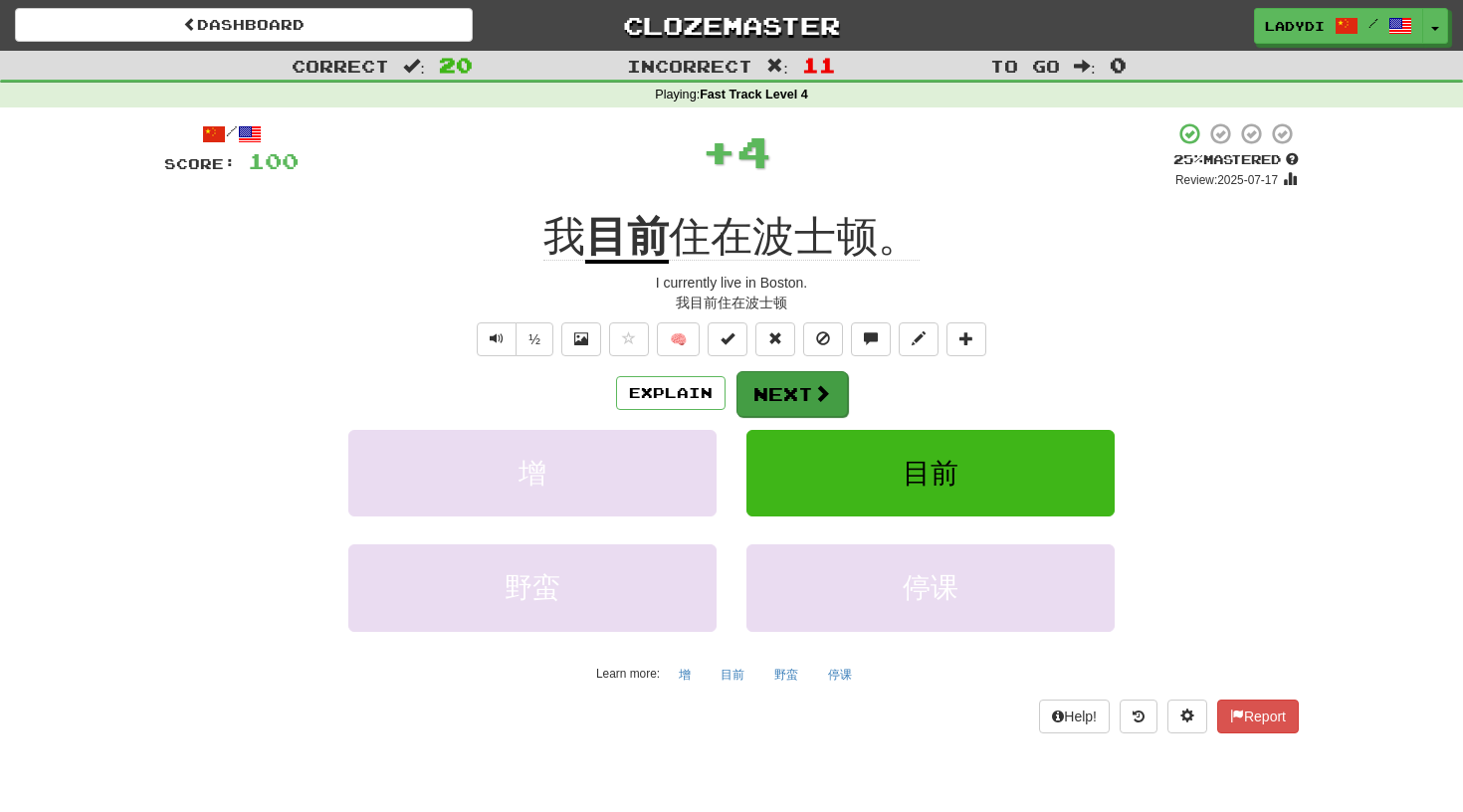 click on "Next" at bounding box center (792, 394) 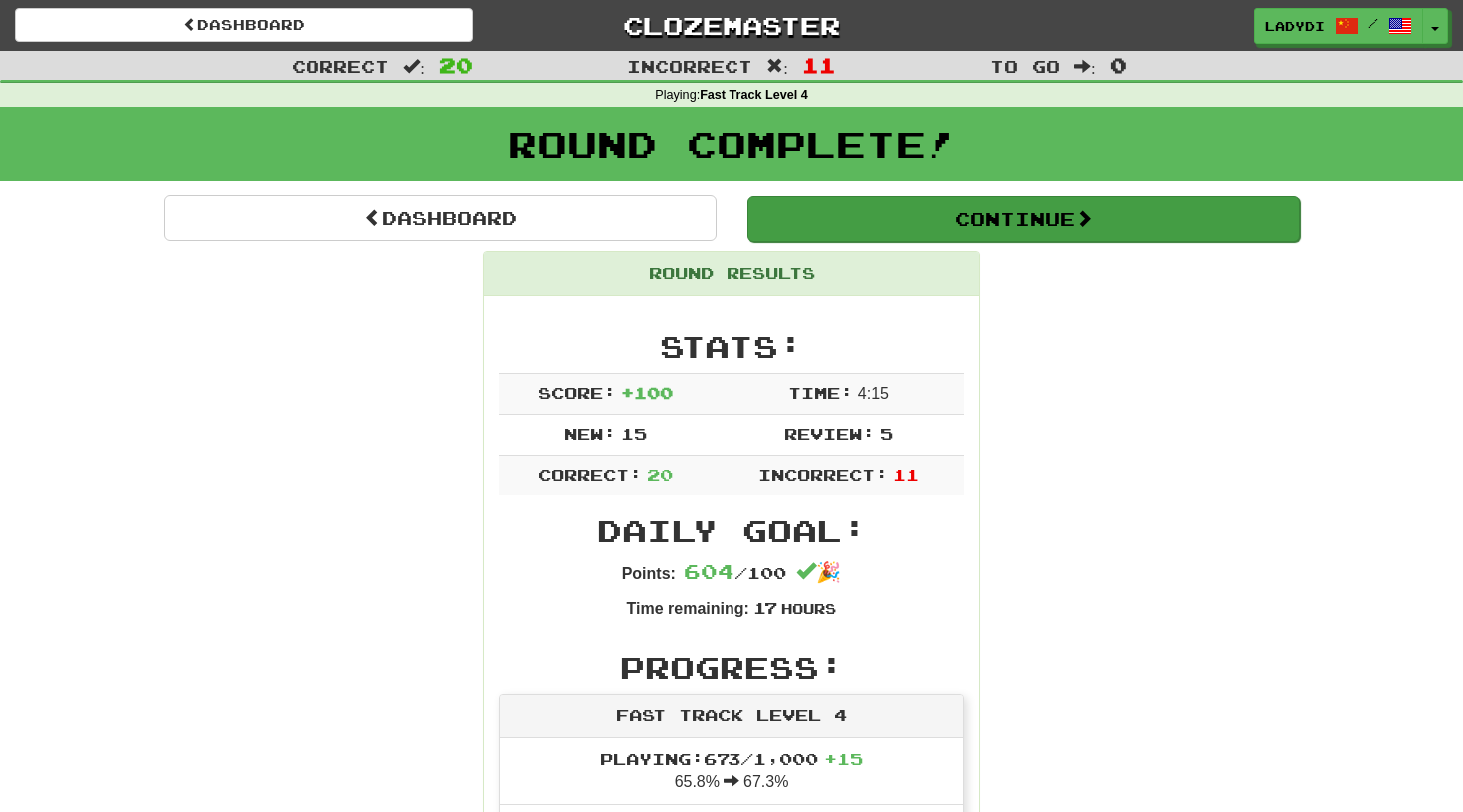 click on "Continue" at bounding box center (1023, 219) 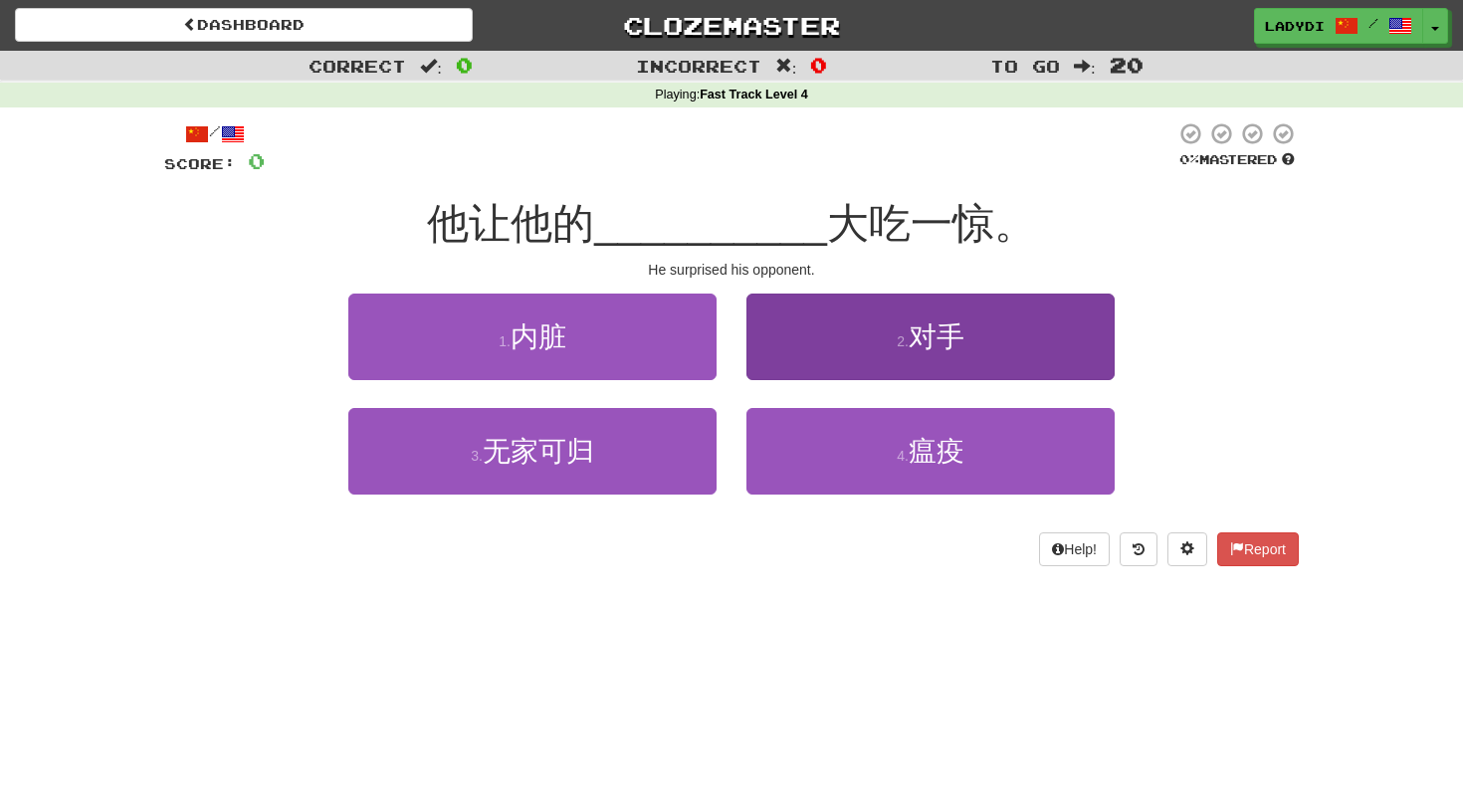 click on "对手" at bounding box center (937, 336) 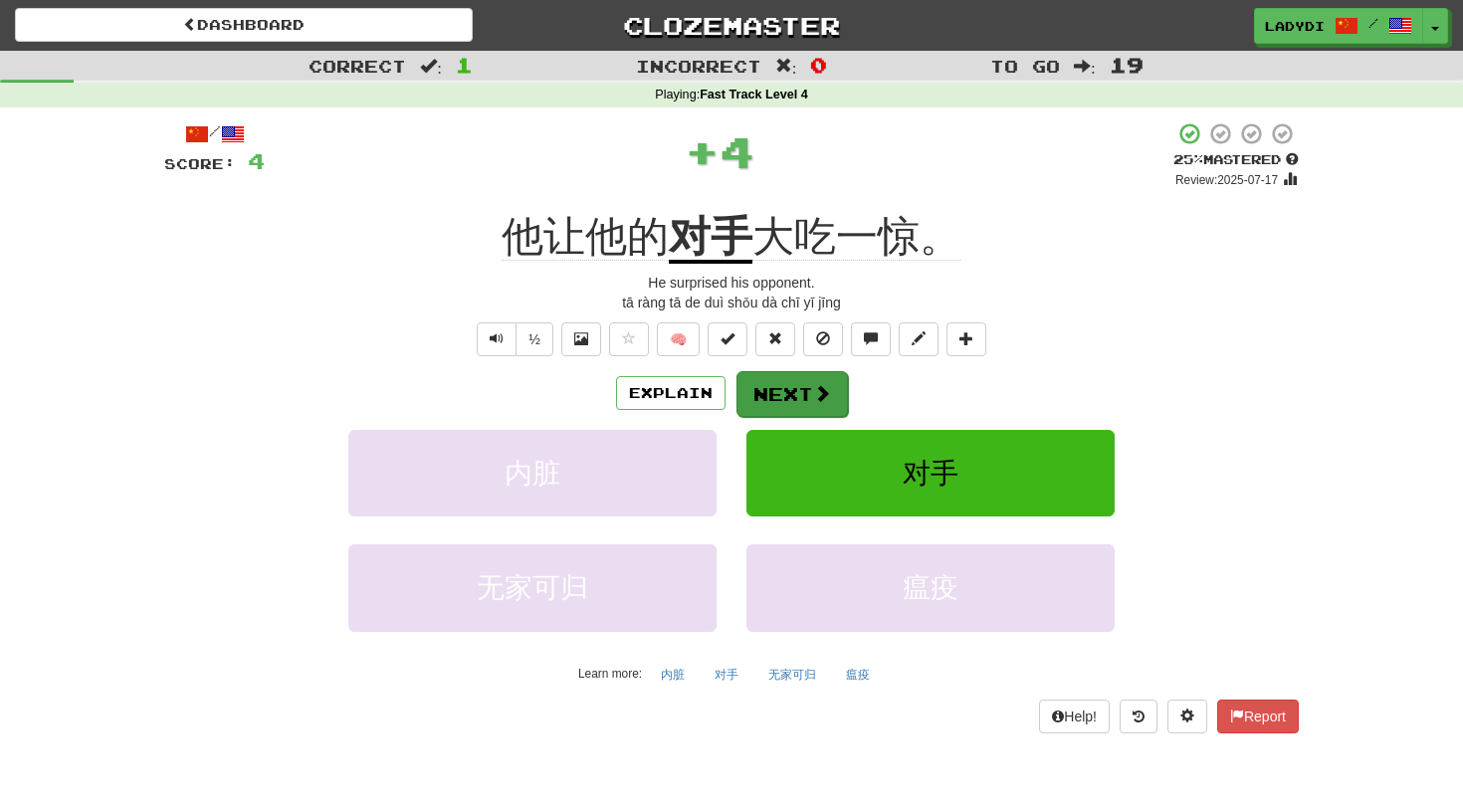 click on "Next" at bounding box center [792, 394] 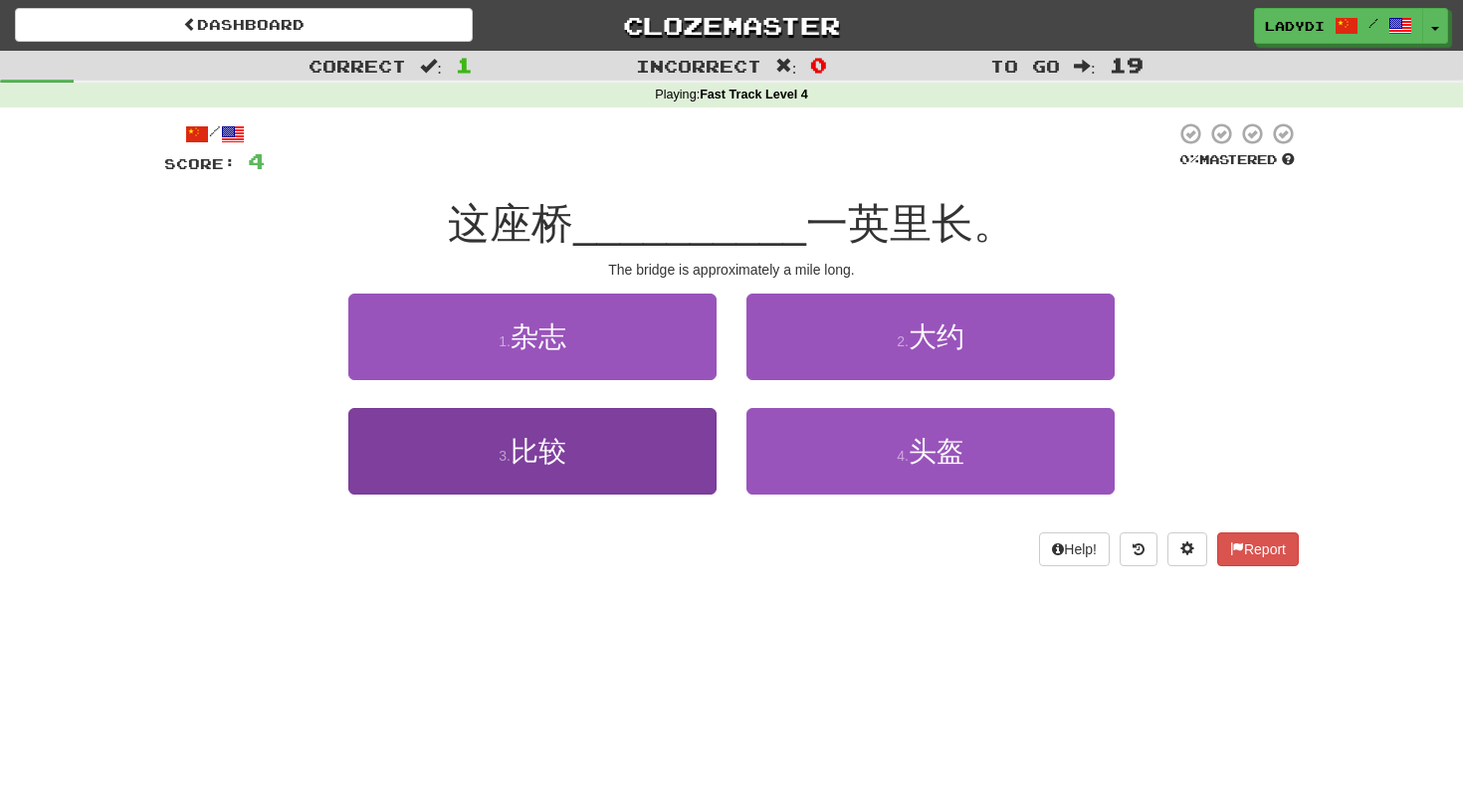click on "3 .  比较" at bounding box center [532, 451] 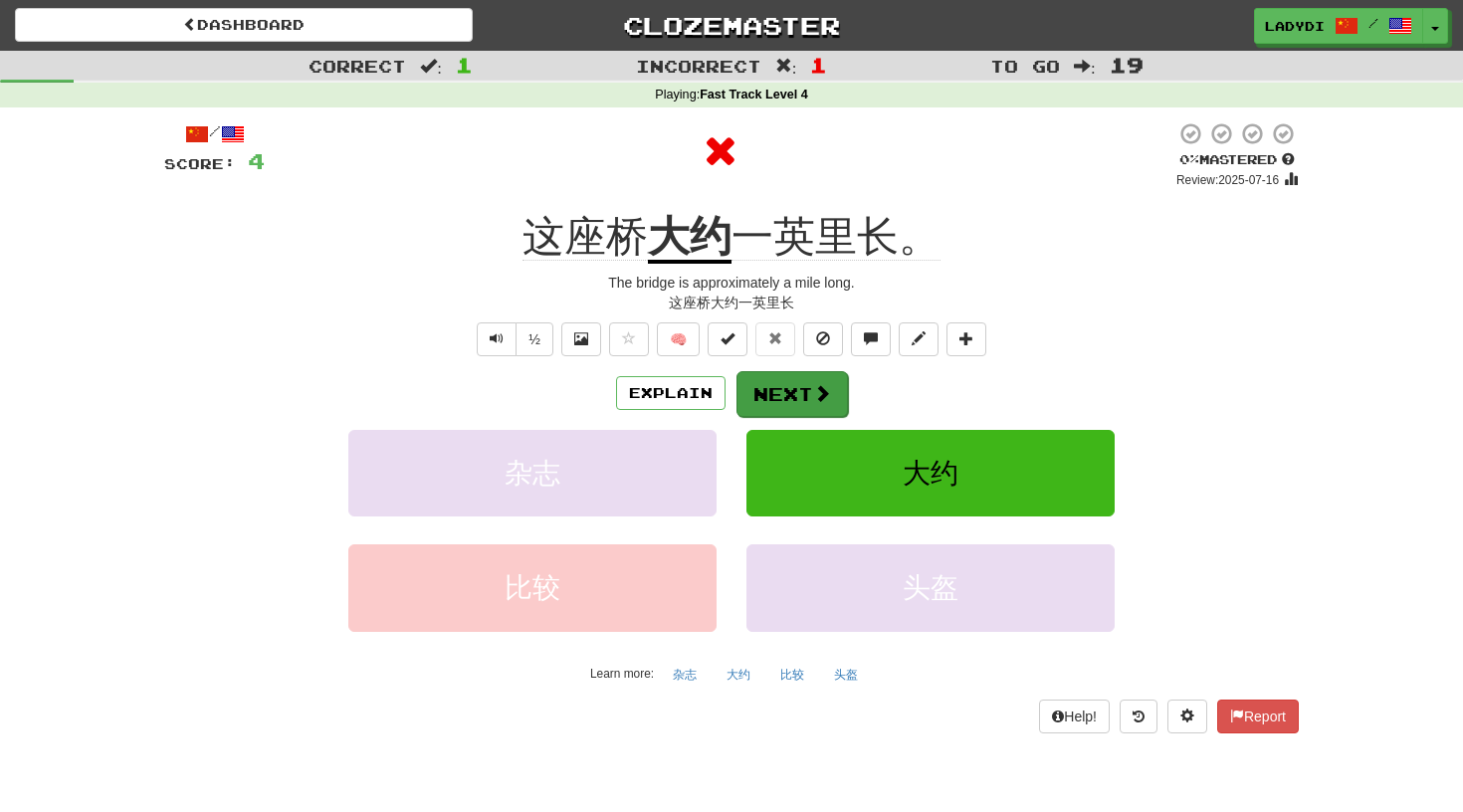 click on "Next" at bounding box center (792, 394) 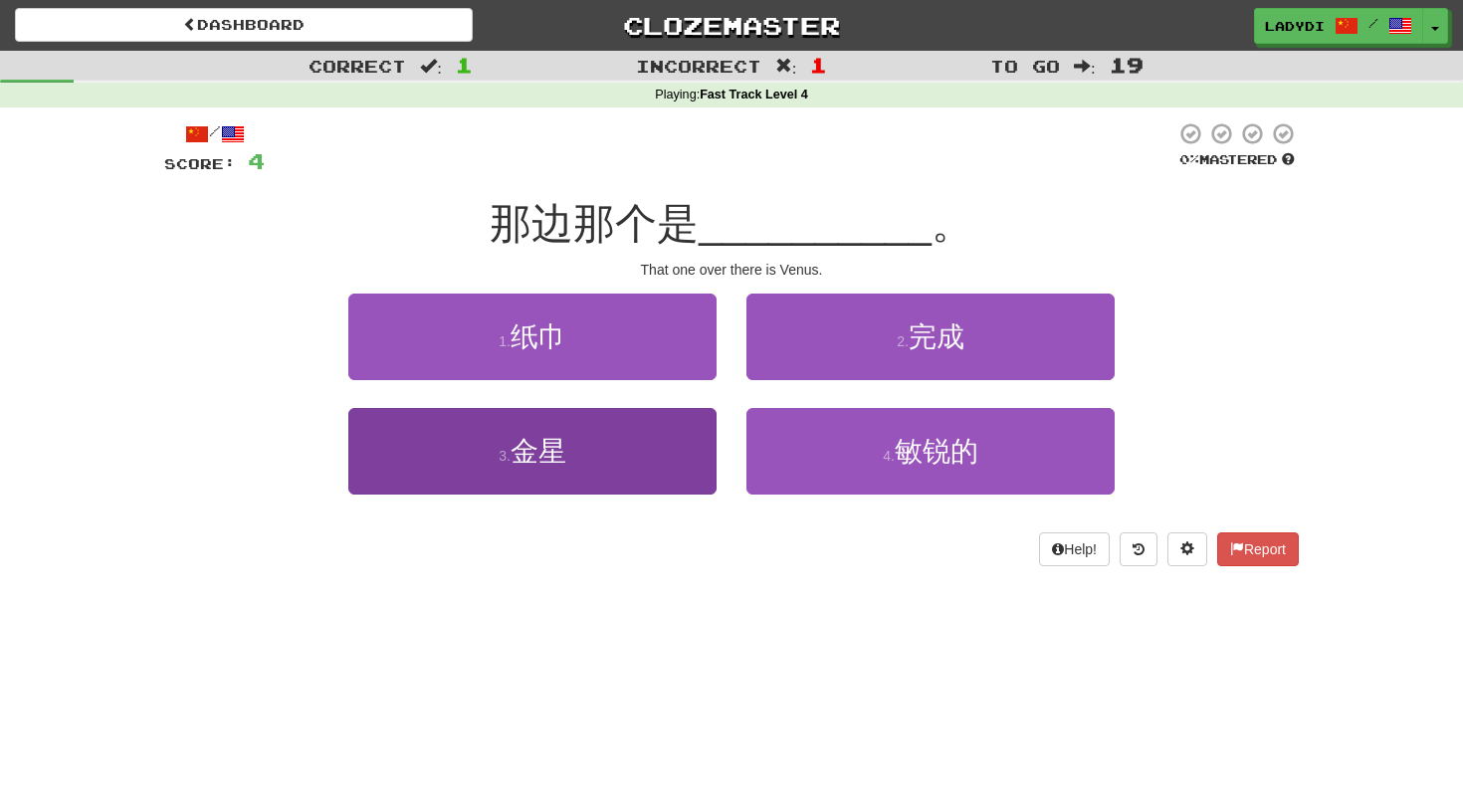 click on "3 .  金星" at bounding box center (532, 451) 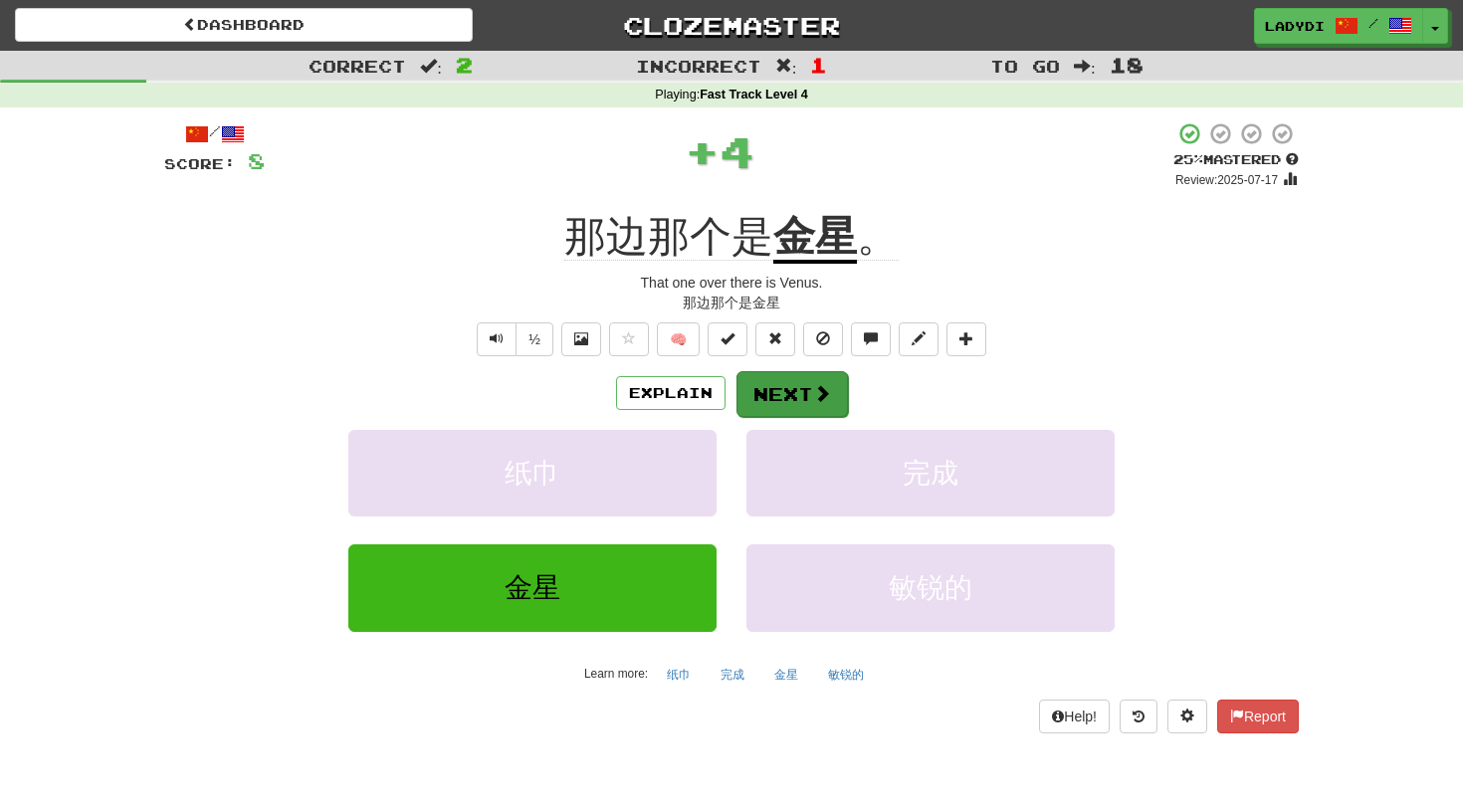click on "Next" at bounding box center (792, 394) 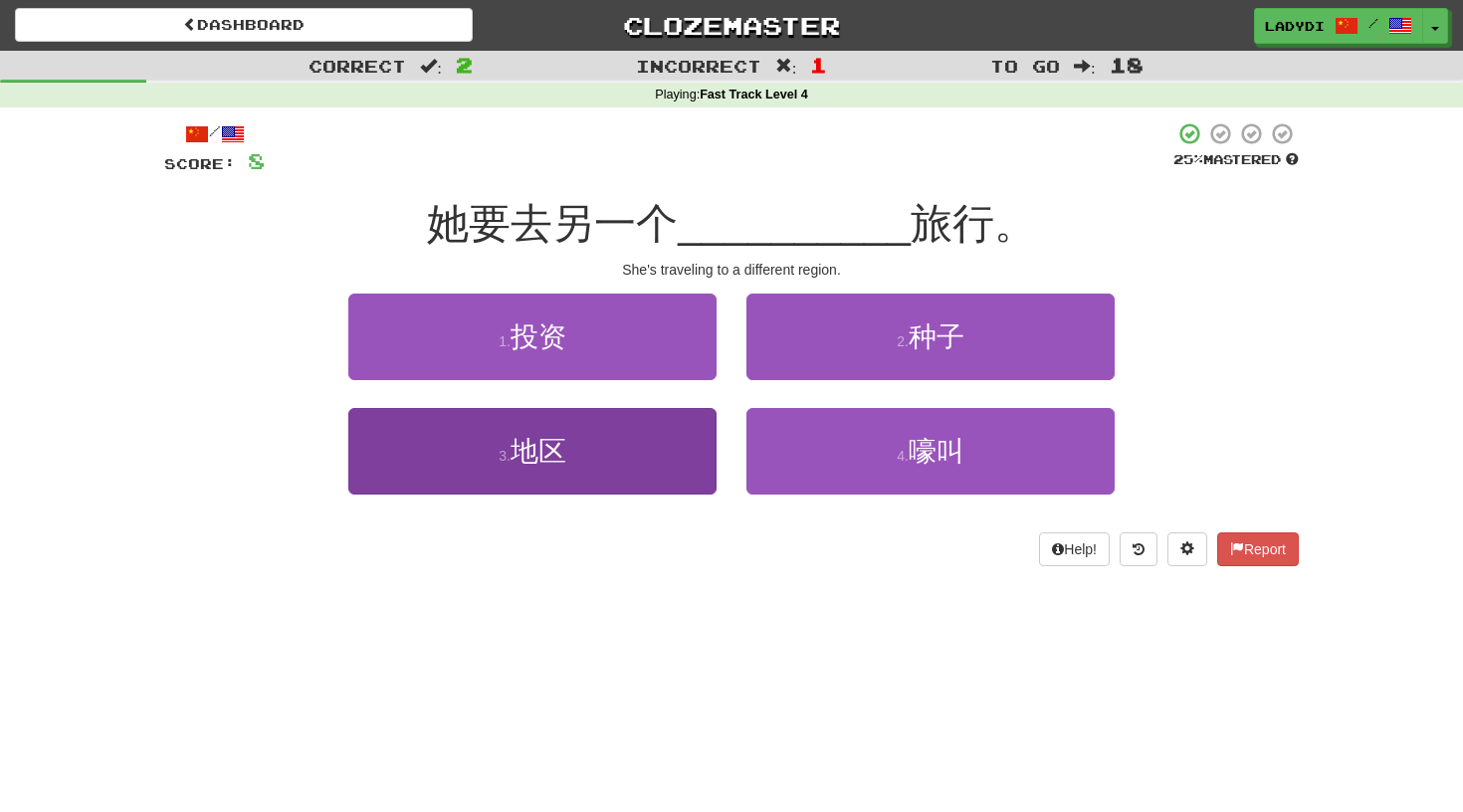 click on "3 .  地区" at bounding box center (532, 451) 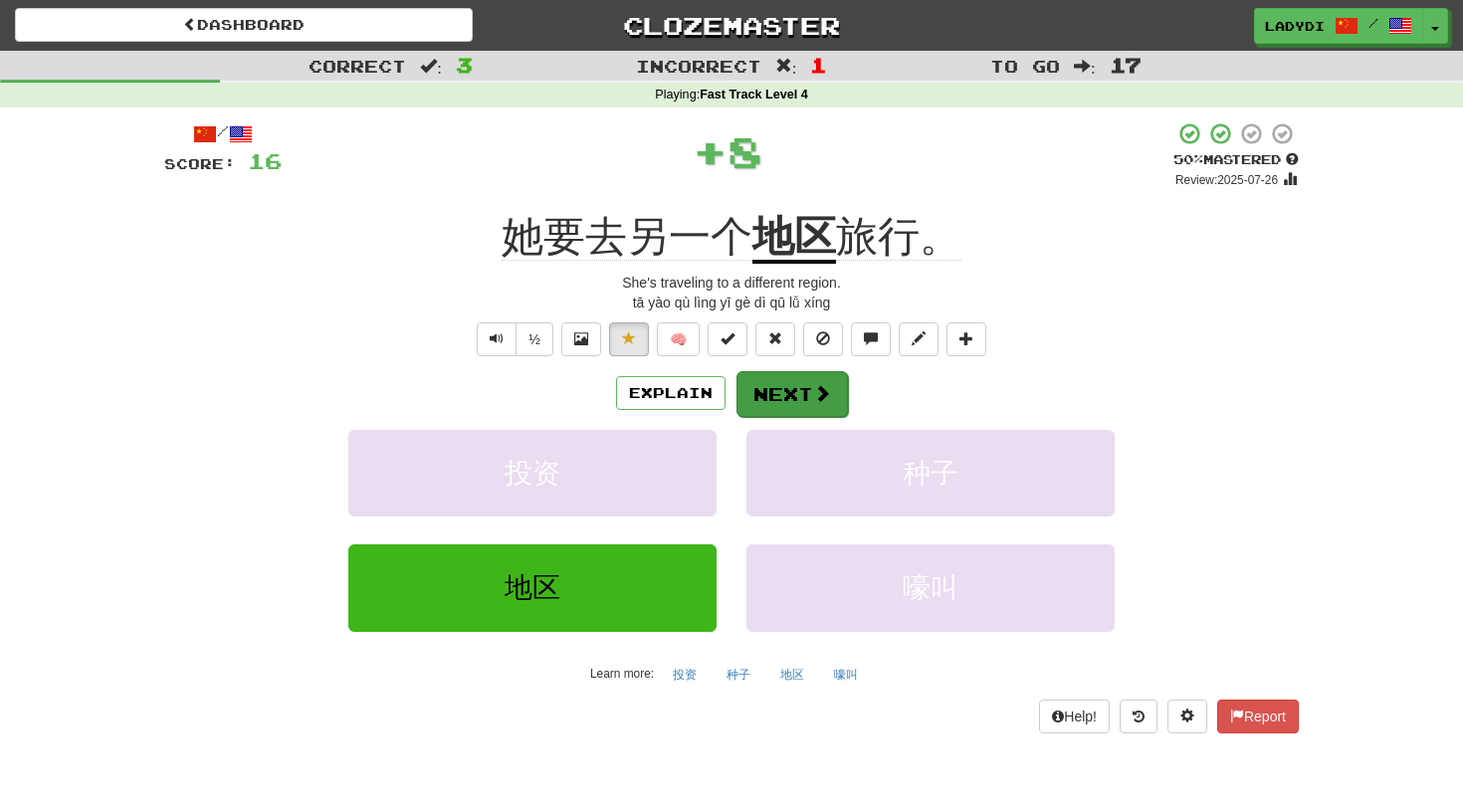 click on "Next" at bounding box center [792, 394] 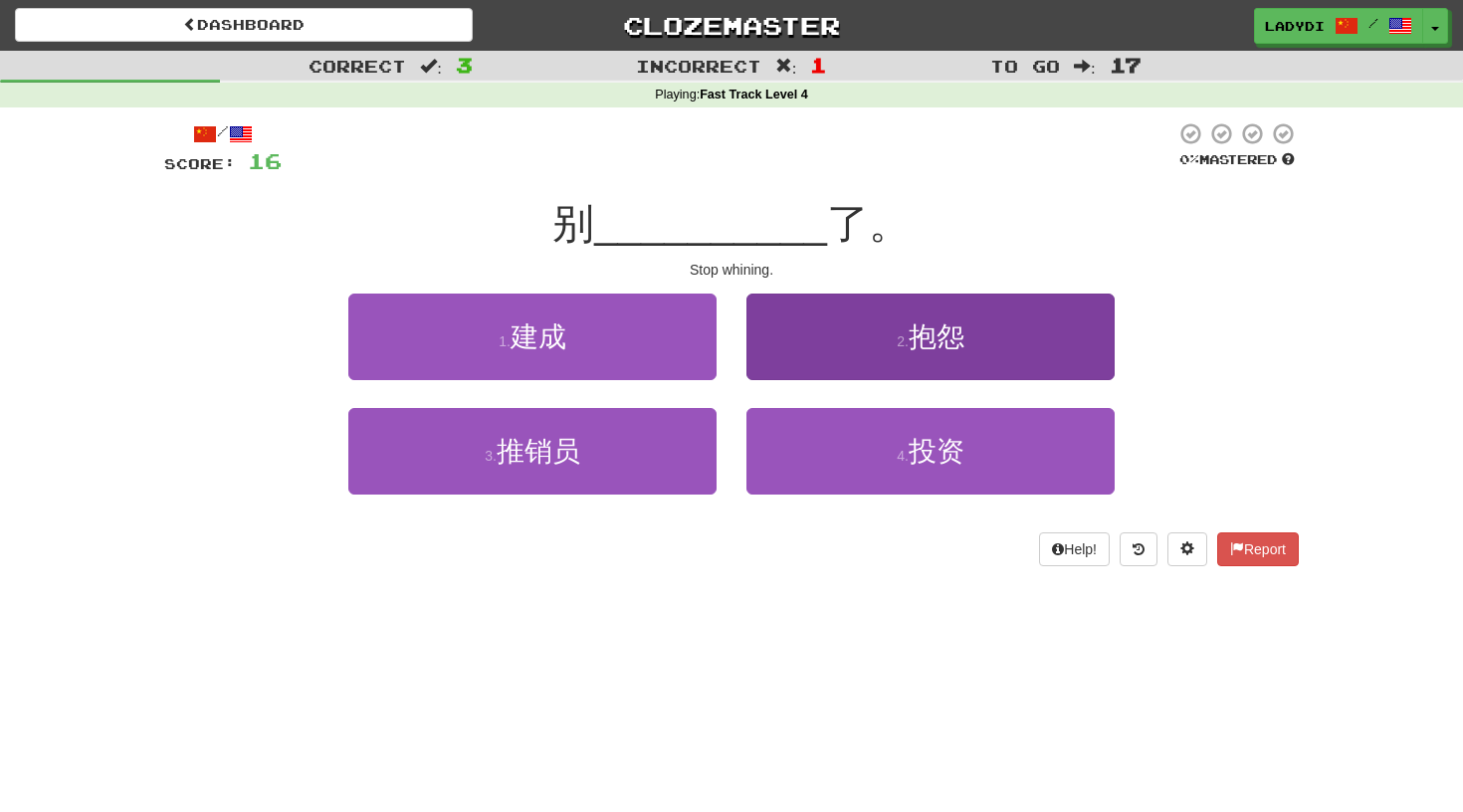 click on "2 .  抱怨" at bounding box center (931, 336) 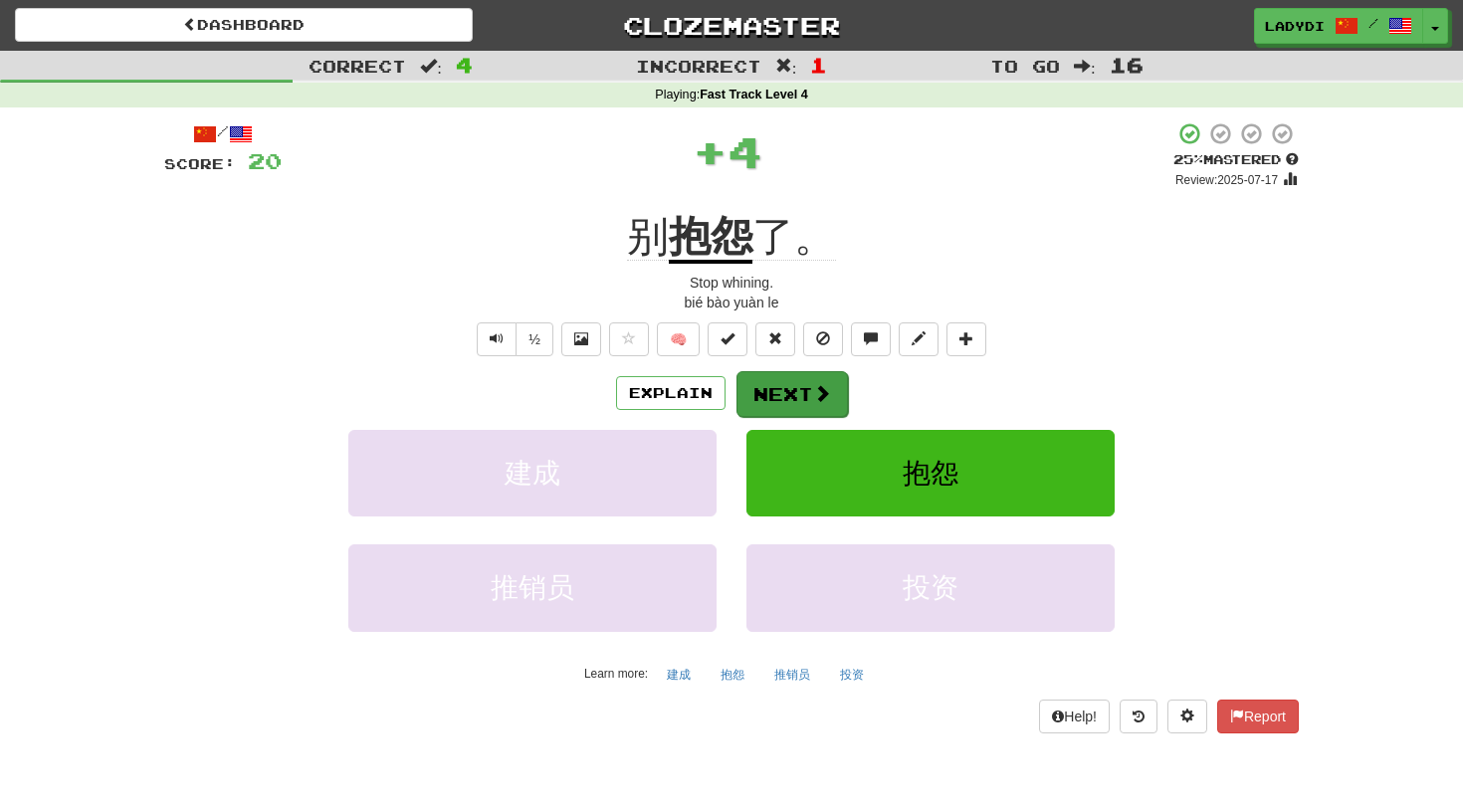 click on "Next" at bounding box center (792, 394) 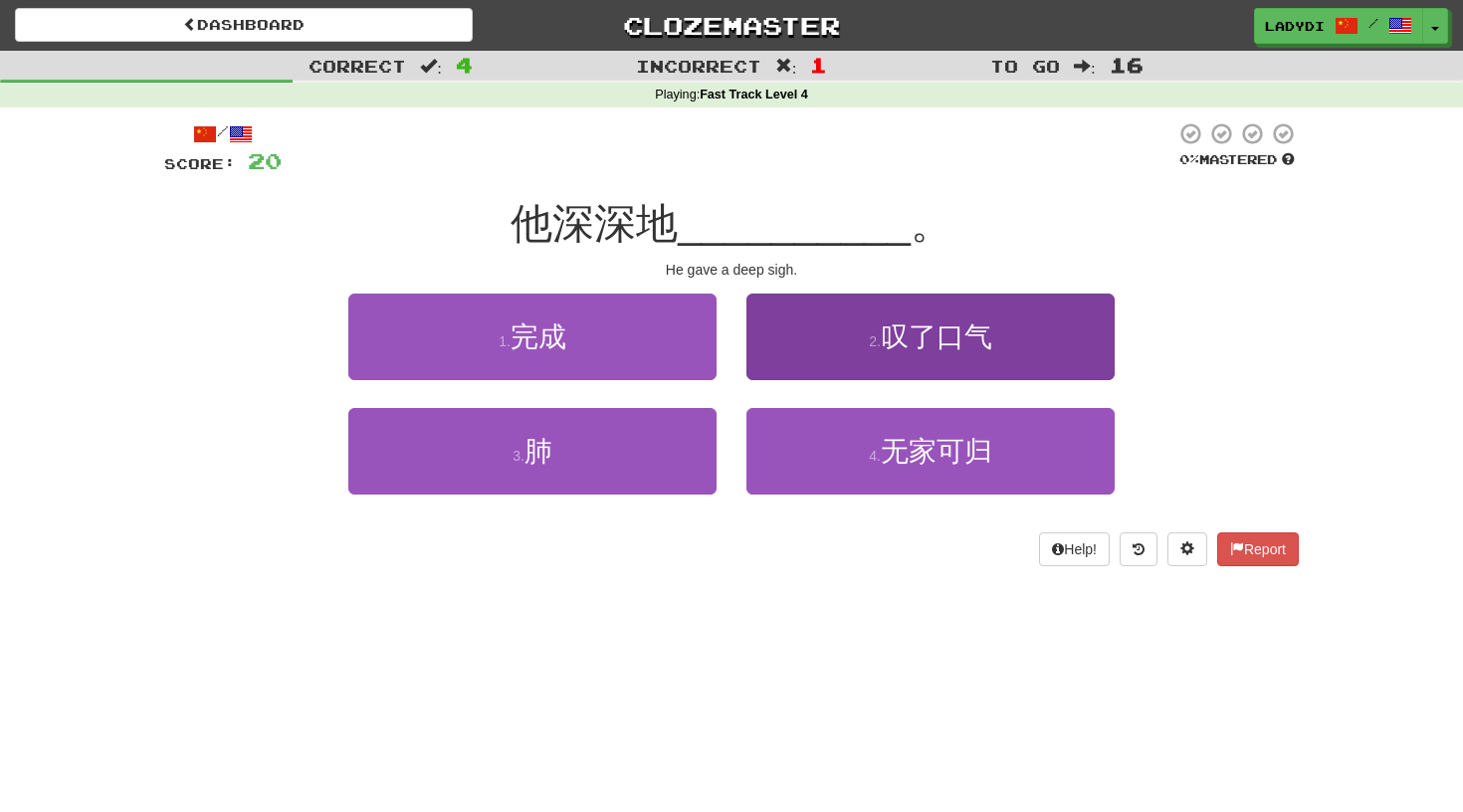 click on "2 .  叹了口气" at bounding box center (931, 336) 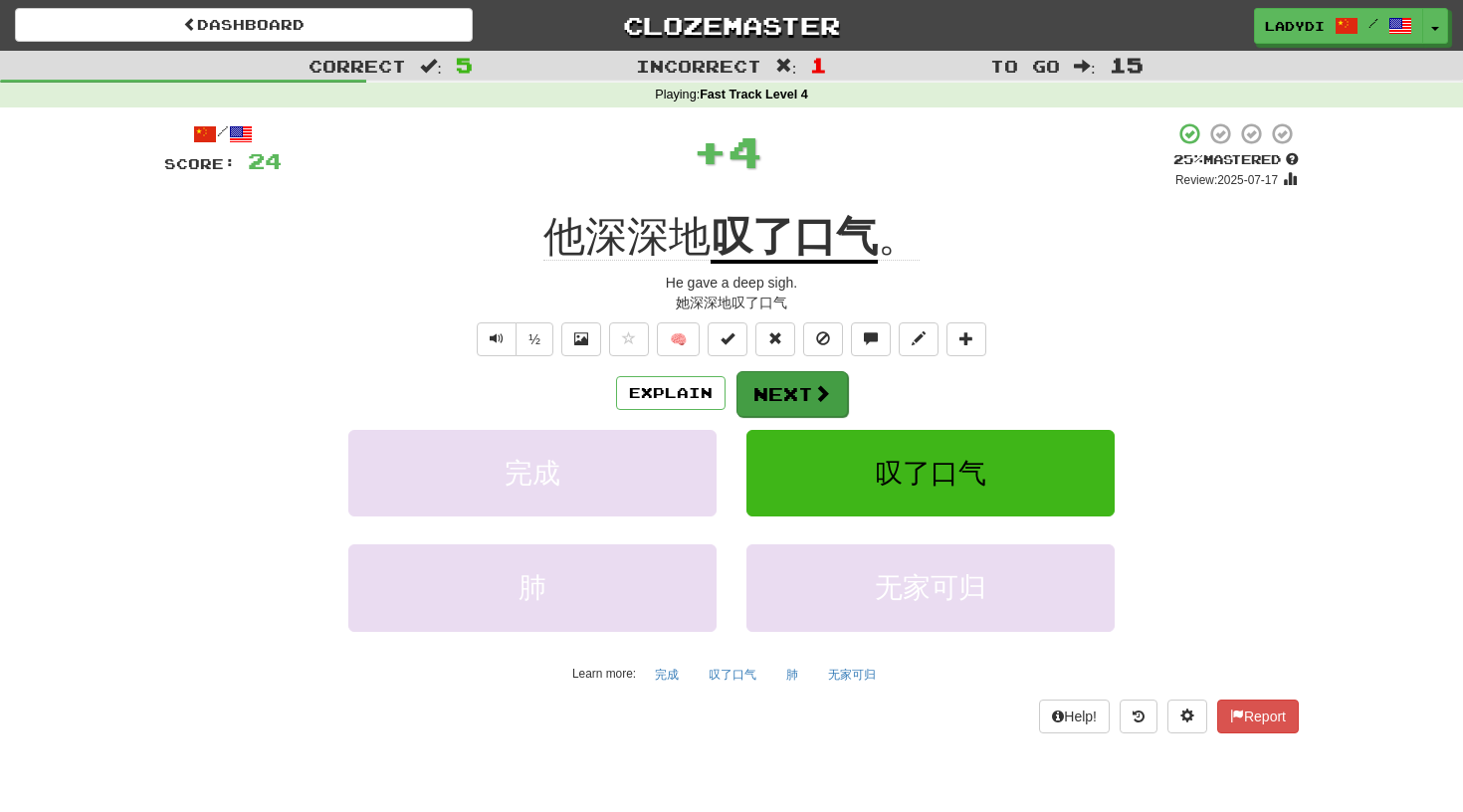click on "Next" at bounding box center (792, 394) 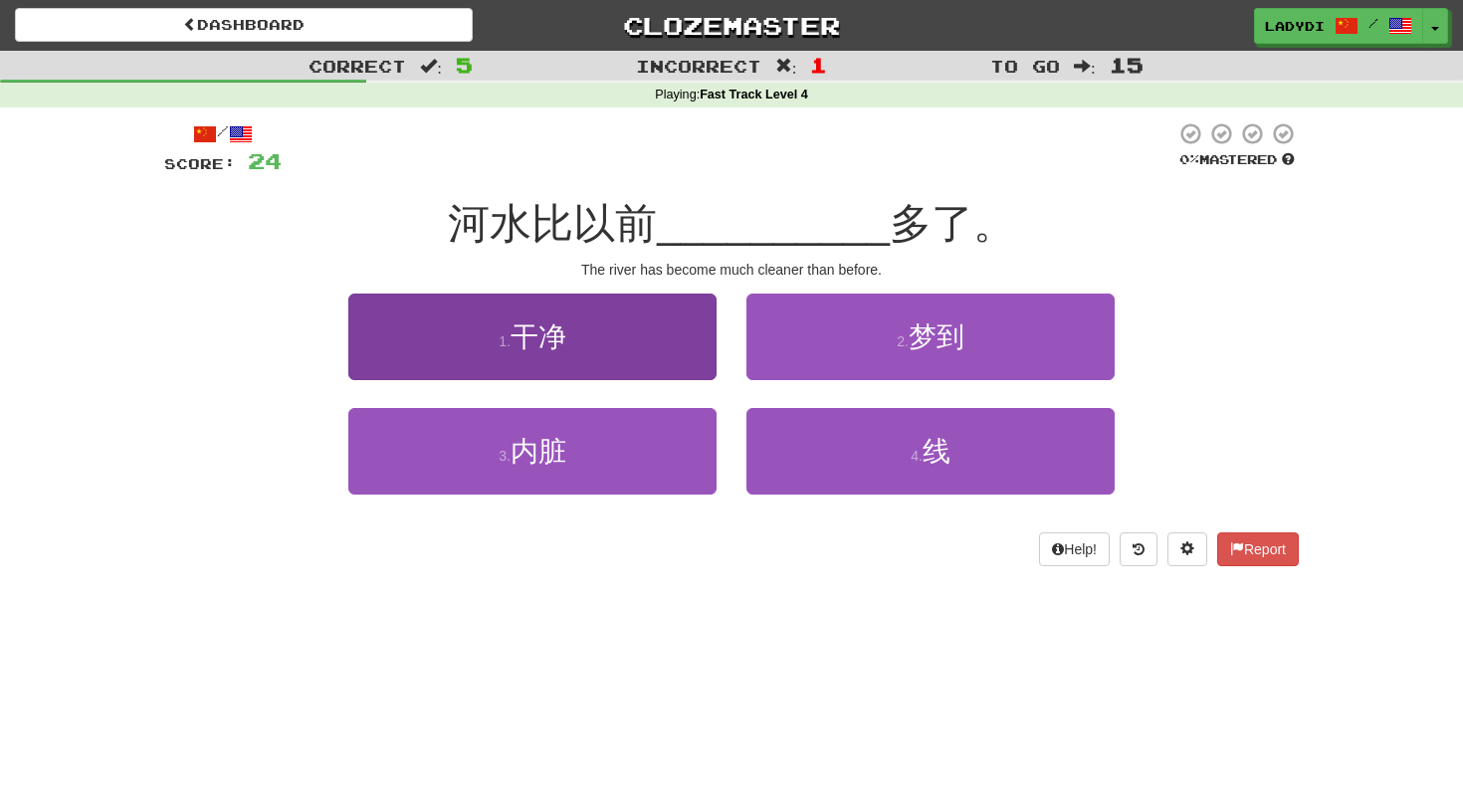 click on "1 .  干净" at bounding box center (532, 336) 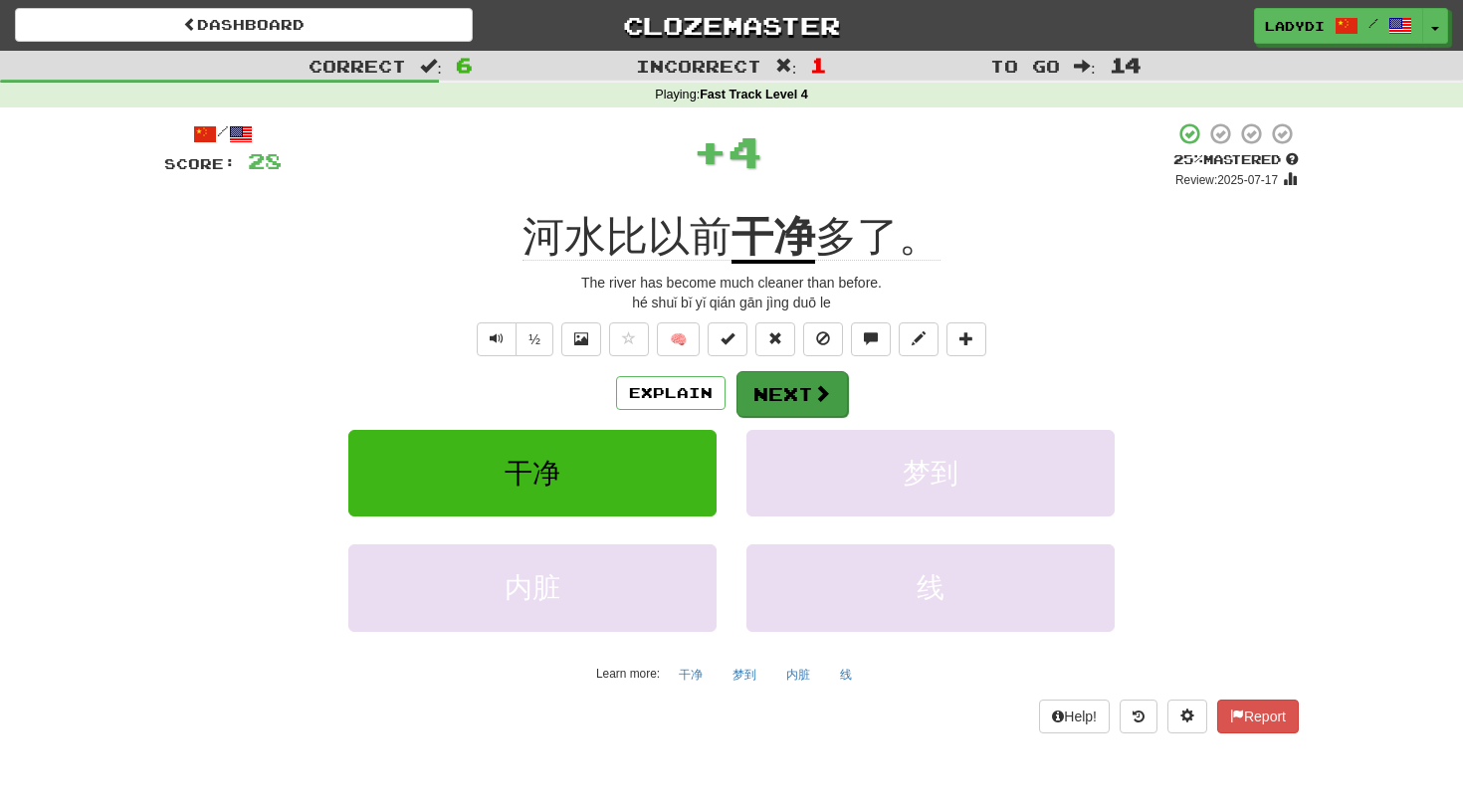 click on "Next" at bounding box center (792, 394) 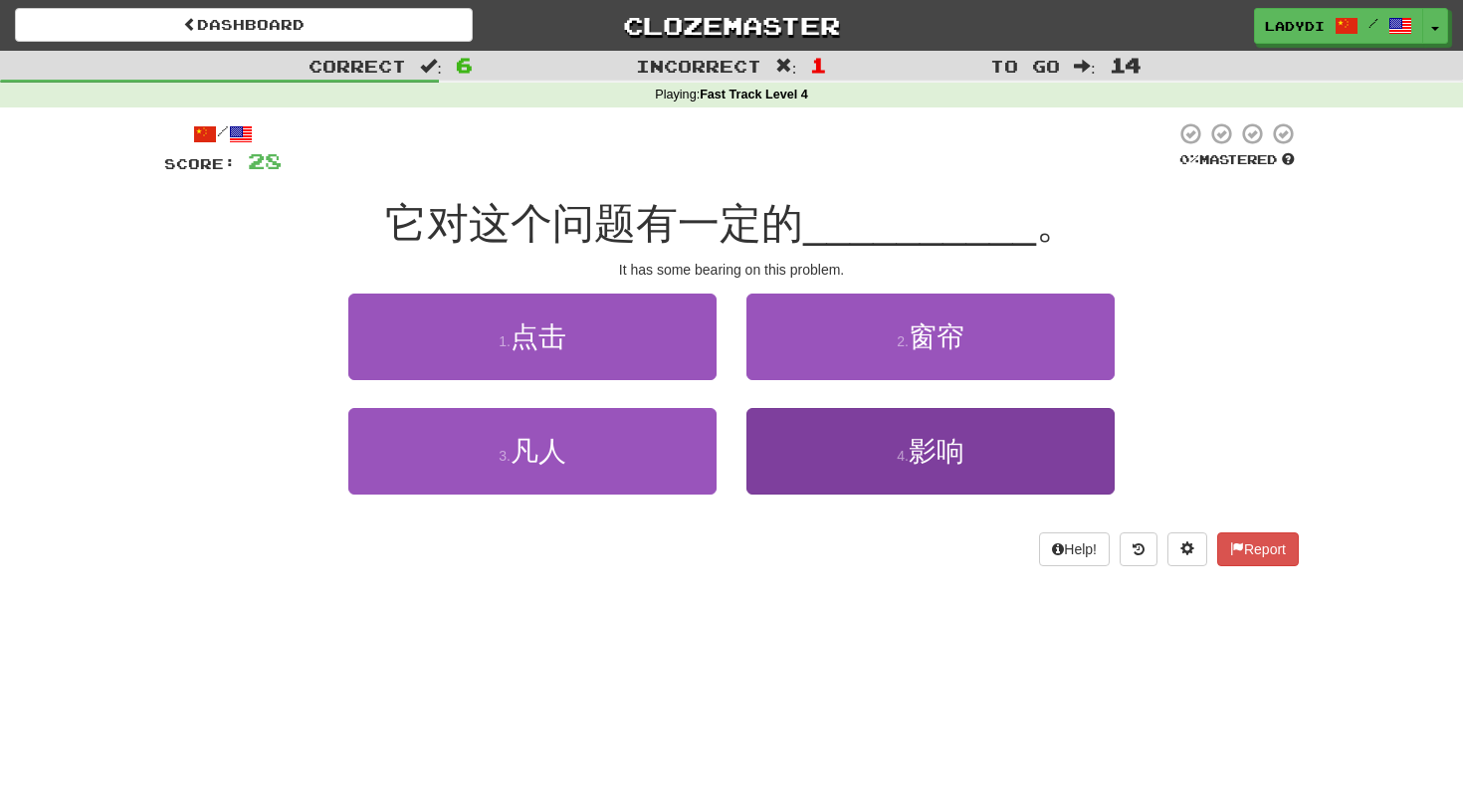 click on "4 .  影响" at bounding box center [931, 451] 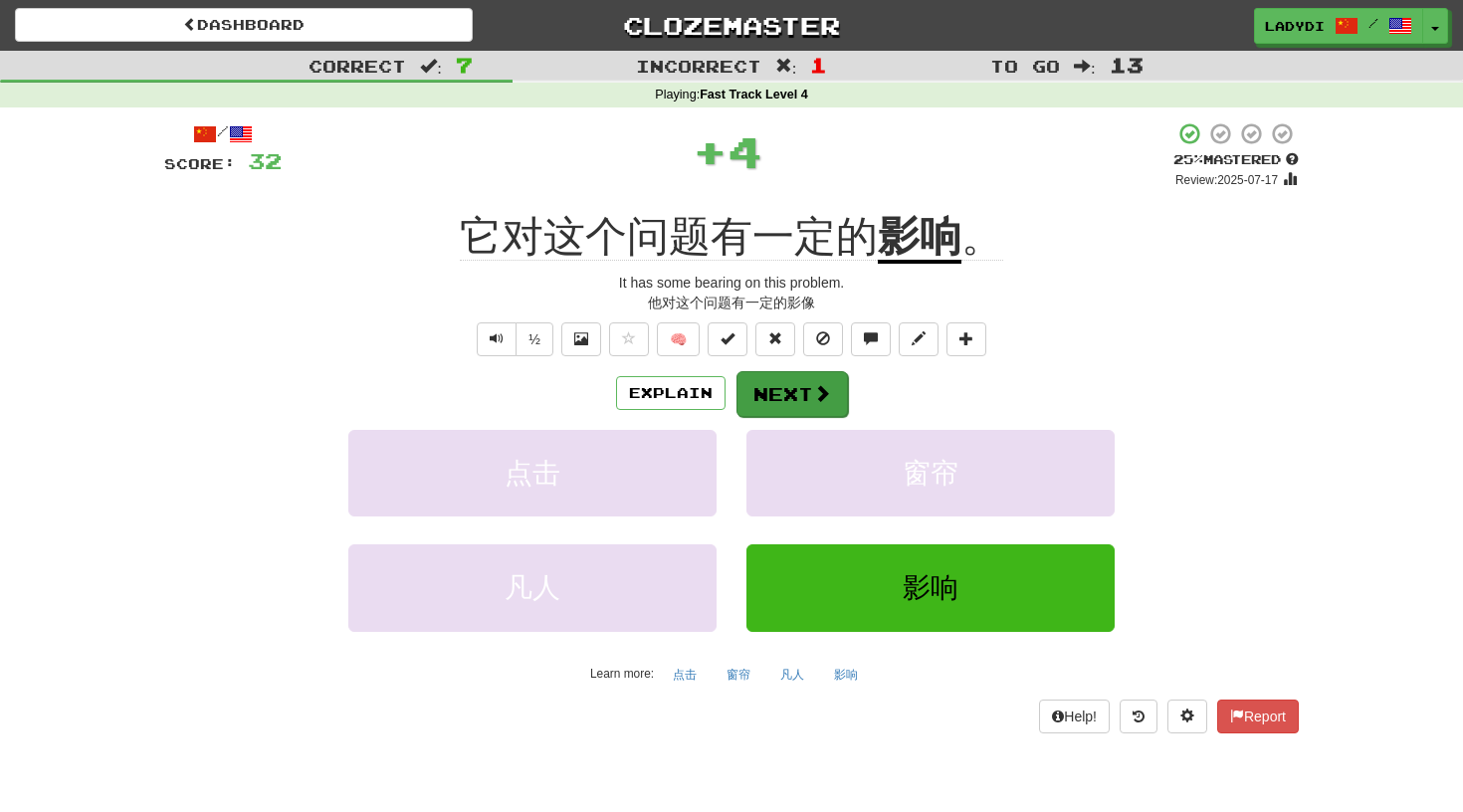 click on "Next" at bounding box center (792, 394) 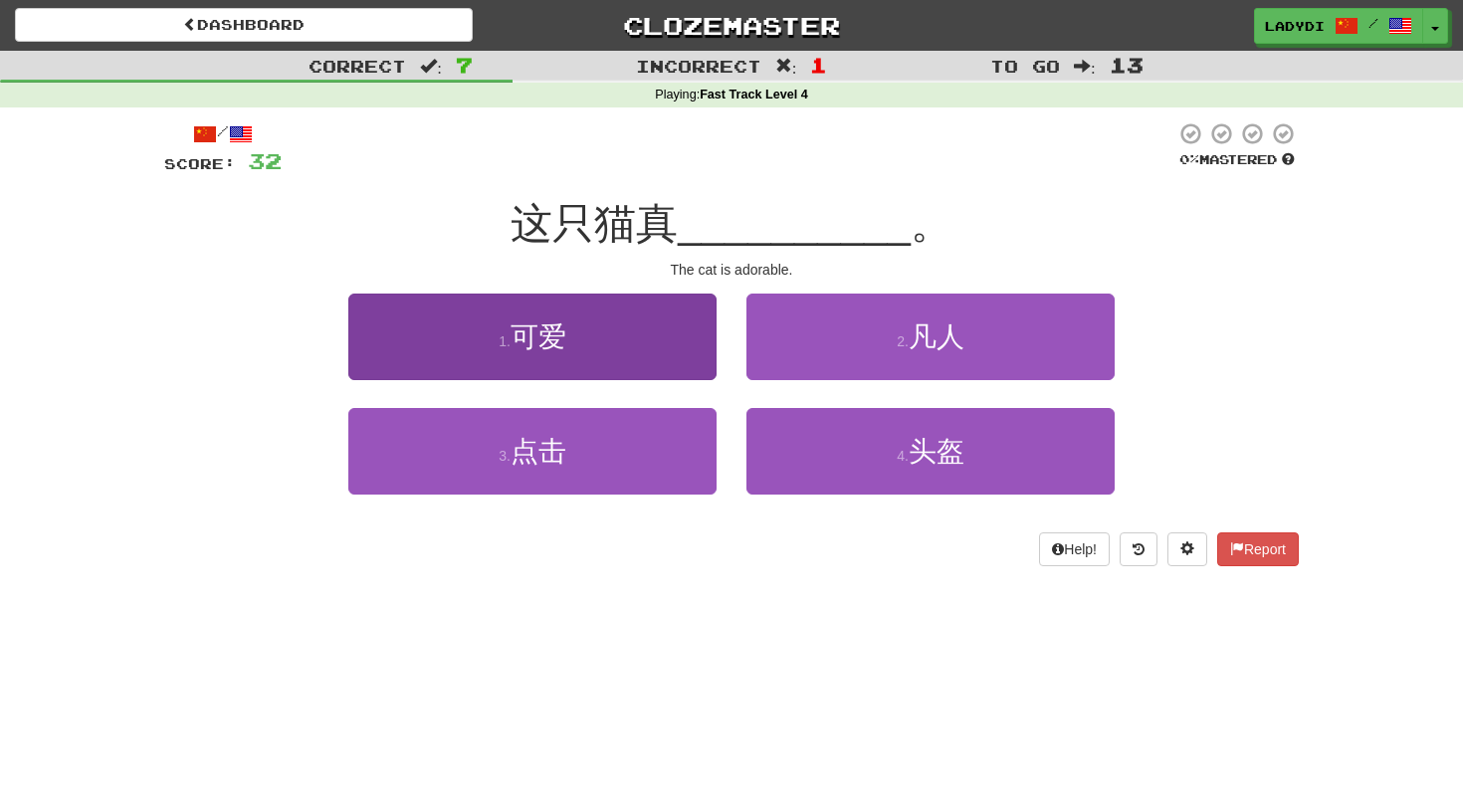 click on "1 .  可爱" at bounding box center [532, 336] 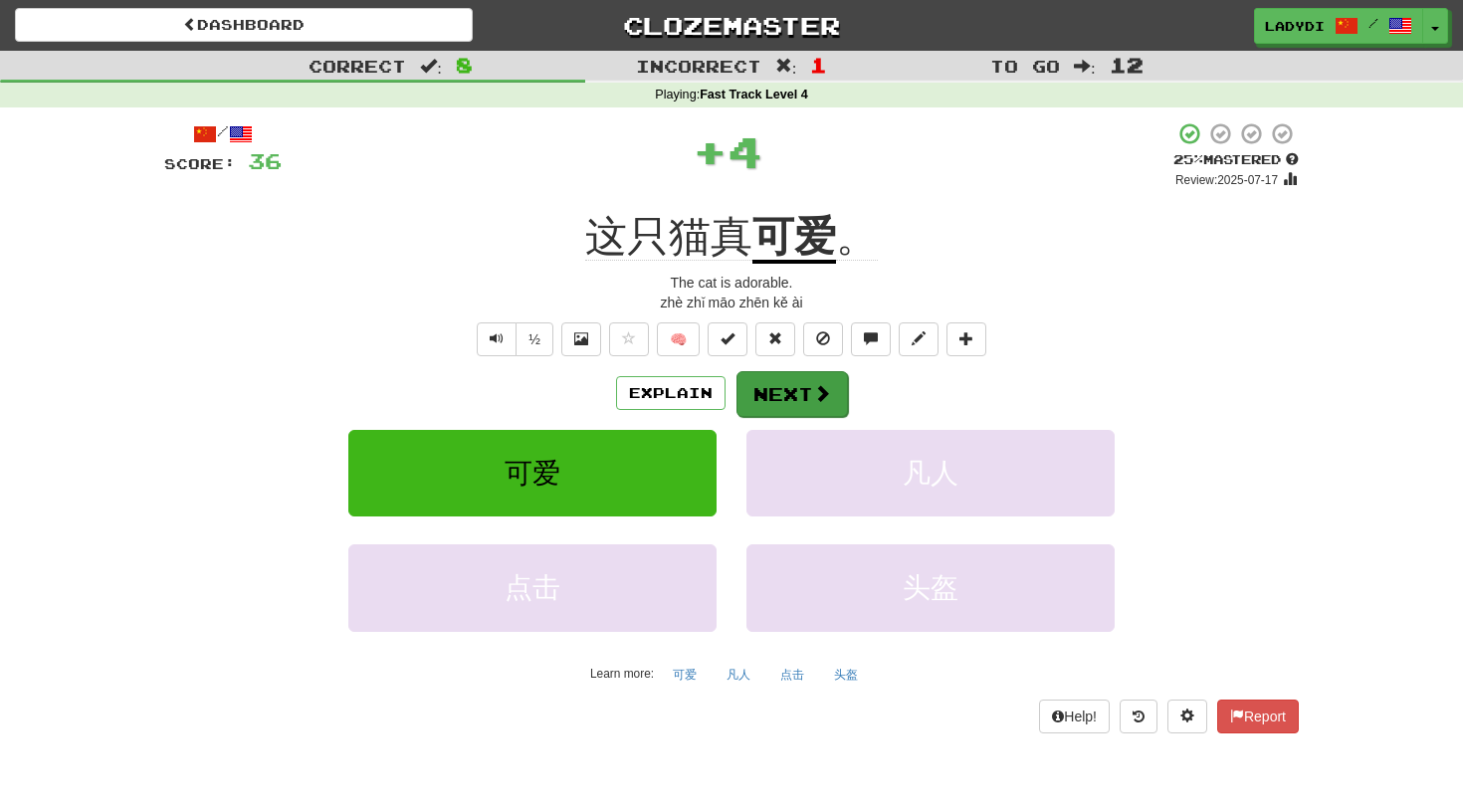 click on "Next" at bounding box center (792, 394) 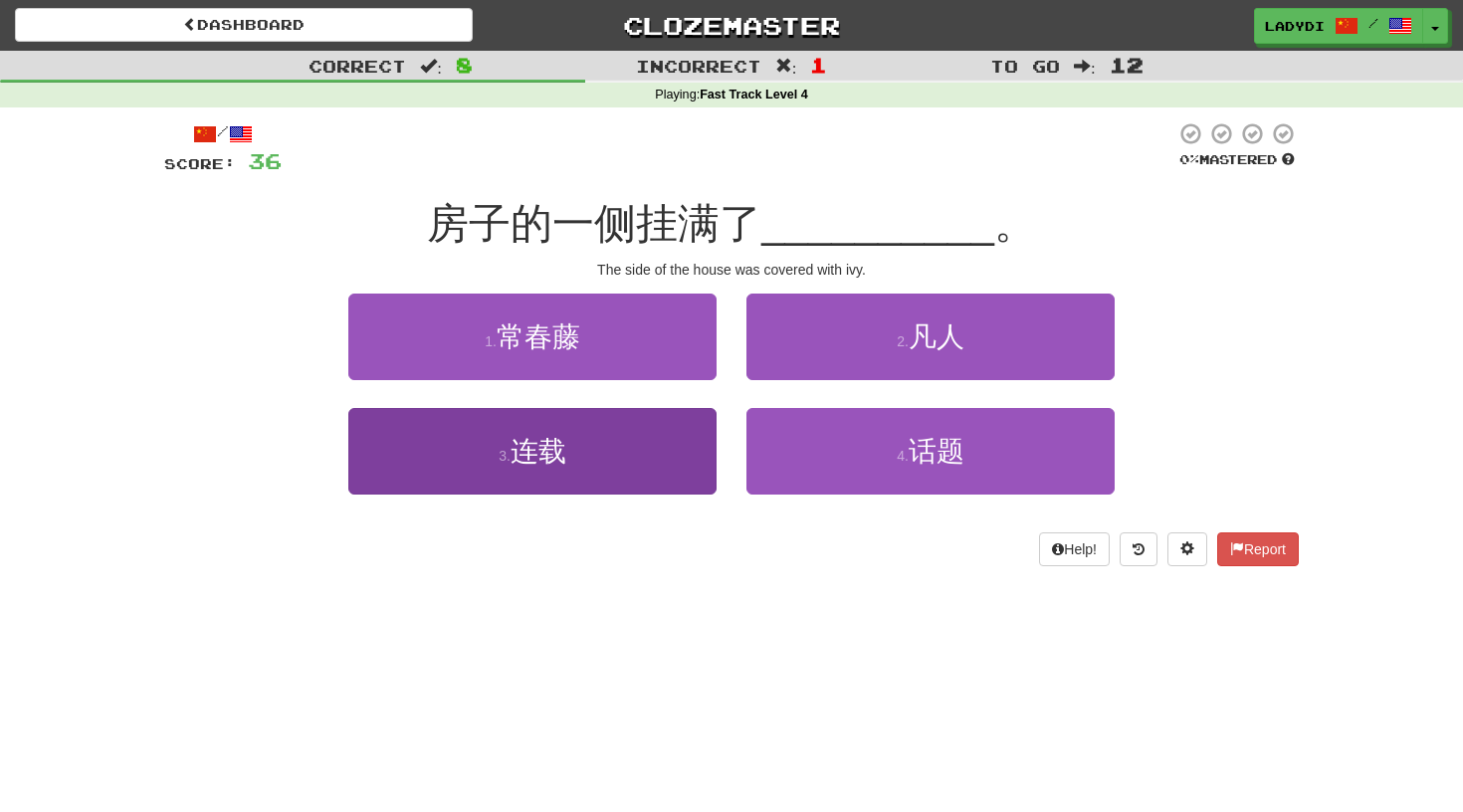 click on "3 .  连载" at bounding box center [532, 451] 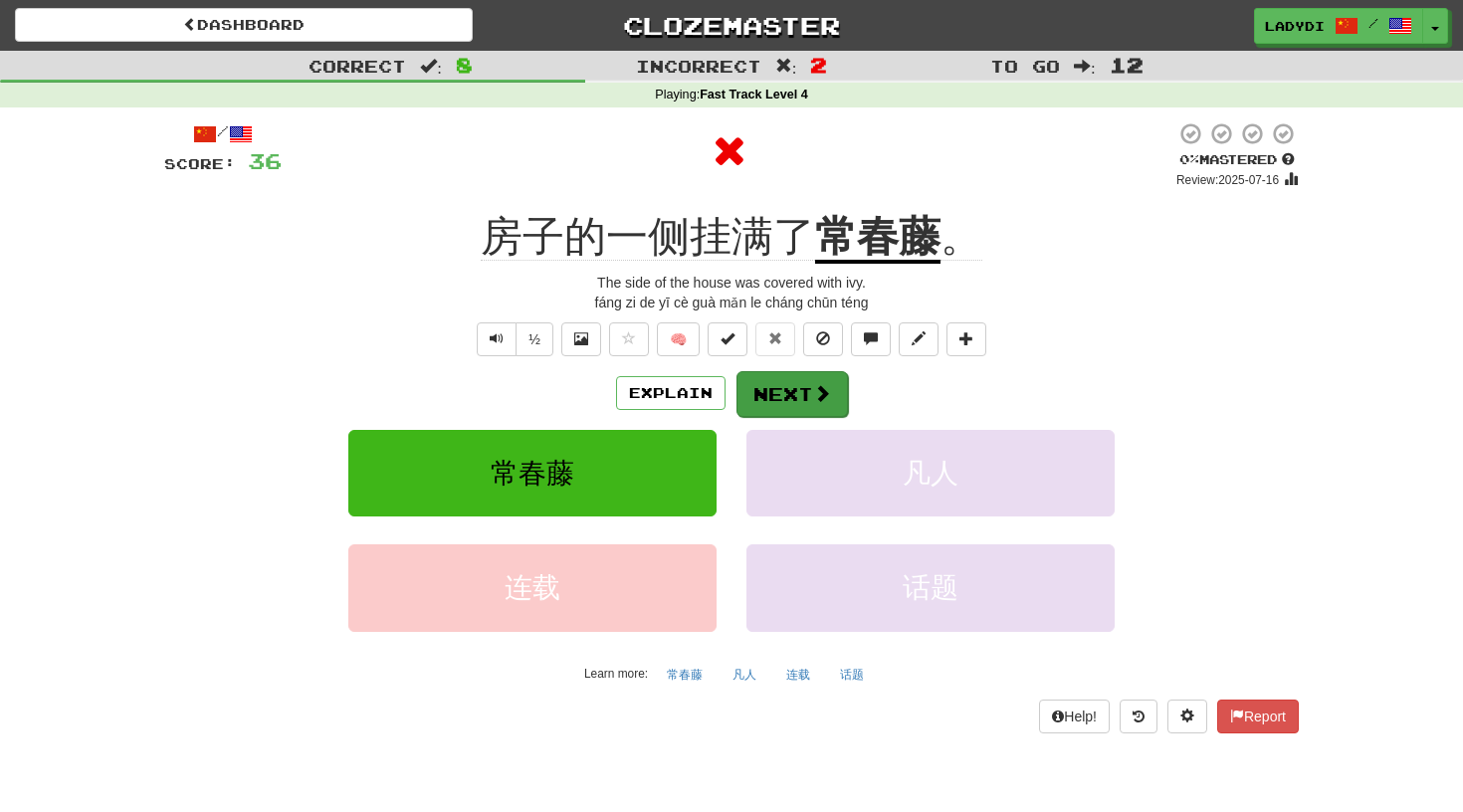 click on "Next" at bounding box center [792, 394] 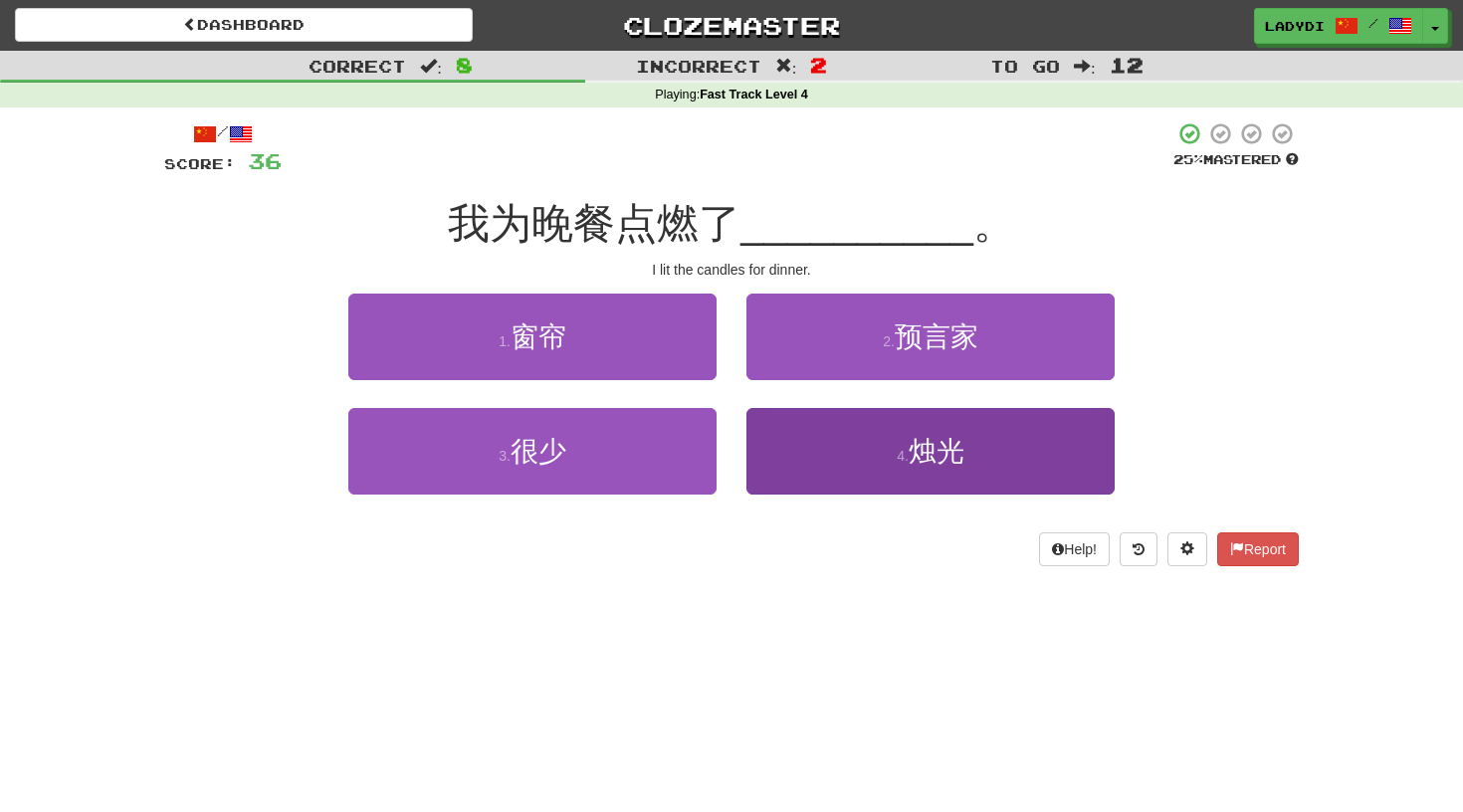 click on "4 .  烛光" at bounding box center [931, 451] 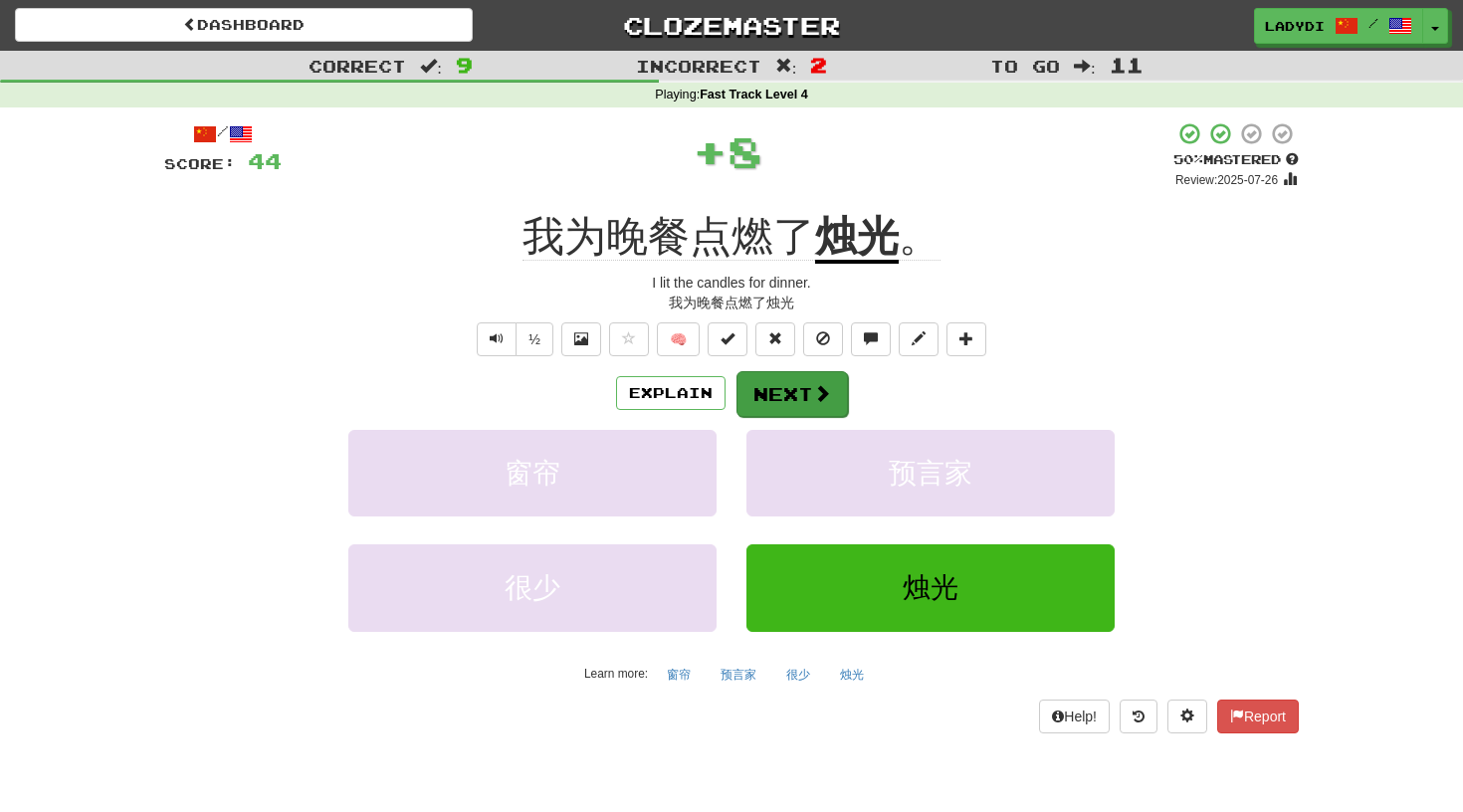 click on "Next" at bounding box center (792, 394) 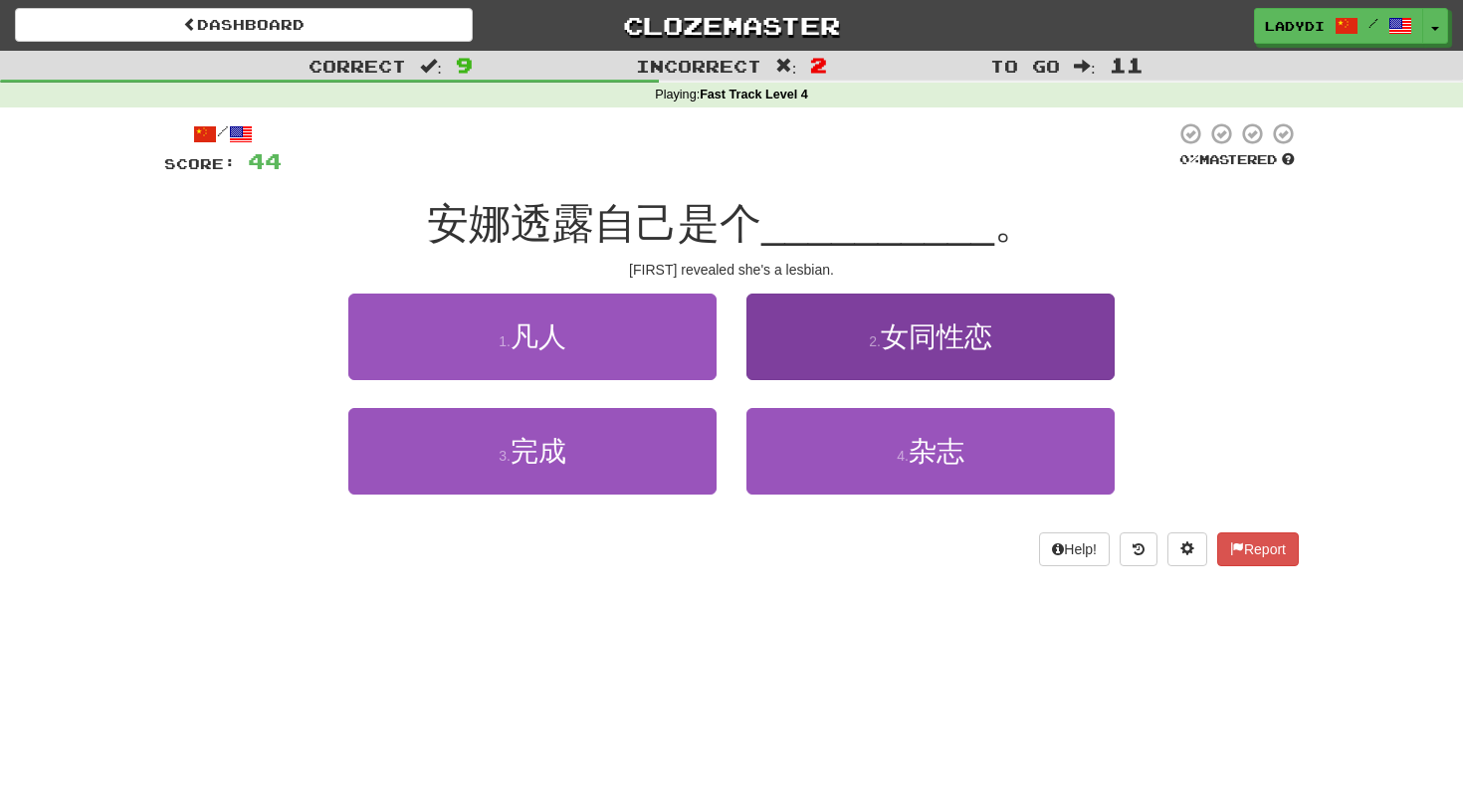 click on "2 .  女同性恋" at bounding box center [931, 336] 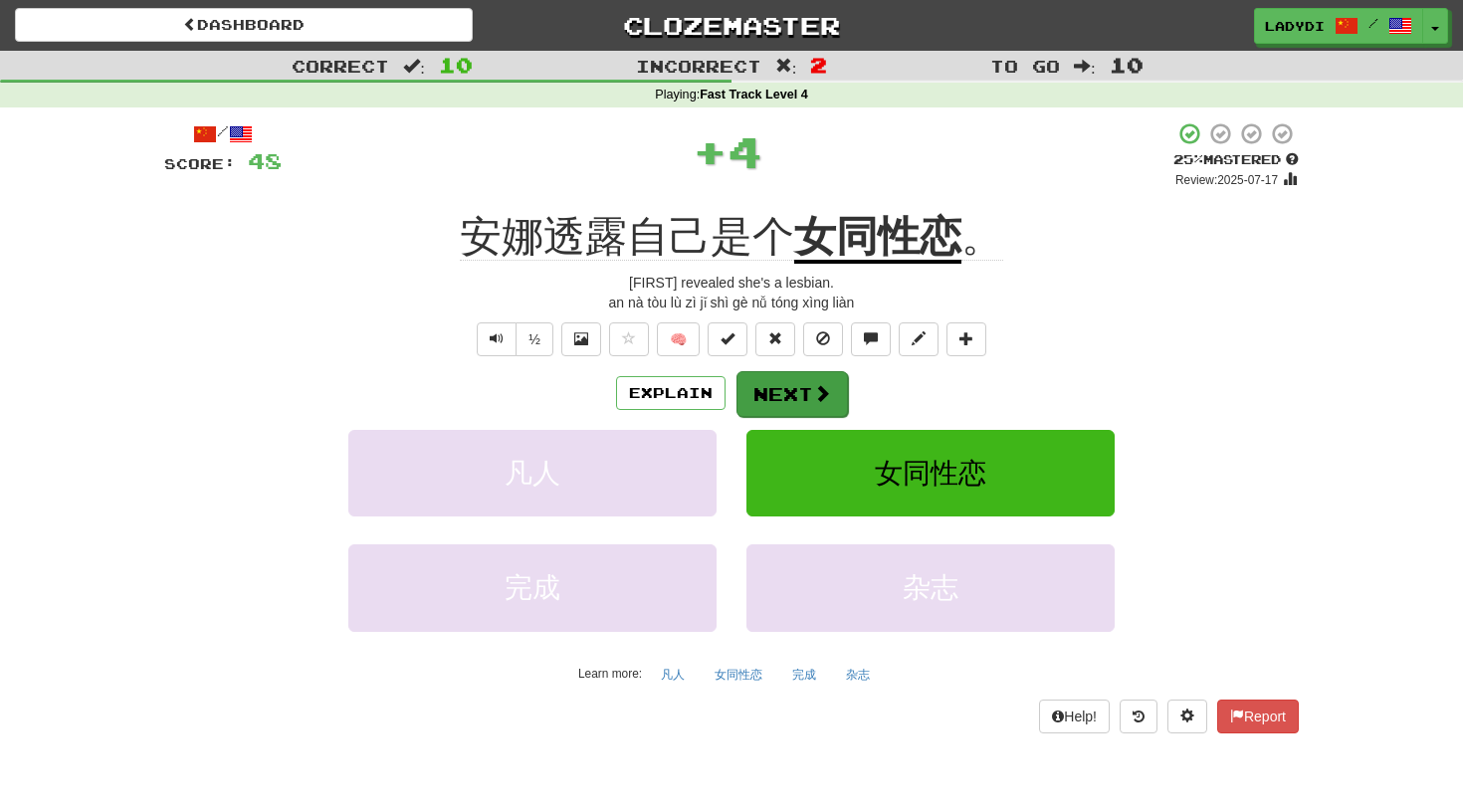 click on "Next" at bounding box center (792, 394) 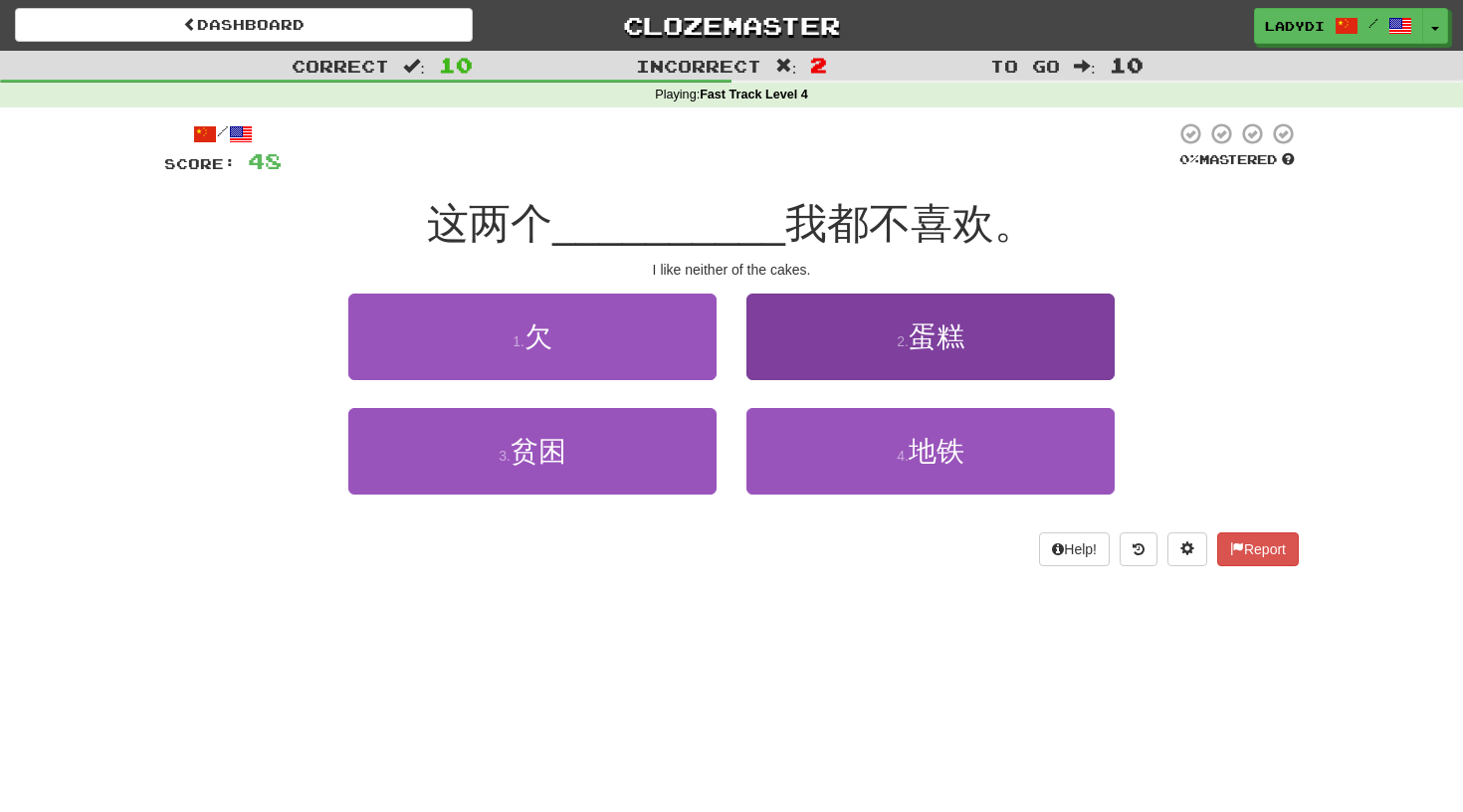 click on "2 .  蛋糕" at bounding box center (931, 336) 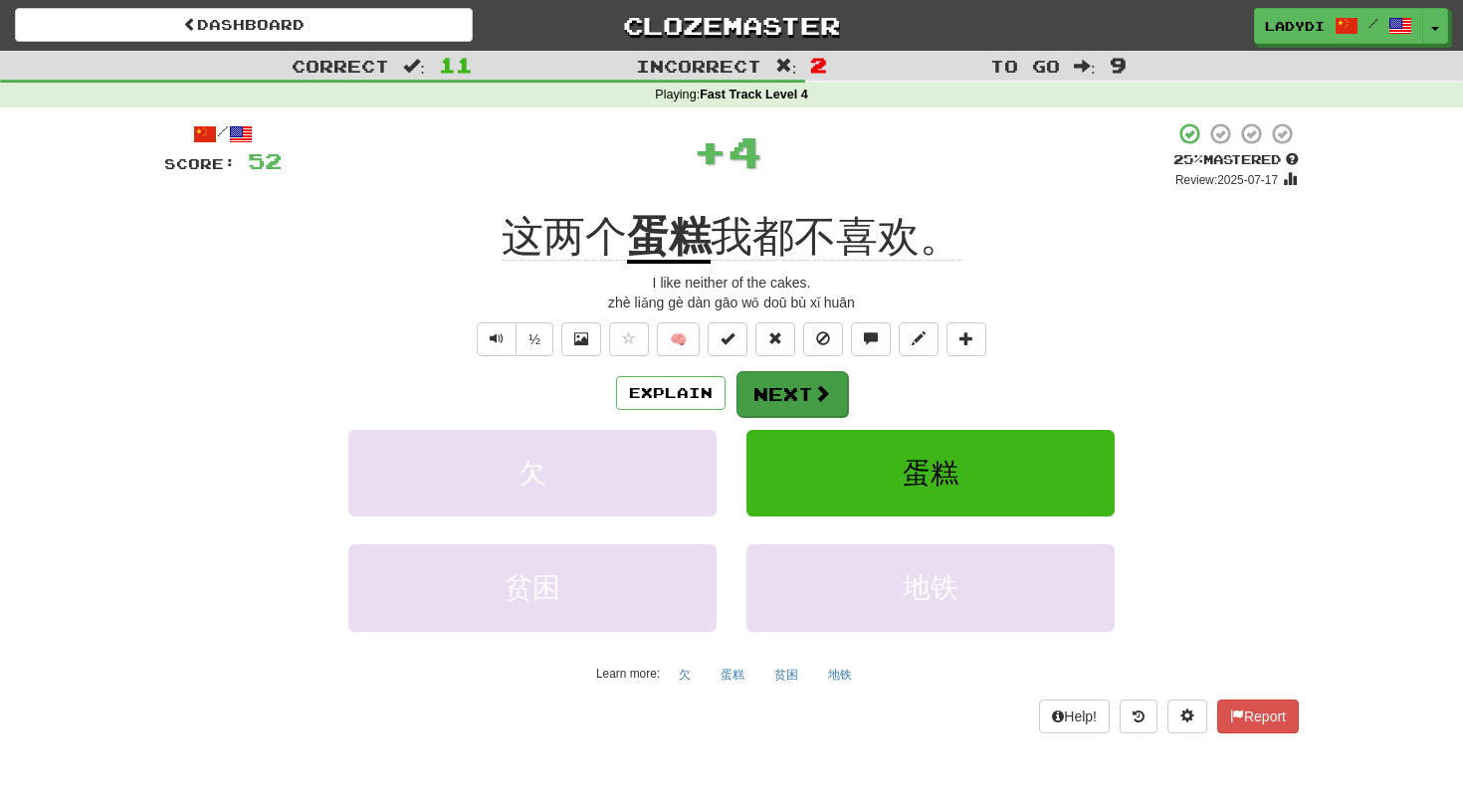 click on "Next" at bounding box center [792, 394] 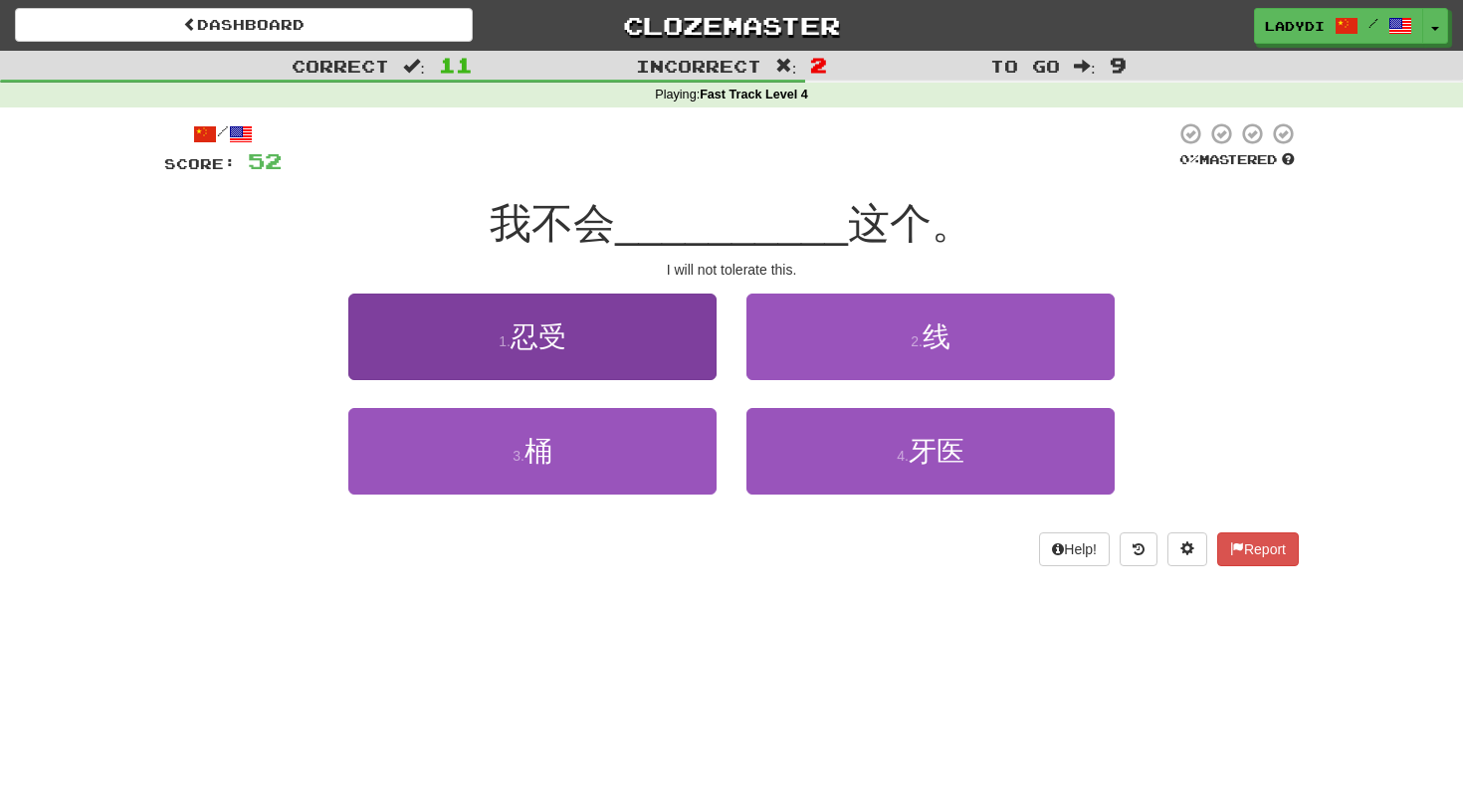 click on "1 .  忍受" at bounding box center [532, 336] 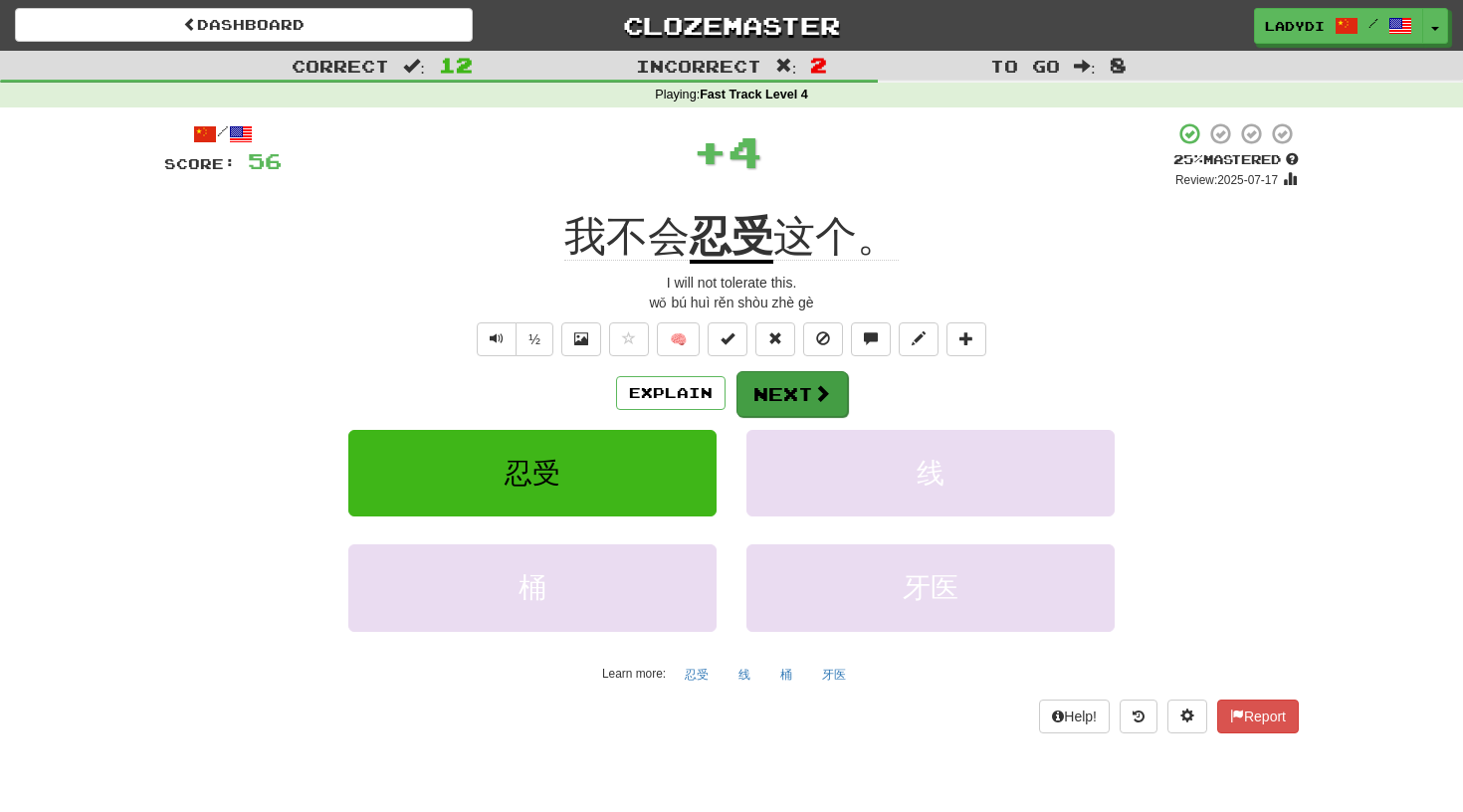 click on "Next" at bounding box center [792, 394] 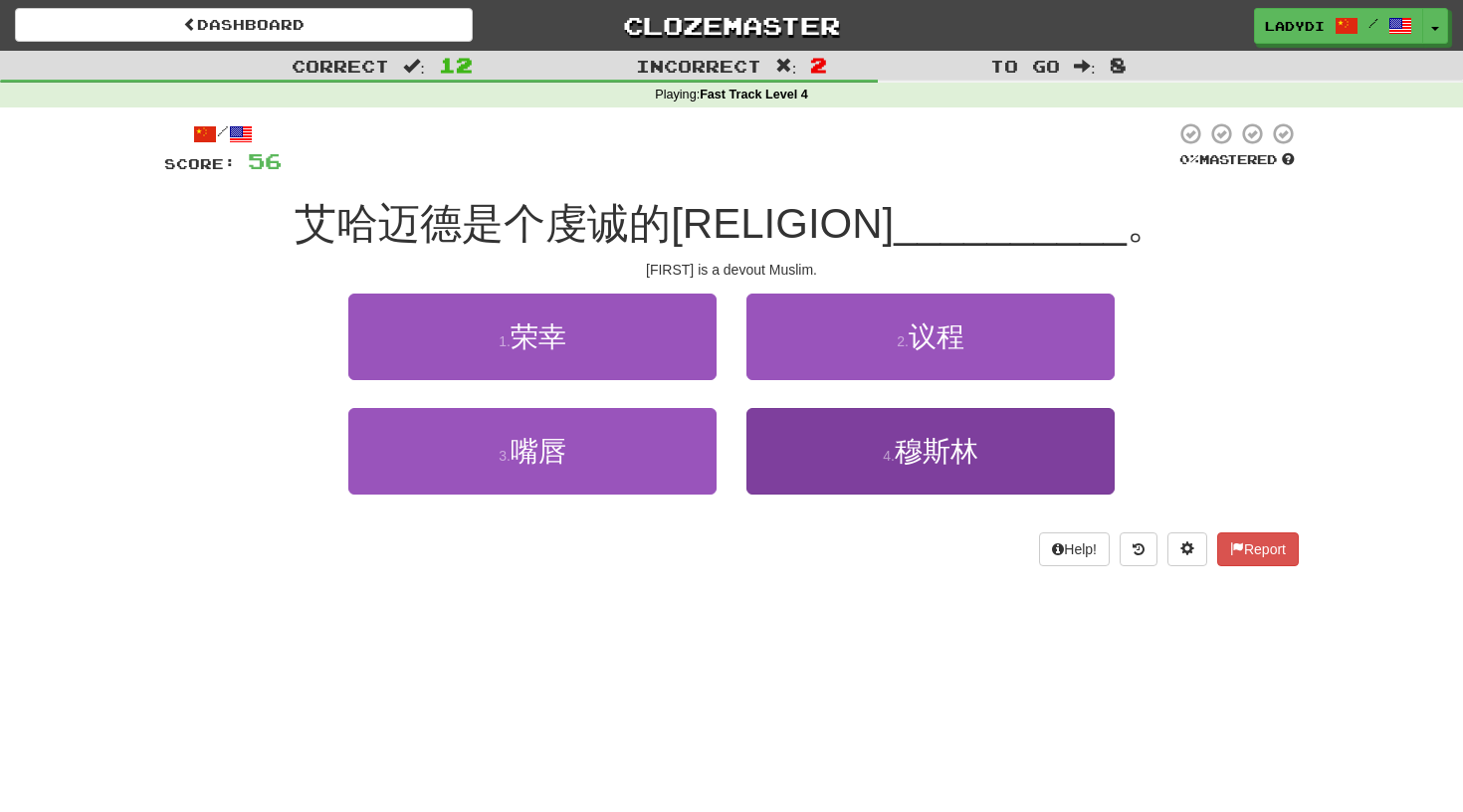 click on "4 .  穆斯林" at bounding box center (931, 451) 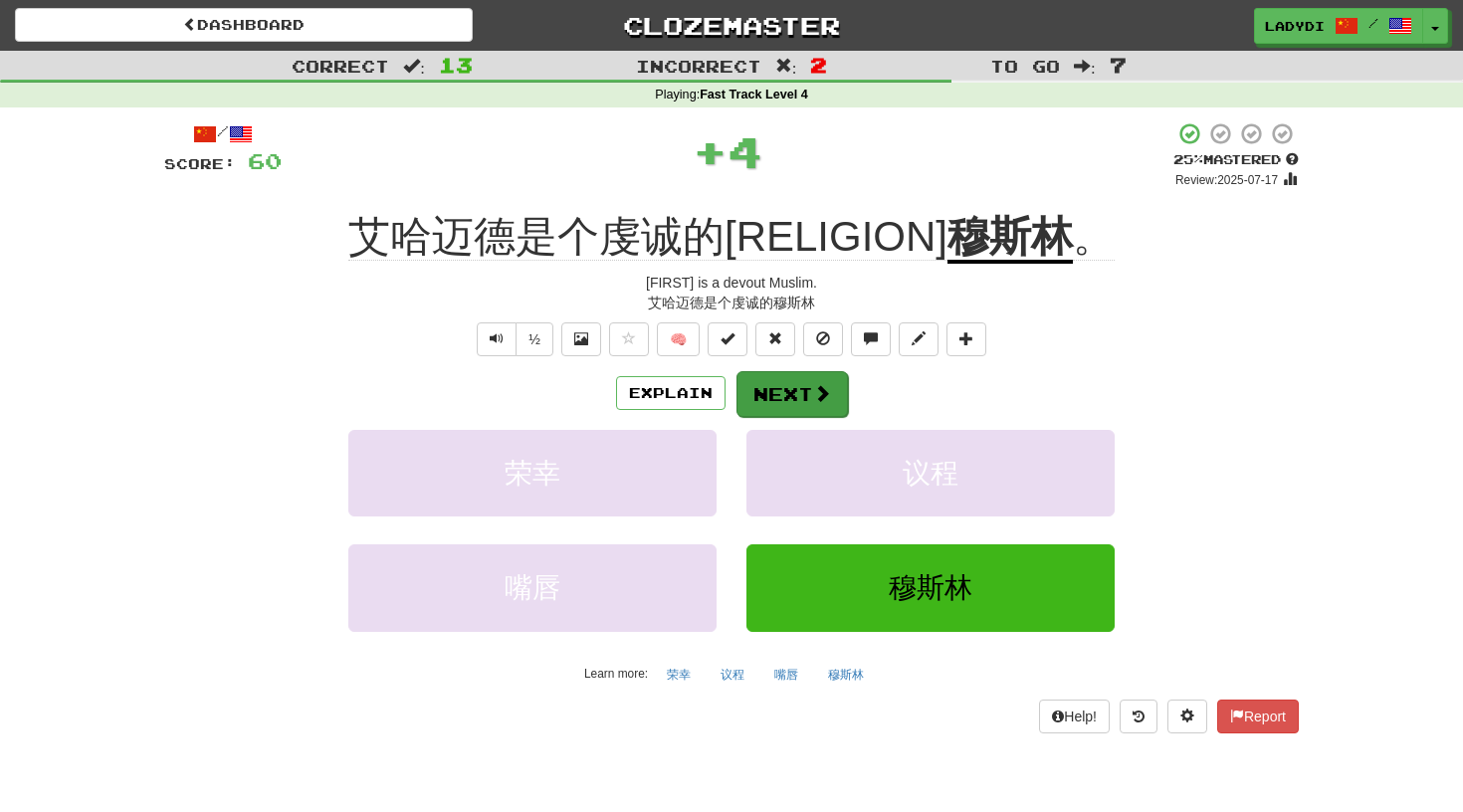 click on "Next" at bounding box center [792, 394] 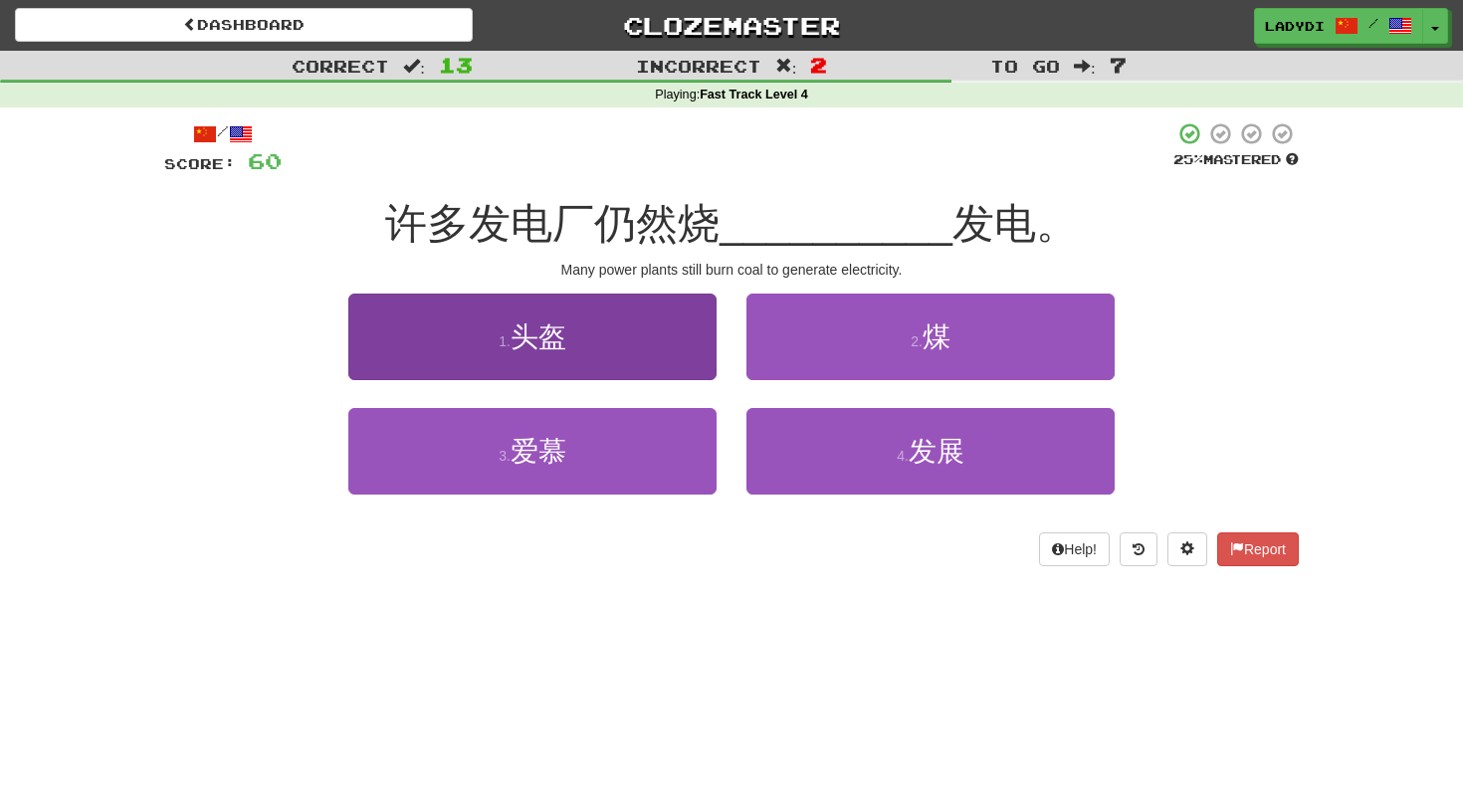click on "1 .  头盔" at bounding box center [532, 336] 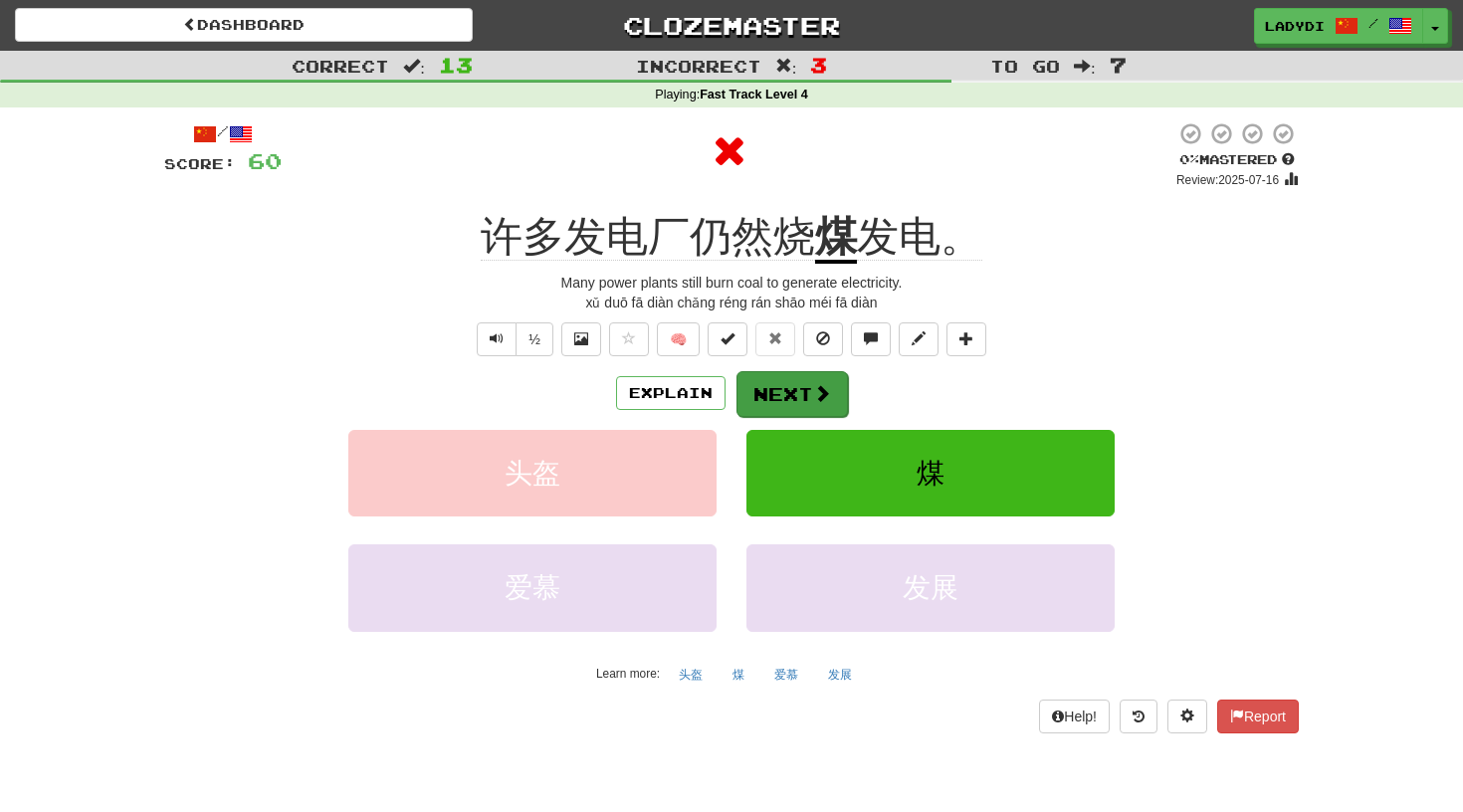click on "Next" at bounding box center (792, 394) 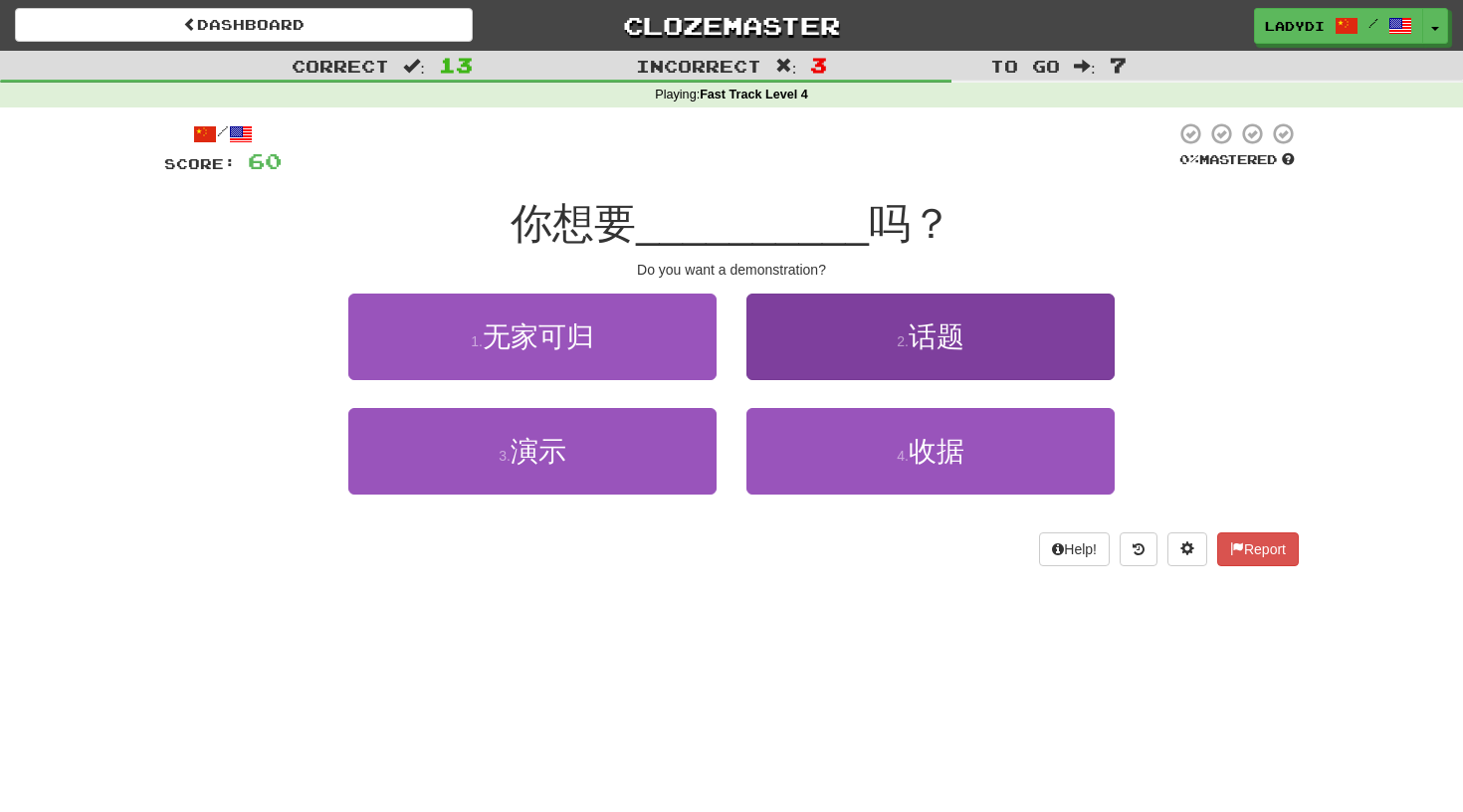 click on "2 .  话题" at bounding box center [931, 336] 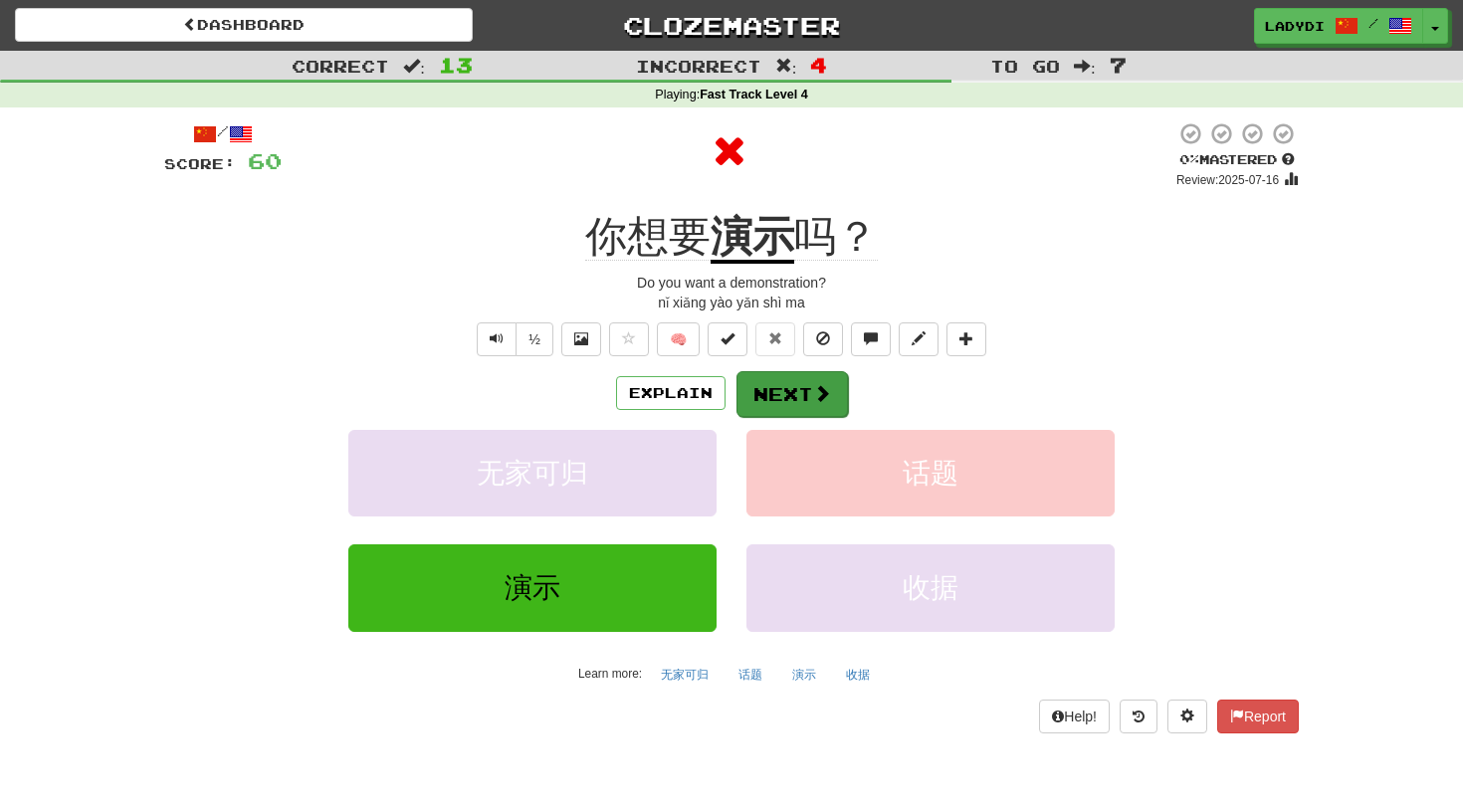 click on "Next" at bounding box center (792, 394) 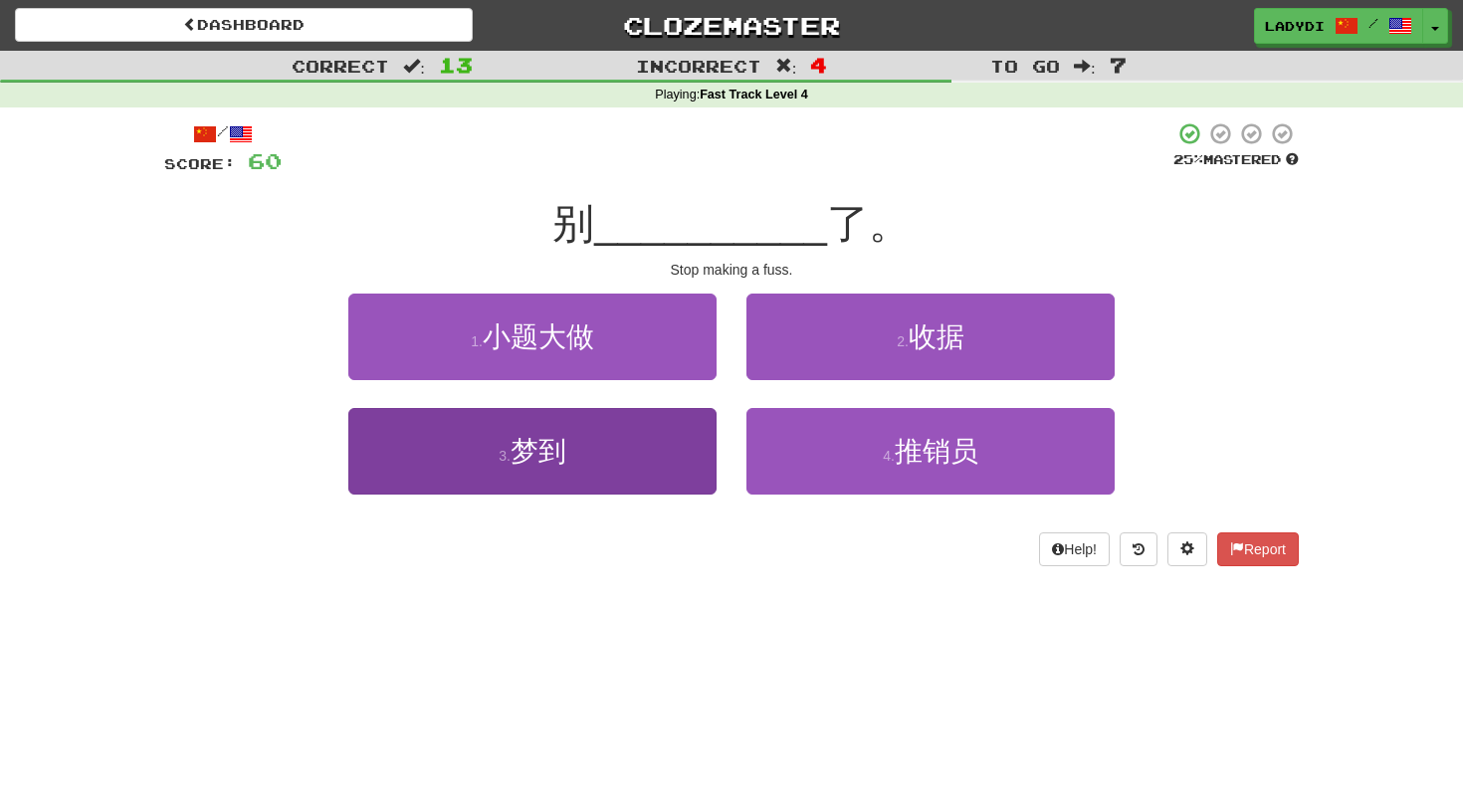 click on "3 .  梦到" at bounding box center (532, 451) 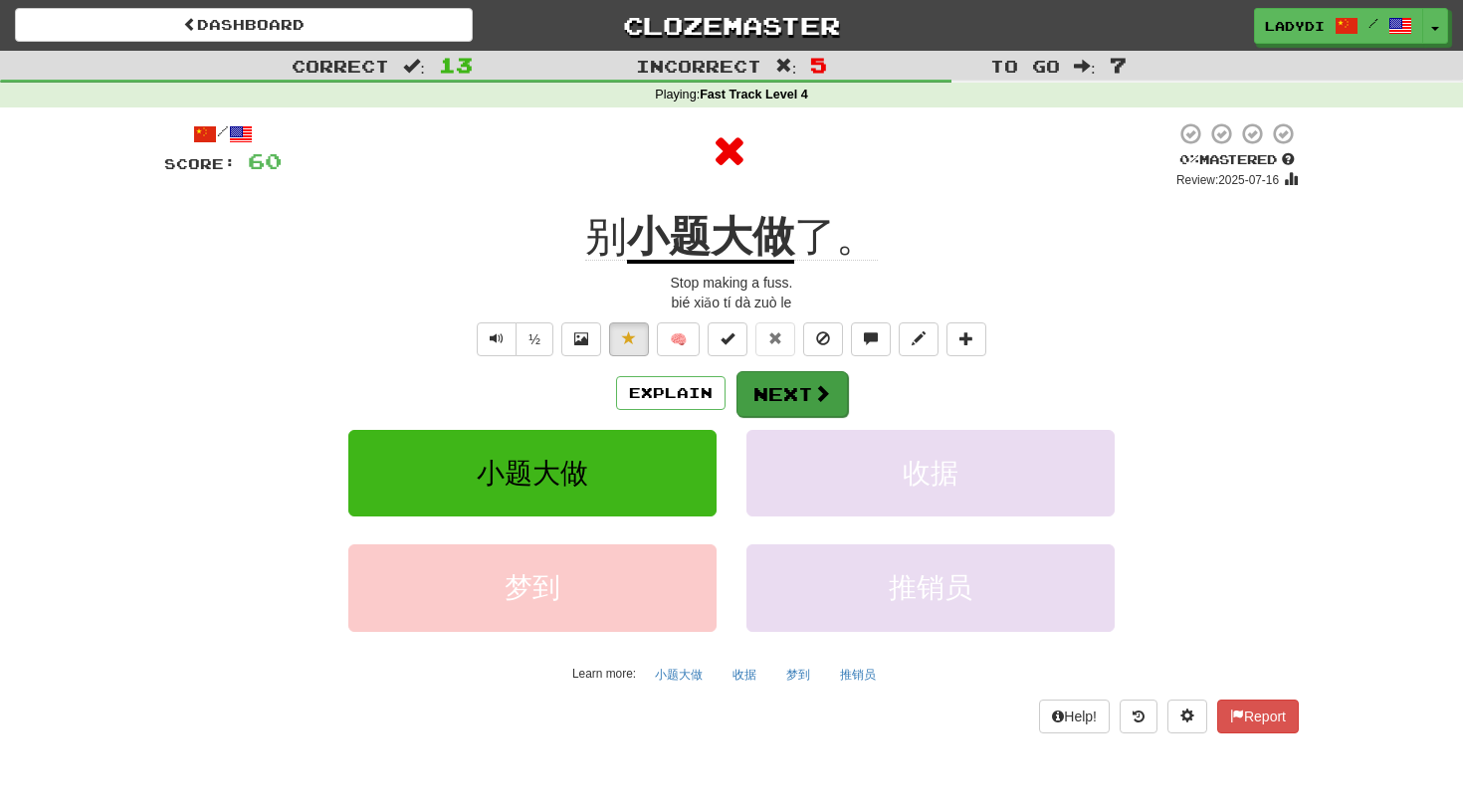click on "Next" at bounding box center (792, 394) 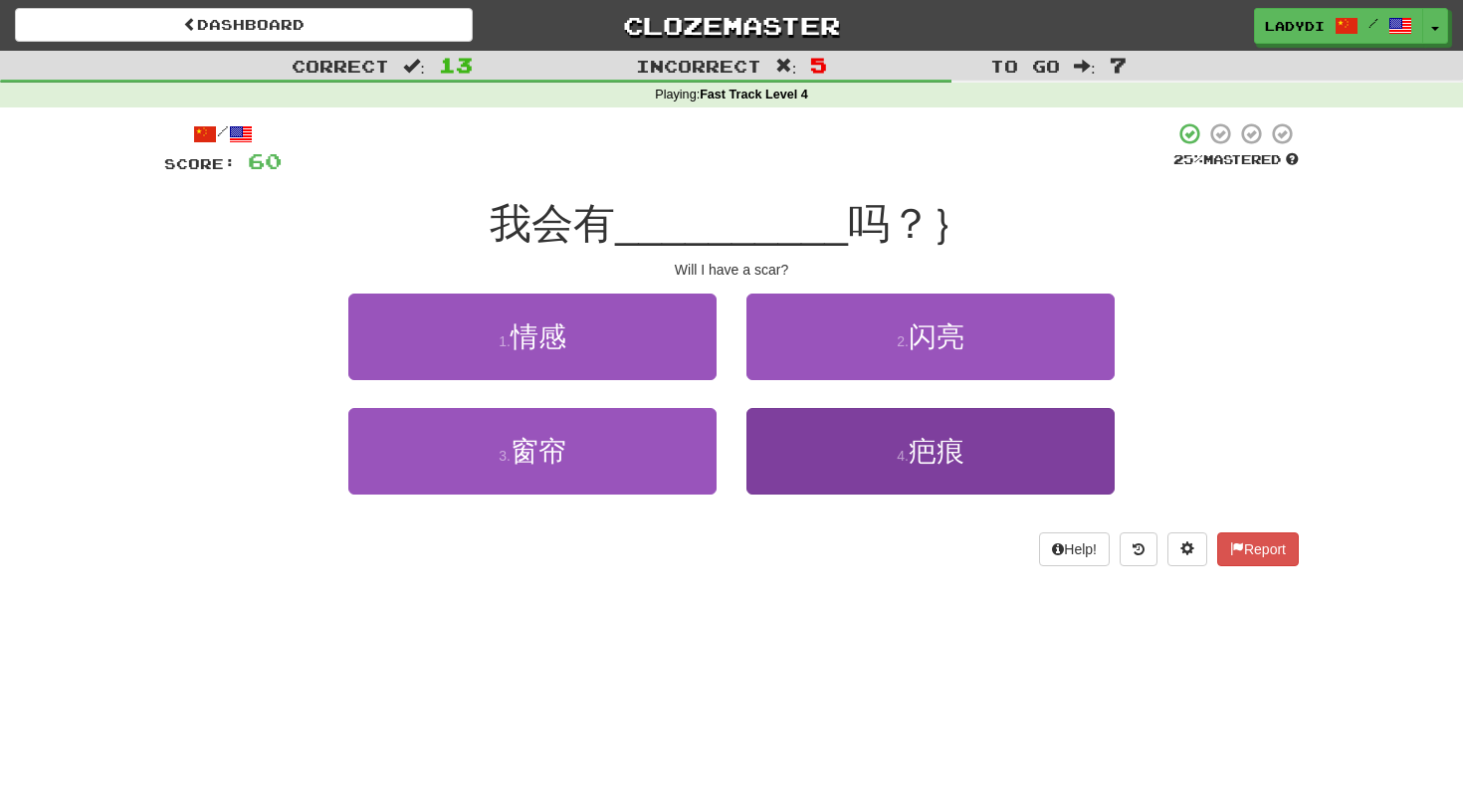 click on "4 .  疤痕" at bounding box center (931, 451) 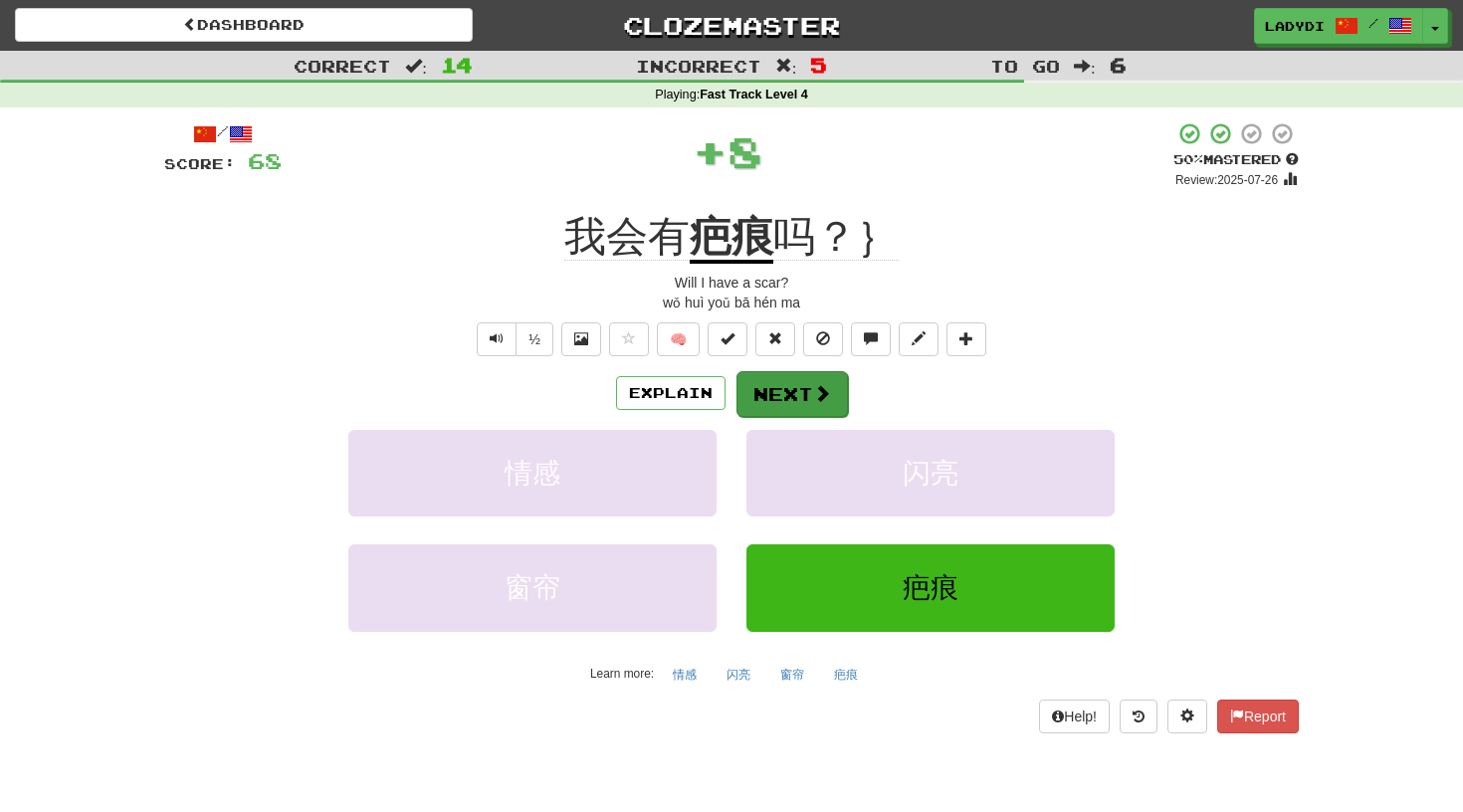 click on "Next" at bounding box center (792, 394) 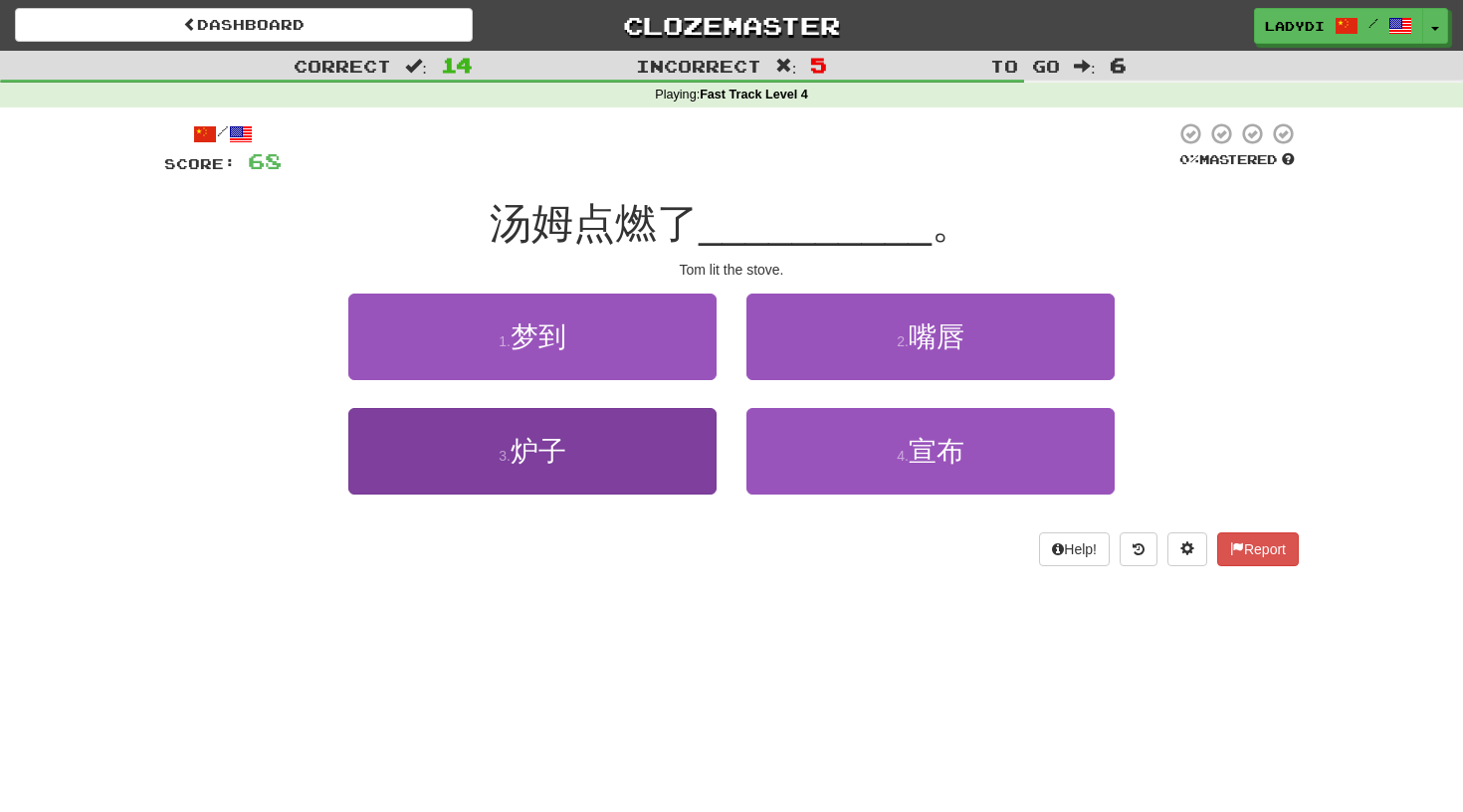 click on "3 .  炉子" at bounding box center [532, 451] 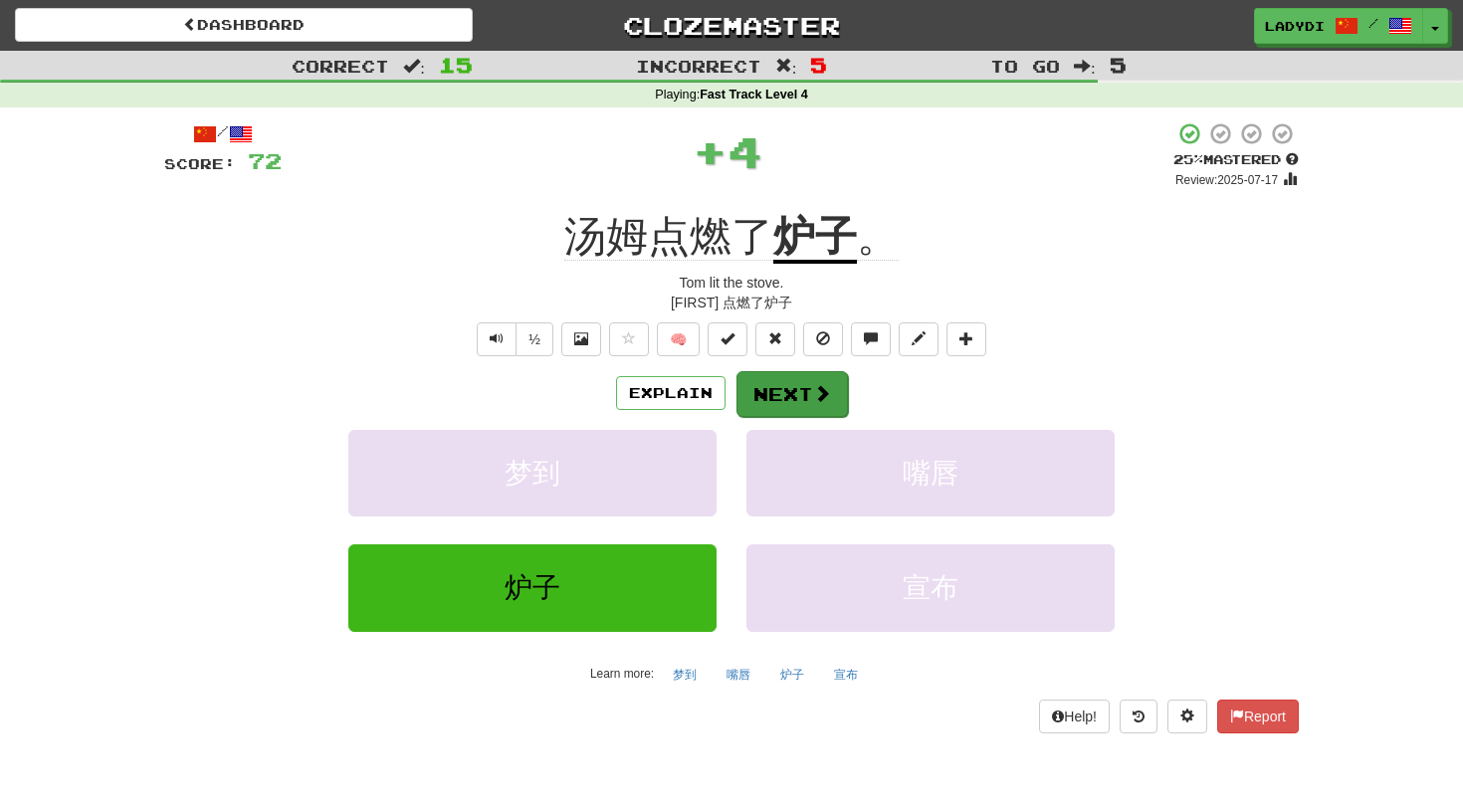 click on "Next" at bounding box center [792, 394] 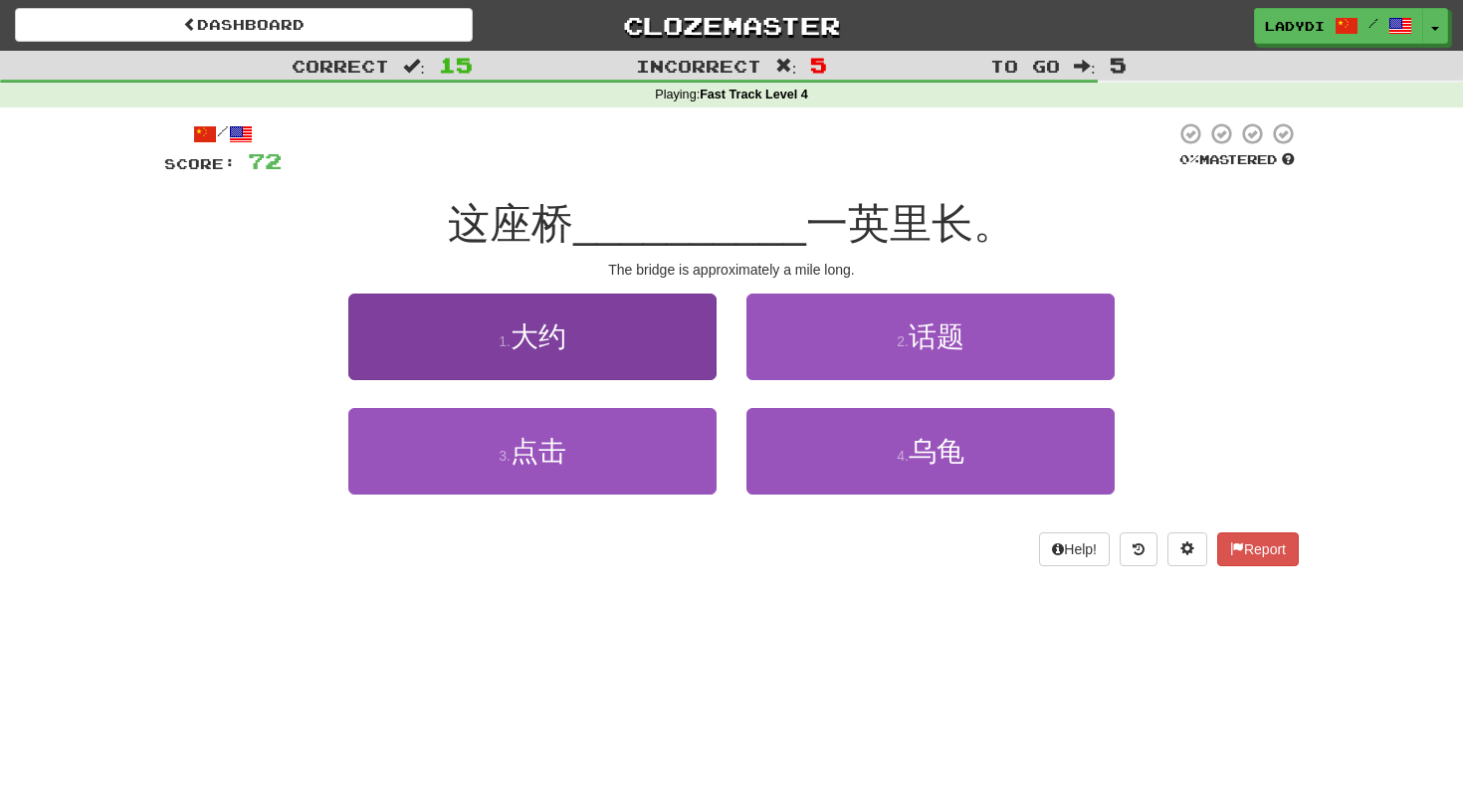 click on "1 .  大约" at bounding box center (532, 336) 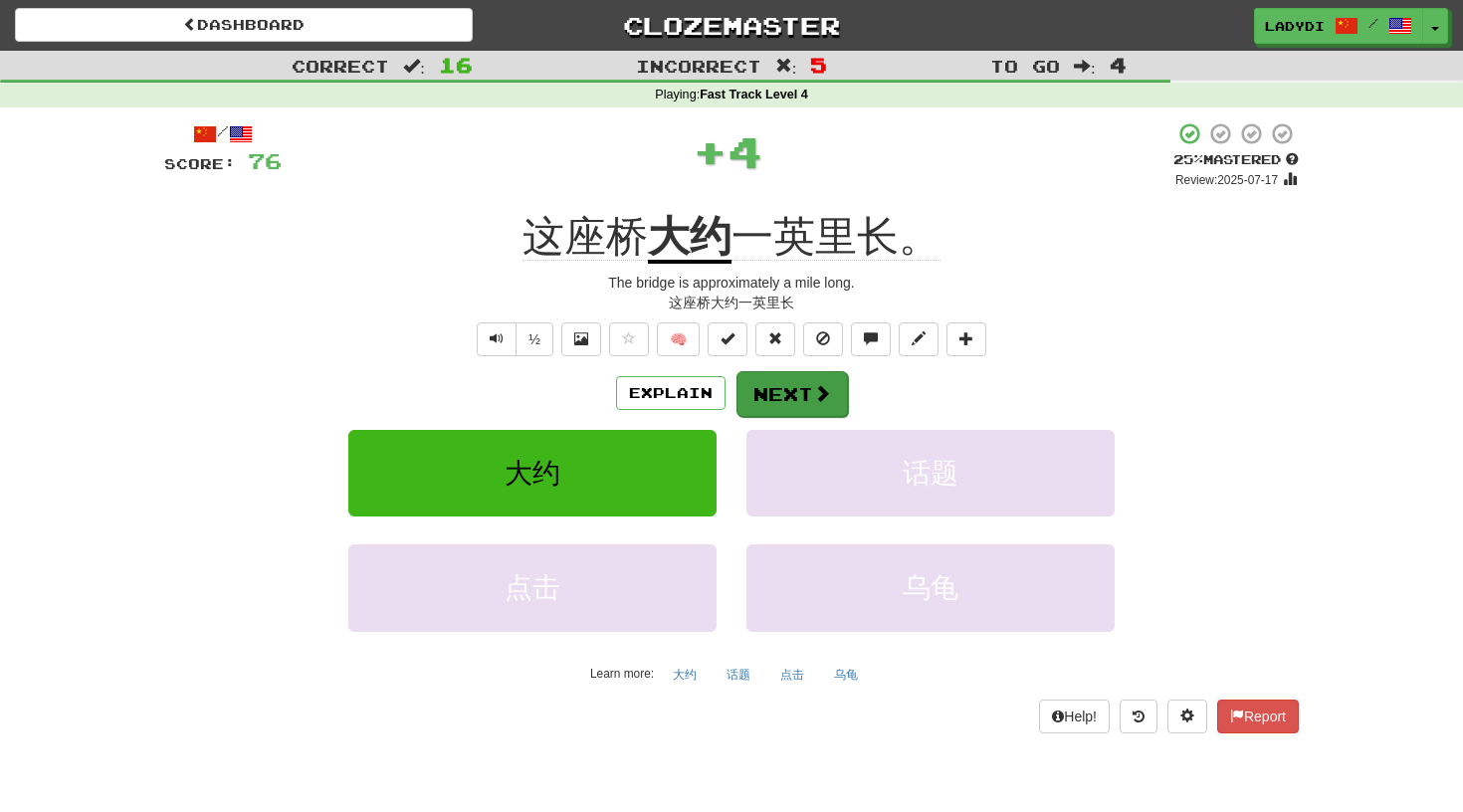 click on "Next" at bounding box center [792, 394] 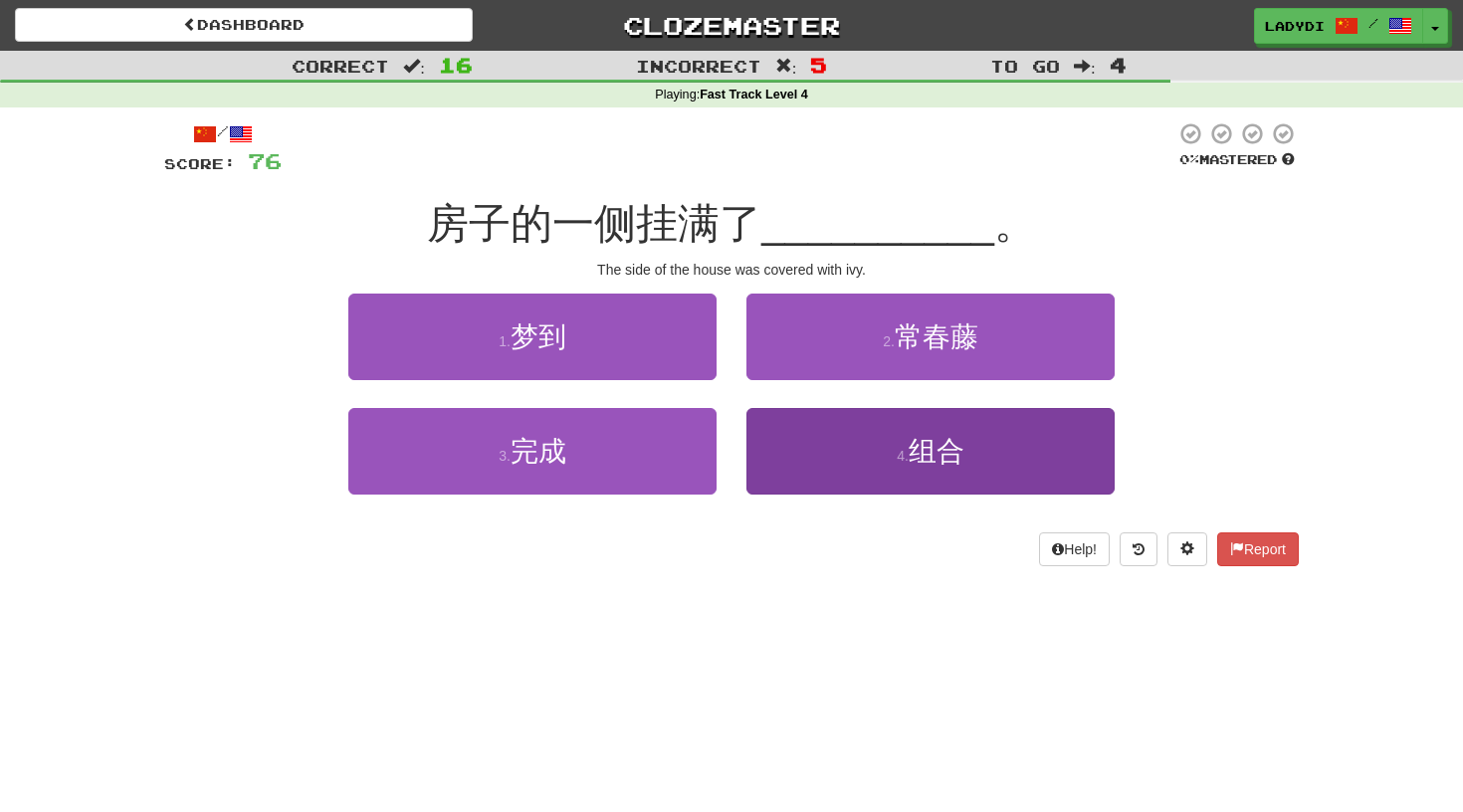 click on "4 .  组合" at bounding box center [931, 451] 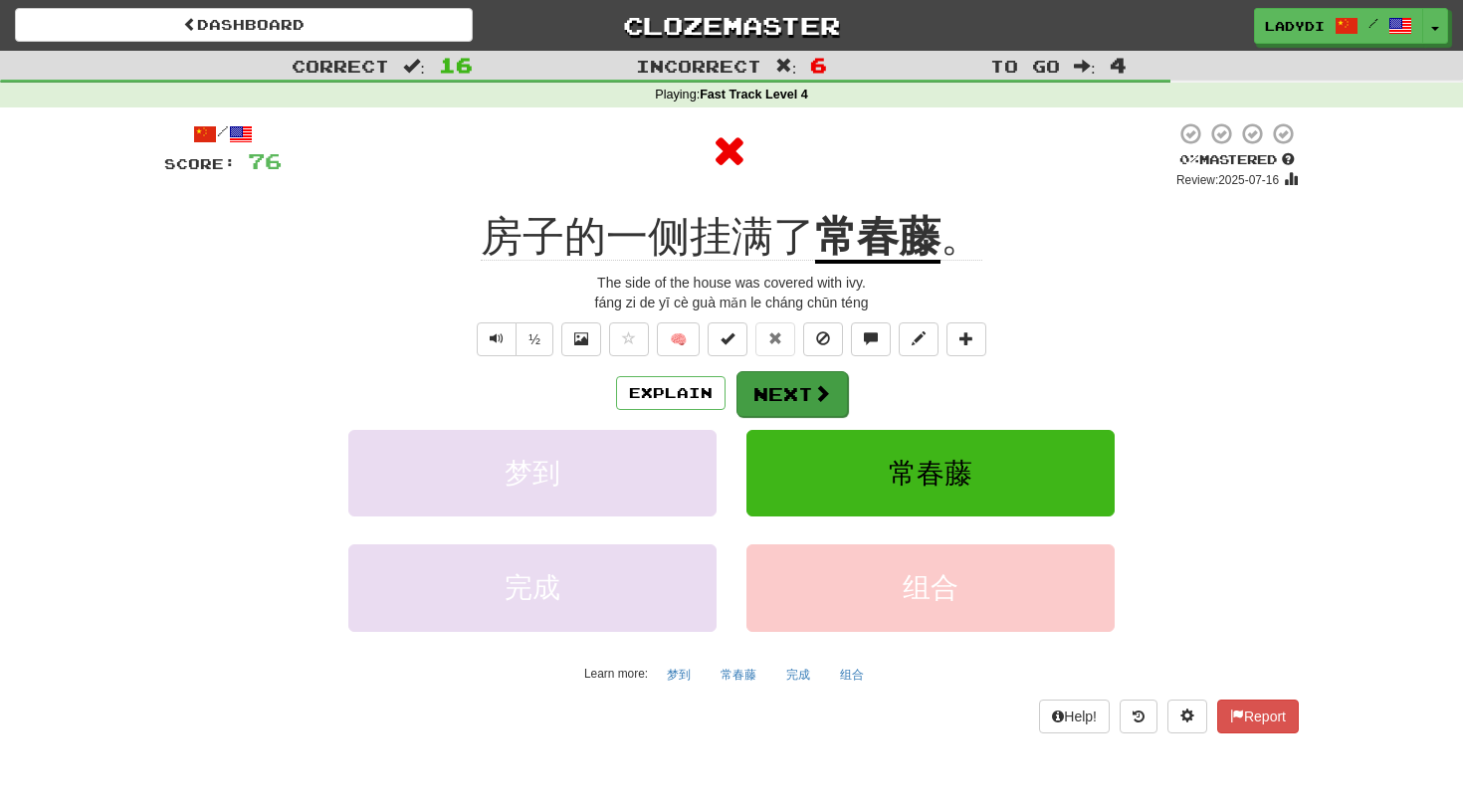 click on "Next" at bounding box center [792, 394] 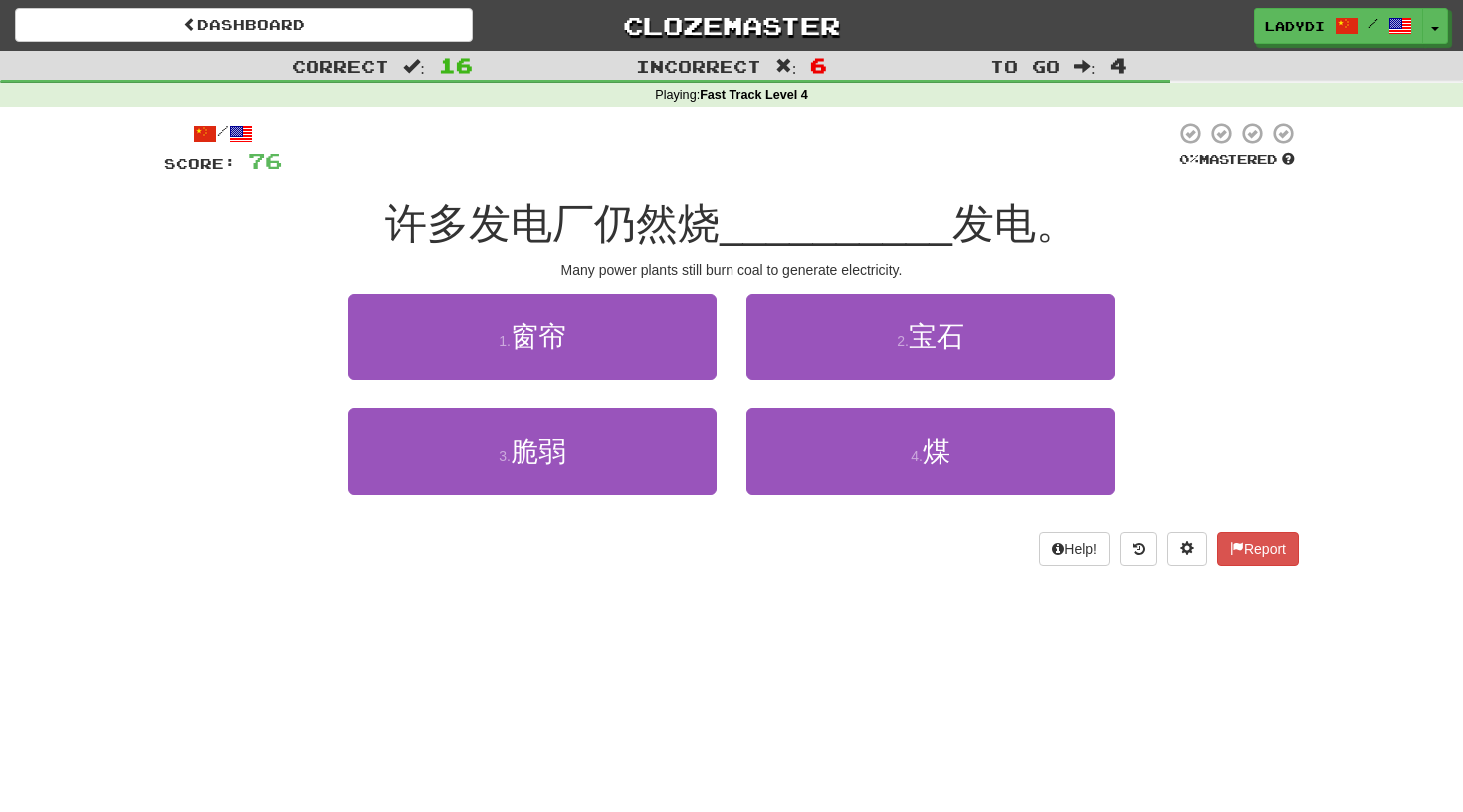 click on "4 .  煤" at bounding box center (931, 465) 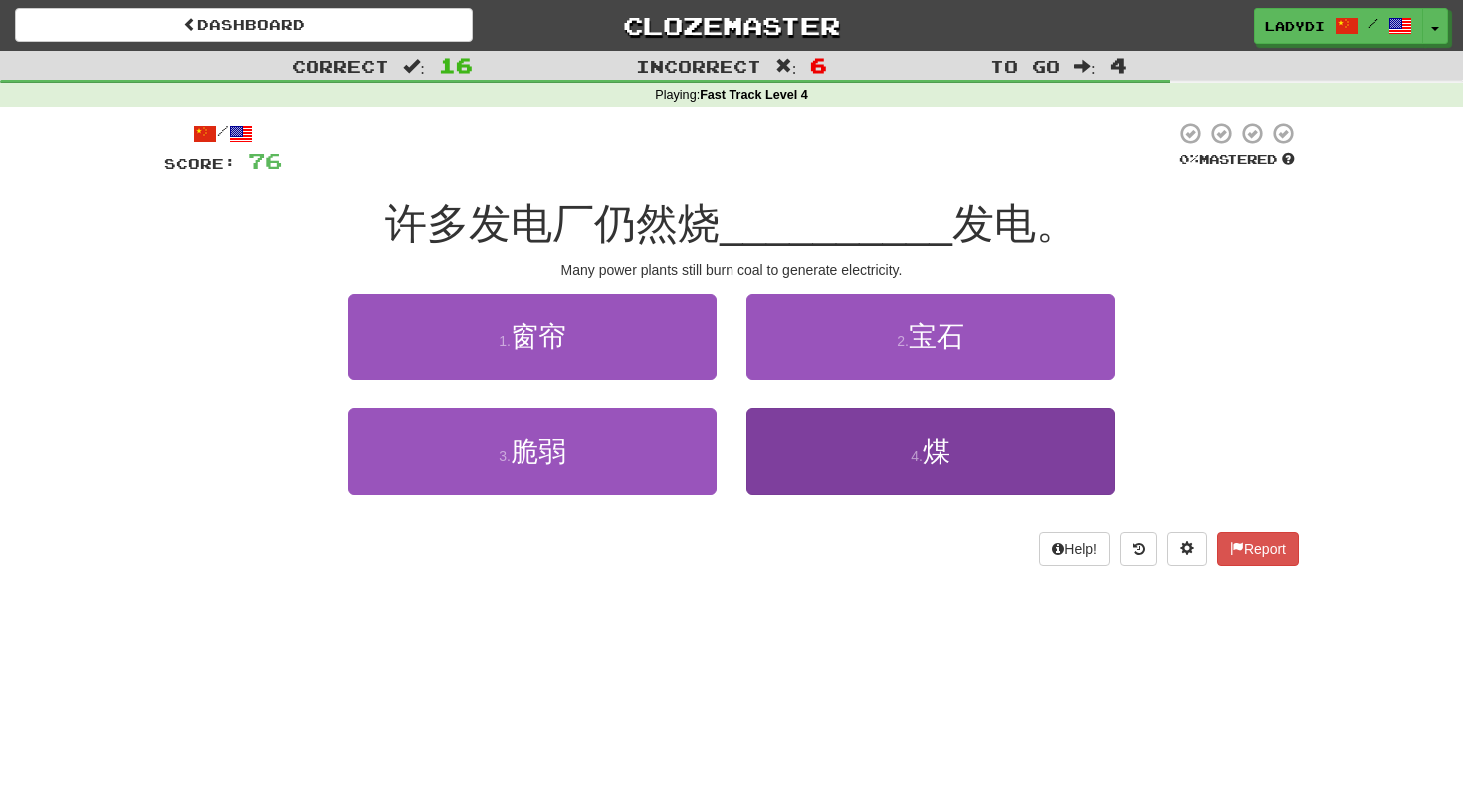 click on "4 .  煤" at bounding box center [931, 451] 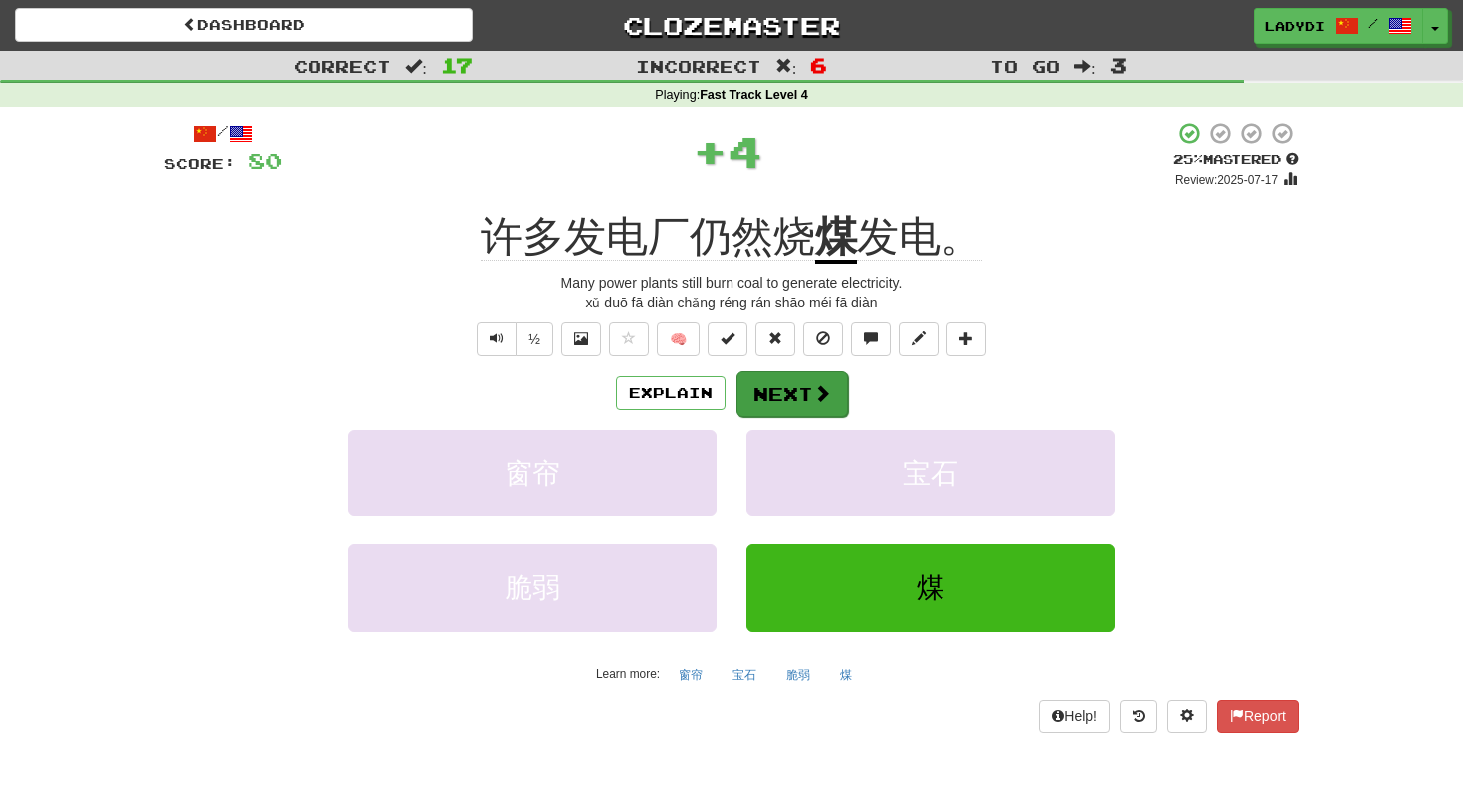 click on "Next" at bounding box center [792, 394] 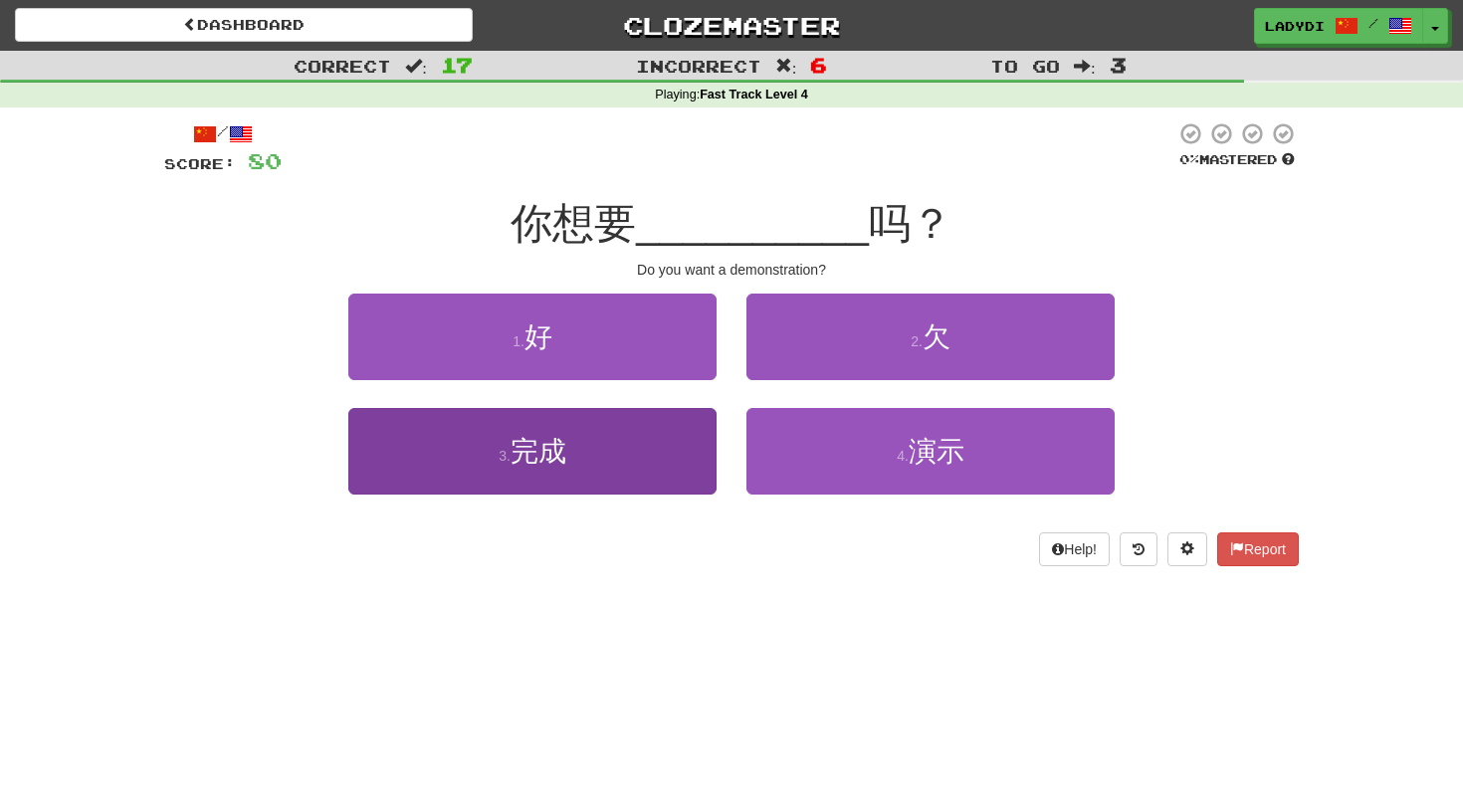 click on "3 .  完成" at bounding box center [532, 451] 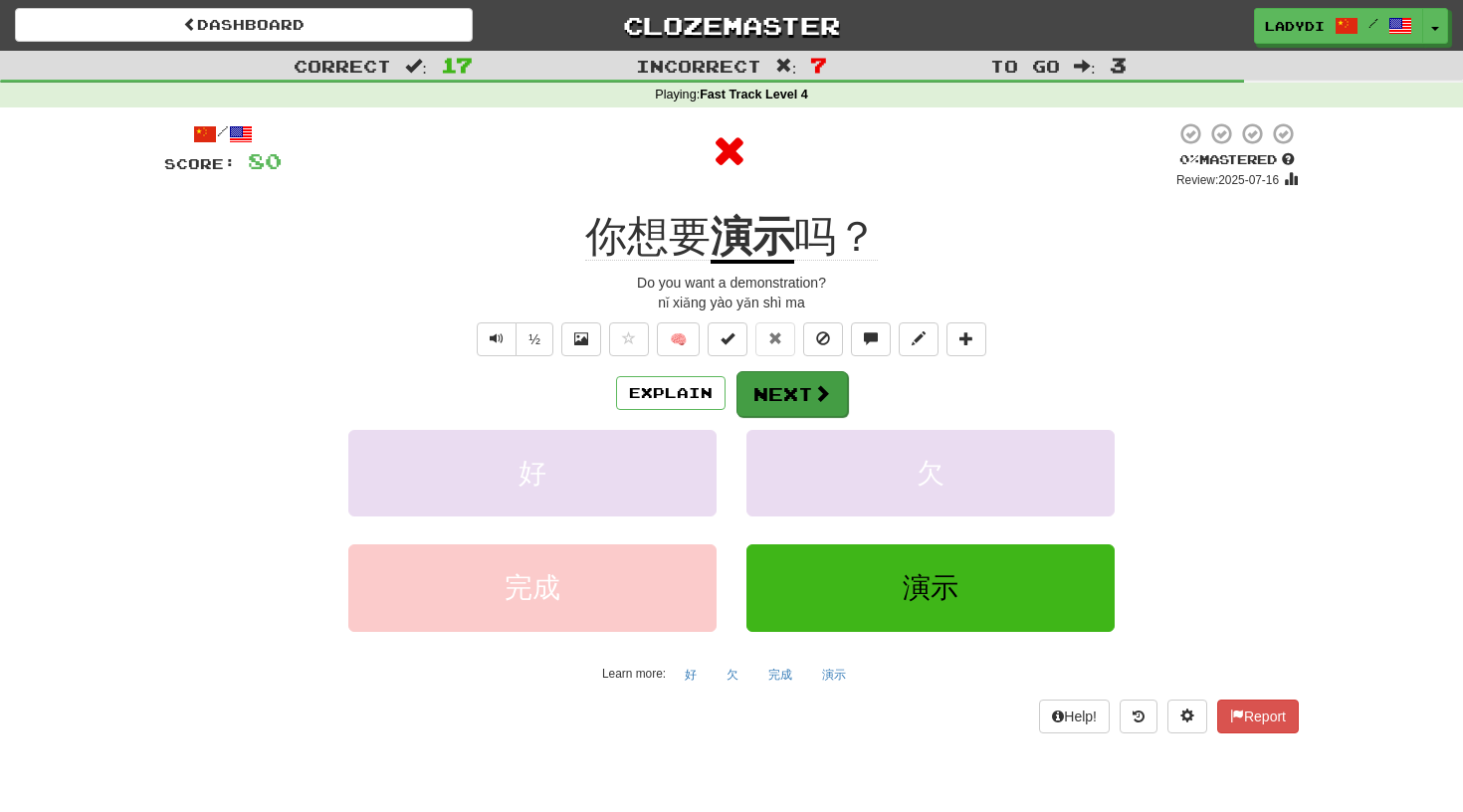 click on "Next" at bounding box center (792, 394) 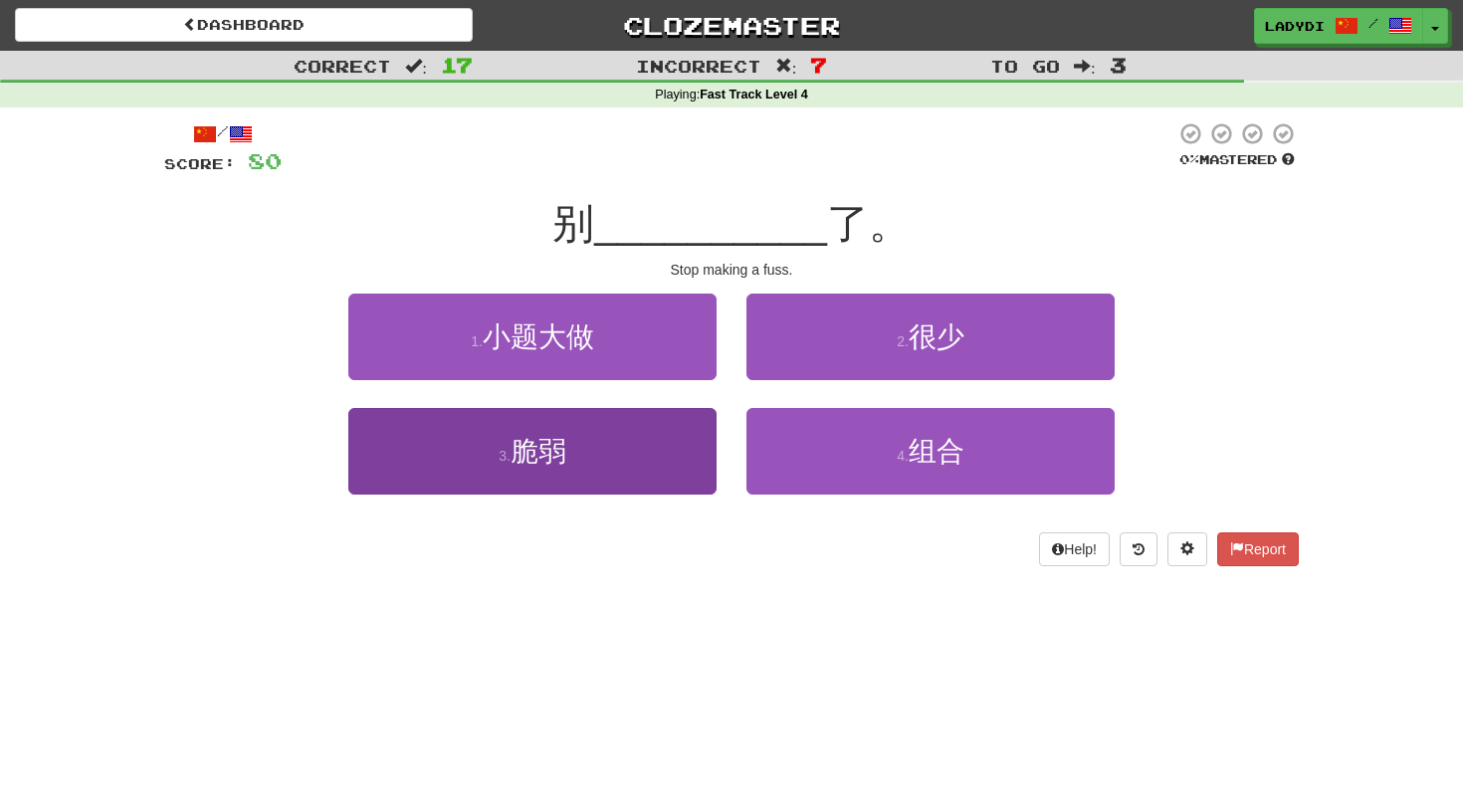 click on "3 .  脆弱" at bounding box center (532, 451) 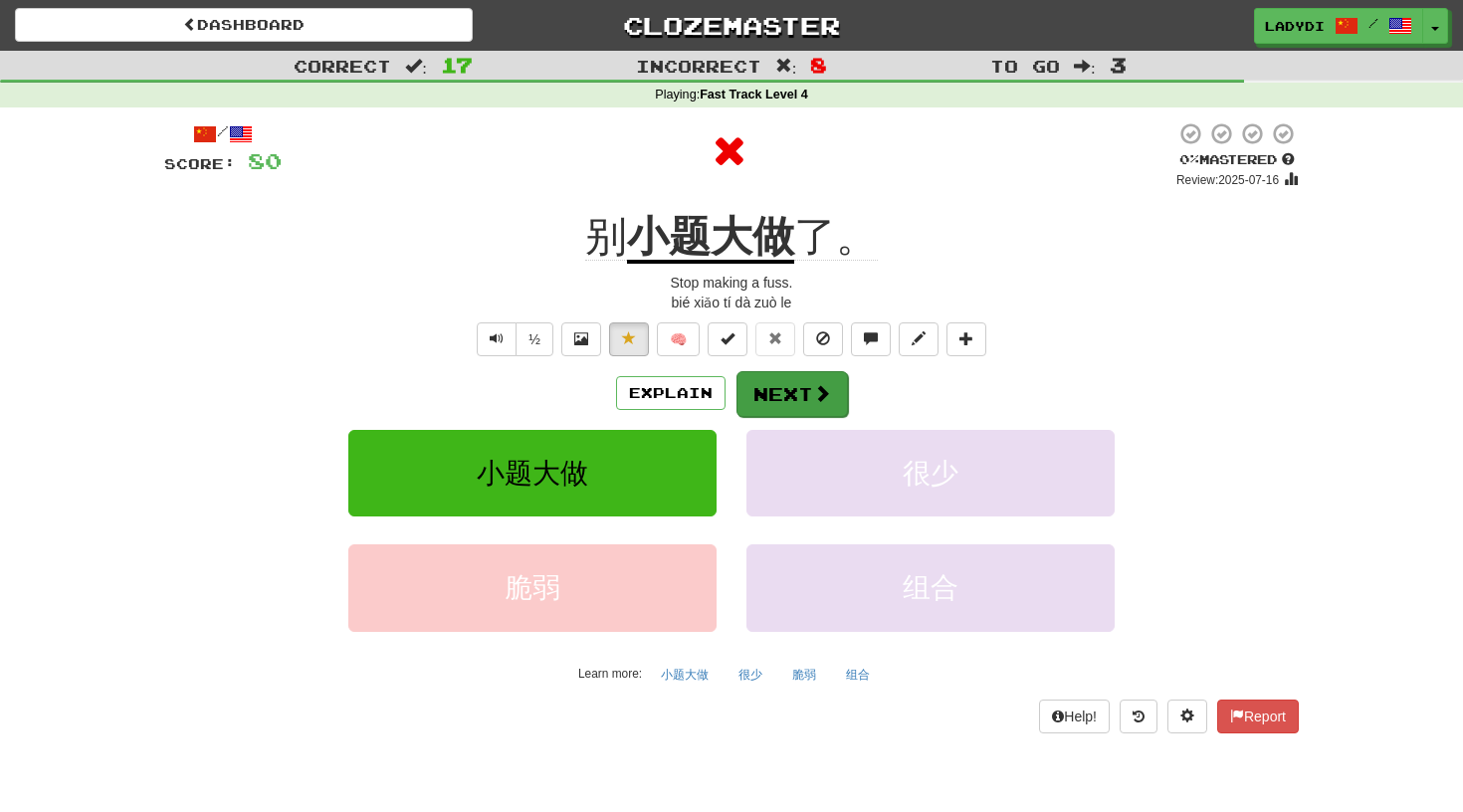 click on "Next" at bounding box center (792, 394) 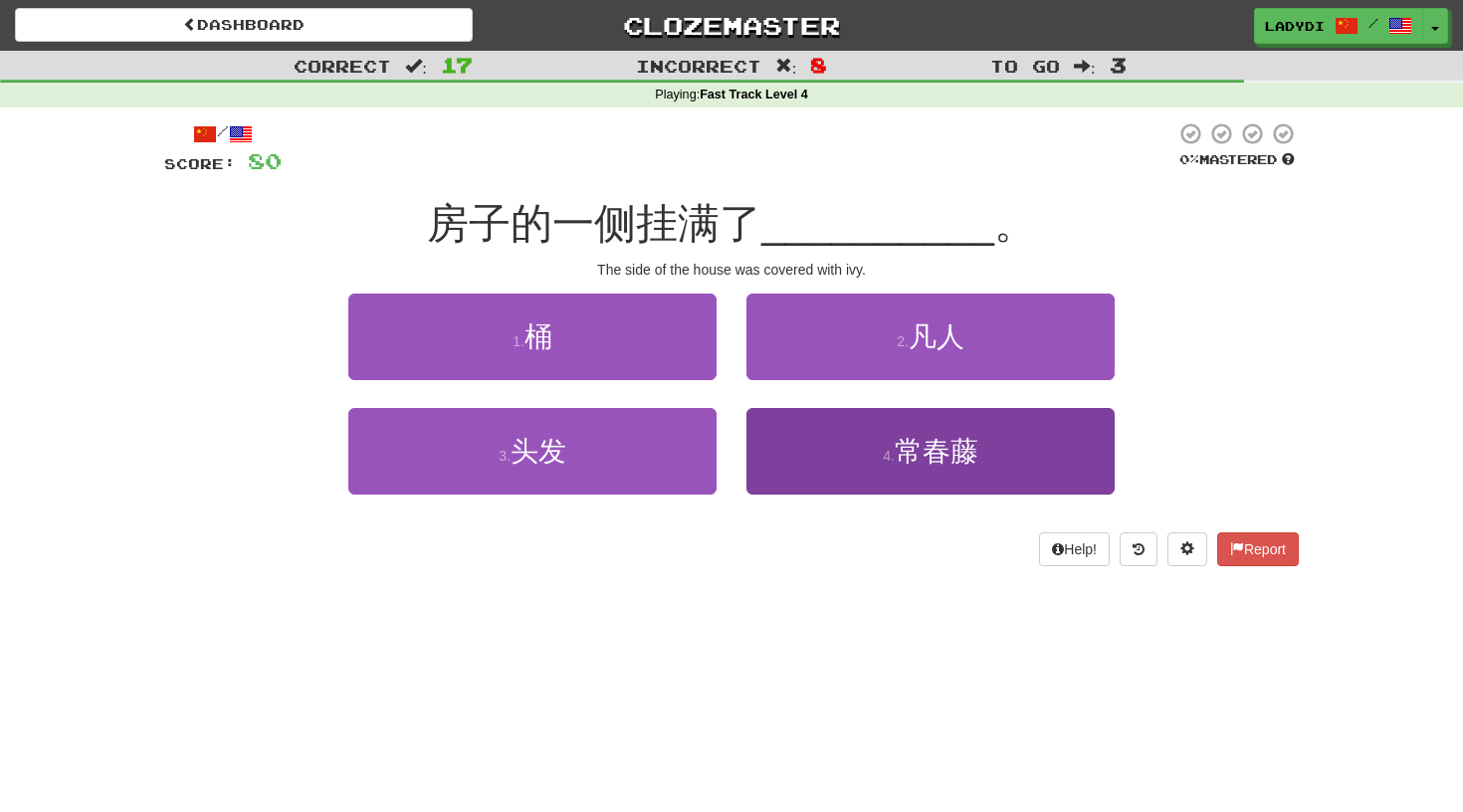 click on "4 .  常春藤" at bounding box center (931, 451) 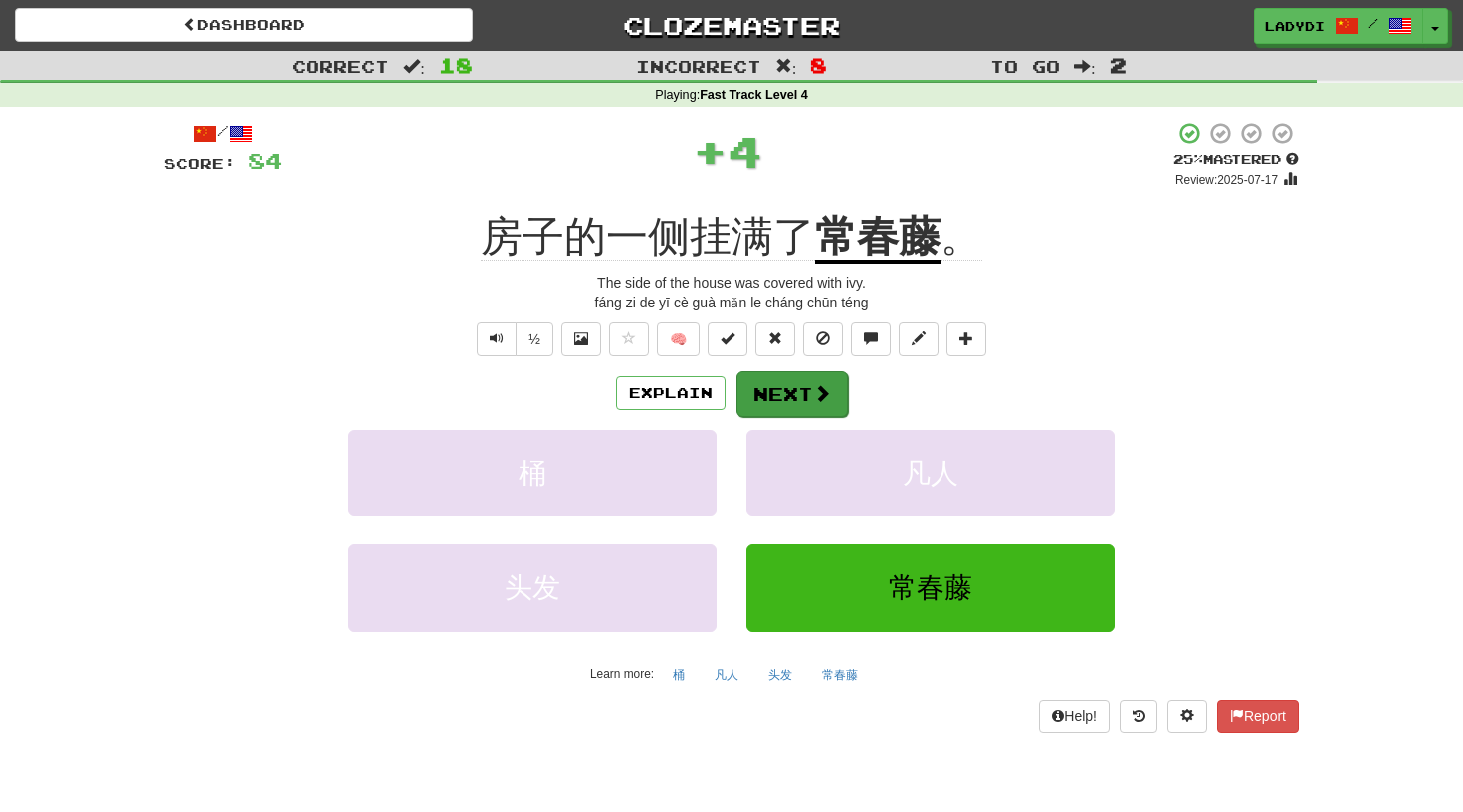 click on "Next" at bounding box center [792, 394] 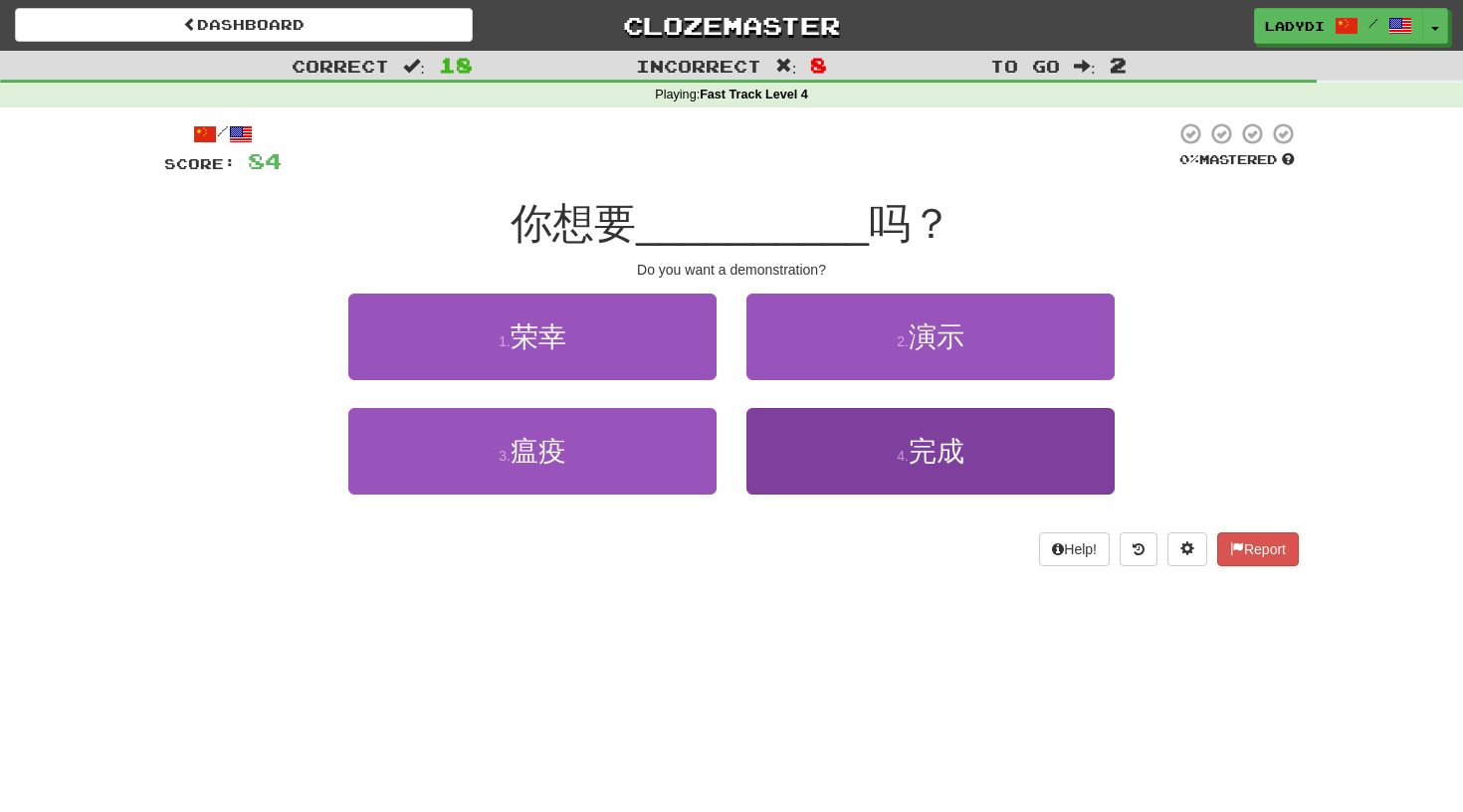 click on "4 .  完成" at bounding box center [931, 451] 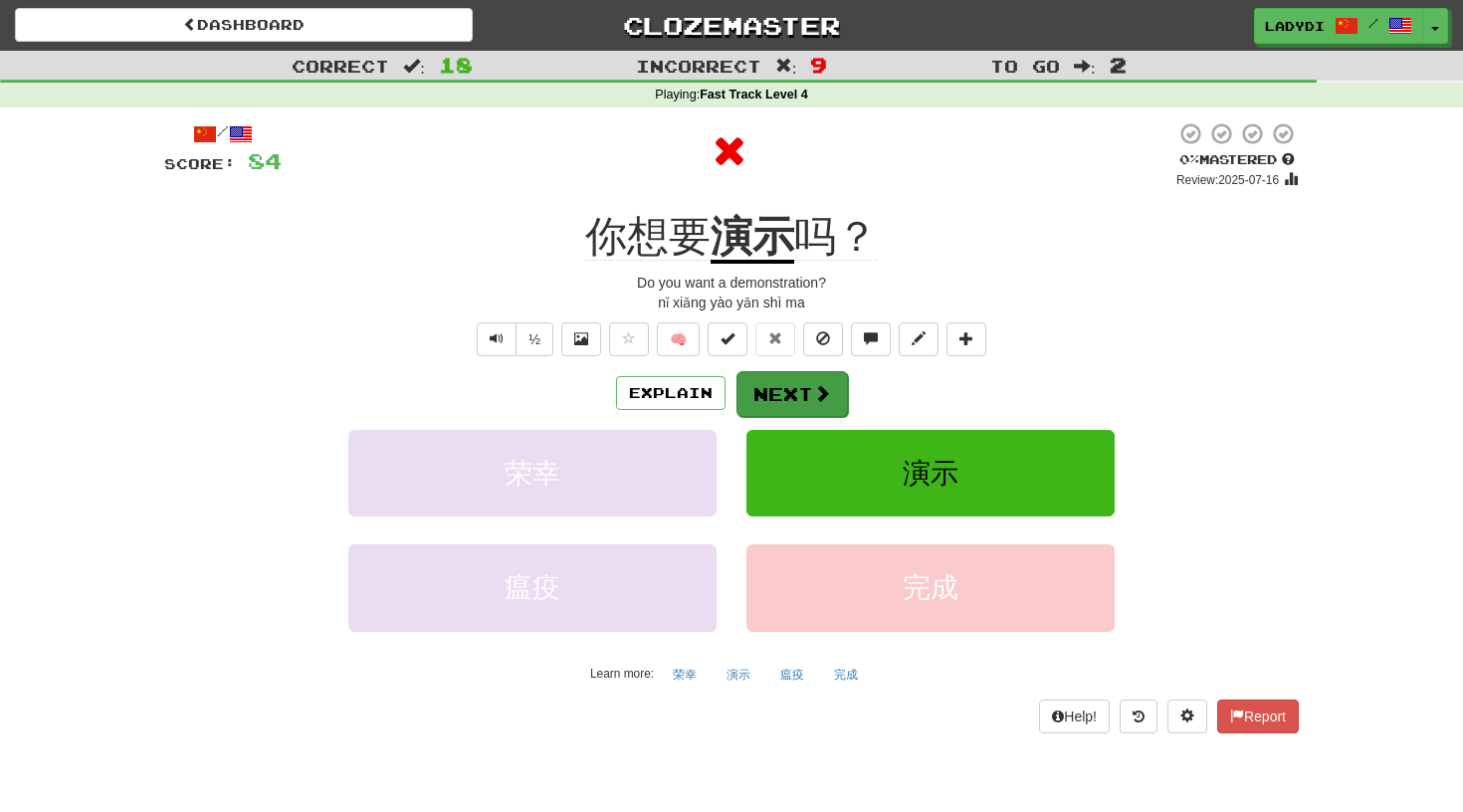 click on "Next" at bounding box center [792, 394] 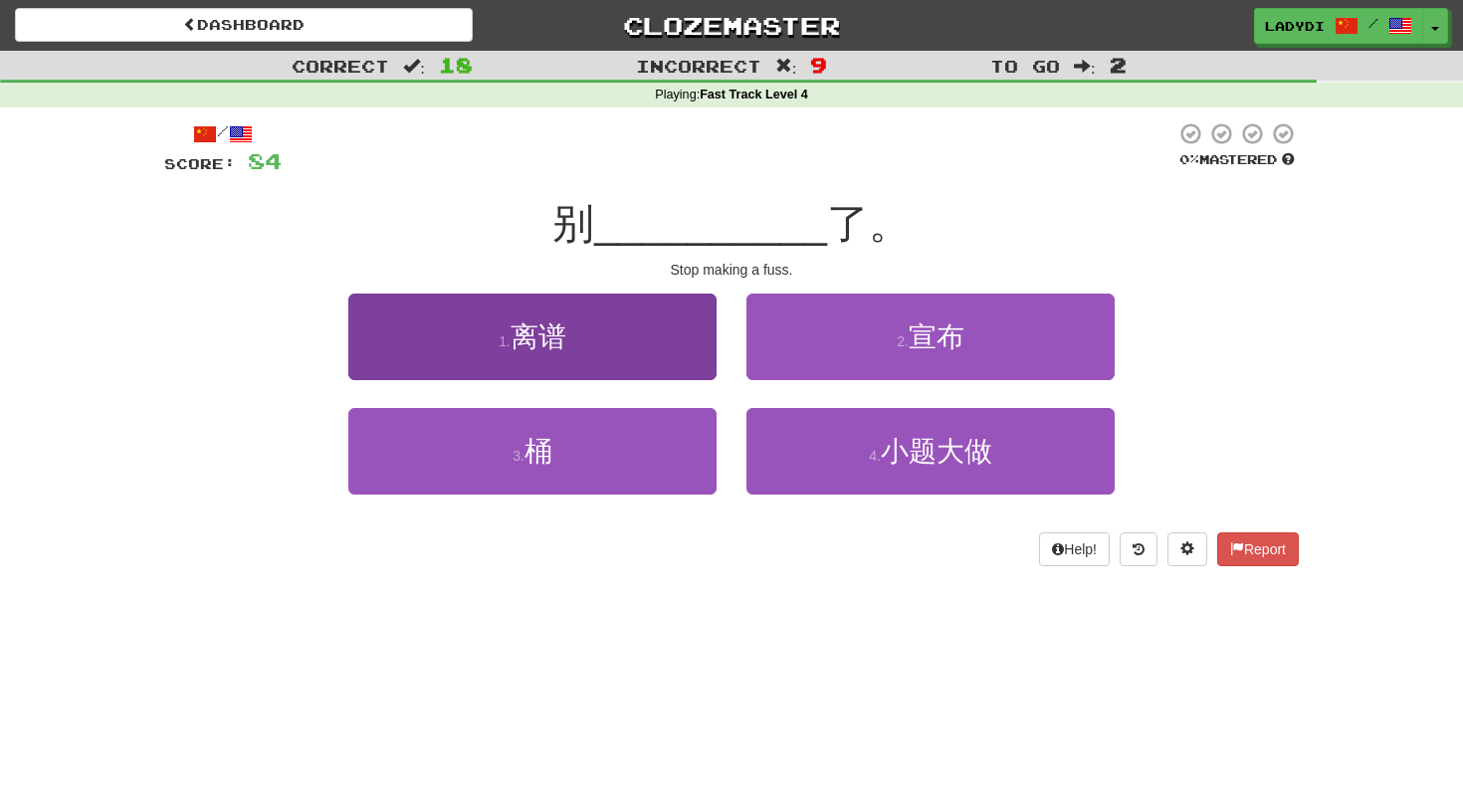 click on "1 .  离谱" at bounding box center [532, 336] 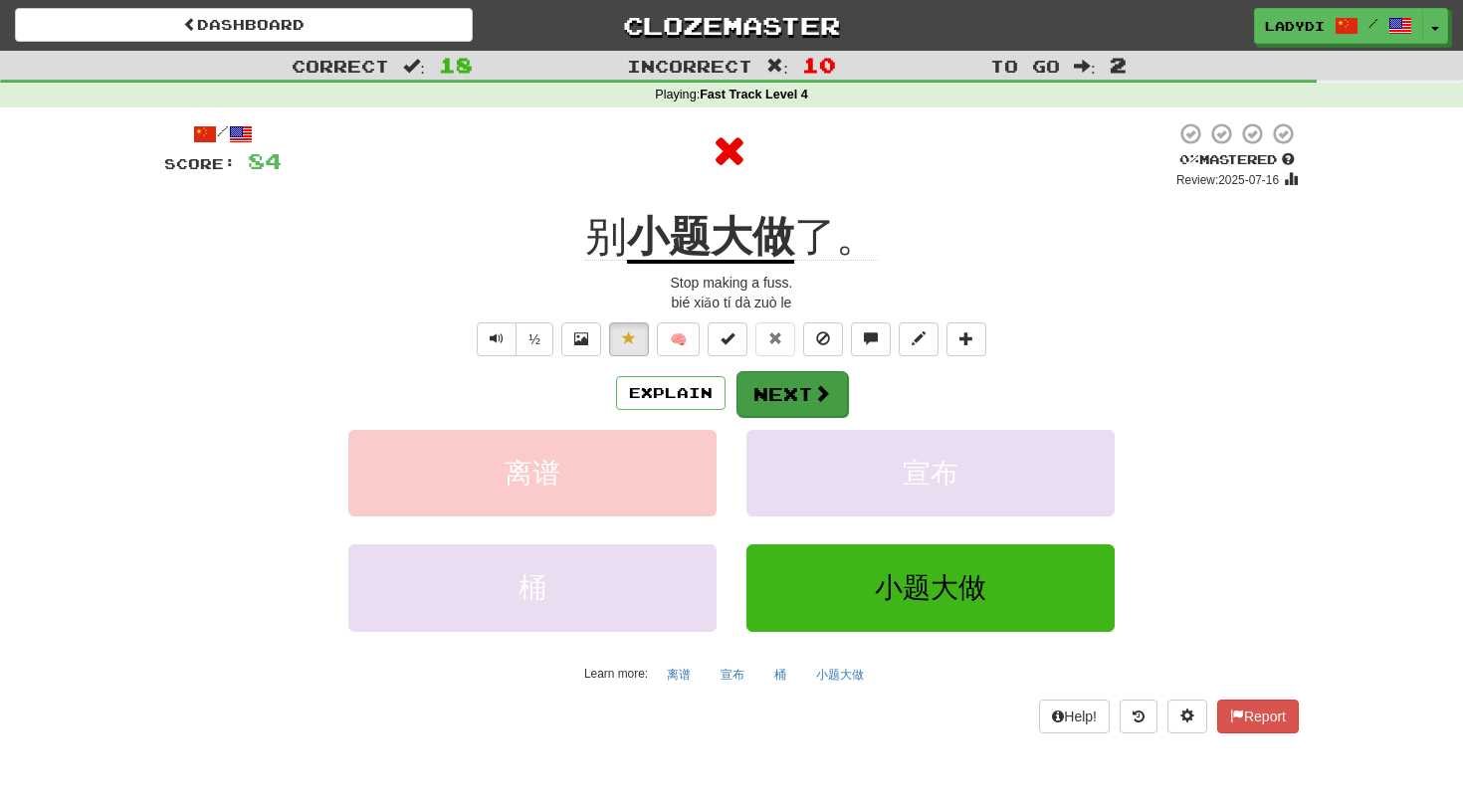 click on "Next" at bounding box center (792, 394) 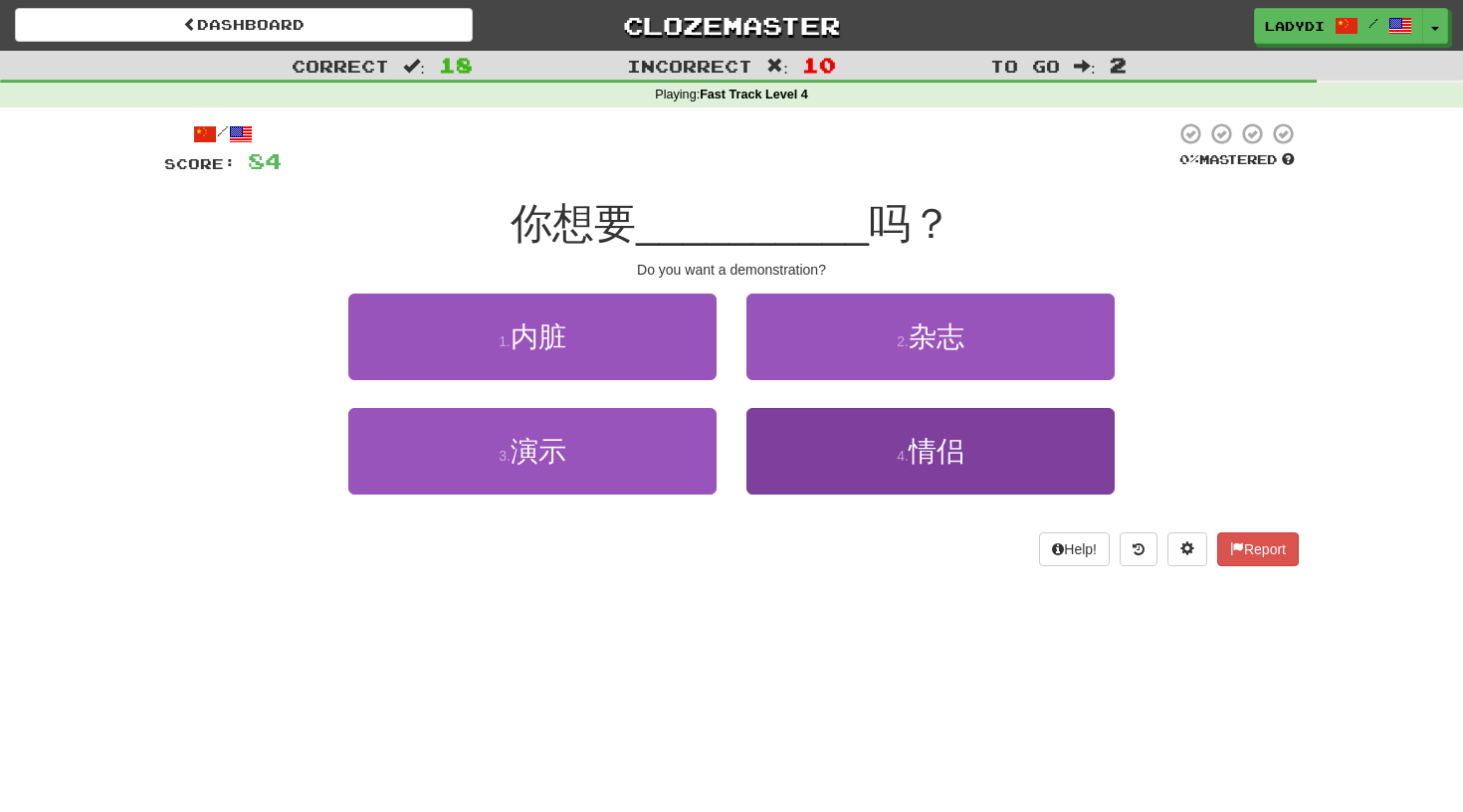 click on "4 .  情侣" at bounding box center (931, 451) 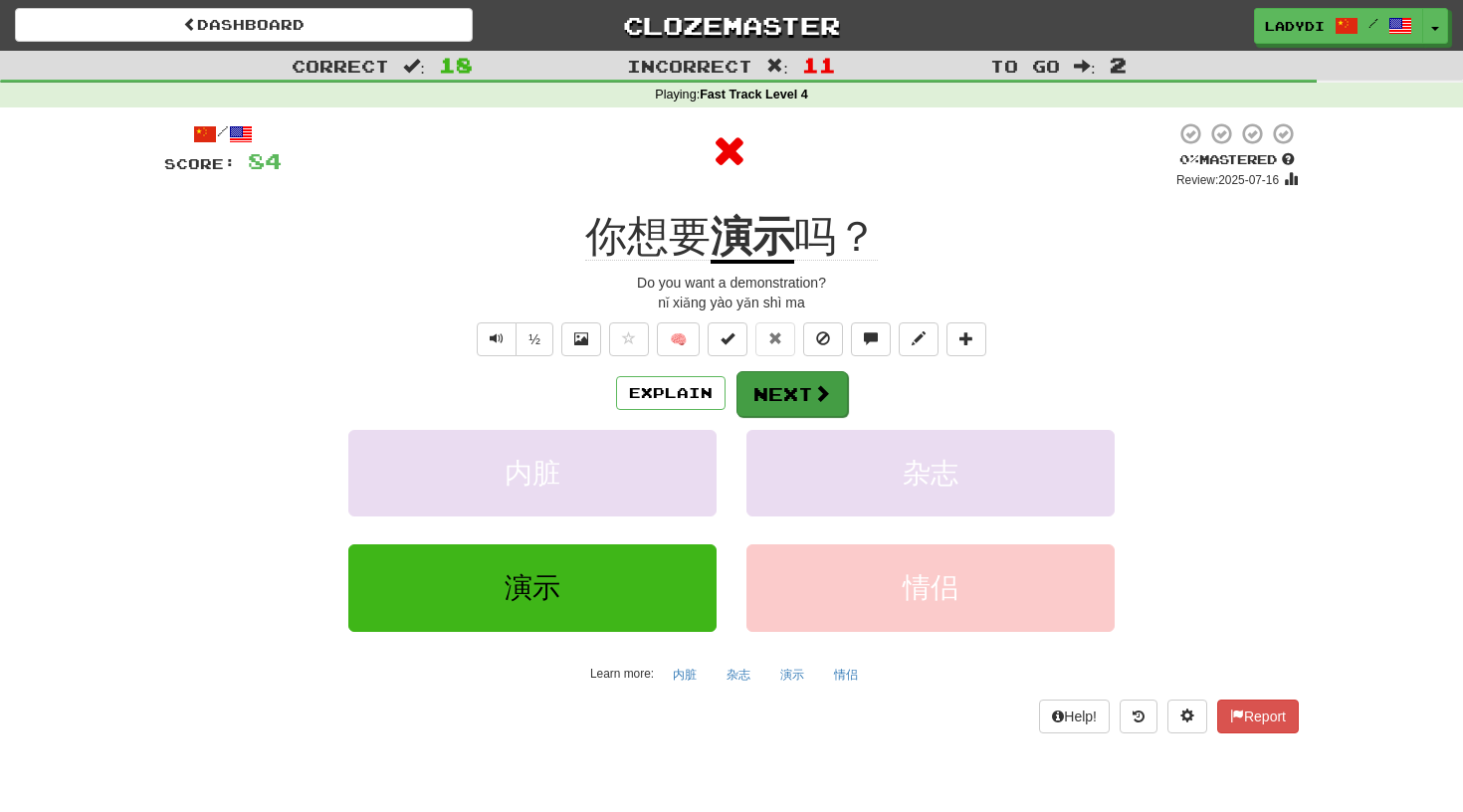 click on "Next" at bounding box center (792, 394) 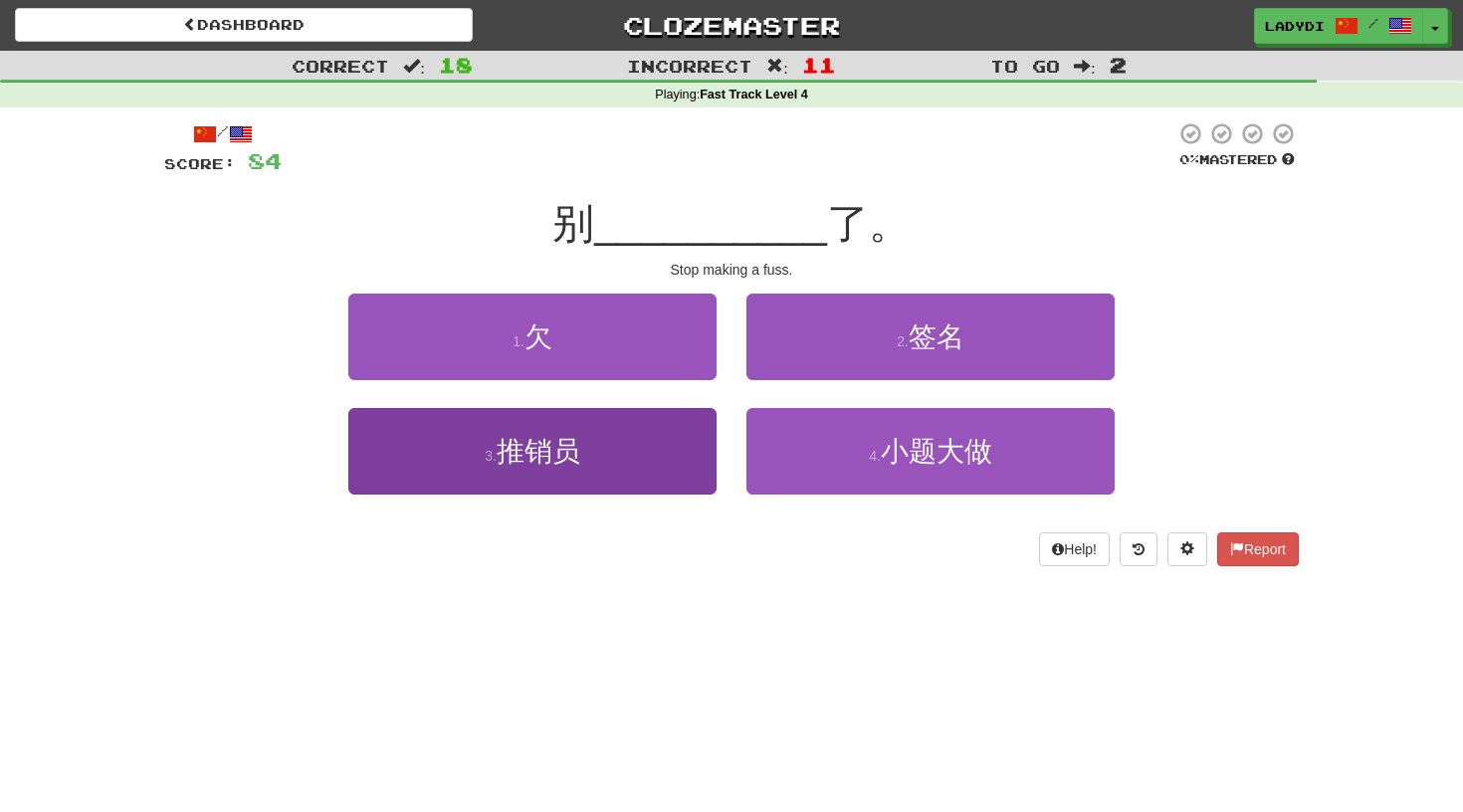click on "3 .  推销员" at bounding box center [532, 451] 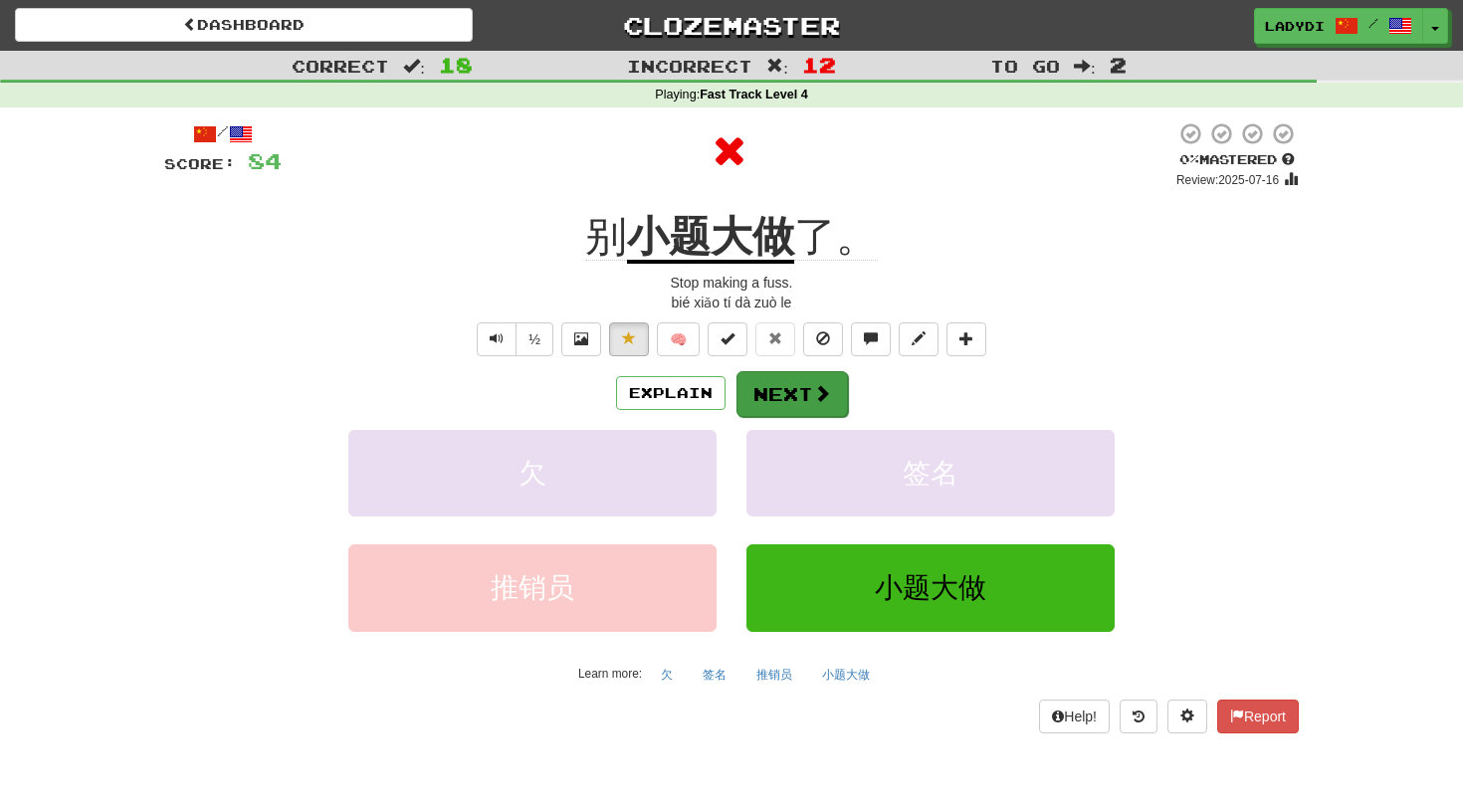 click on "Next" at bounding box center [792, 394] 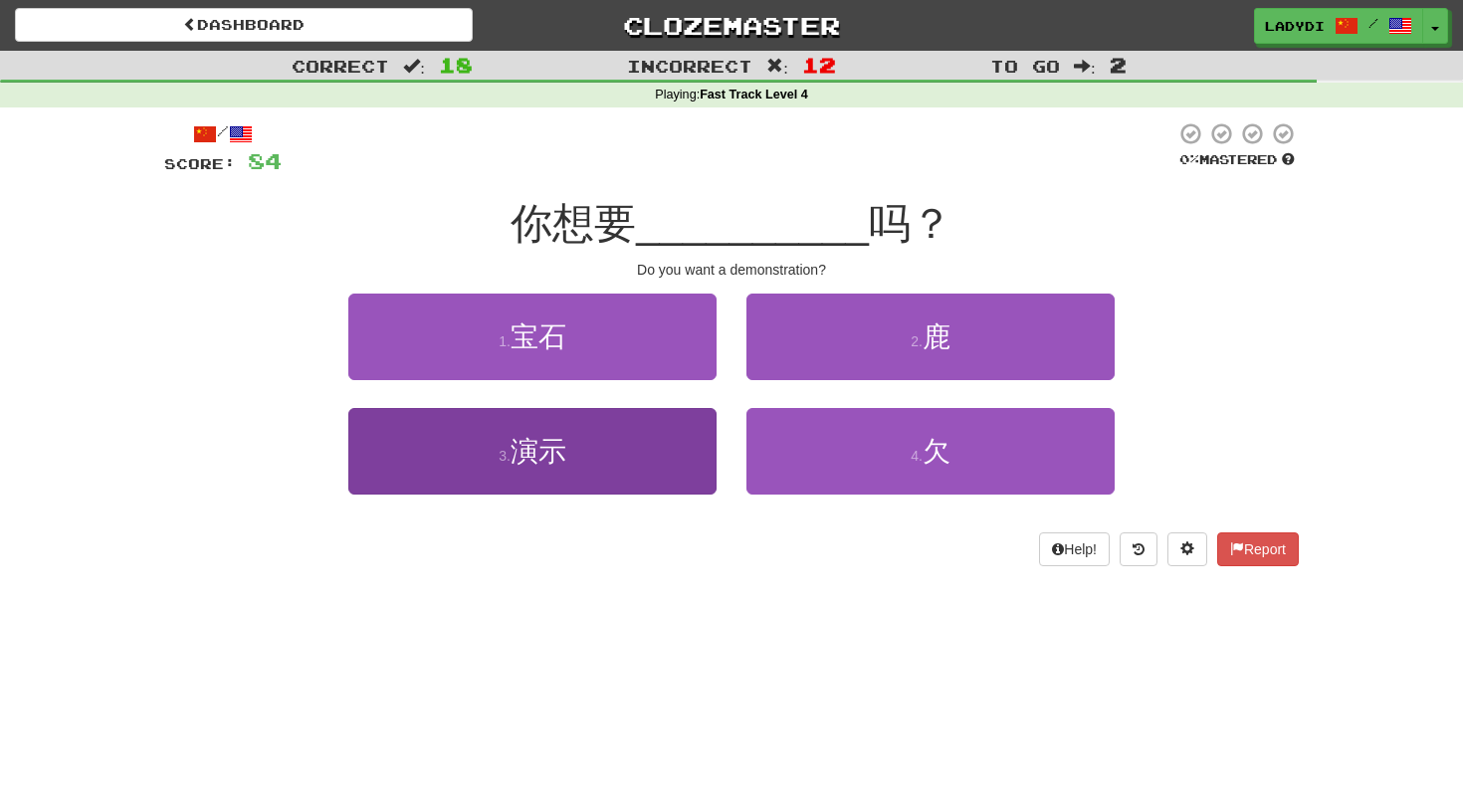 click on "3 .  演示" at bounding box center [532, 451] 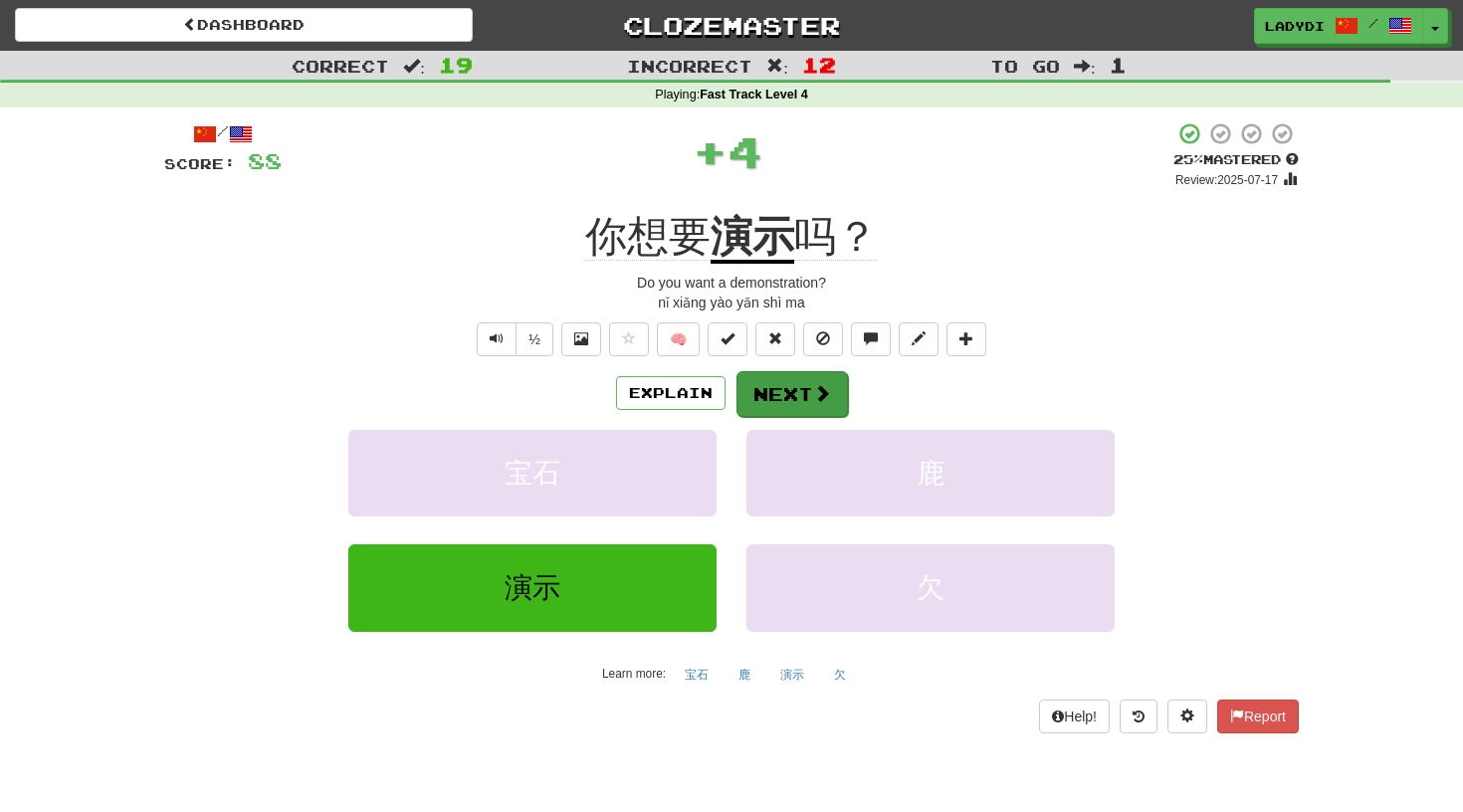 click on "Next" at bounding box center [792, 394] 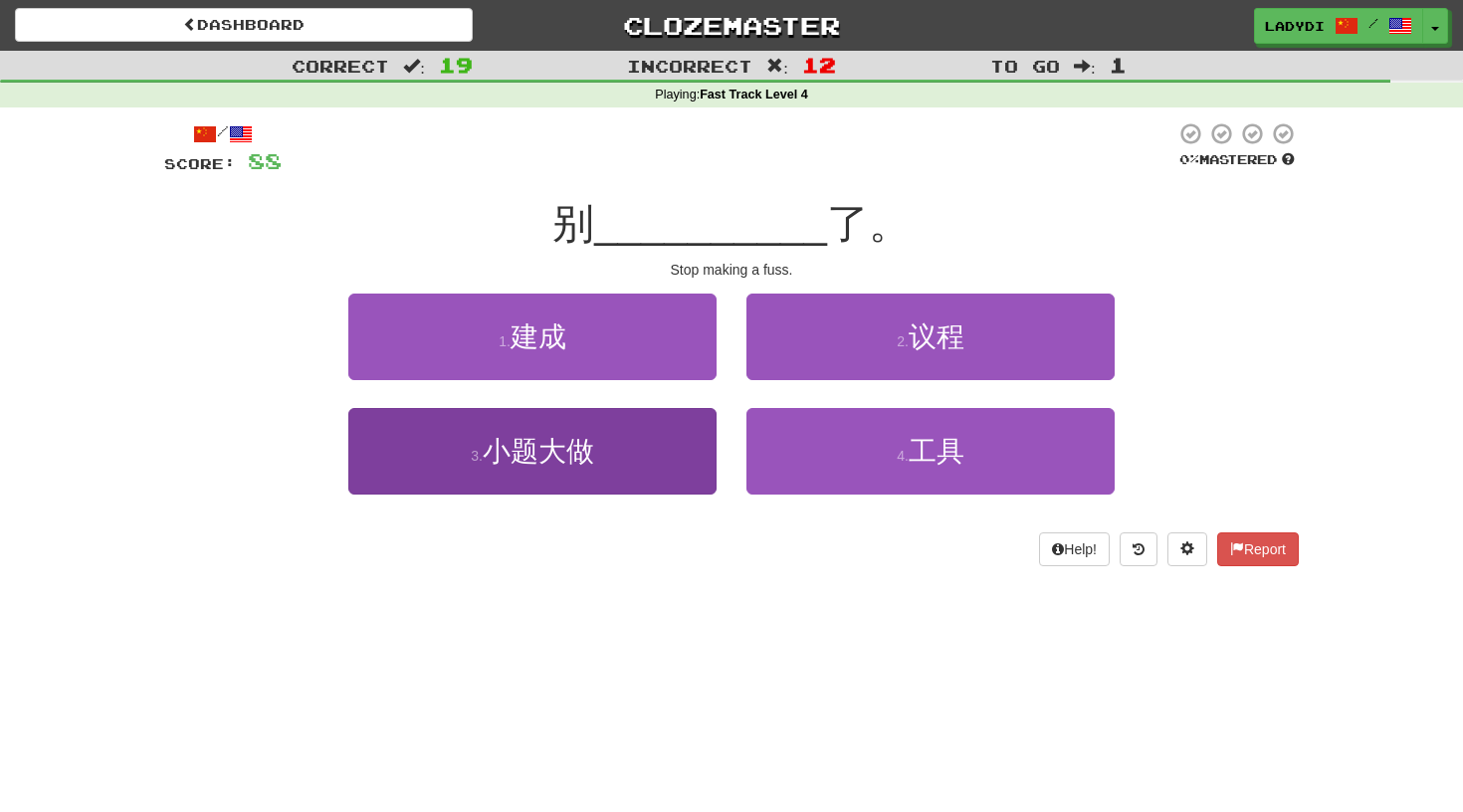 click on "3 .  小题大做" at bounding box center (532, 451) 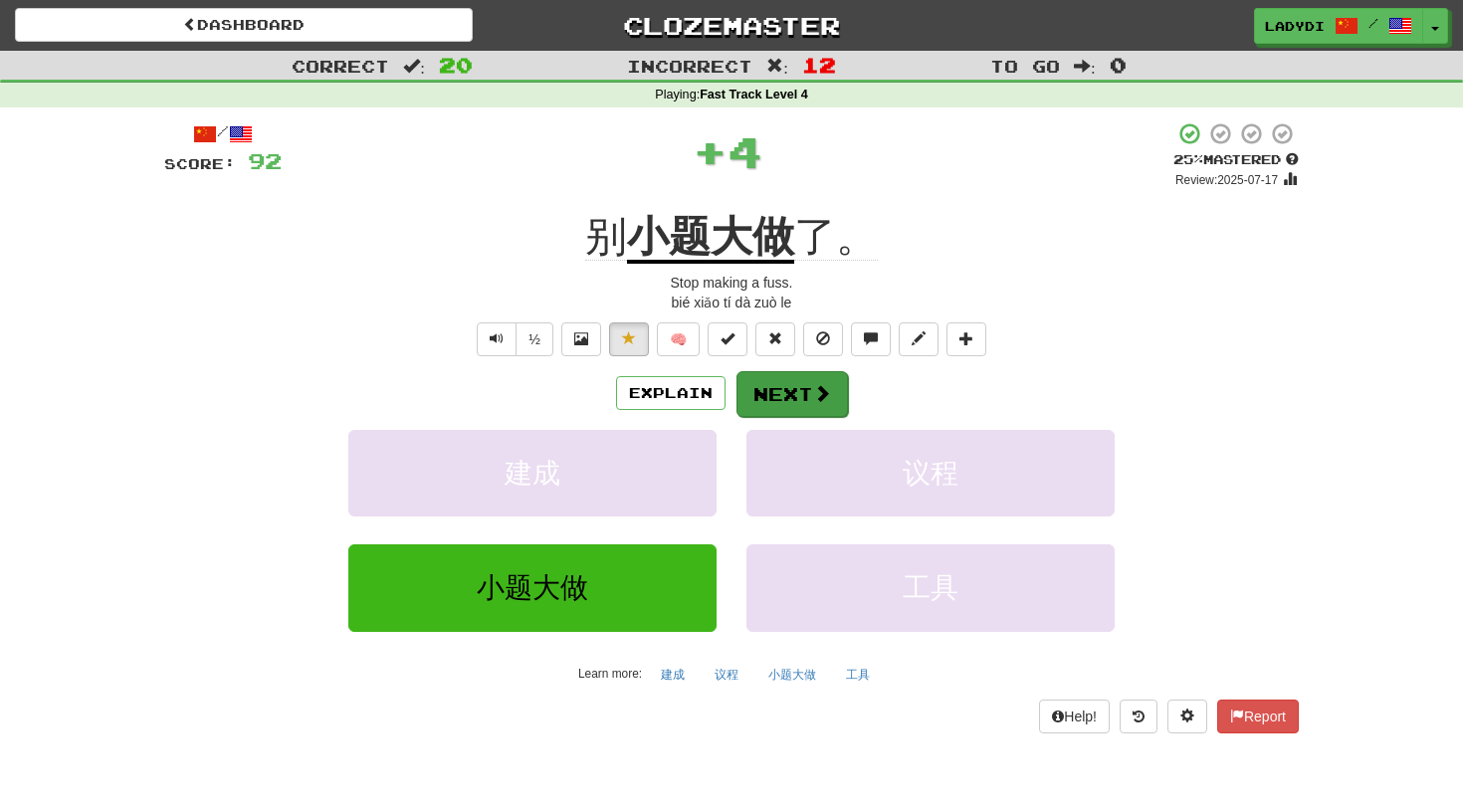 click on "Next" at bounding box center (792, 394) 